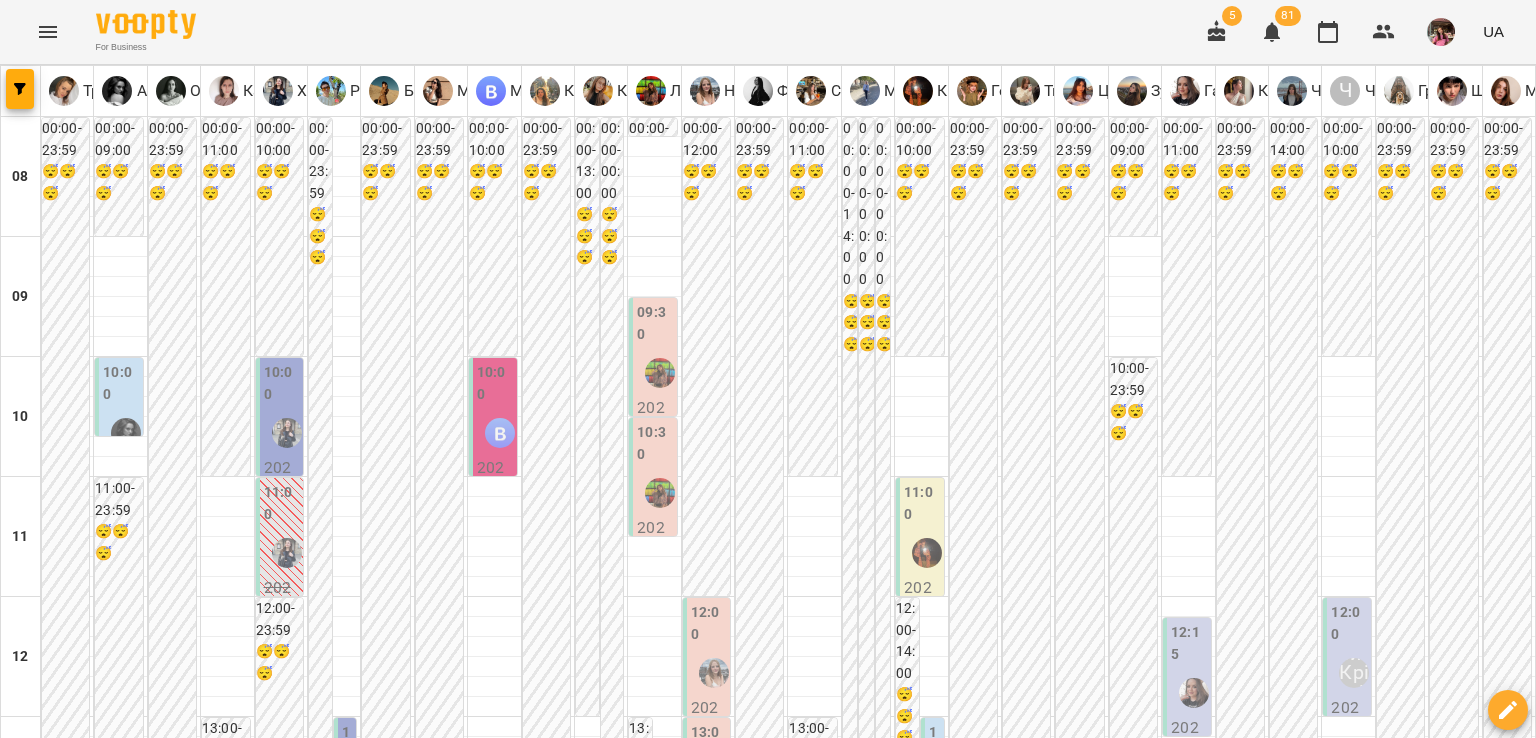 scroll, scrollTop: 0, scrollLeft: 0, axis: both 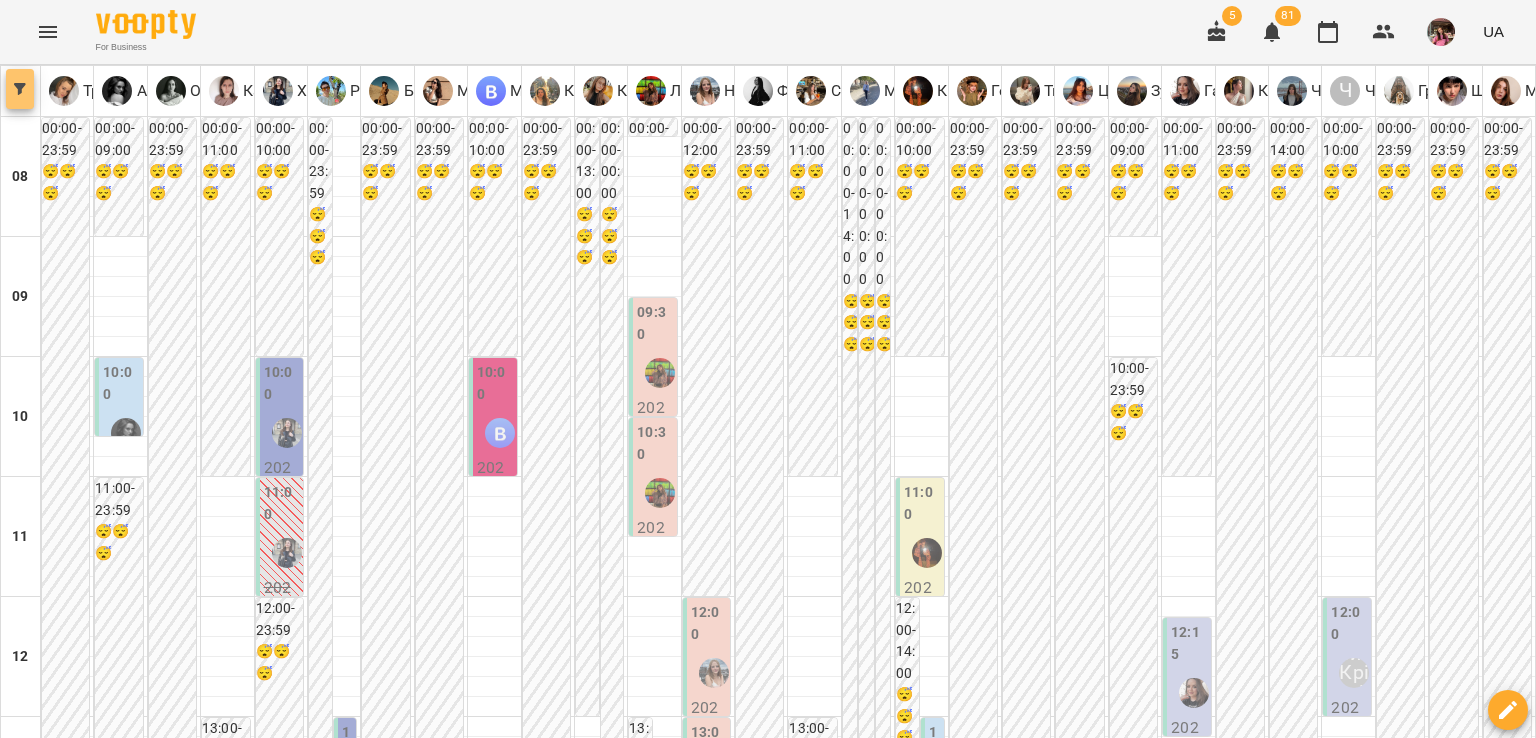 click 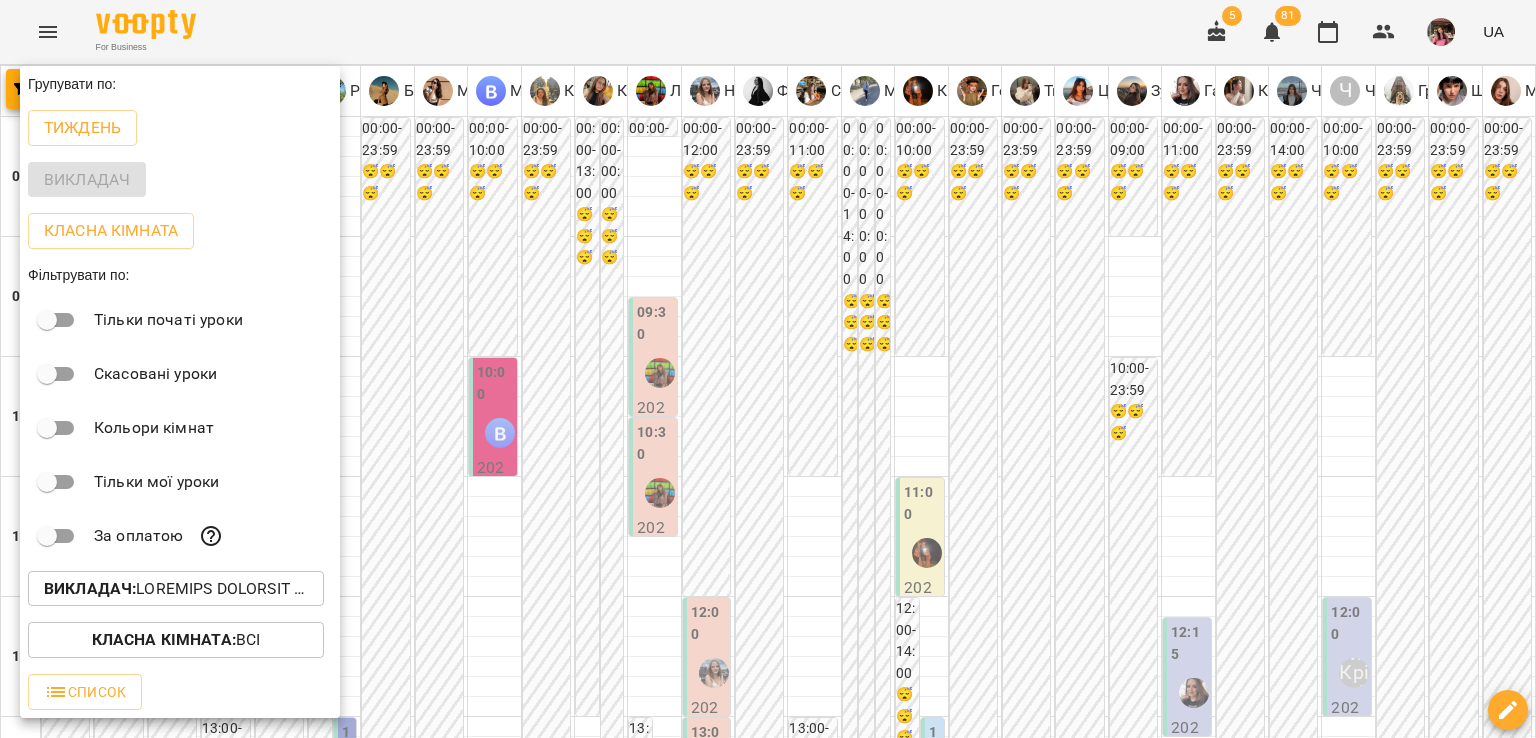 click on "Викладач :" at bounding box center (90, 588) 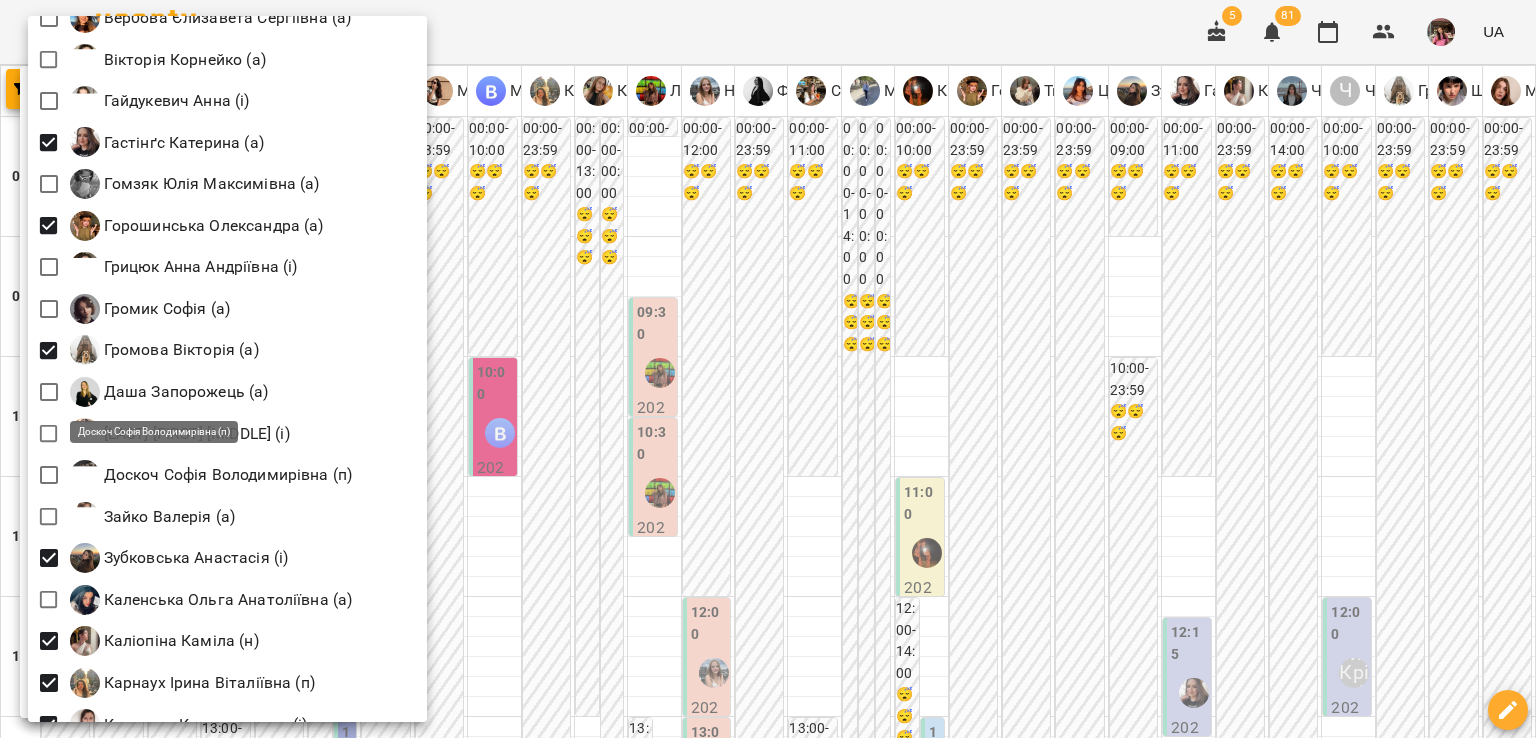 scroll, scrollTop: 687, scrollLeft: 0, axis: vertical 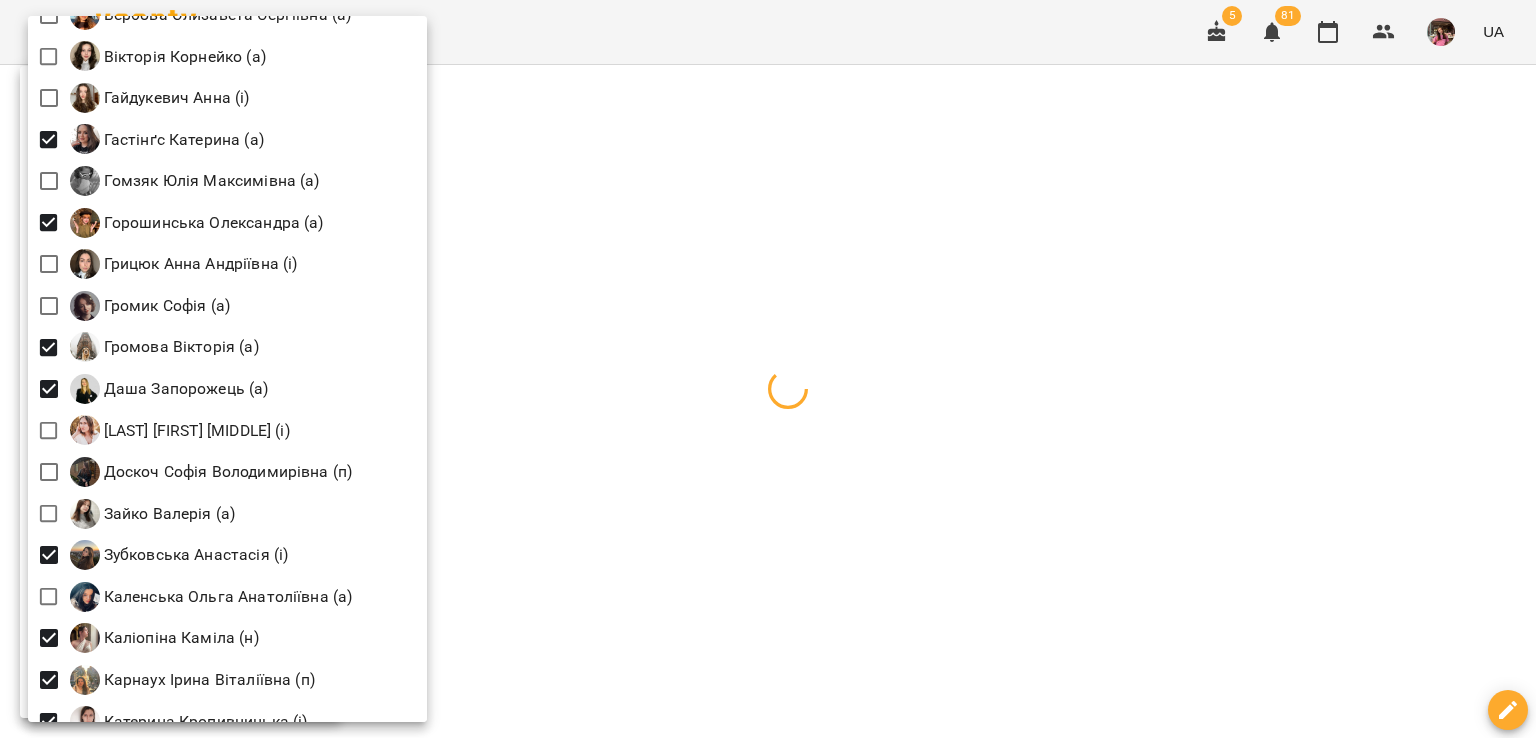 click at bounding box center (768, 369) 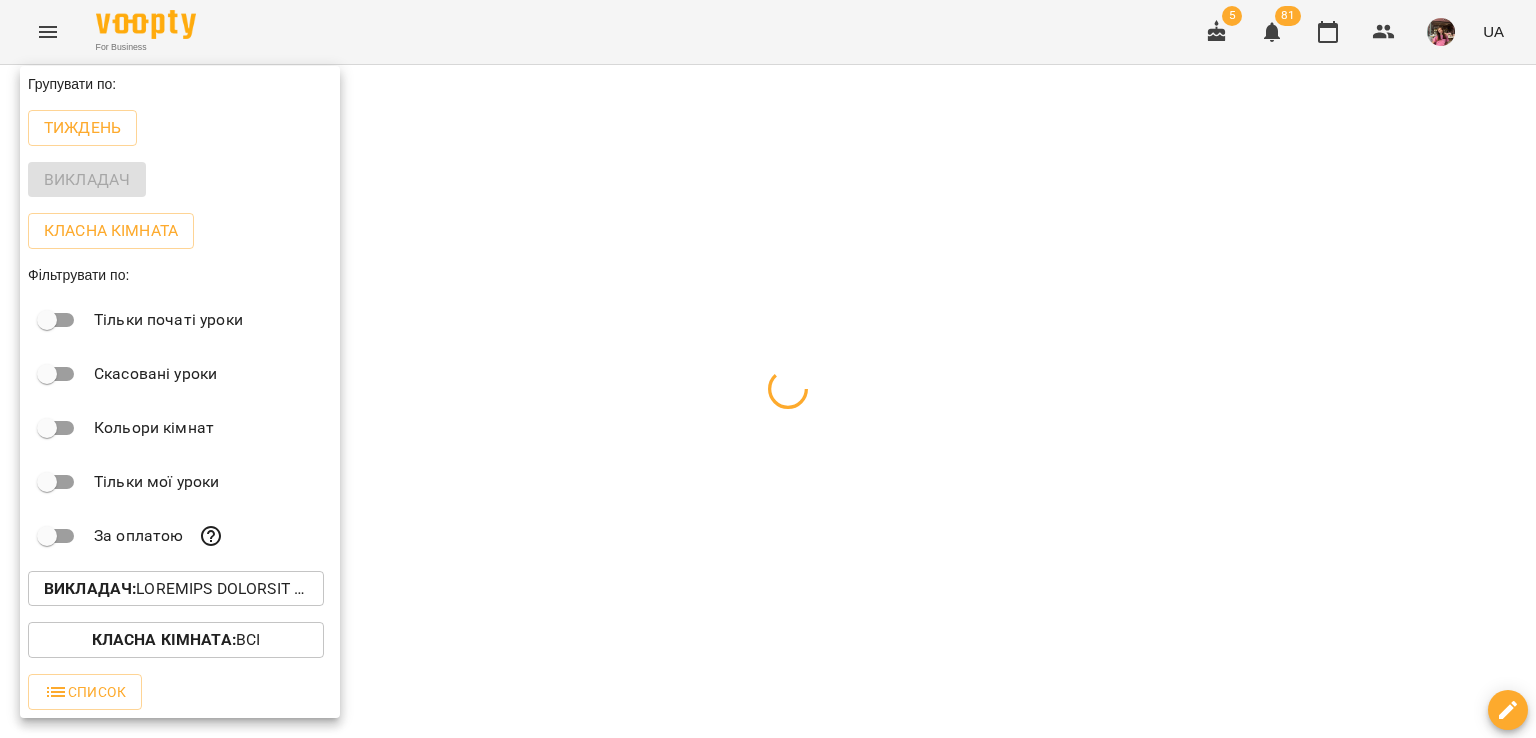 click at bounding box center [768, 369] 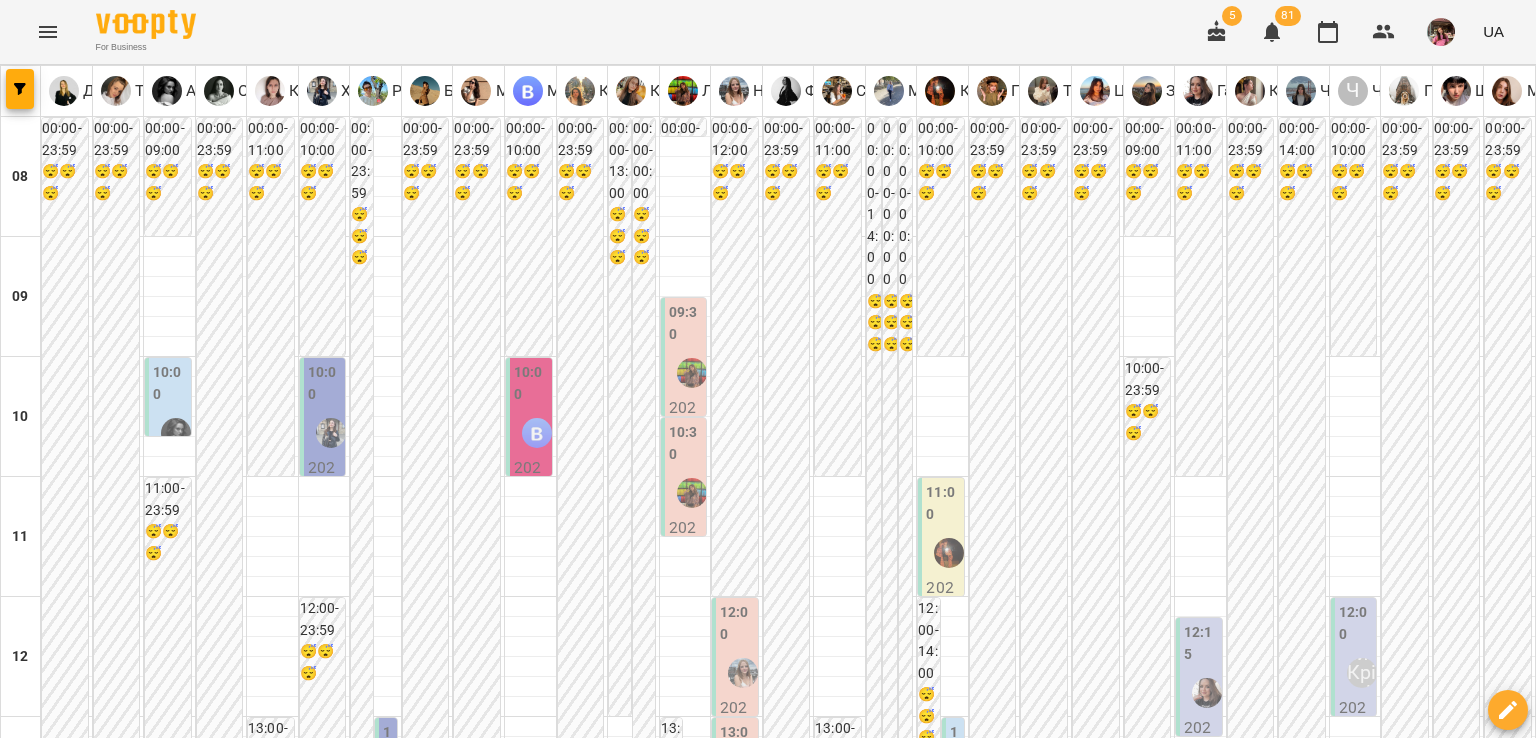 scroll, scrollTop: 62, scrollLeft: 0, axis: vertical 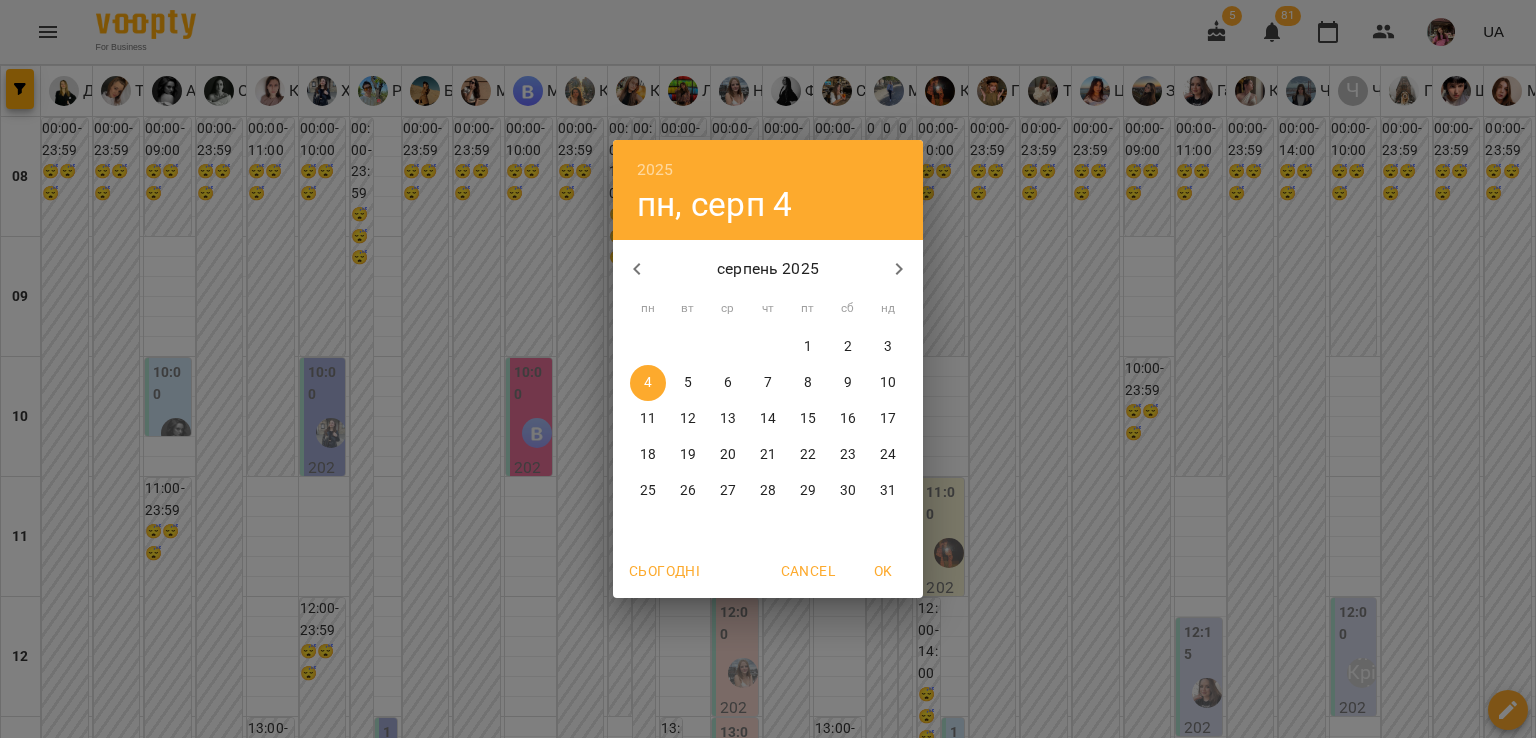 click 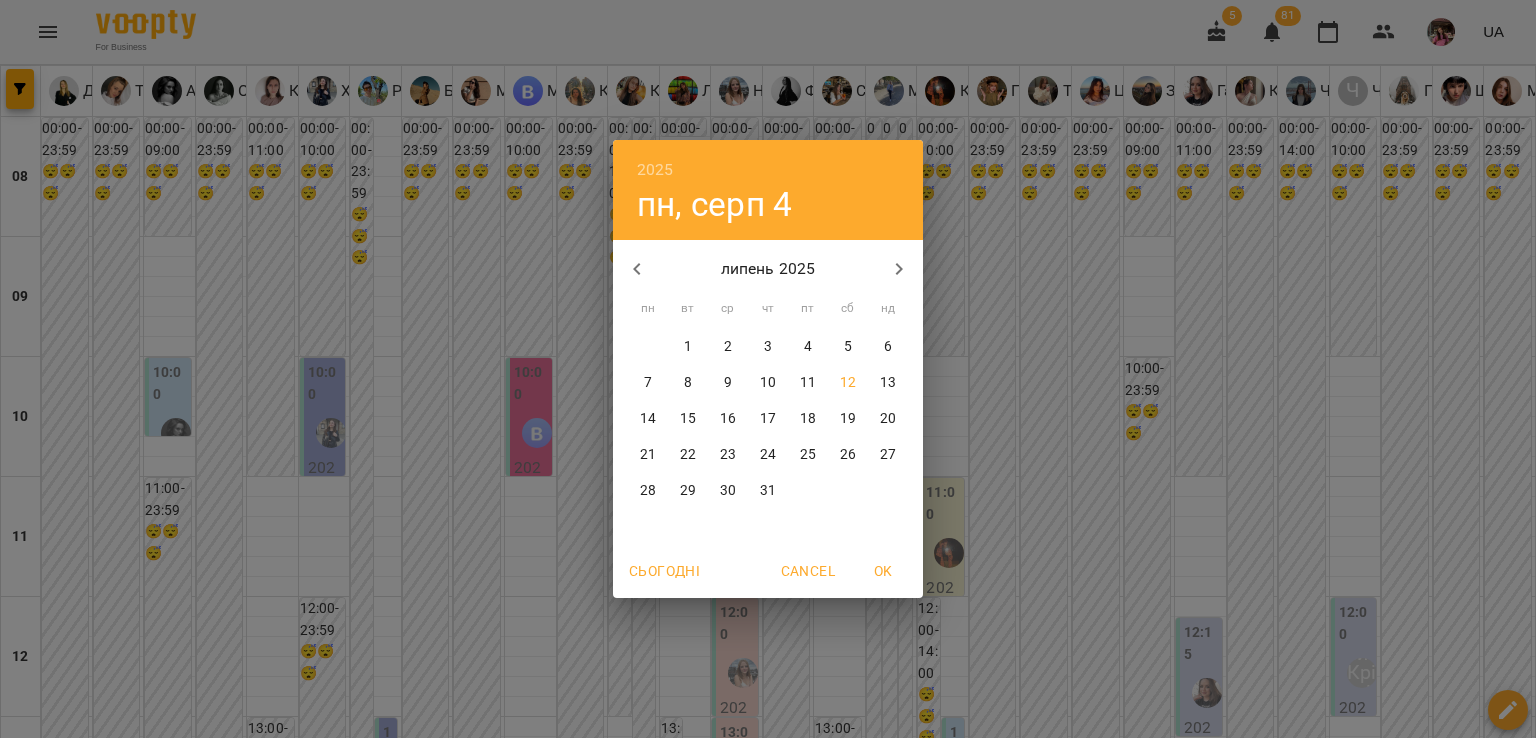 click on "12" at bounding box center (848, 383) 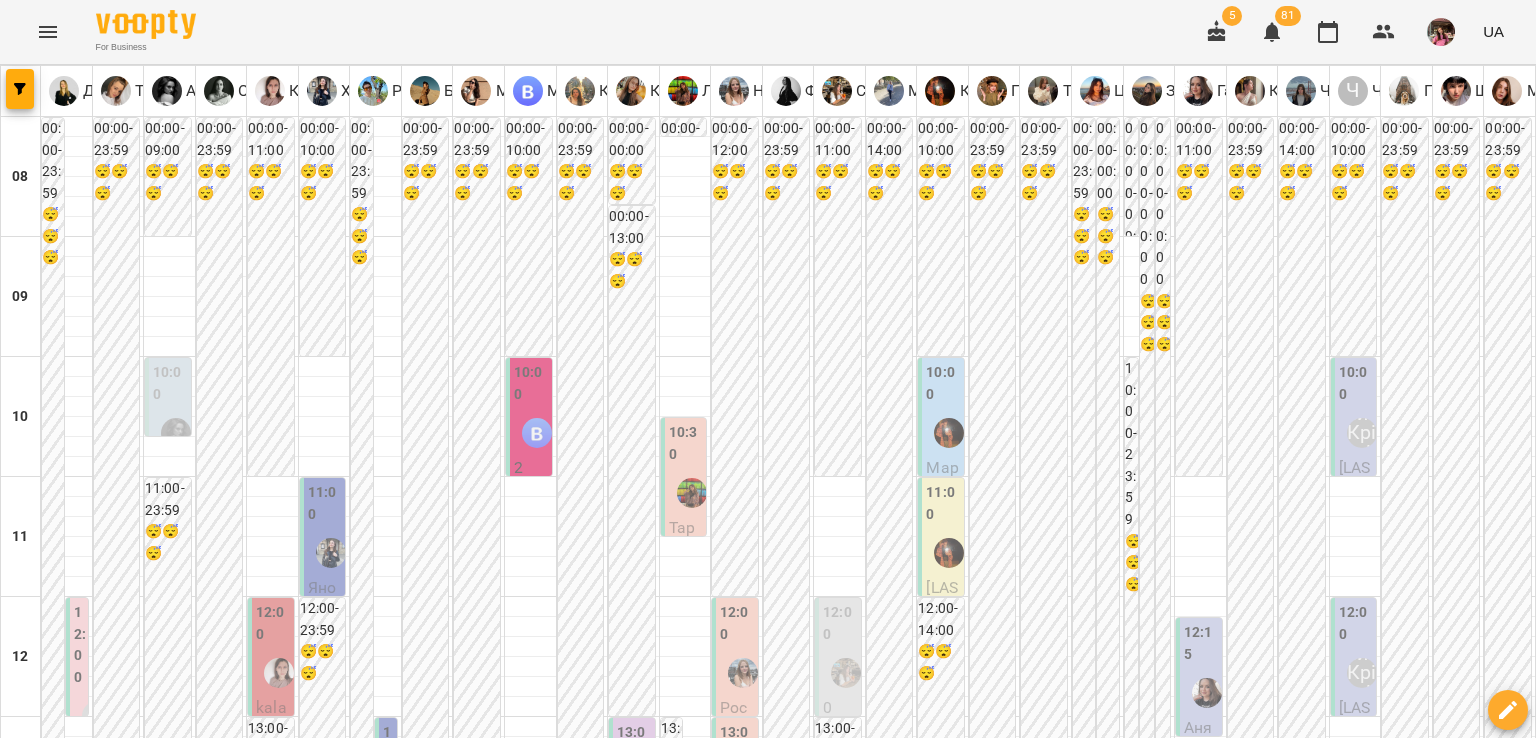 scroll, scrollTop: 374, scrollLeft: 0, axis: vertical 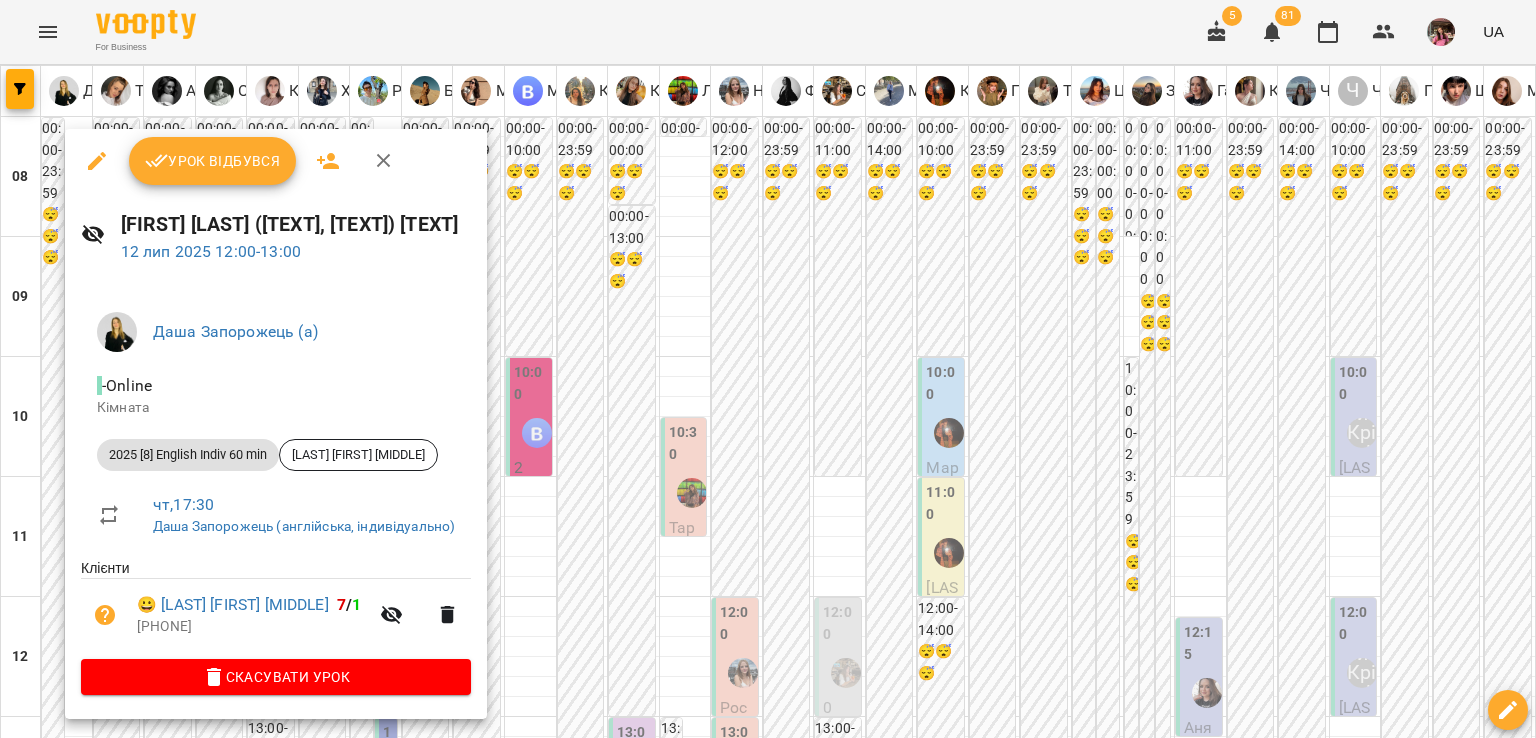 click 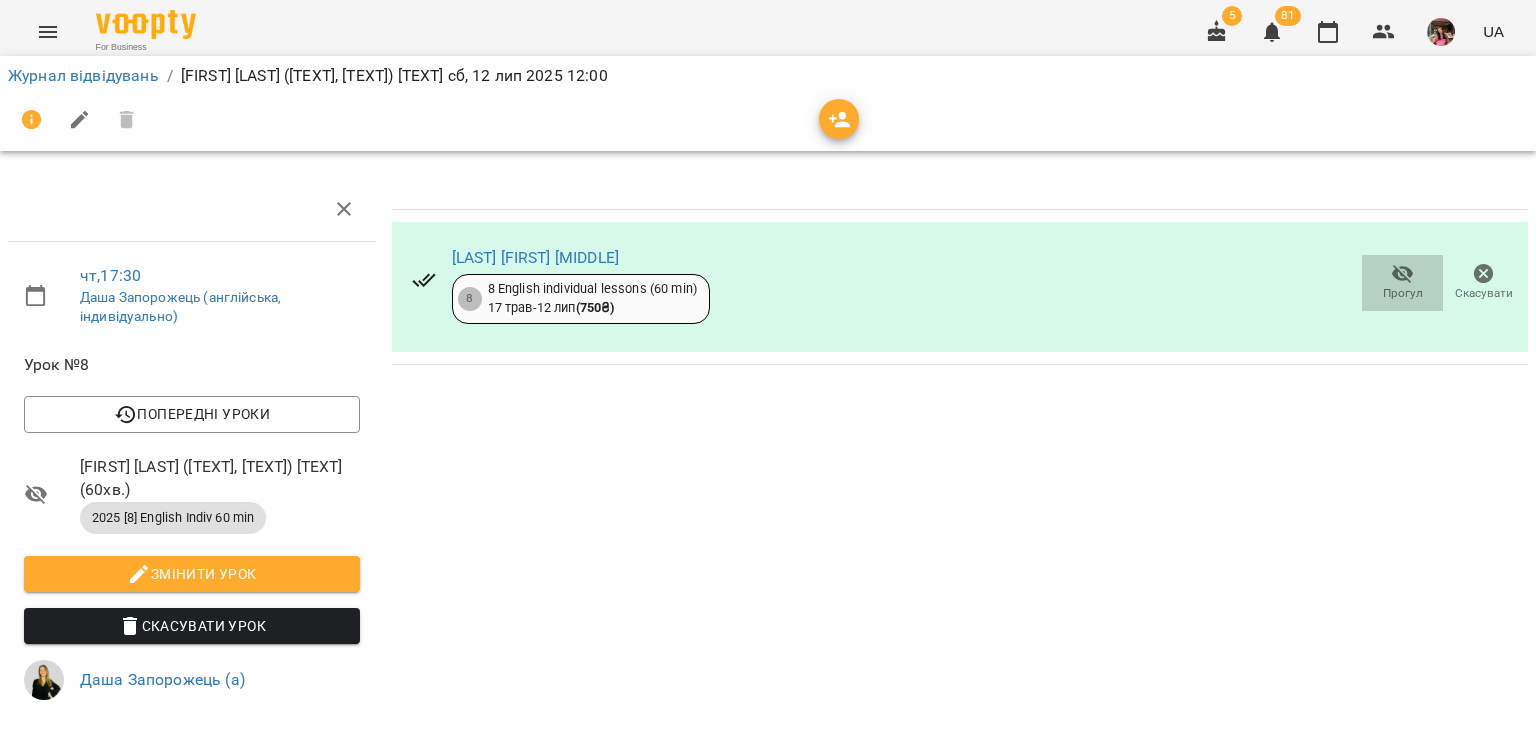 click 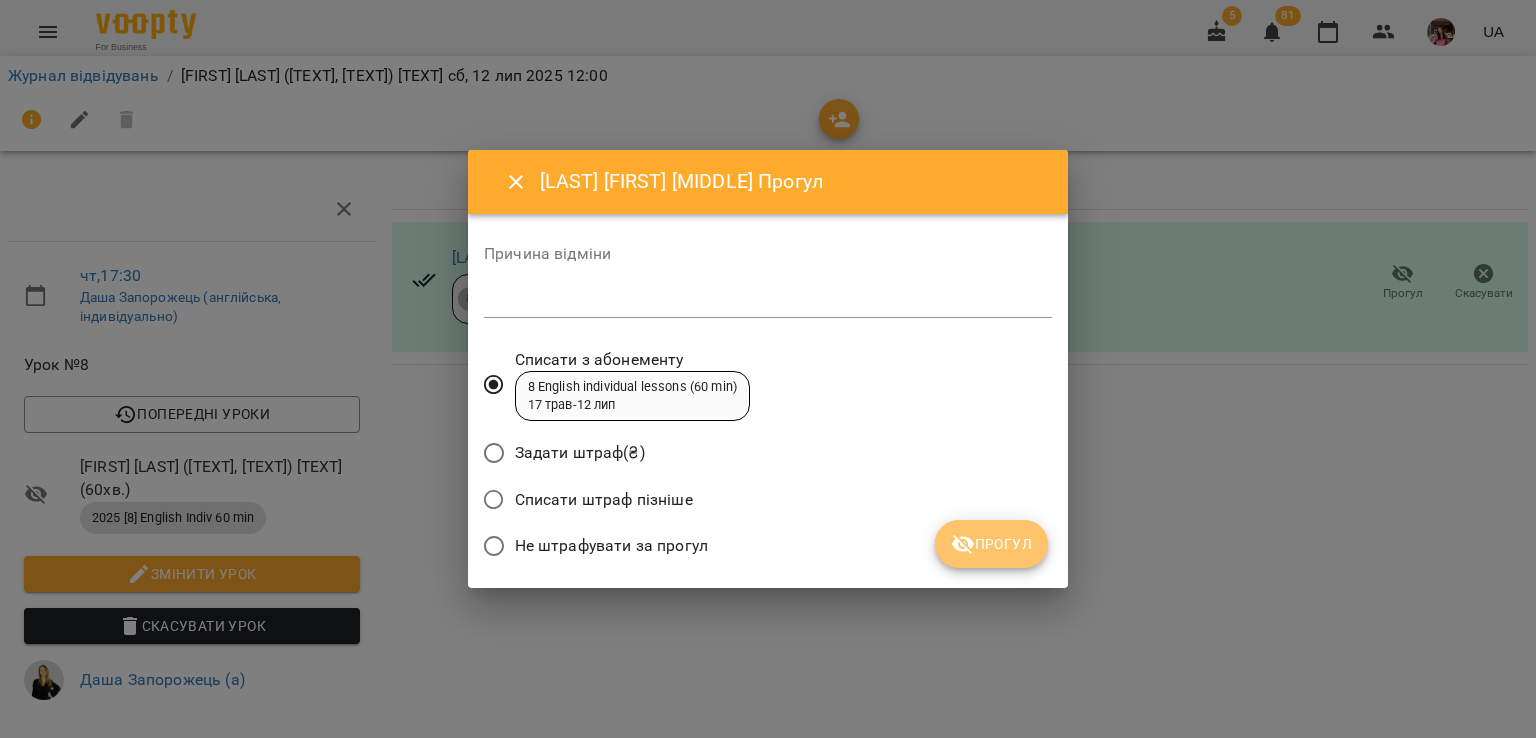 click on "Прогул" at bounding box center [991, 544] 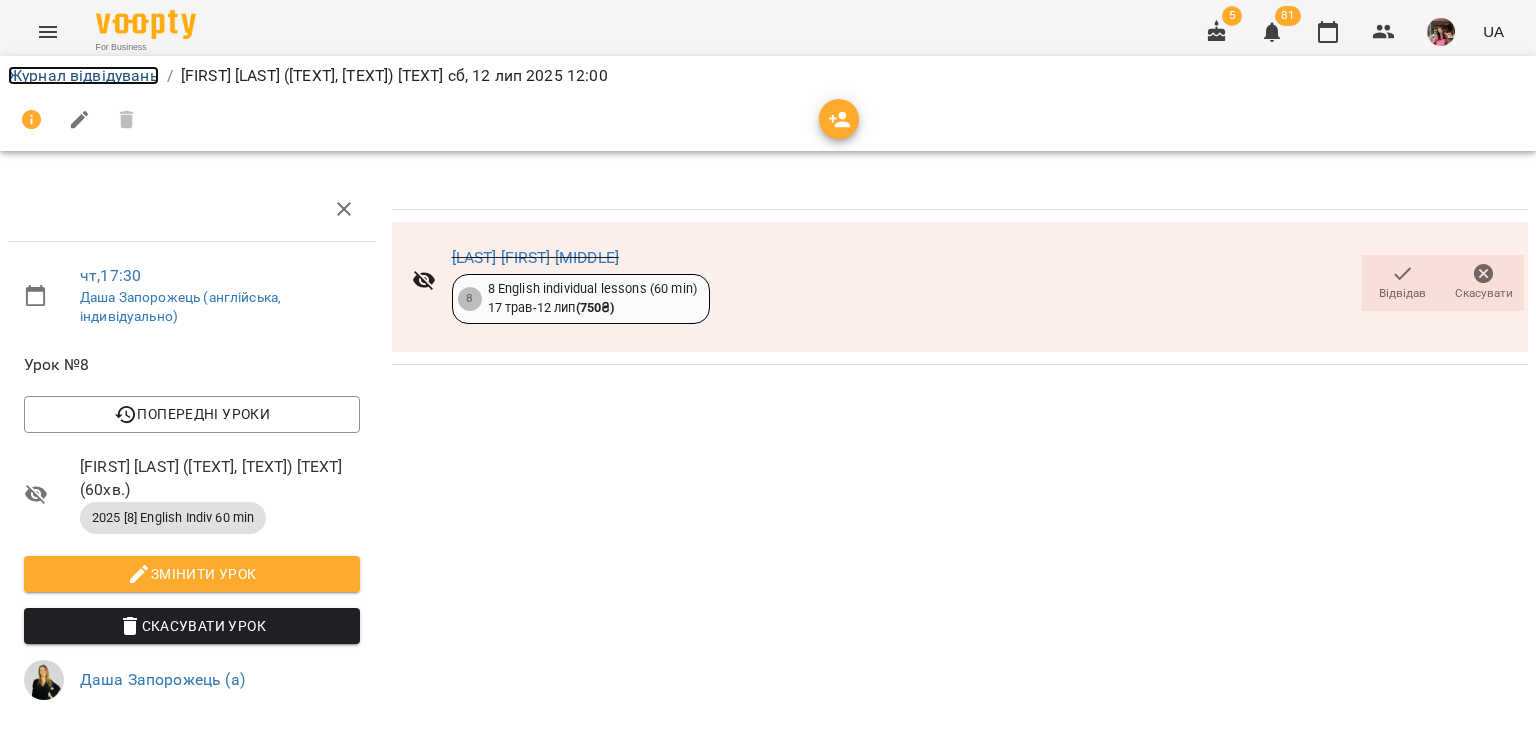 click on "Журнал відвідувань" at bounding box center [83, 75] 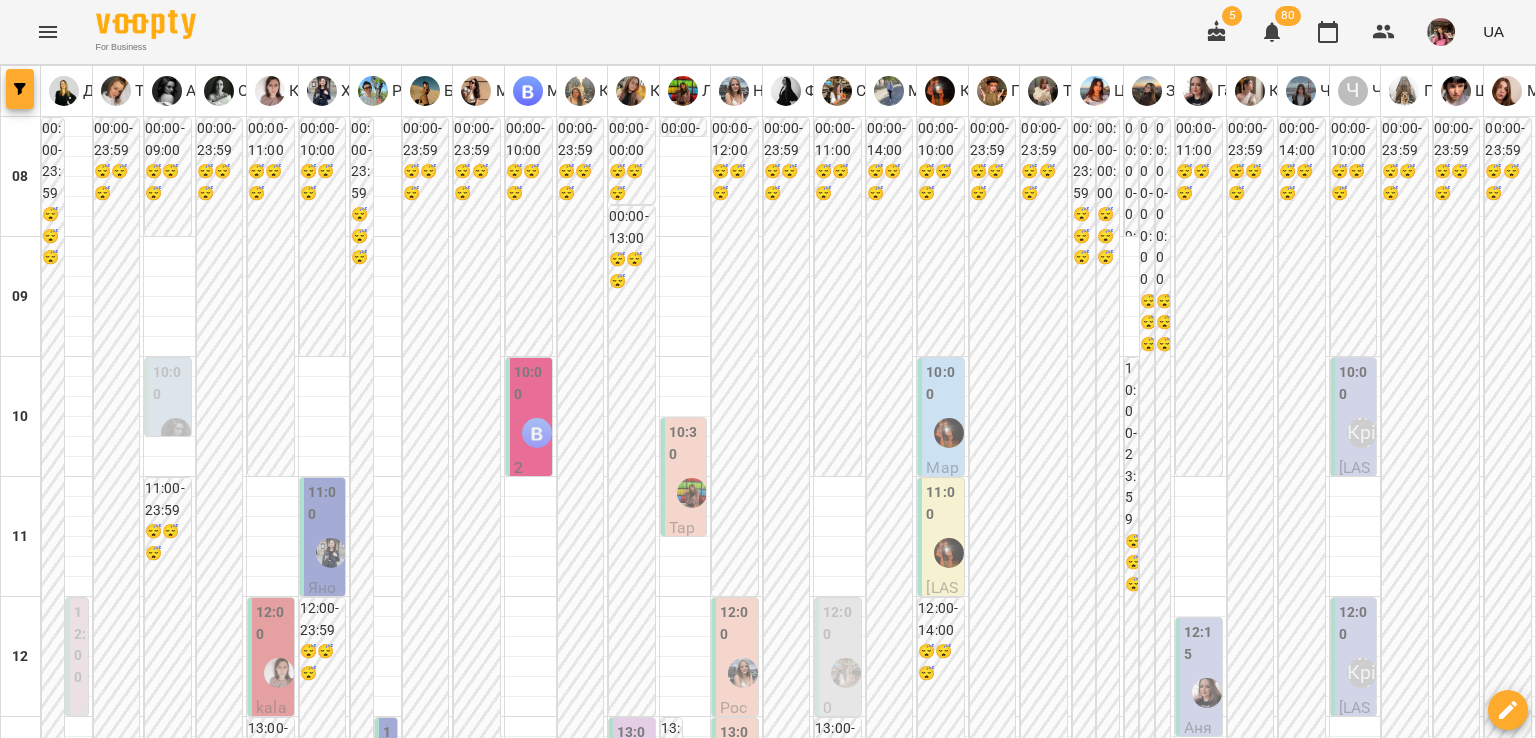 click at bounding box center [20, 89] 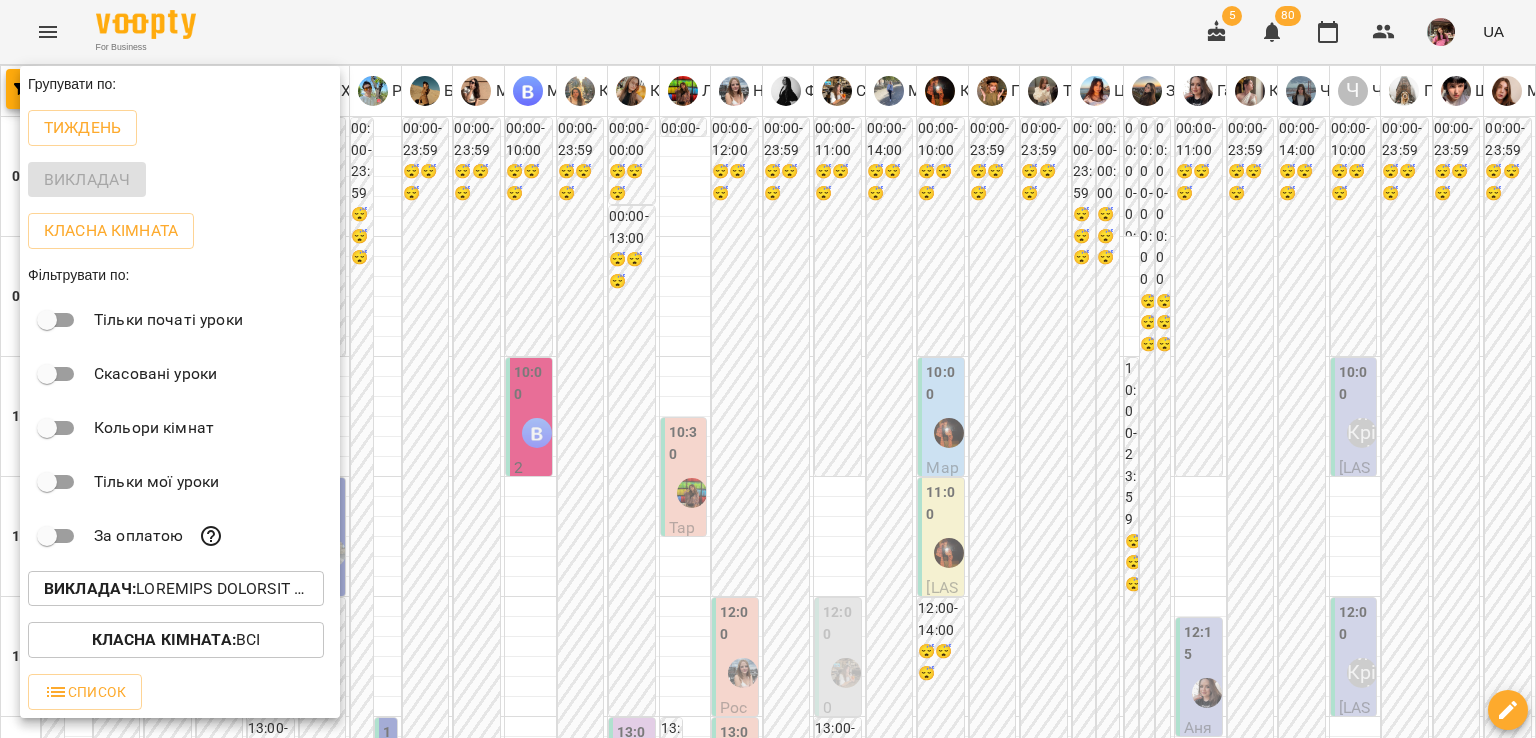 click on "Викладач :" at bounding box center [176, 589] 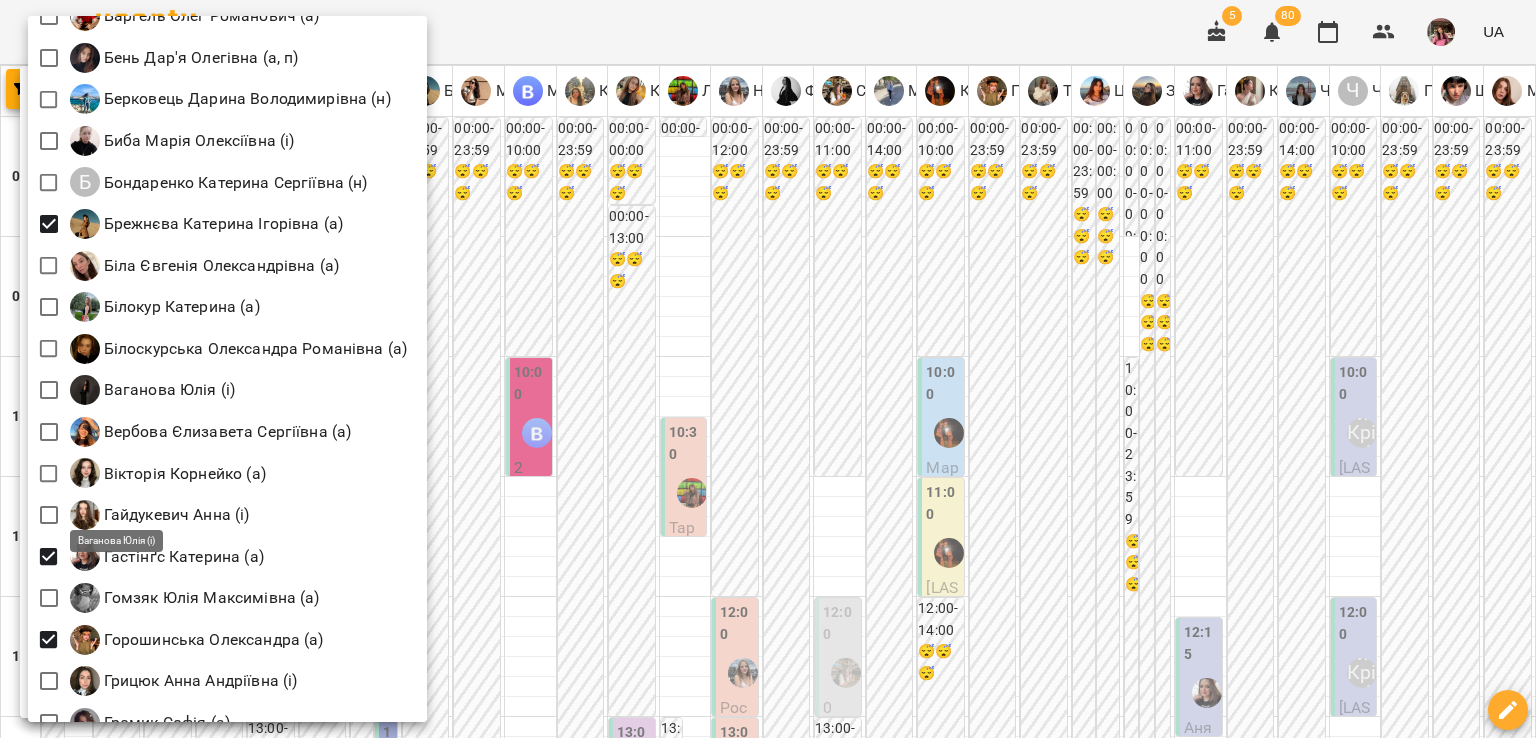 scroll, scrollTop: 0, scrollLeft: 0, axis: both 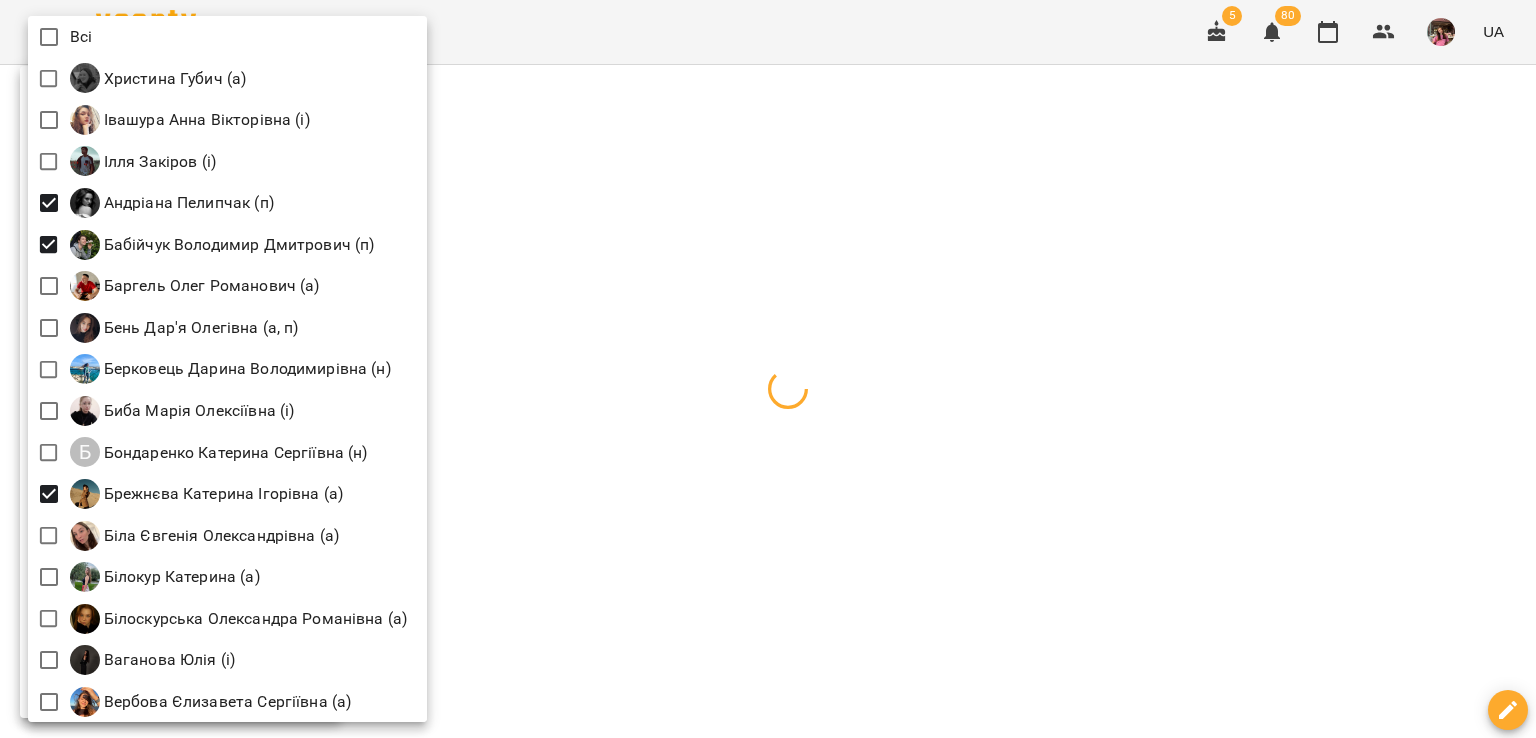 click at bounding box center (768, 369) 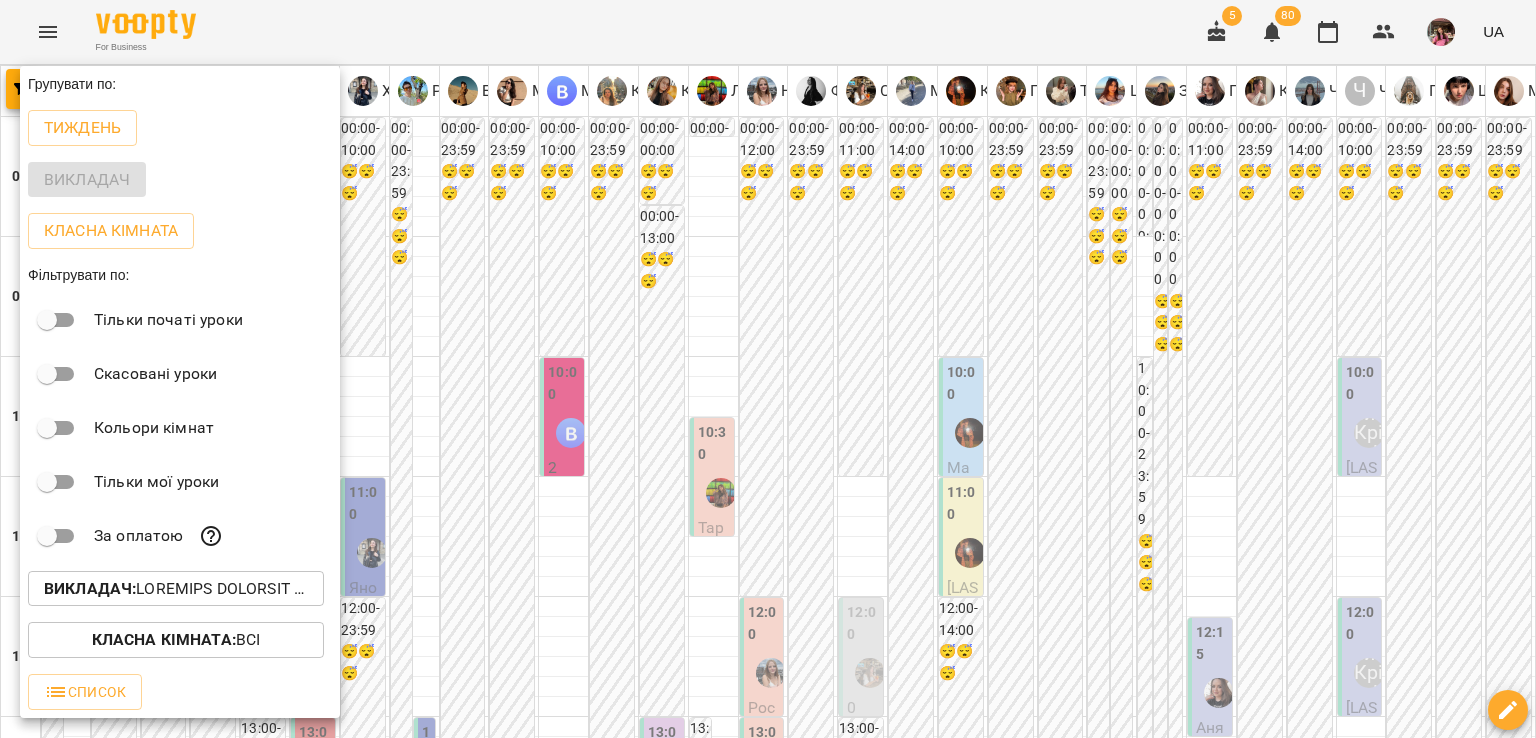 click at bounding box center (768, 369) 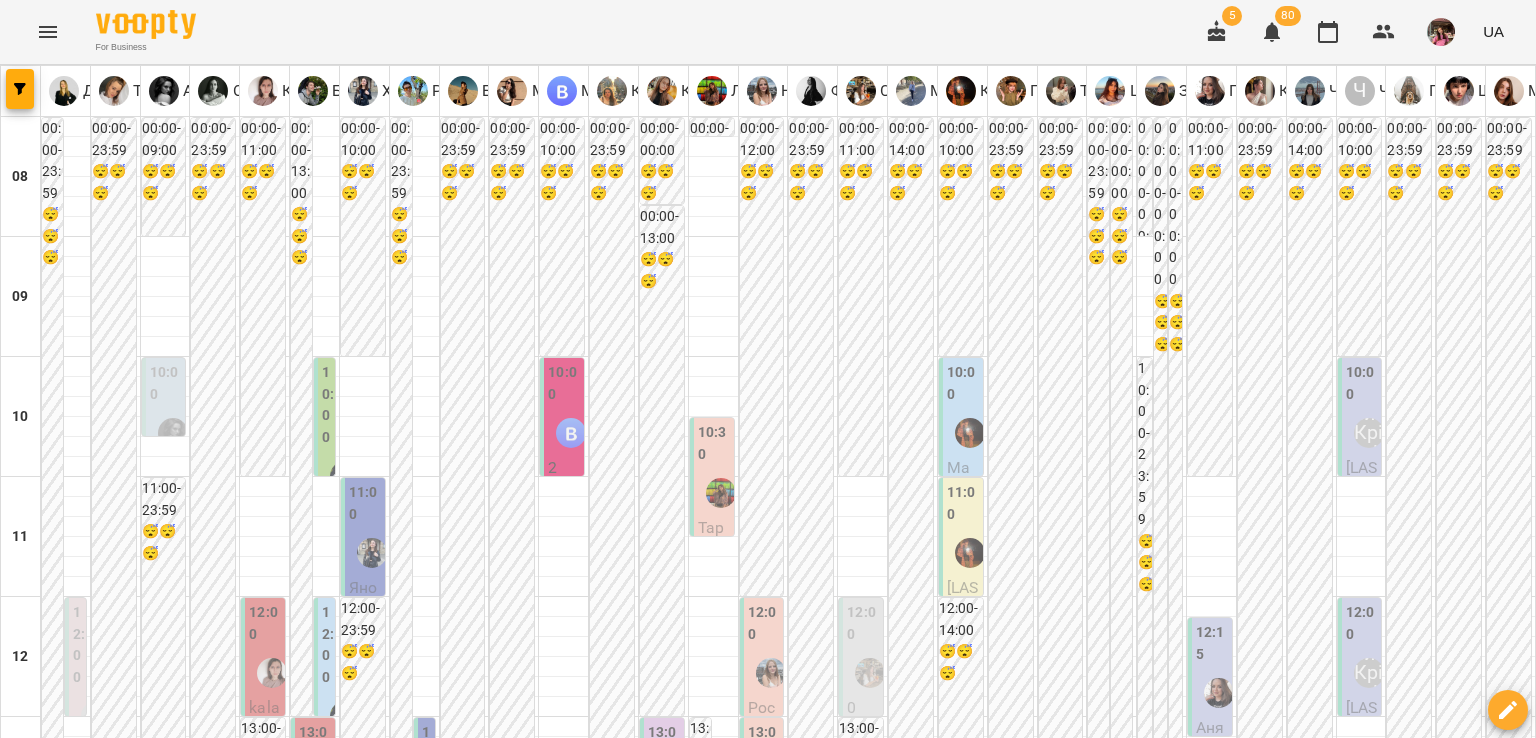 click at bounding box center (867, 2008) 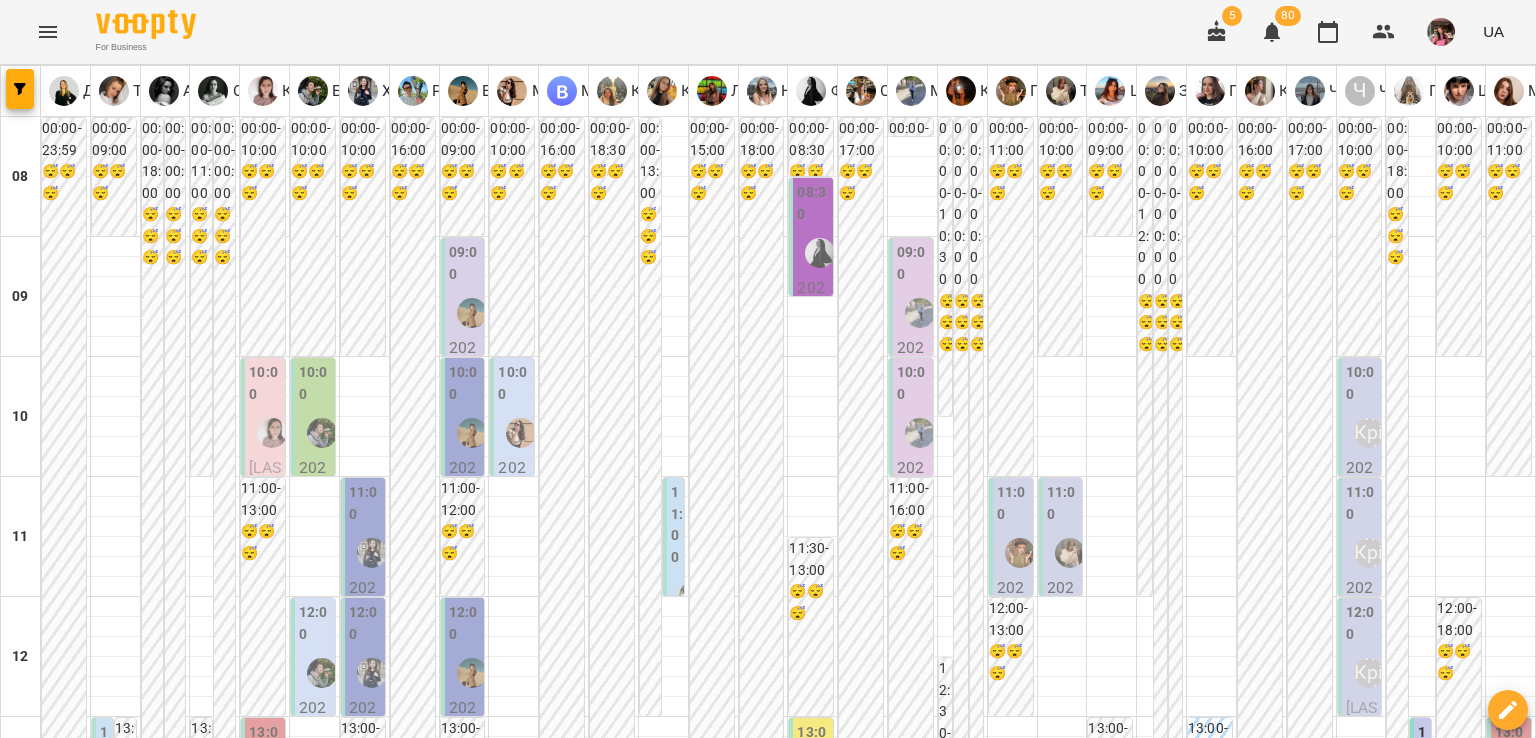 click on "чт" at bounding box center [857, 1943] 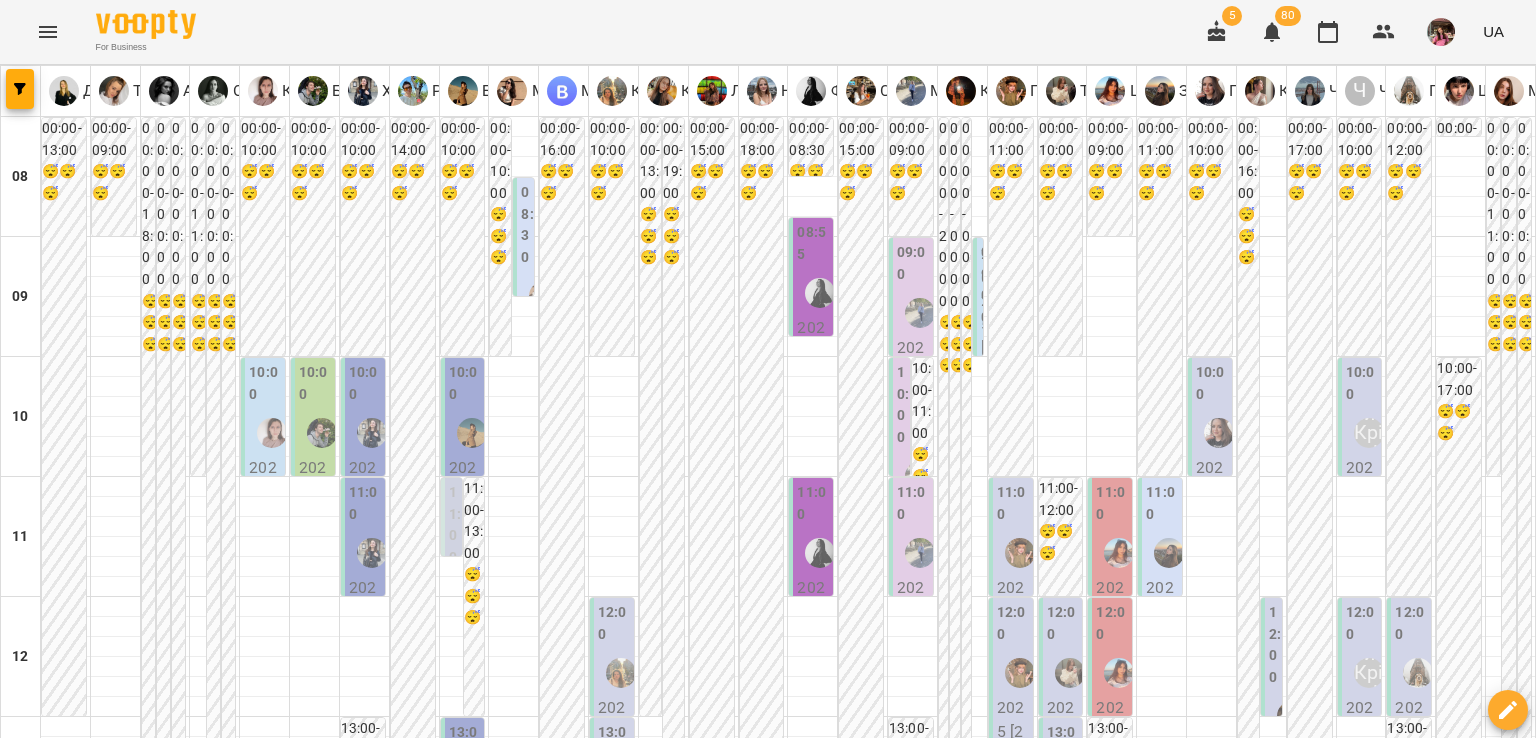 scroll, scrollTop: 860, scrollLeft: 0, axis: vertical 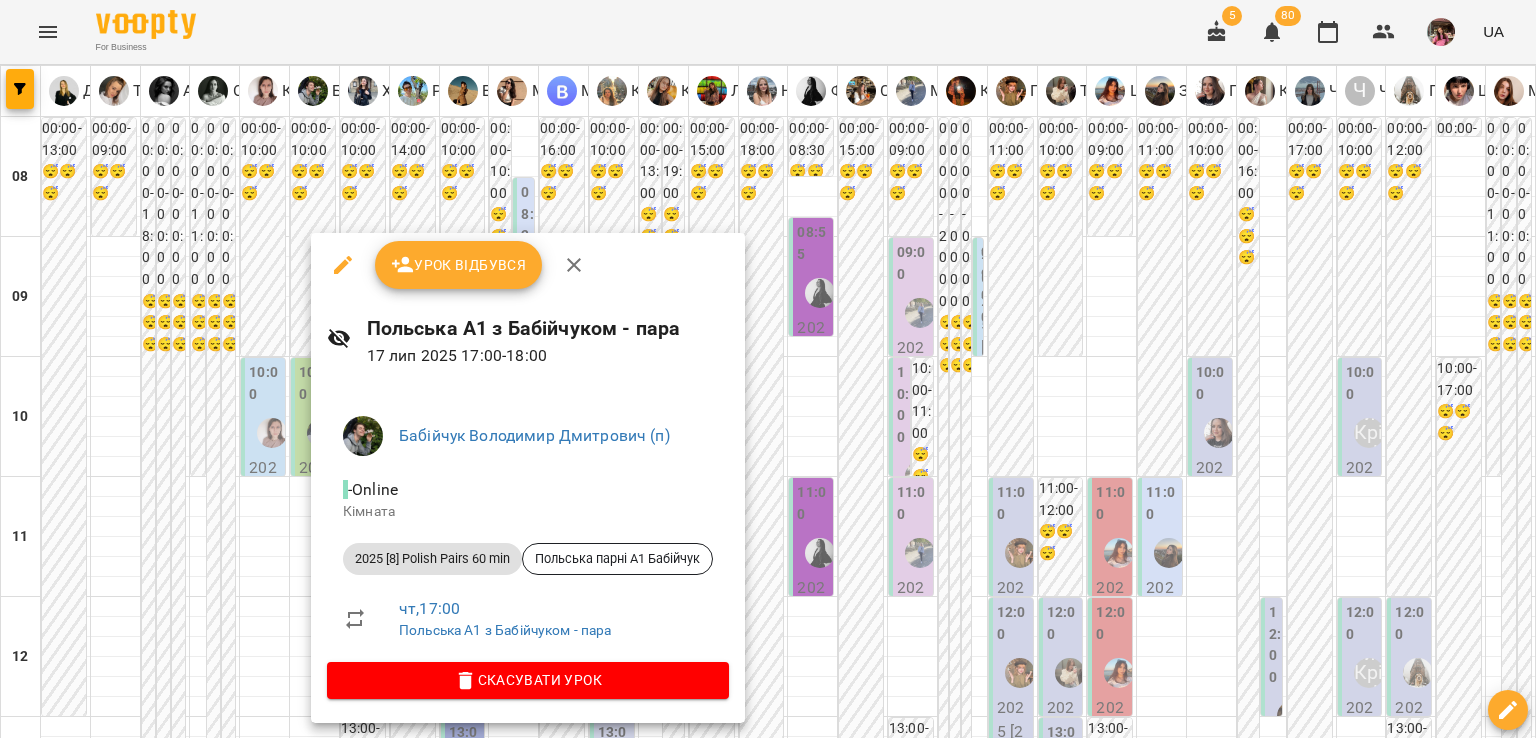 click at bounding box center (768, 369) 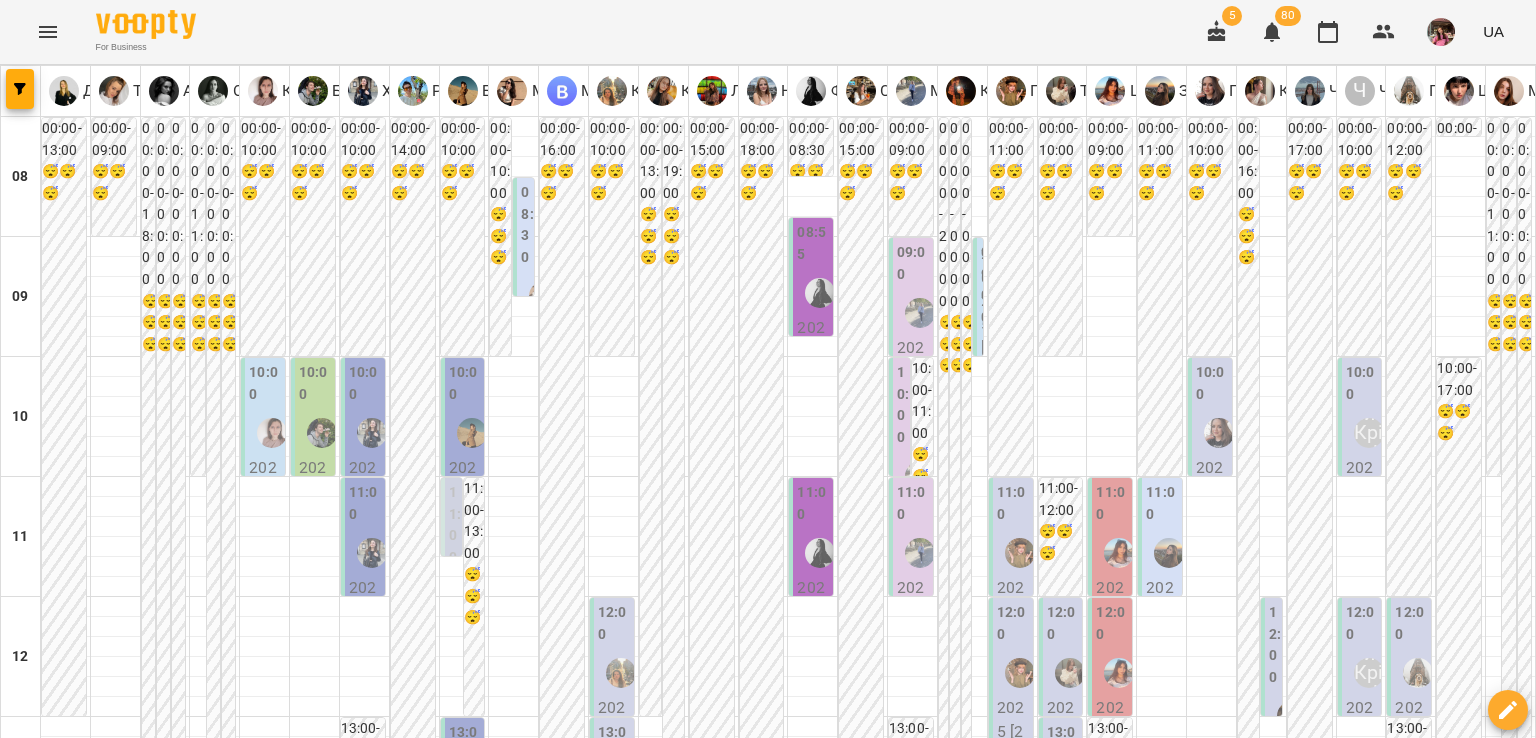 click at bounding box center (322, 1316) 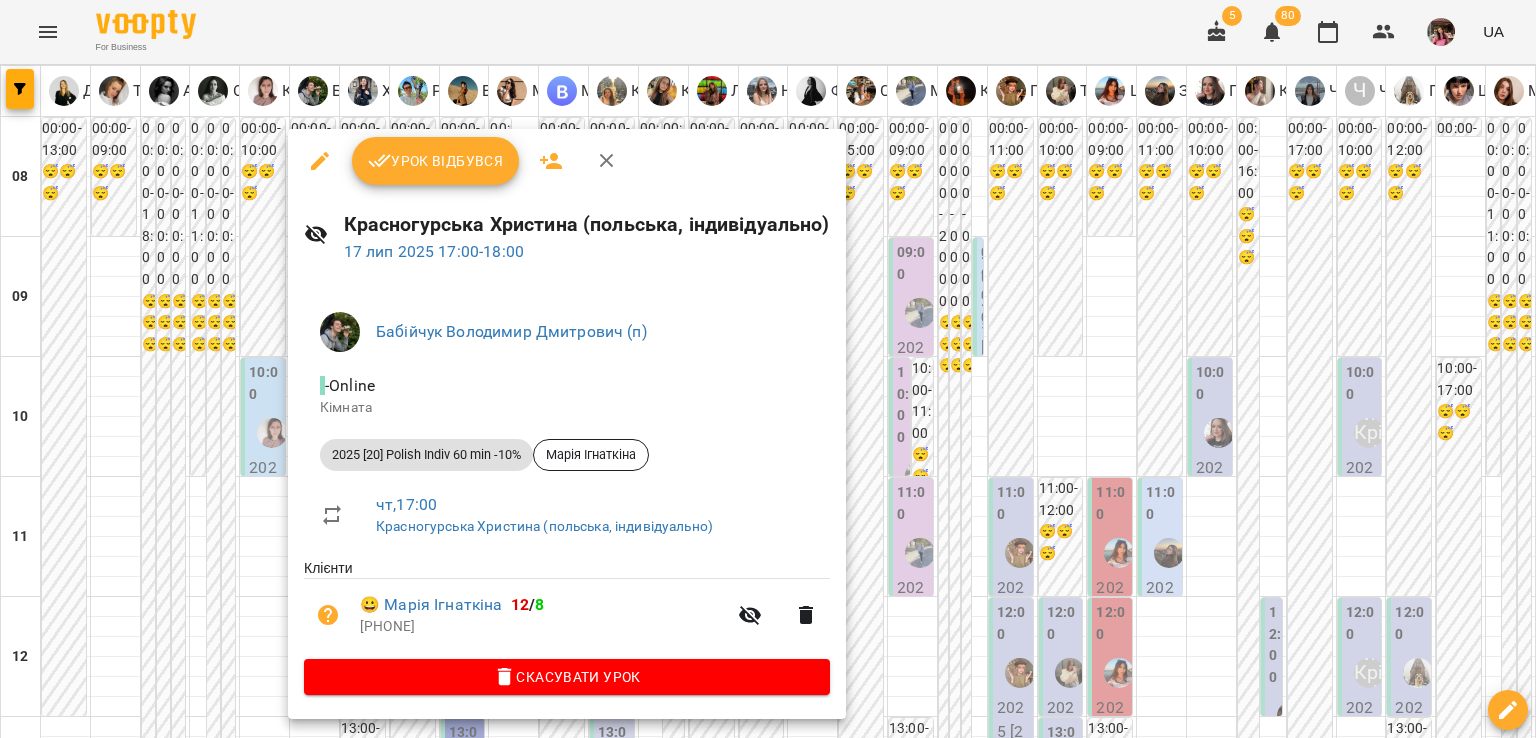 click at bounding box center [768, 369] 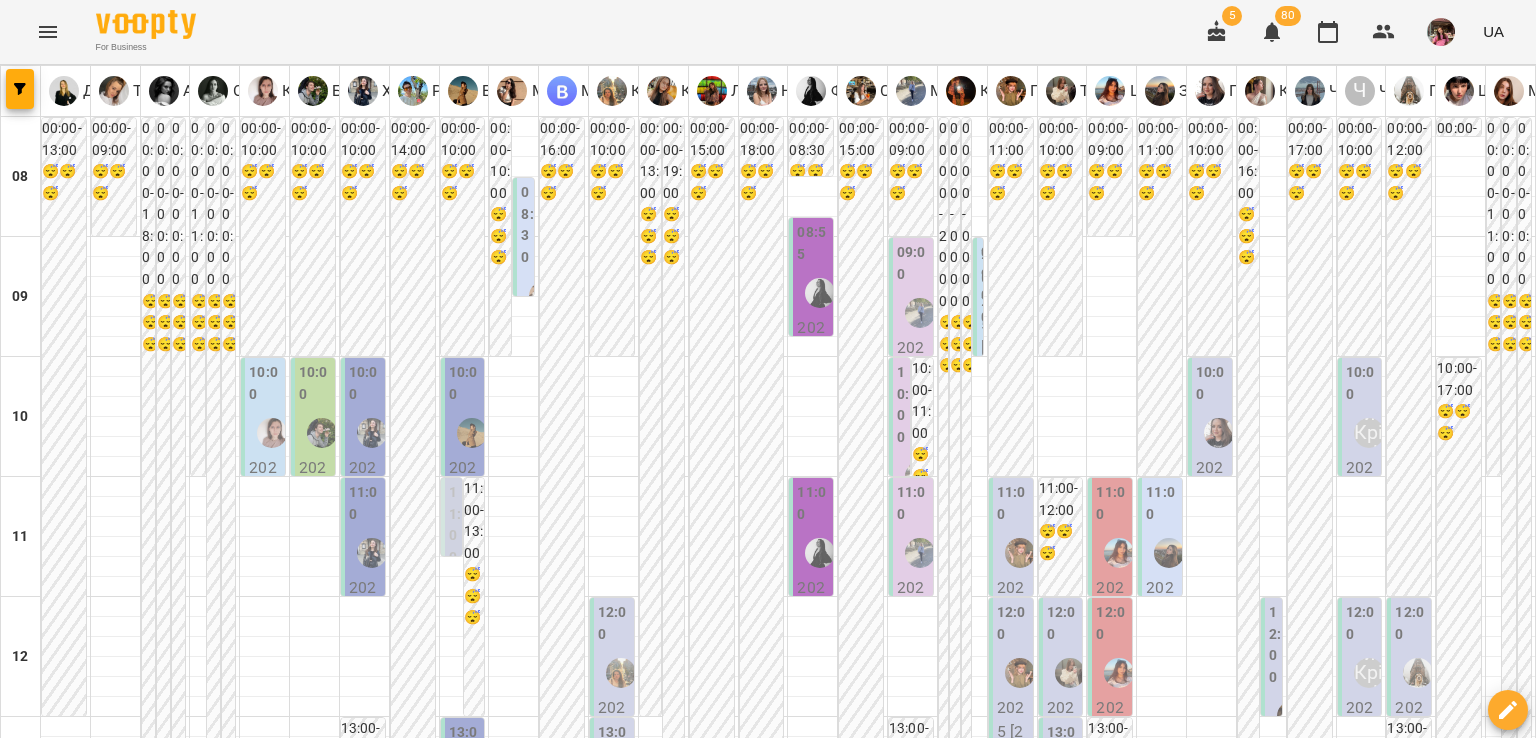 click on "18:00 2025 [20] Polish Pairs 60 min - Парні з польської А0 з Вовою" at bounding box center [313, 1377] 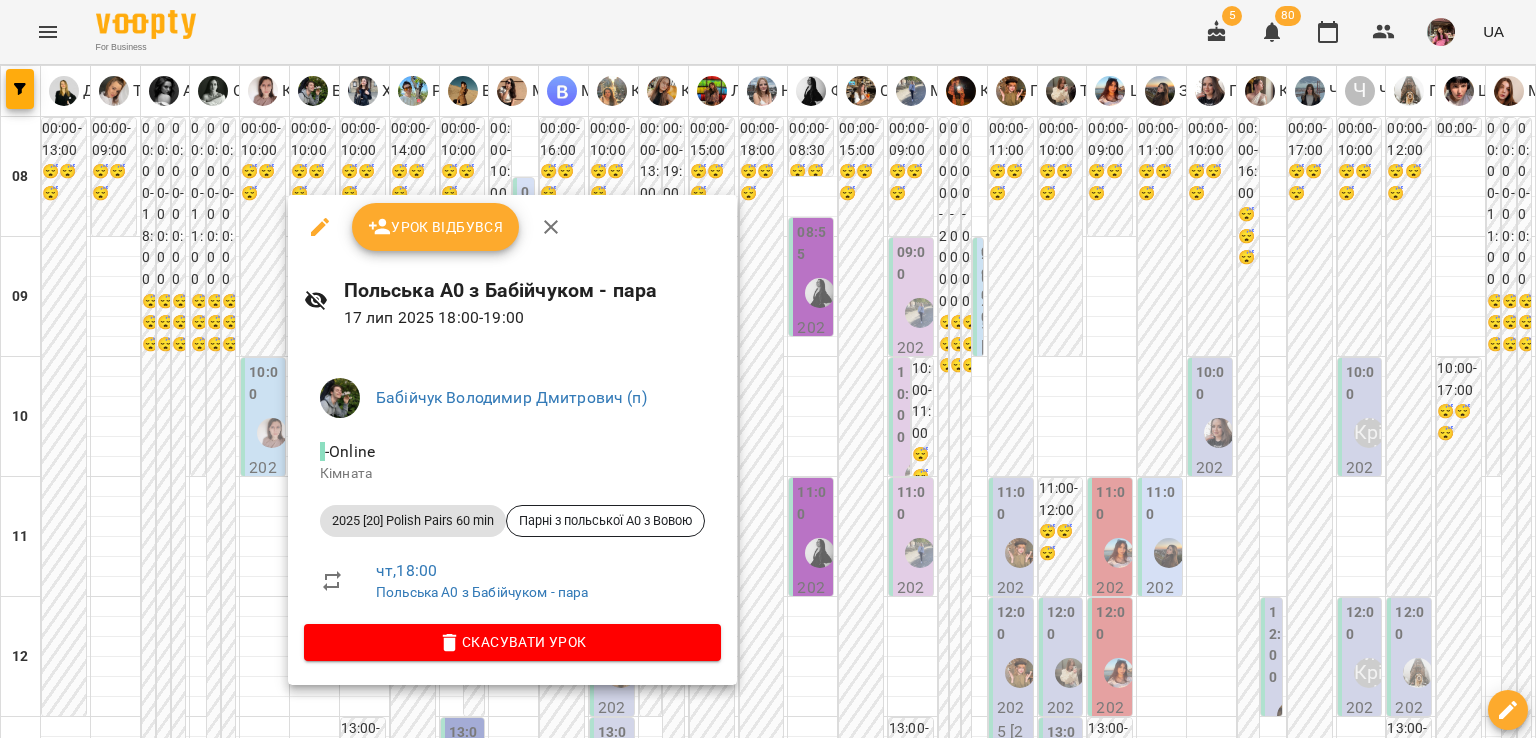 click at bounding box center (768, 369) 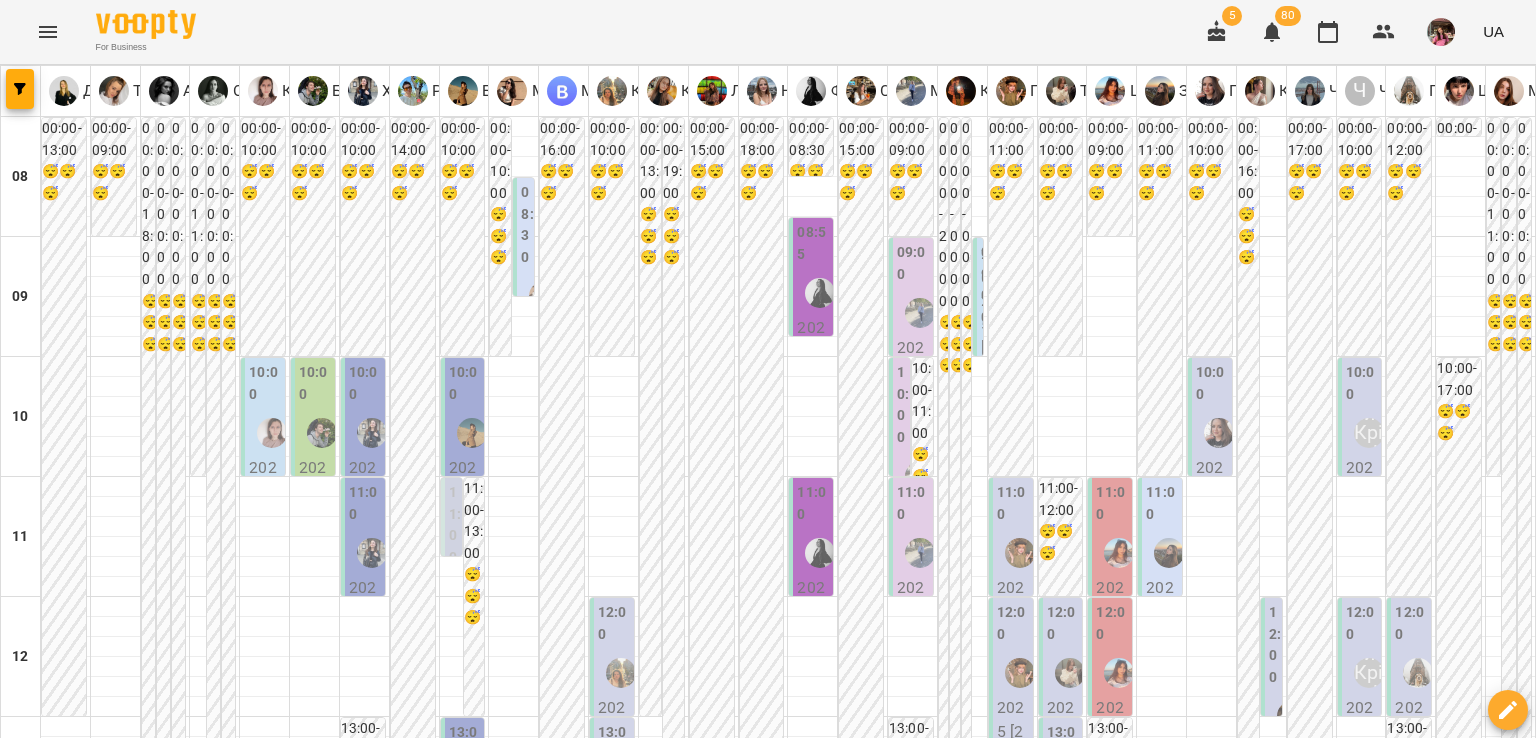 click on "пн 14 лип вт 15 лип ср 16 лип чт 17 лип пт 18 лип сб 19 лип нд 20 лип" at bounding box center (768, 1949) 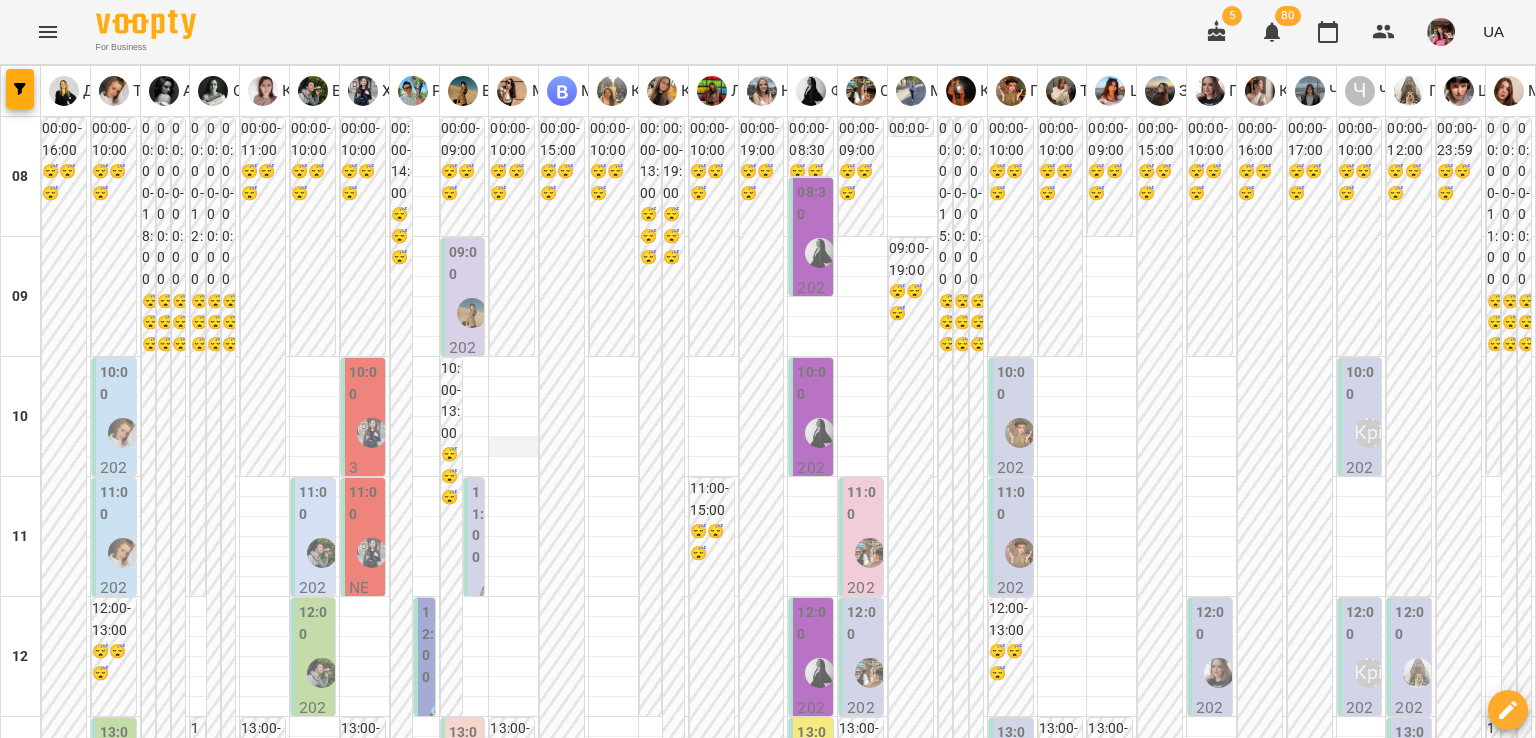 scroll, scrollTop: 876, scrollLeft: 0, axis: vertical 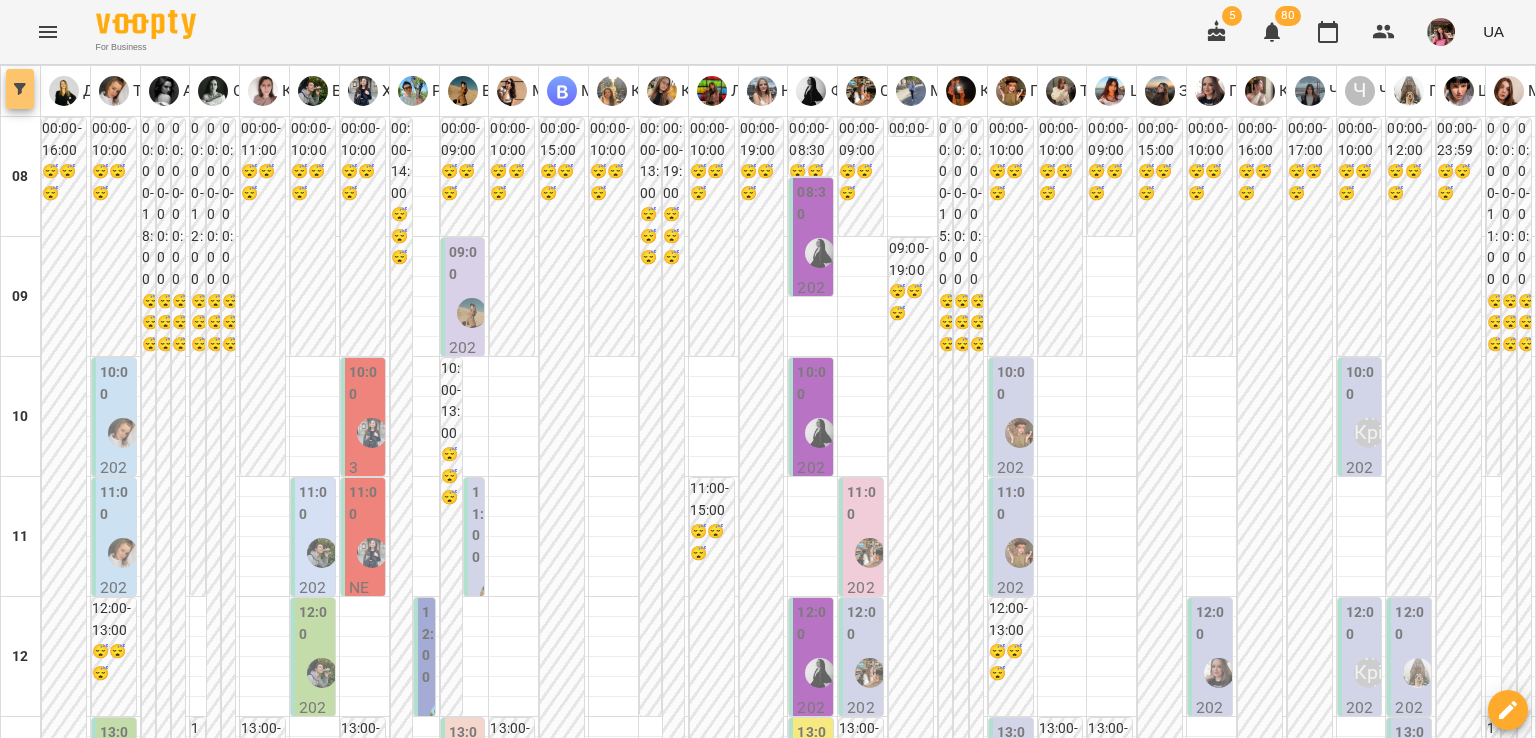 click 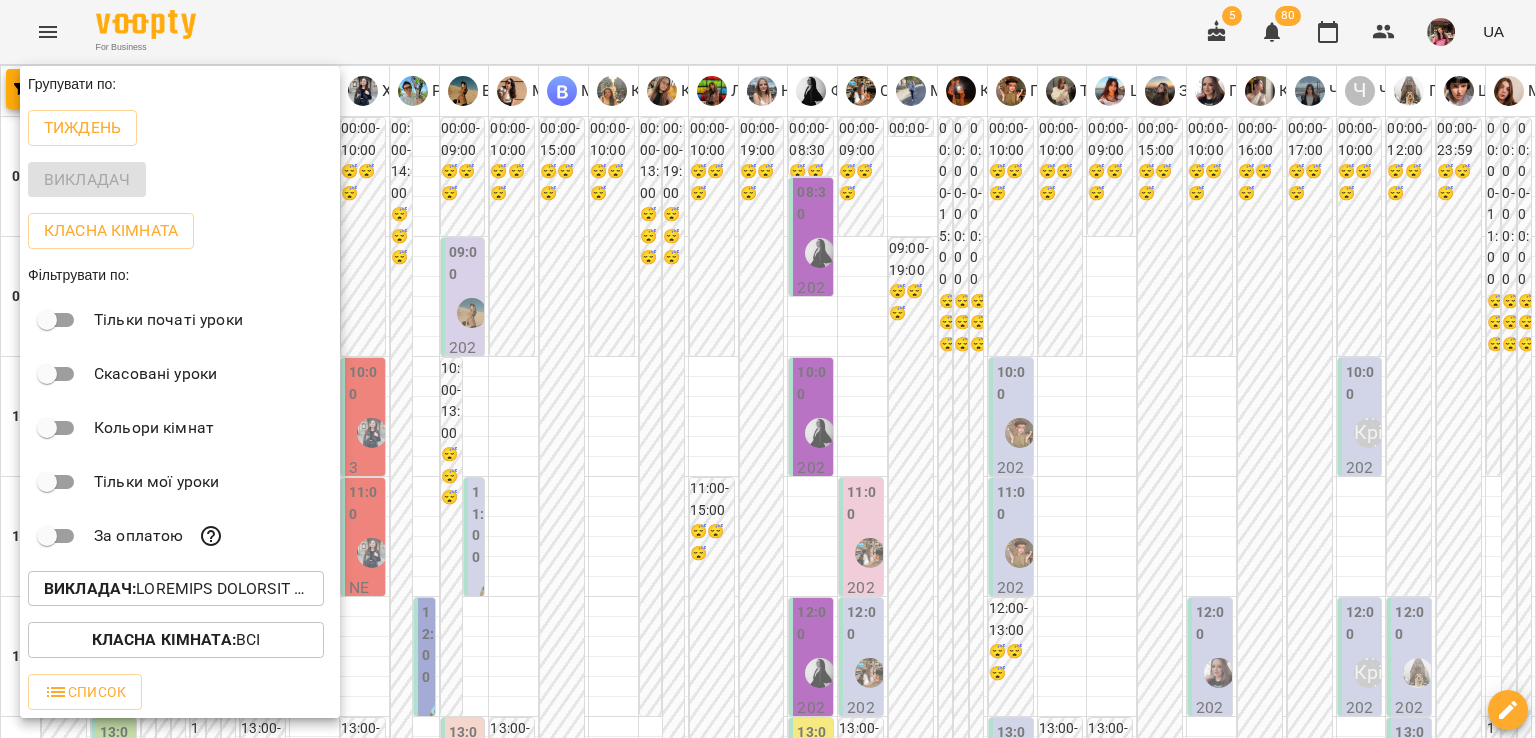 click on "Викладач :" at bounding box center (176, 589) 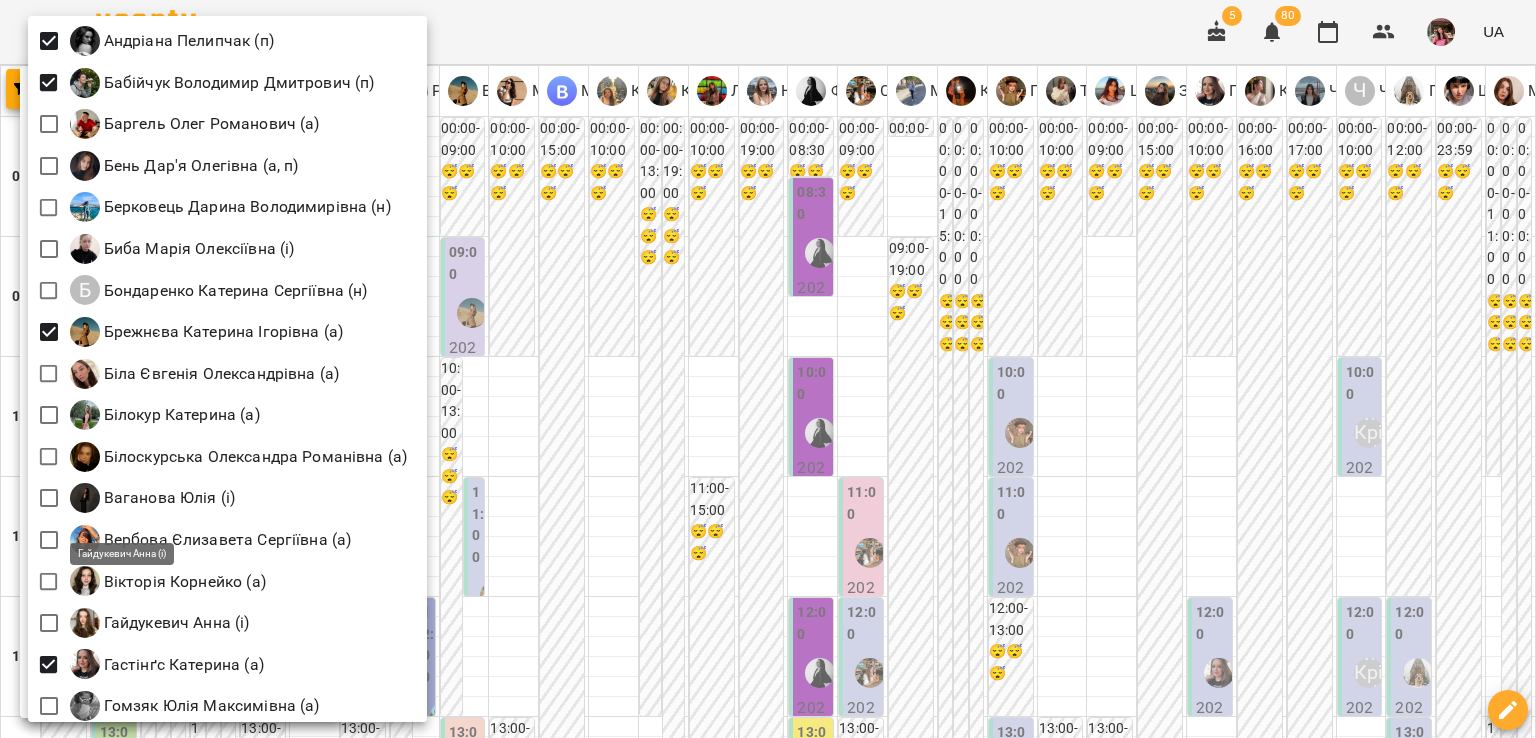 scroll, scrollTop: 192, scrollLeft: 0, axis: vertical 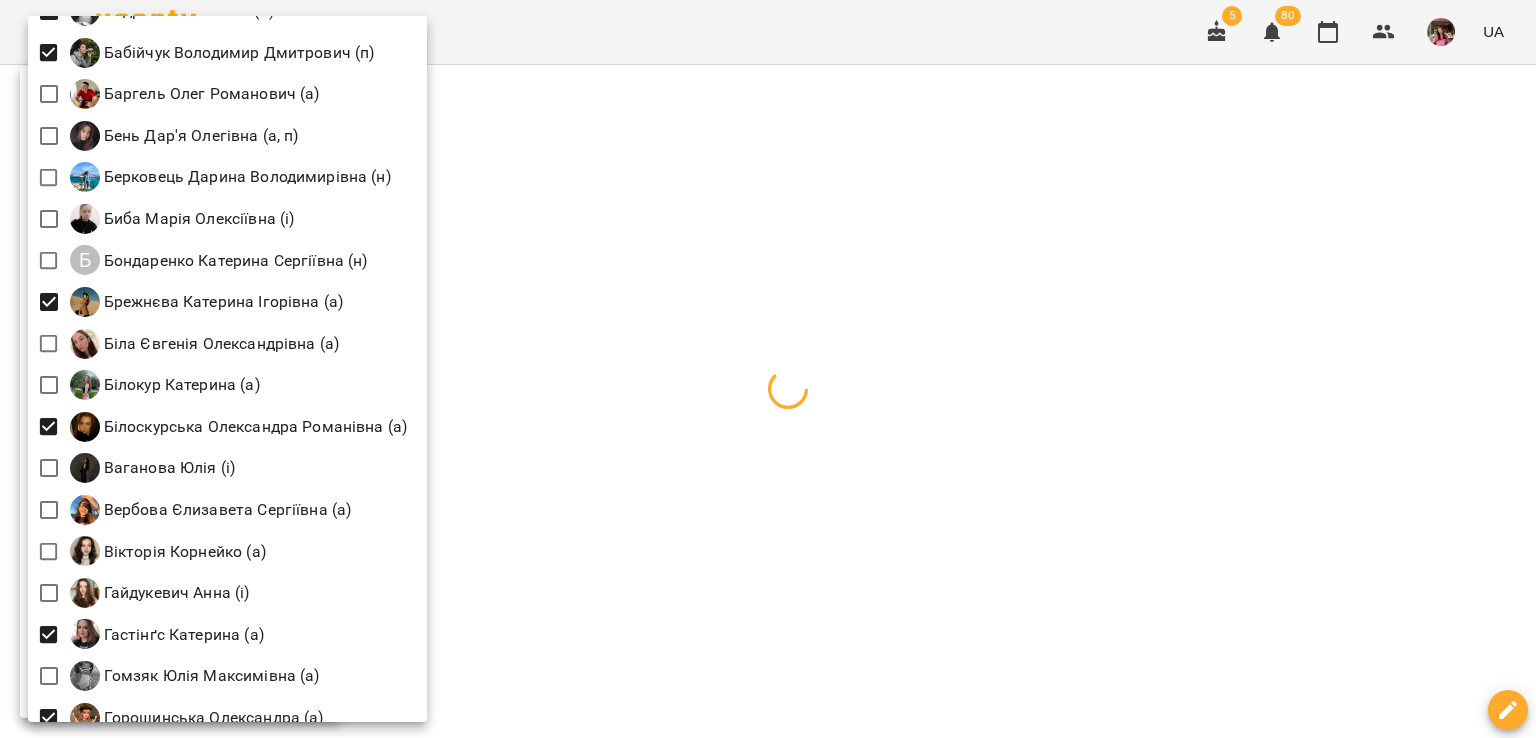 click at bounding box center [768, 369] 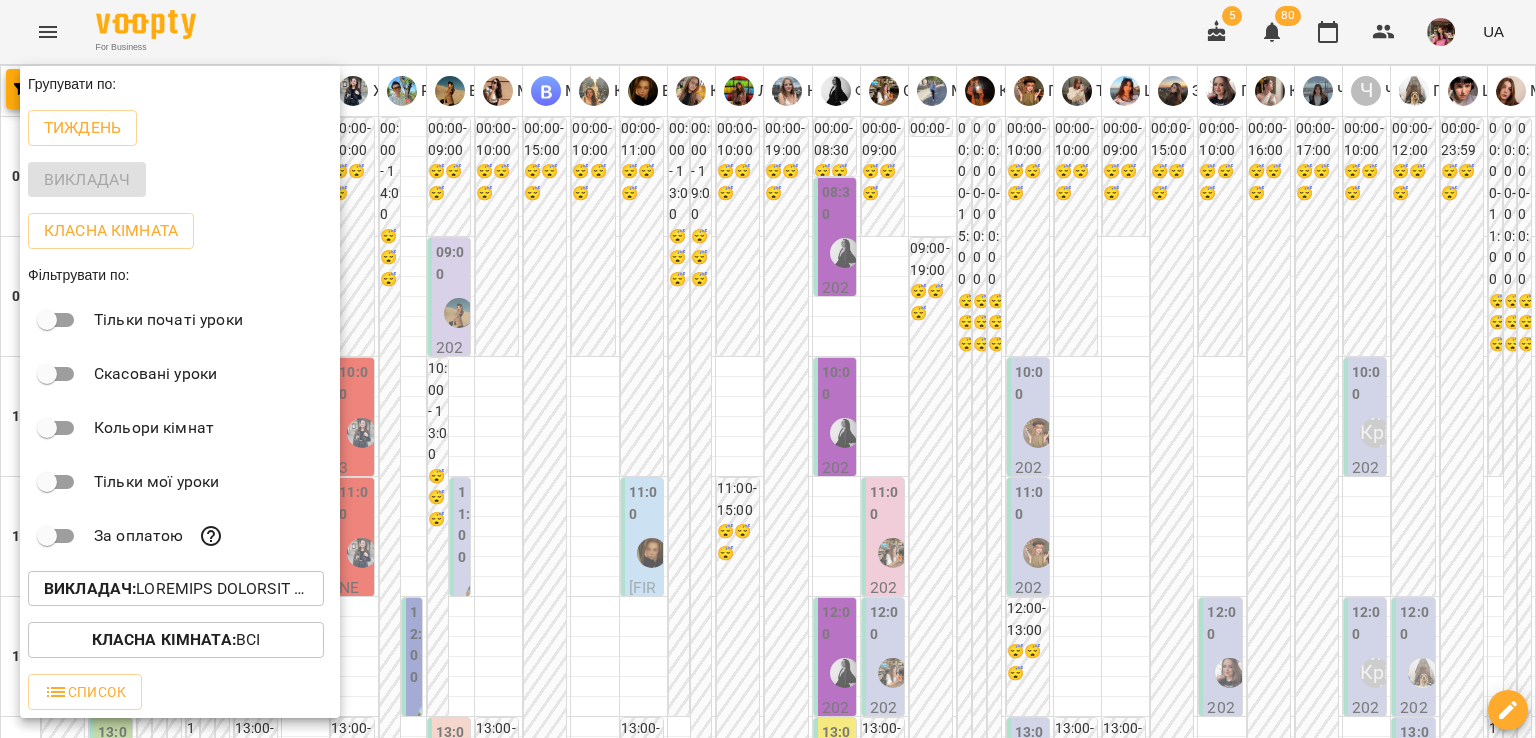 click at bounding box center [768, 369] 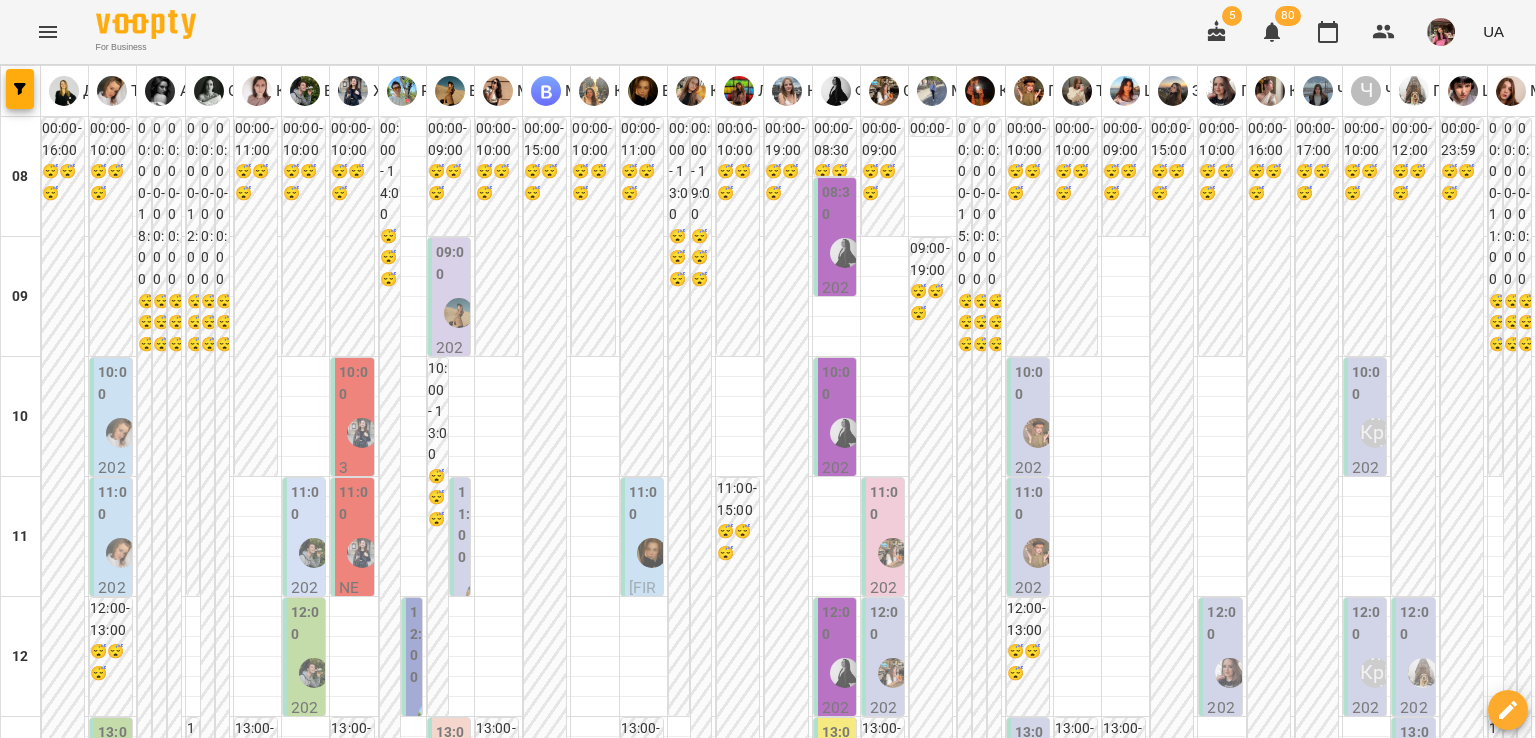 click on "**********" at bounding box center (768, 2008) 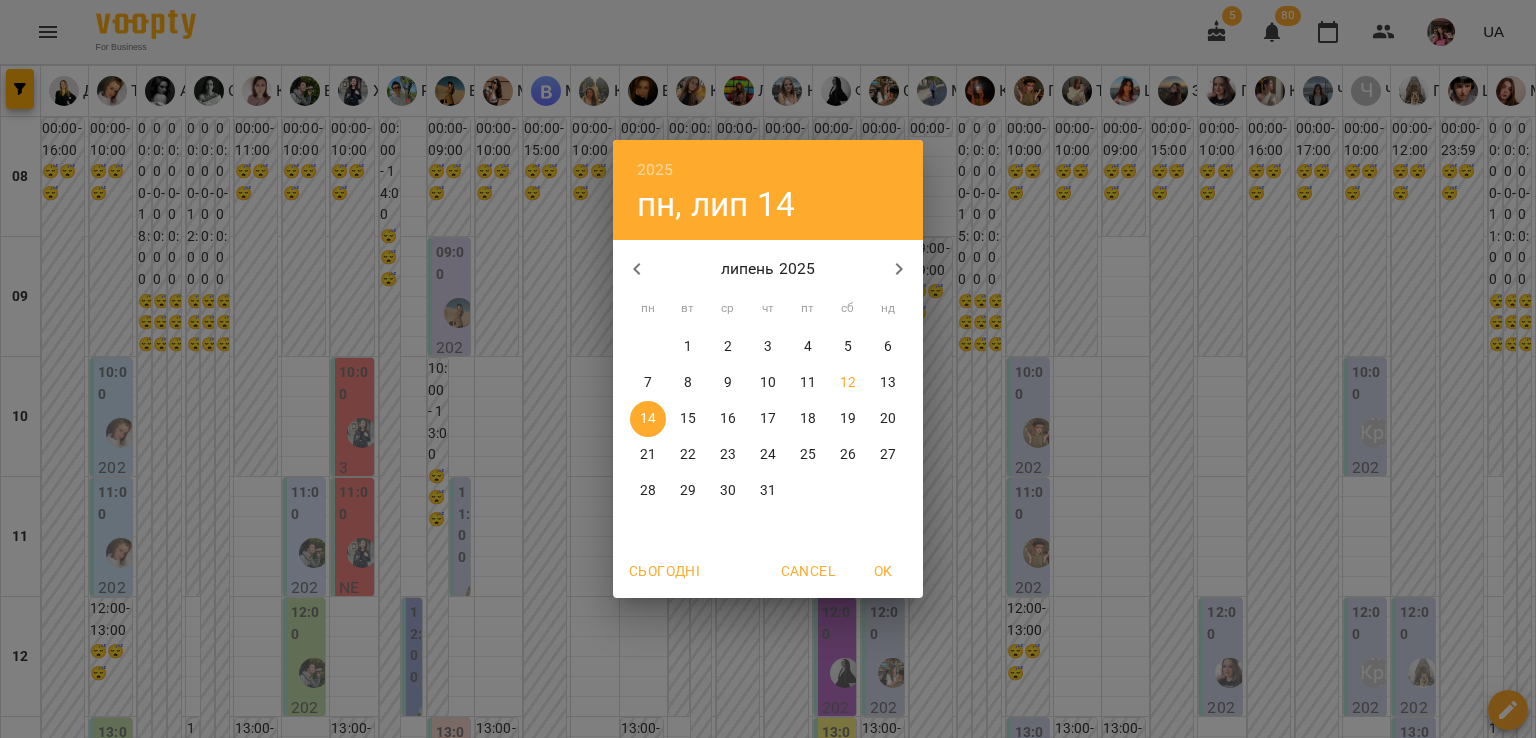 click on "12" at bounding box center (848, 383) 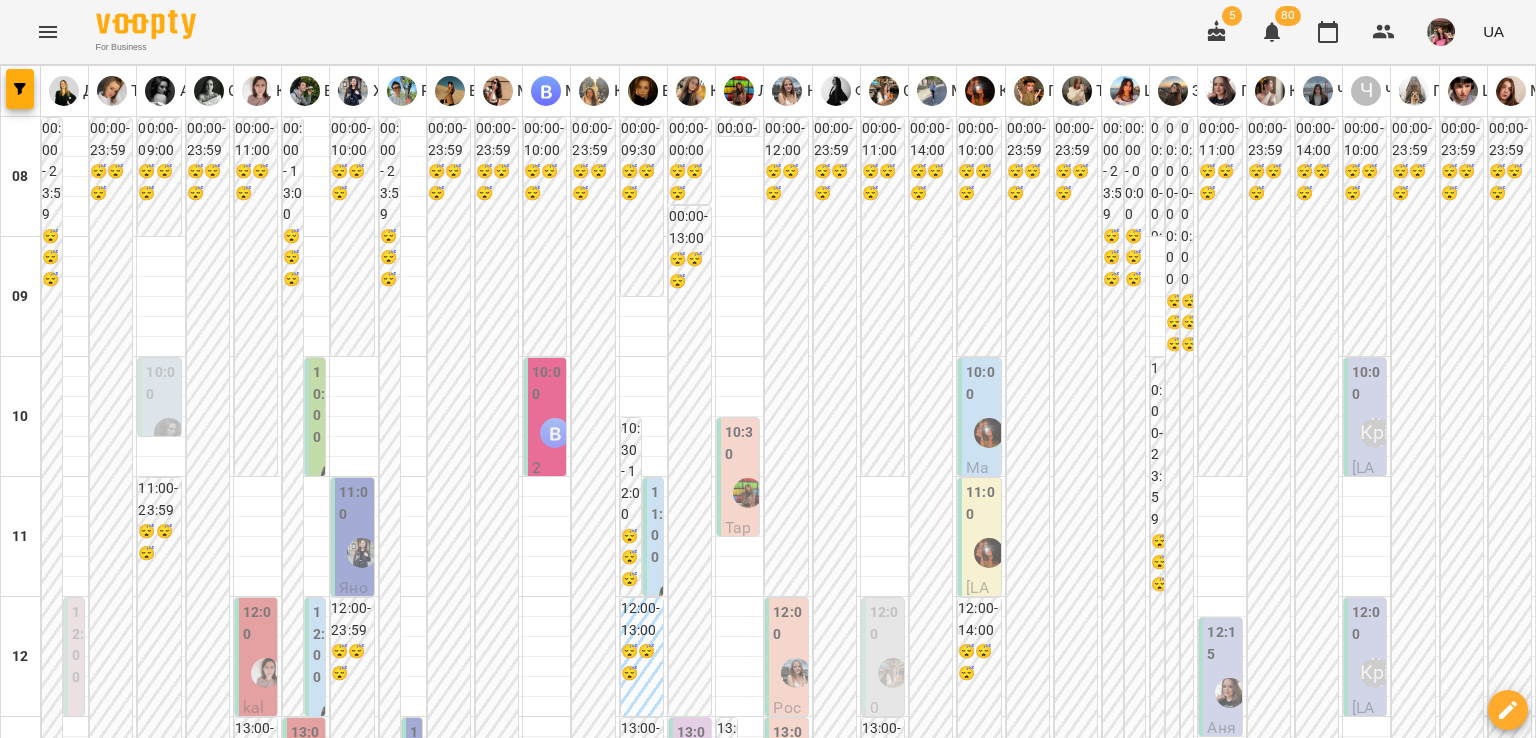 scroll, scrollTop: 335, scrollLeft: 0, axis: vertical 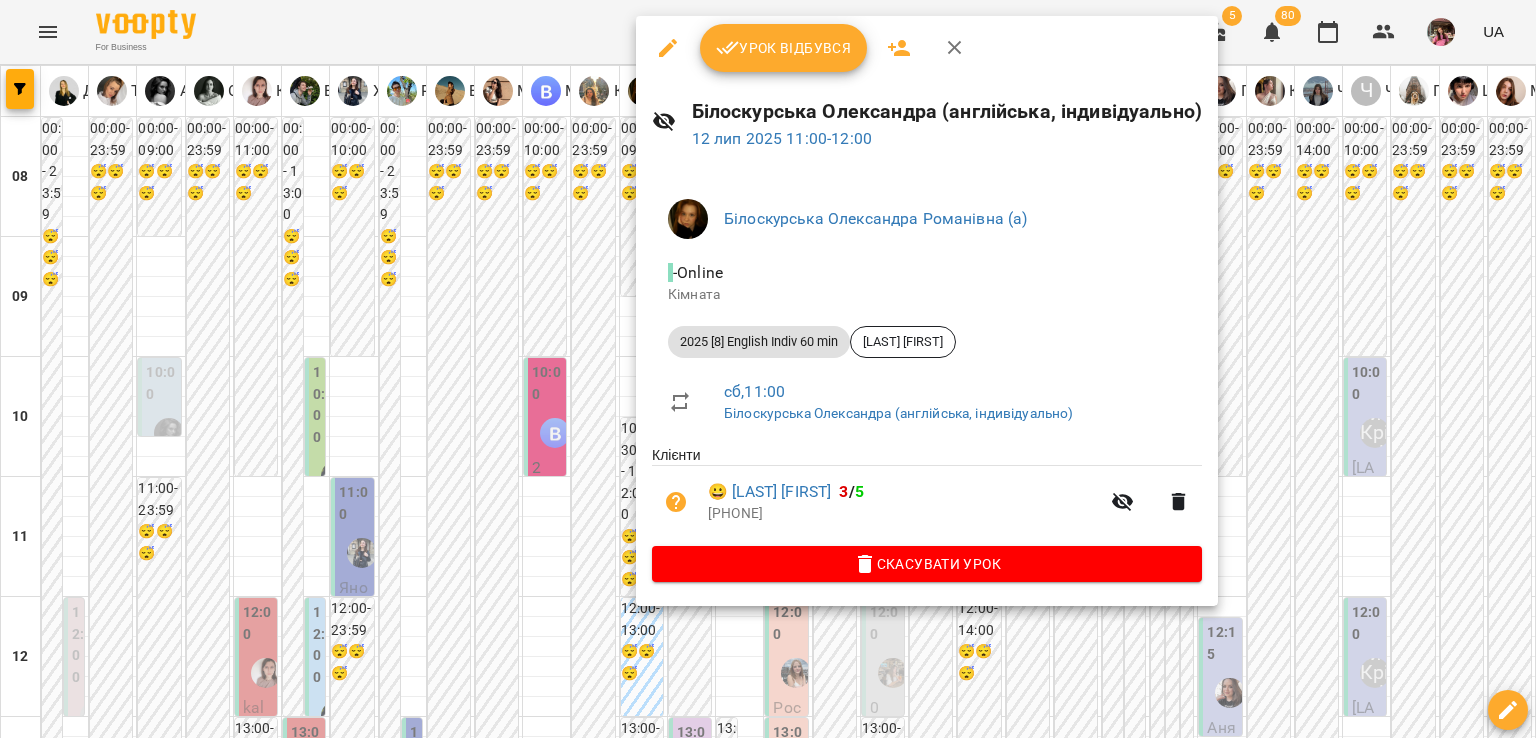 click 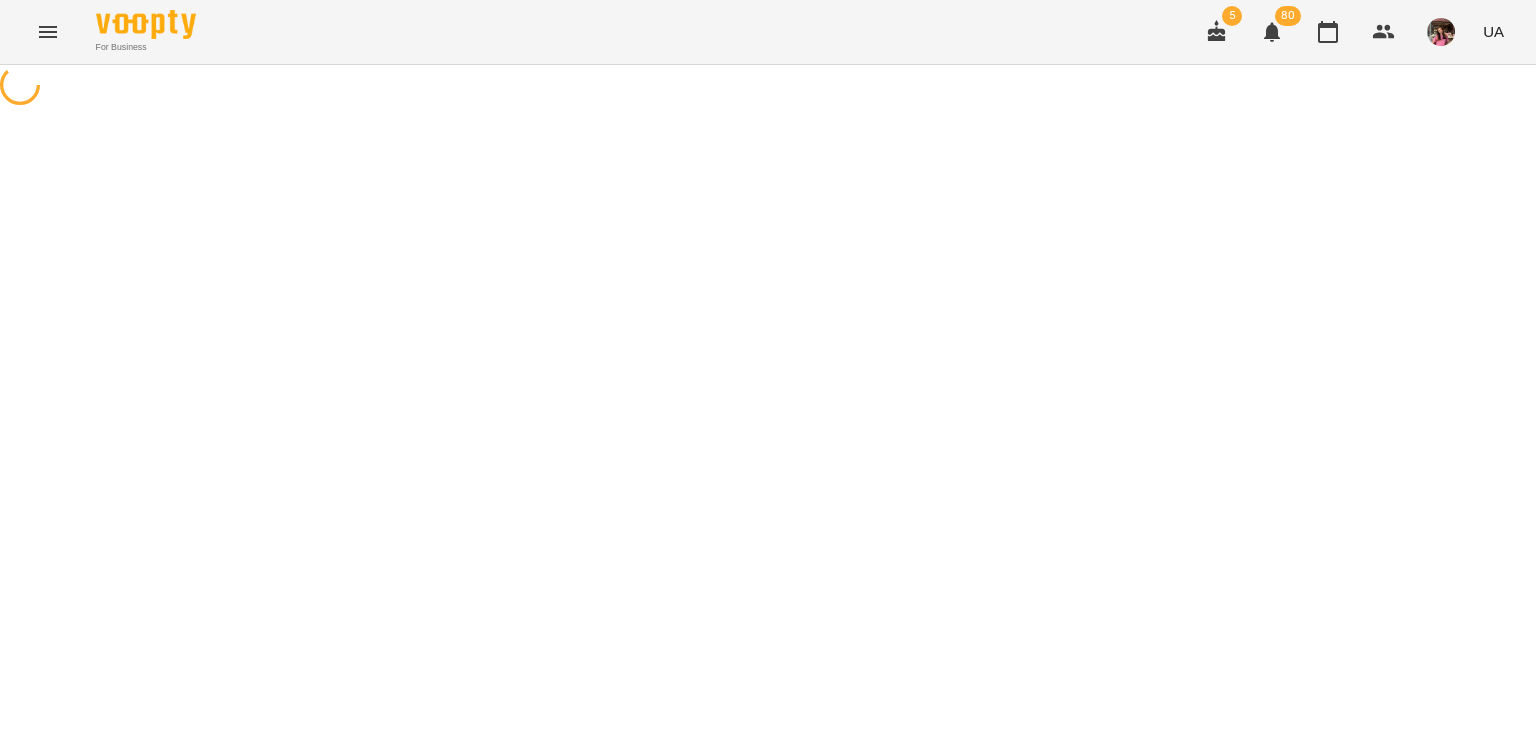 select on "**********" 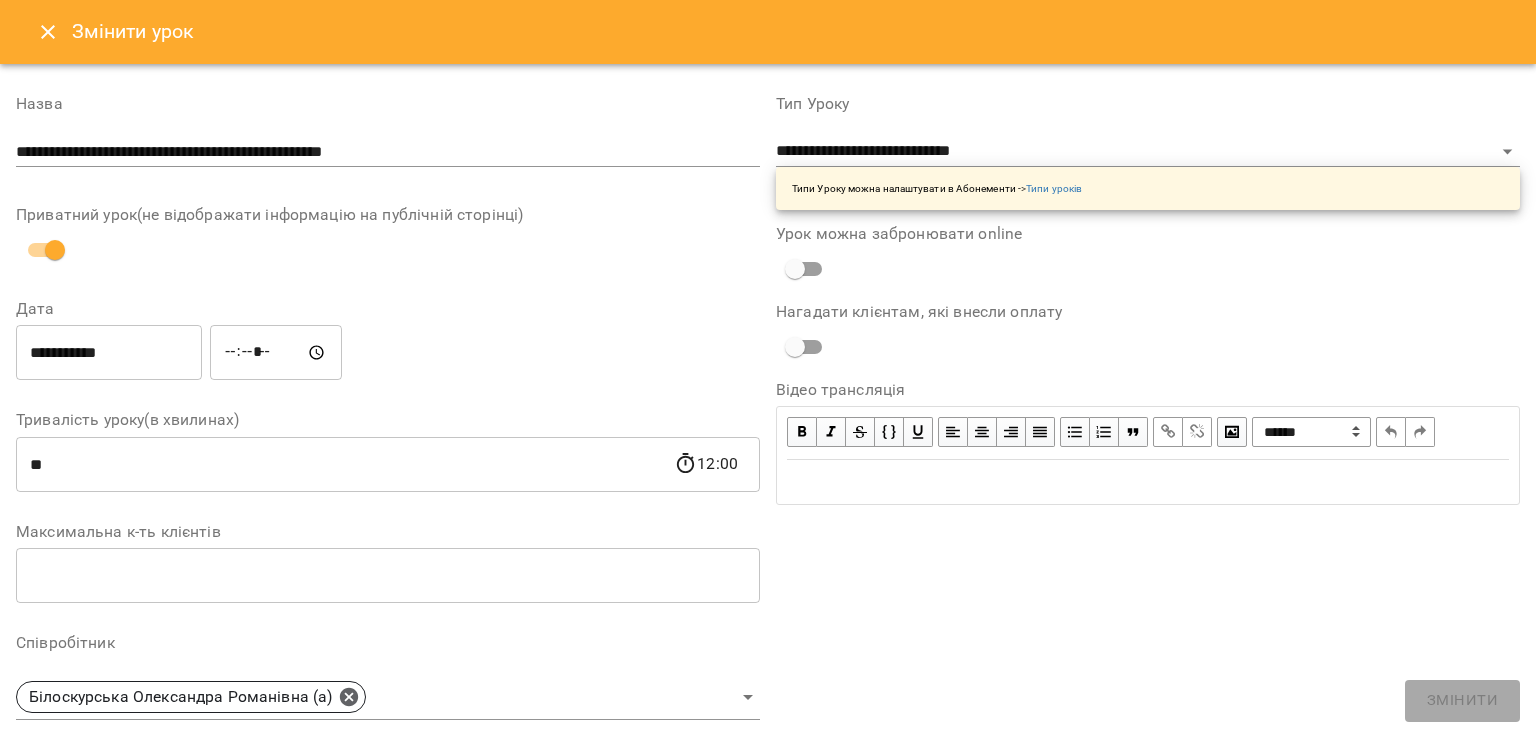 click on "**********" at bounding box center (109, 353) 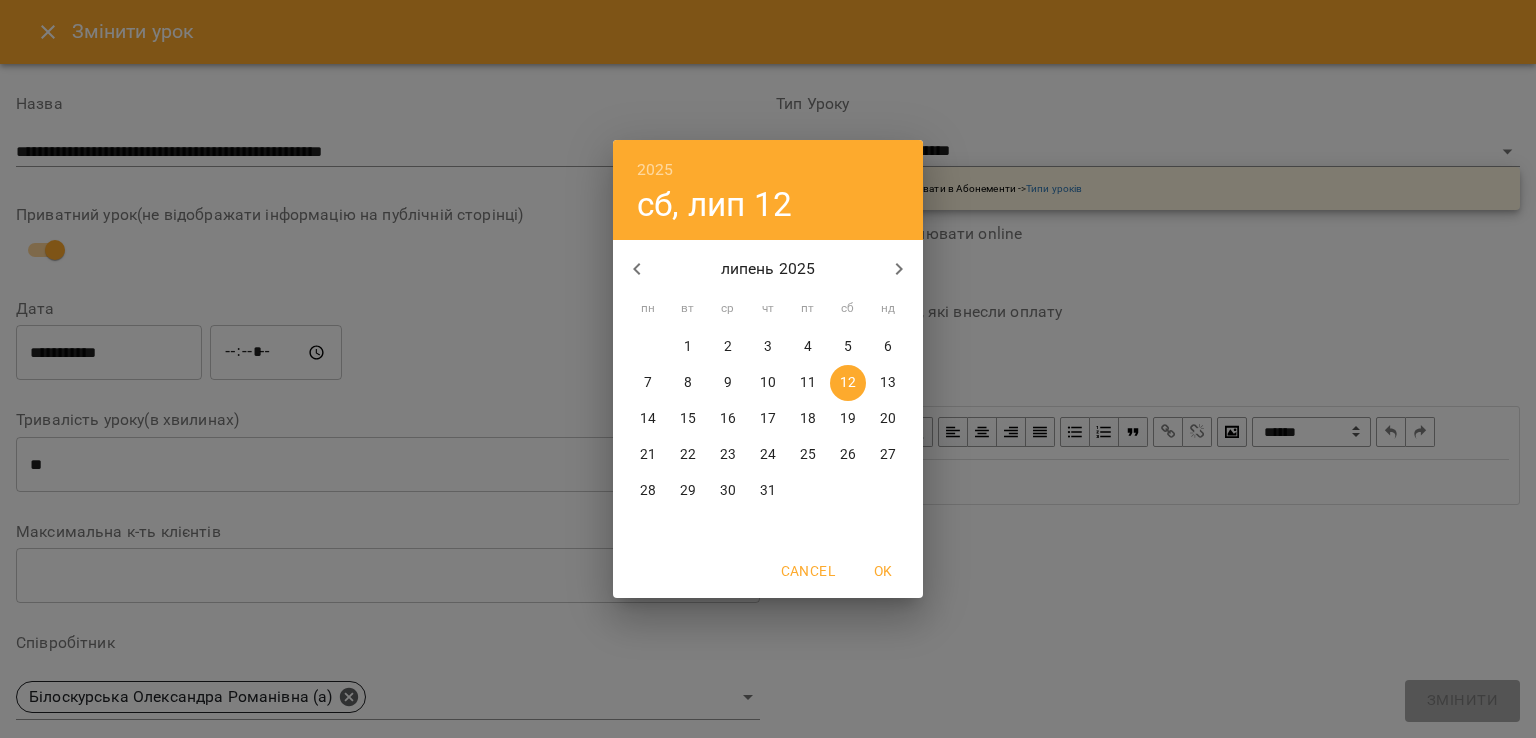 click on "14" at bounding box center [648, 419] 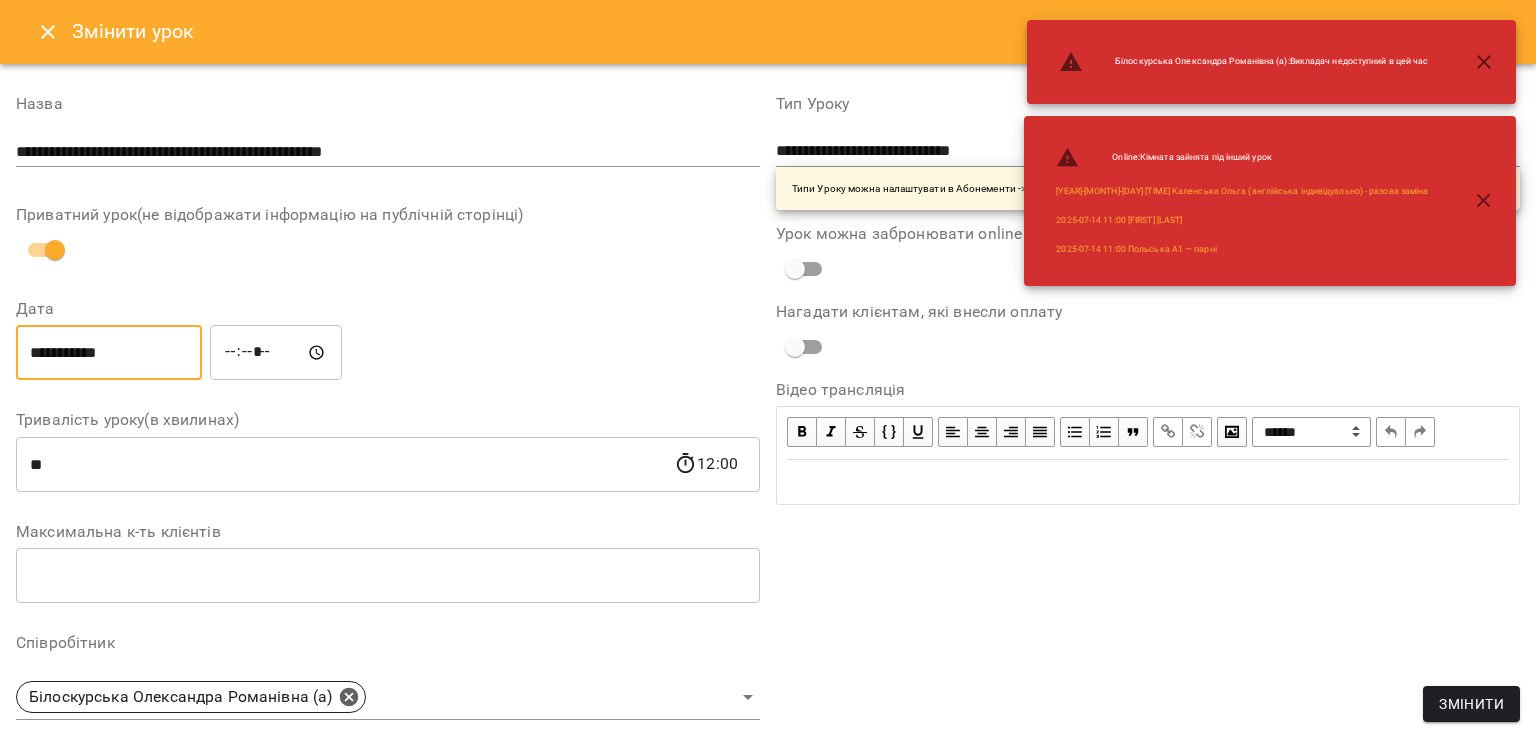 click on "*****" at bounding box center (276, 353) 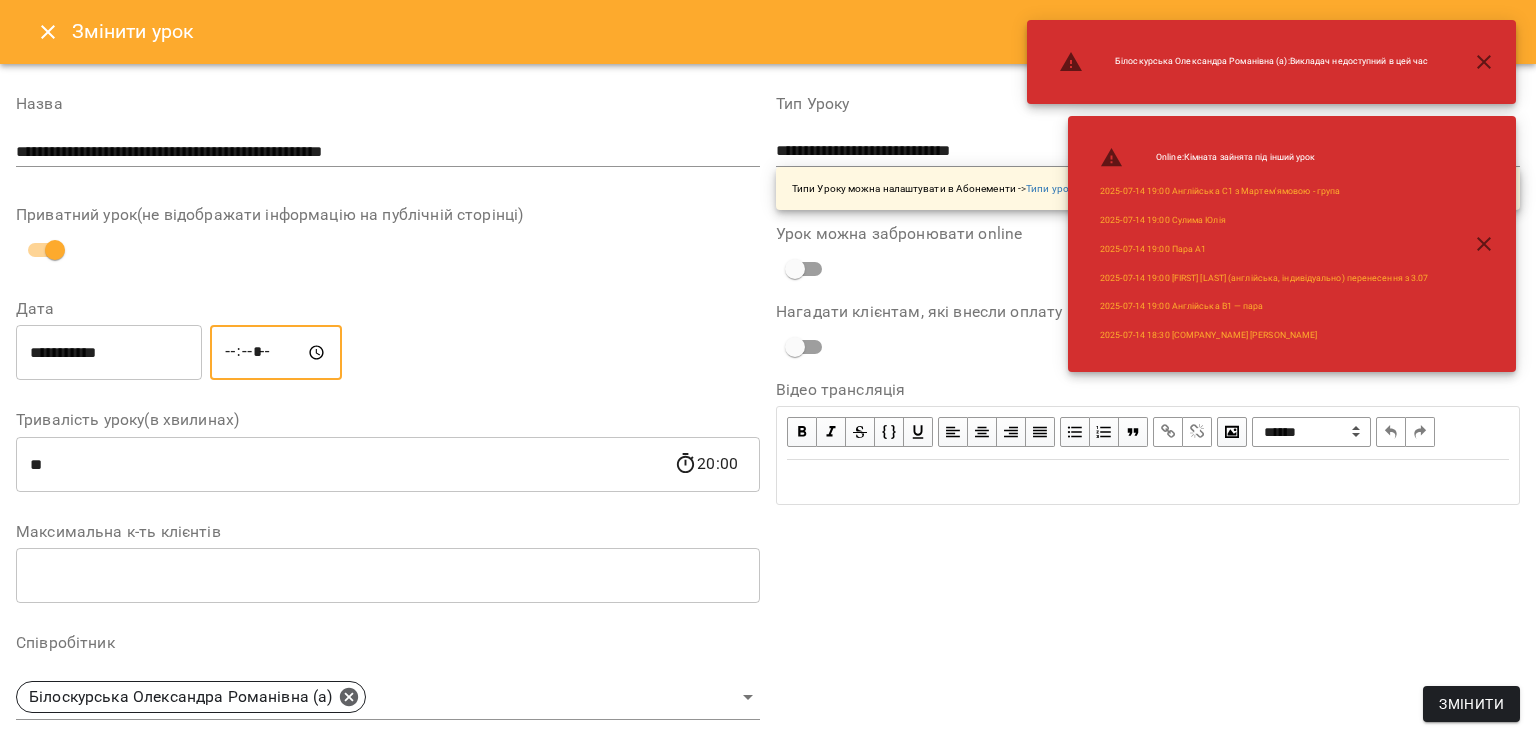 type on "*****" 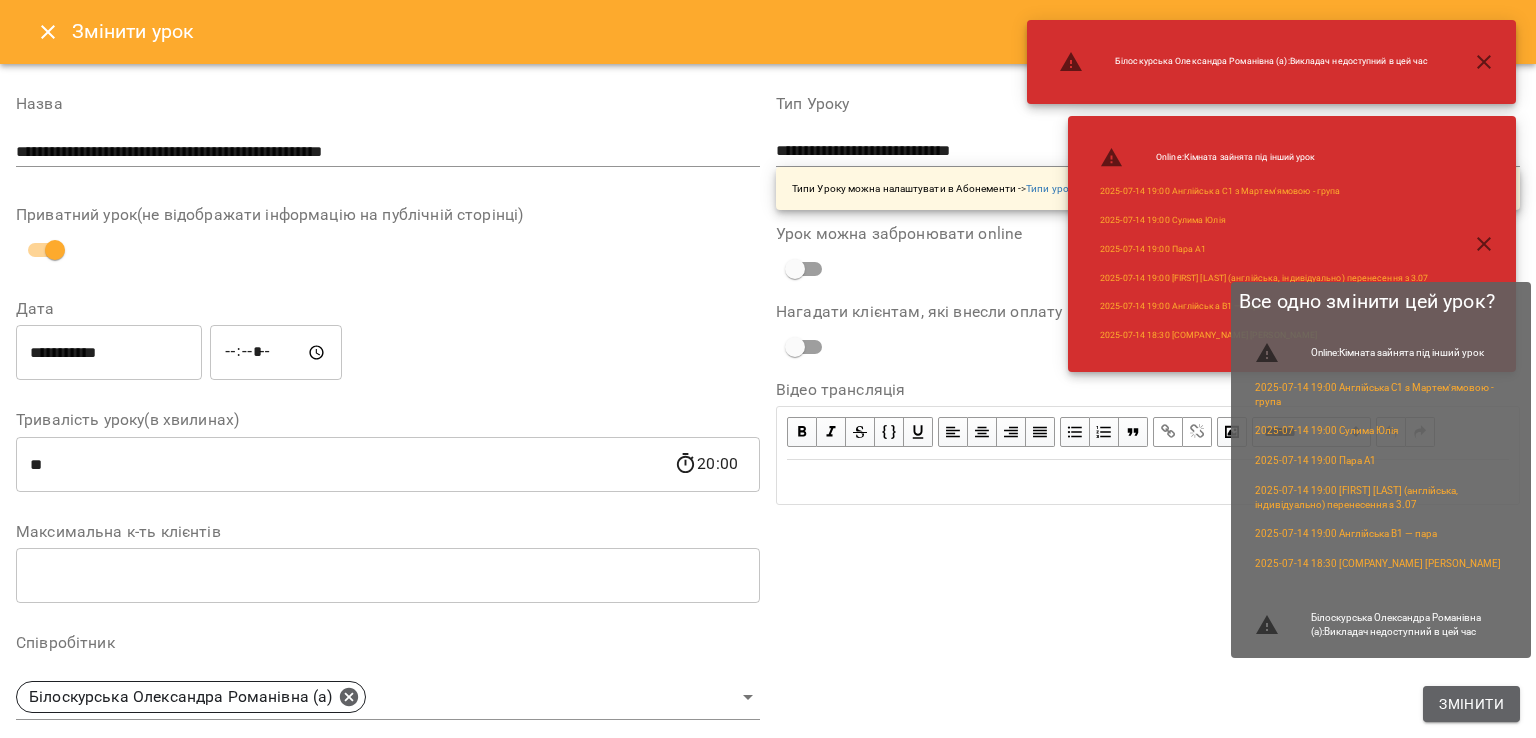 click on "Змінити" at bounding box center (1471, 704) 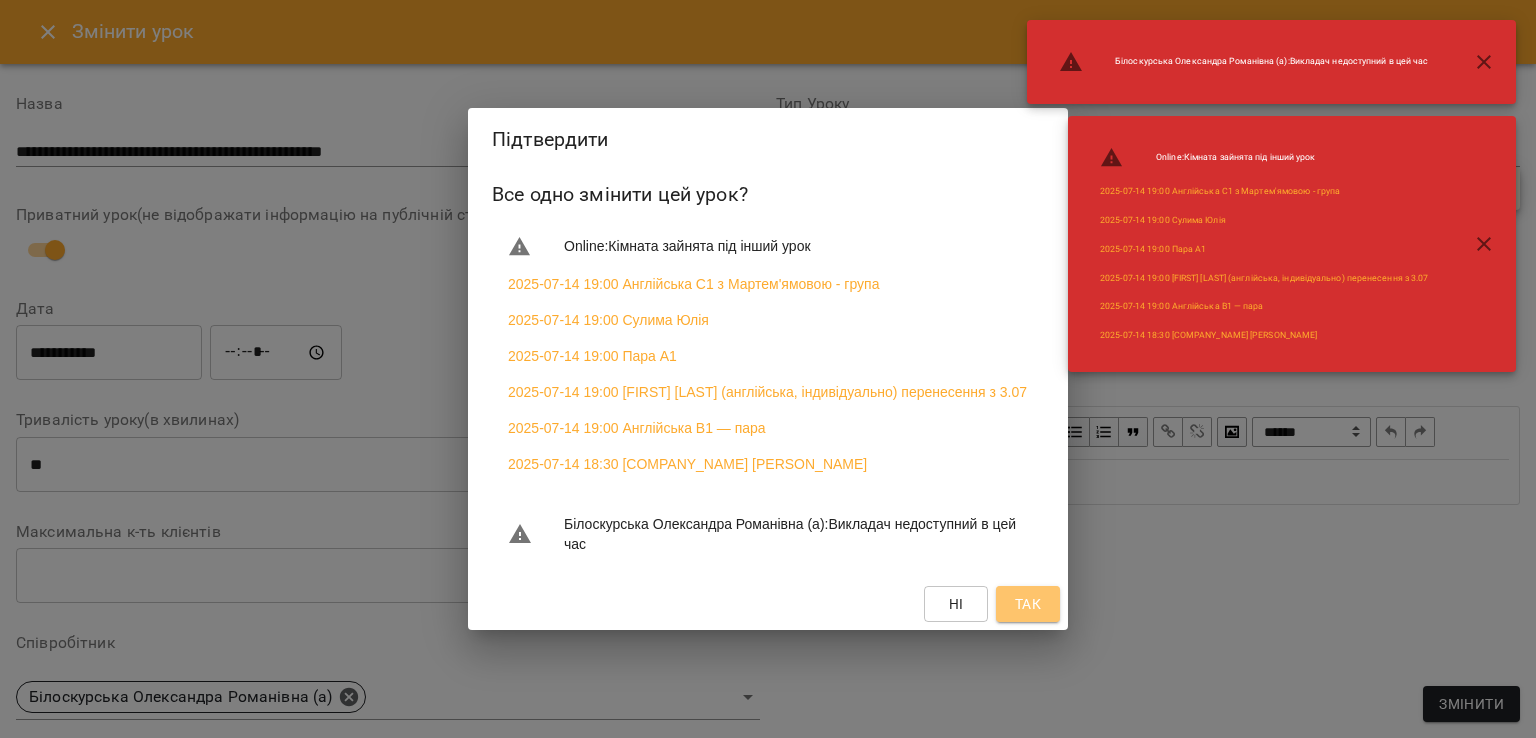 click on "Так" at bounding box center (1028, 604) 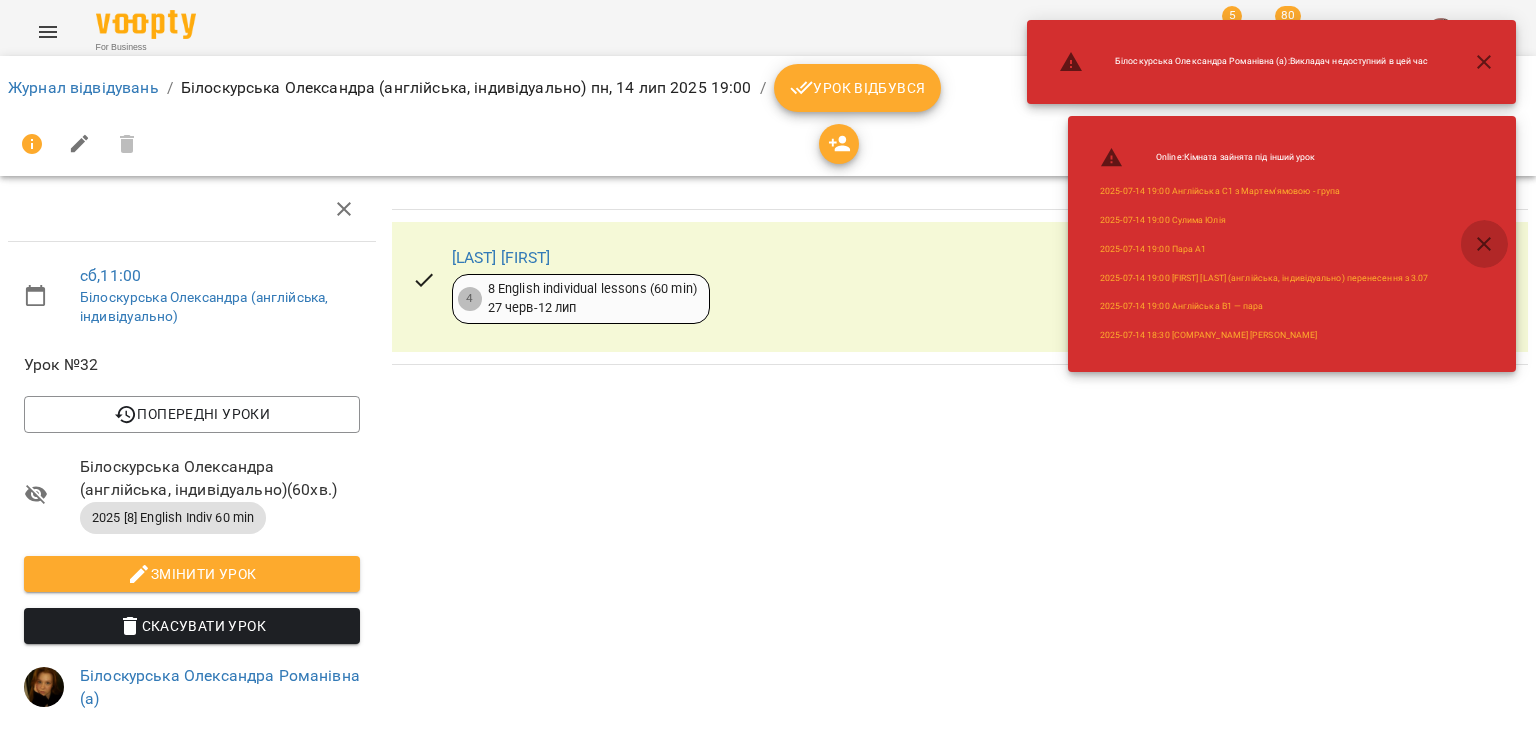 click 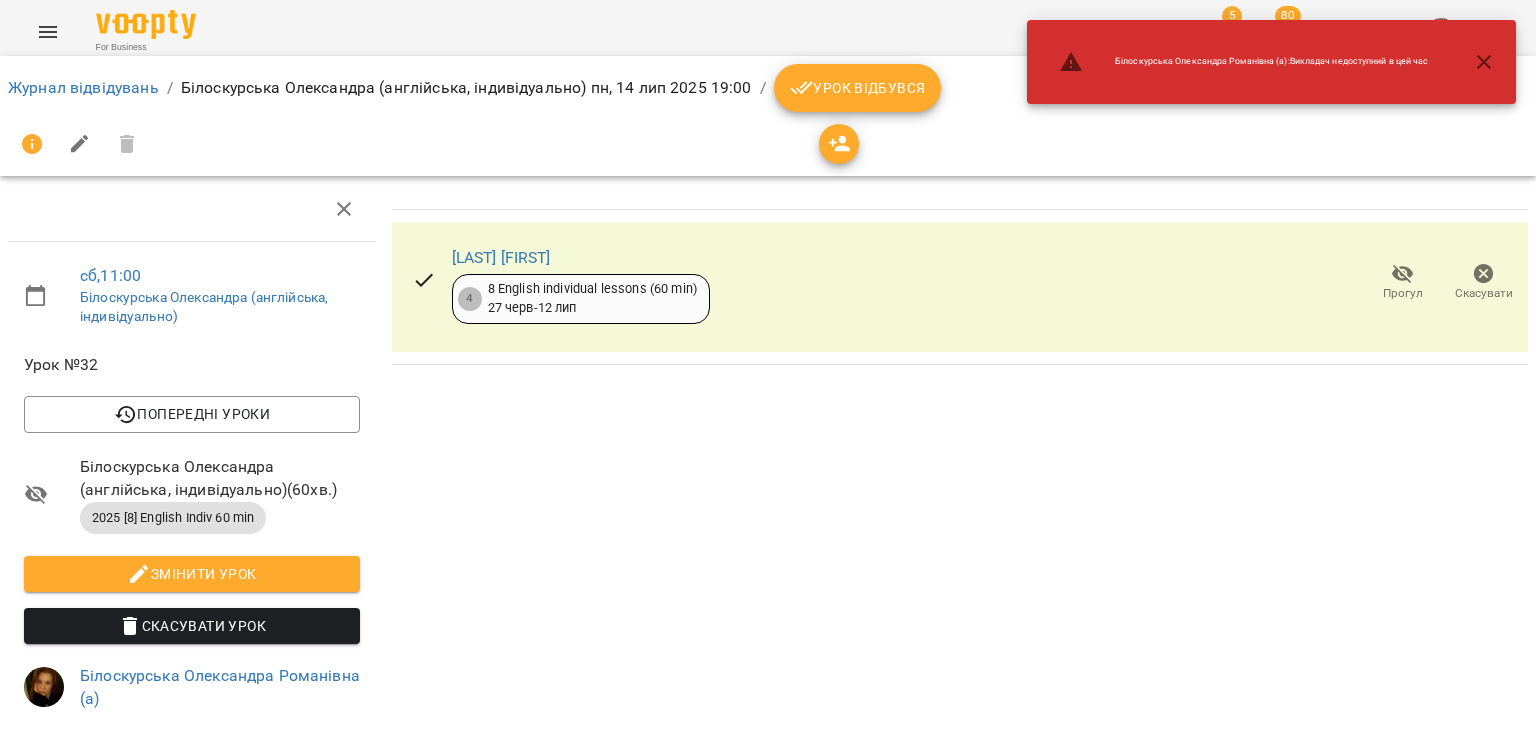 click 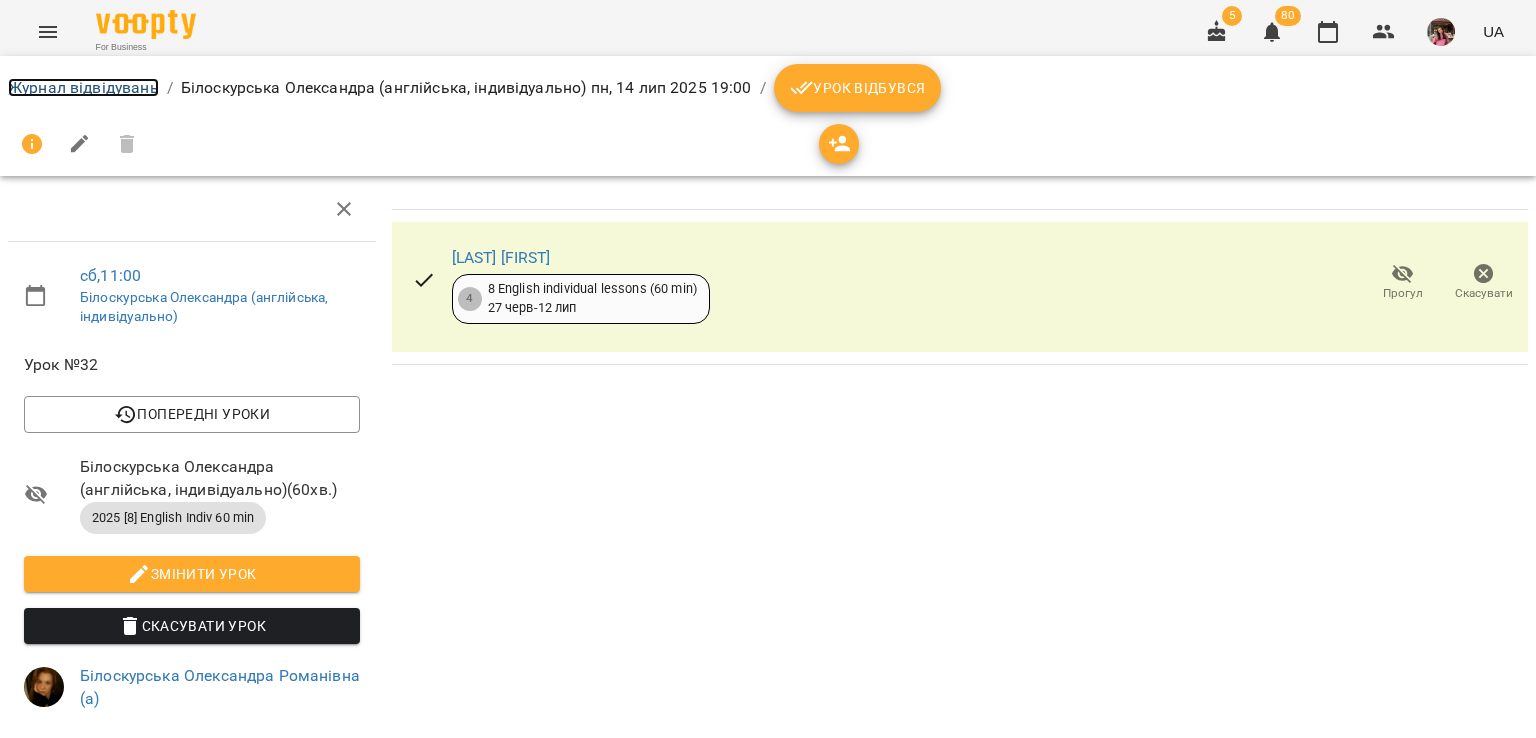 click on "Журнал відвідувань" at bounding box center [83, 87] 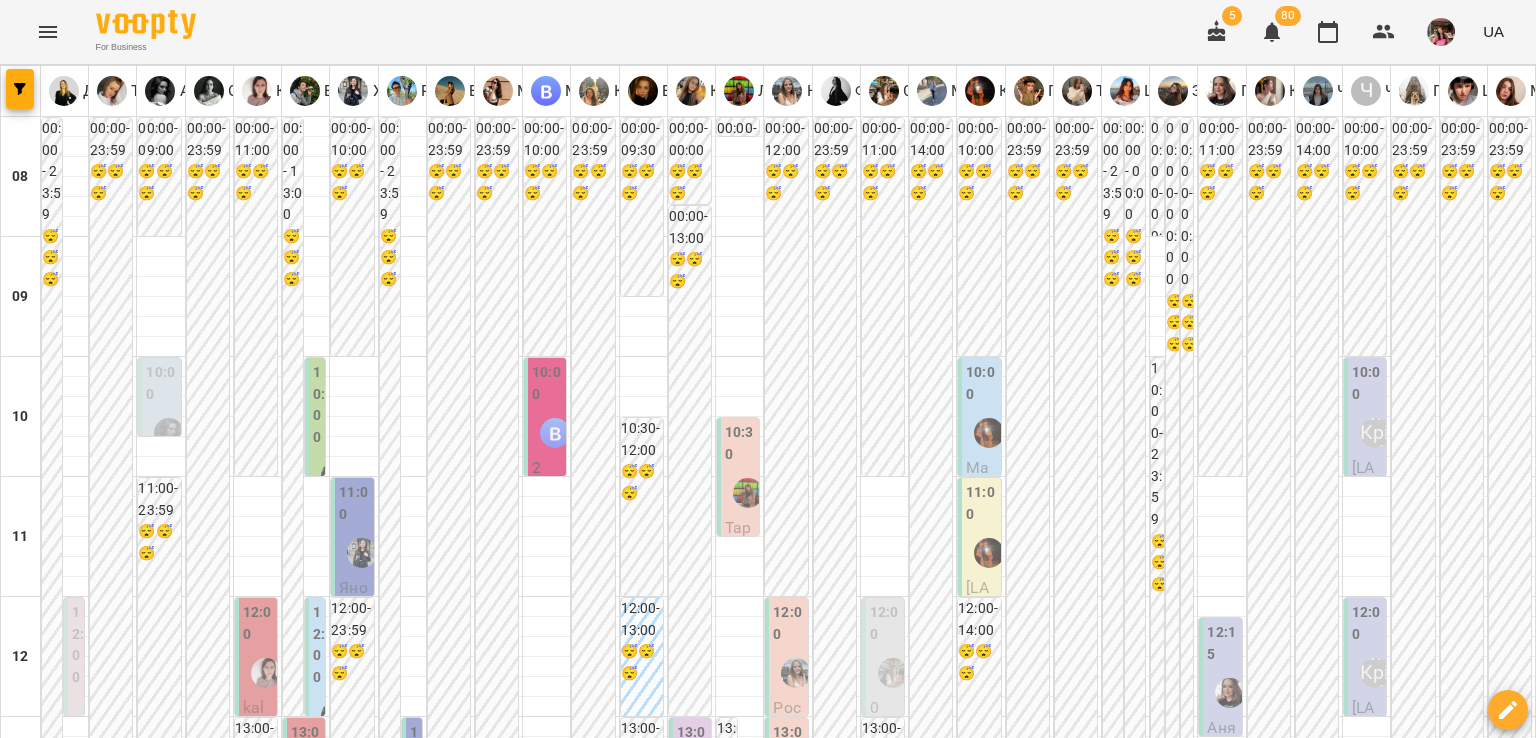 click at bounding box center [867, 2008] 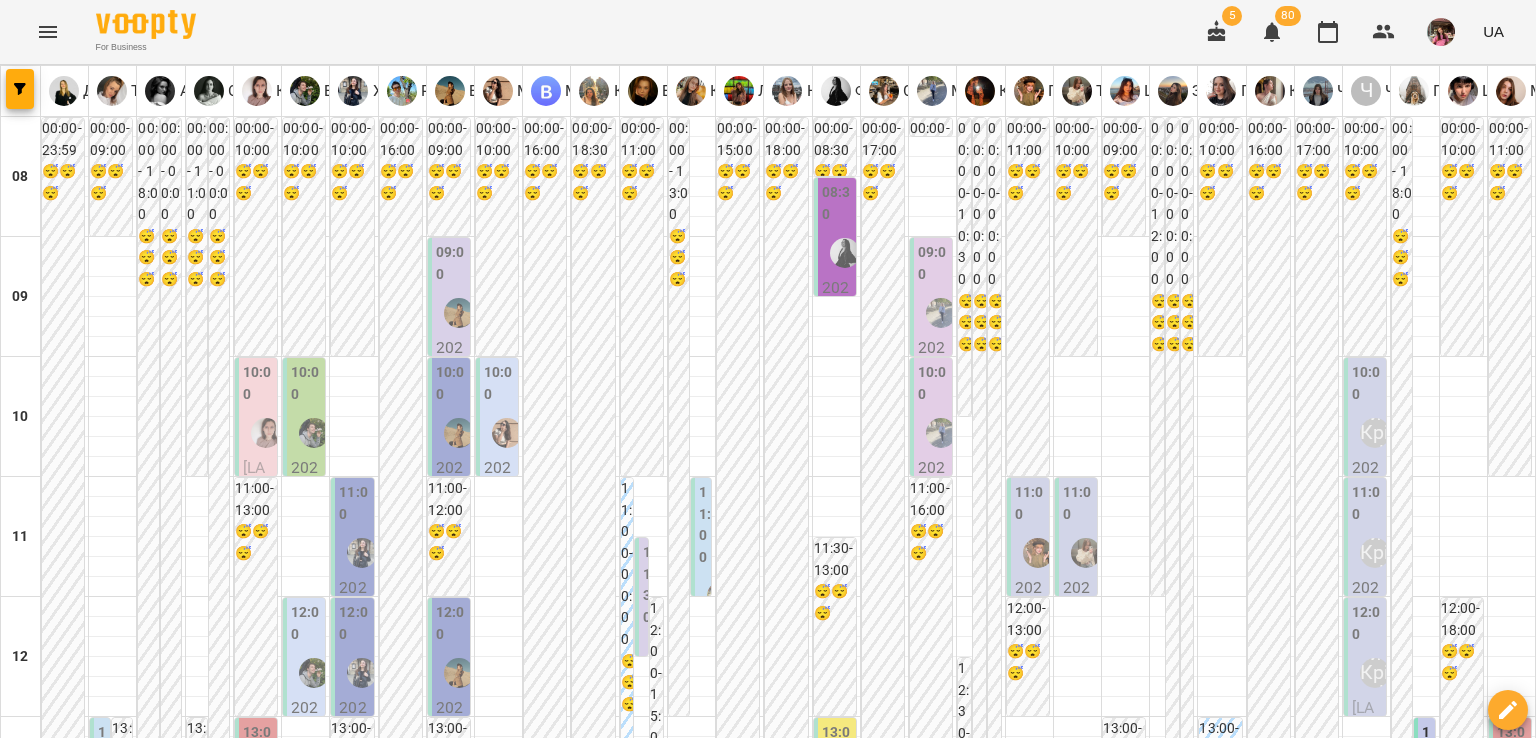 scroll, scrollTop: 918, scrollLeft: 0, axis: vertical 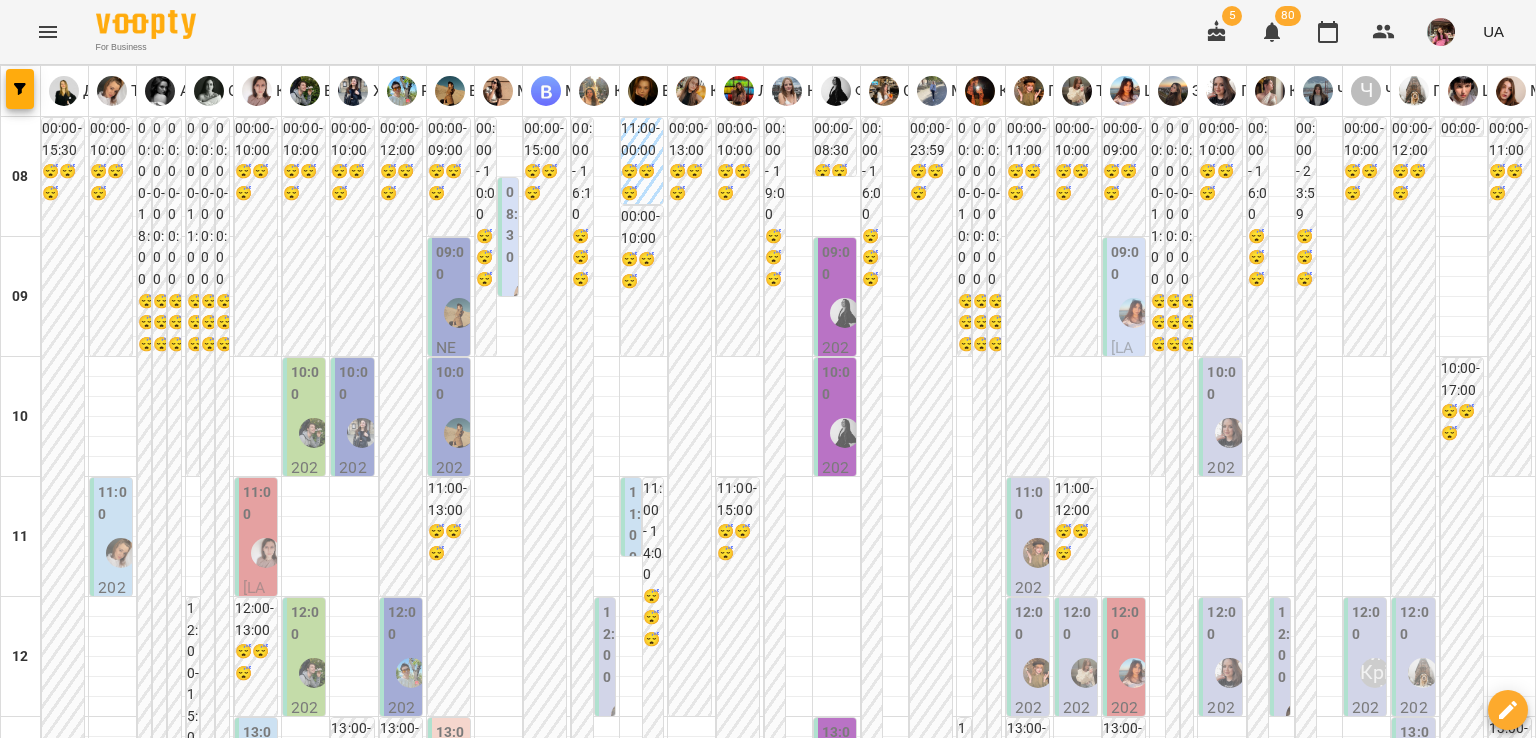 click on "пн" at bounding box center [38, 1943] 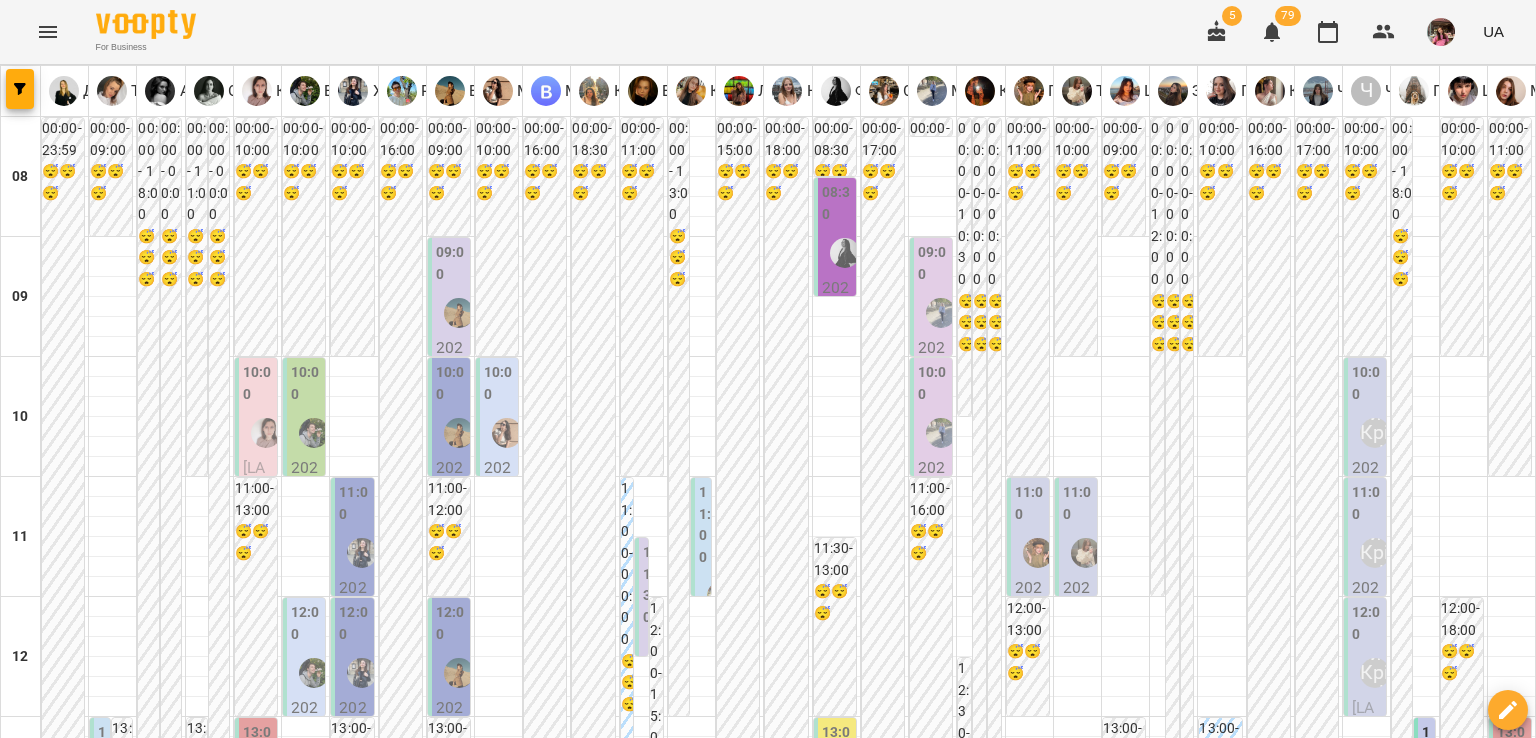 scroll, scrollTop: 248, scrollLeft: 0, axis: vertical 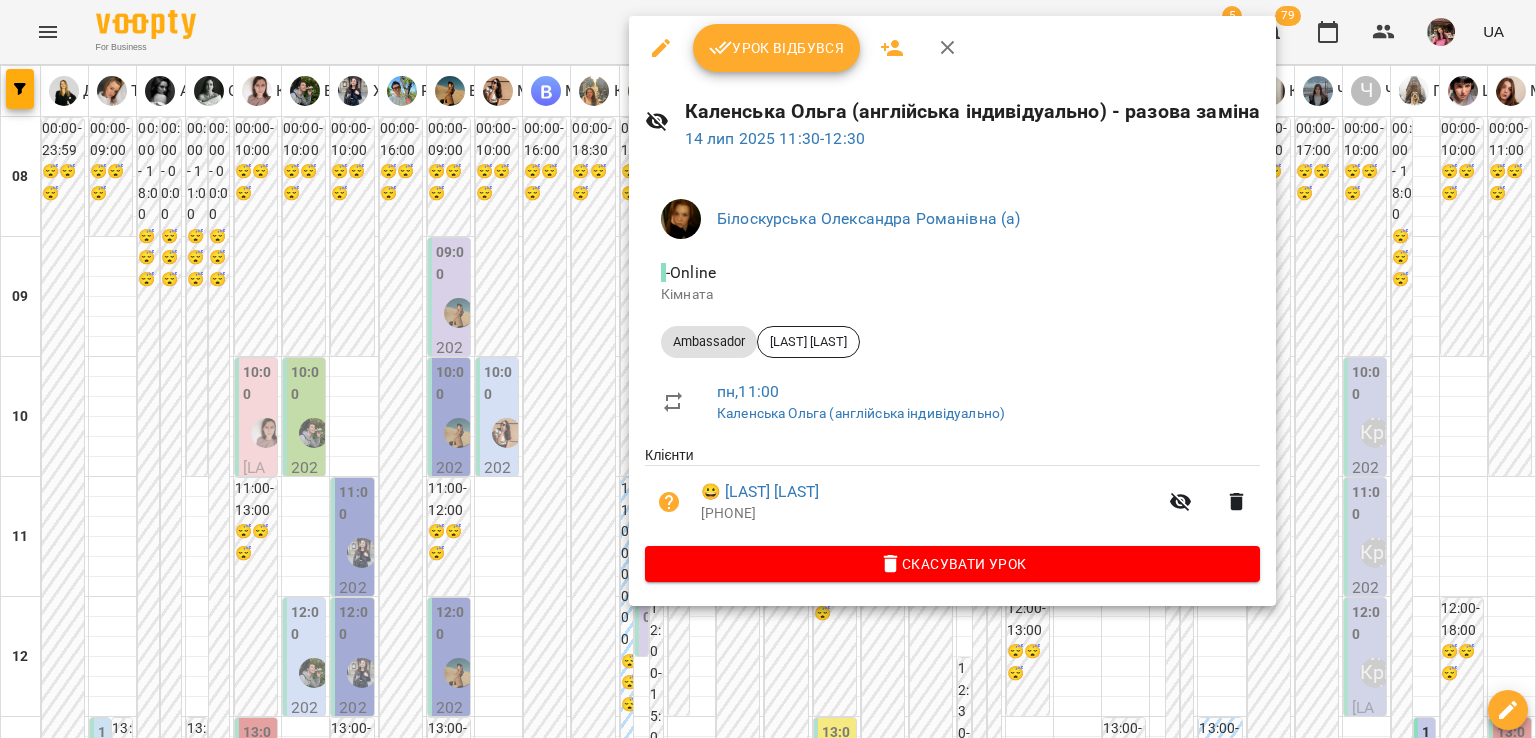 click at bounding box center [768, 369] 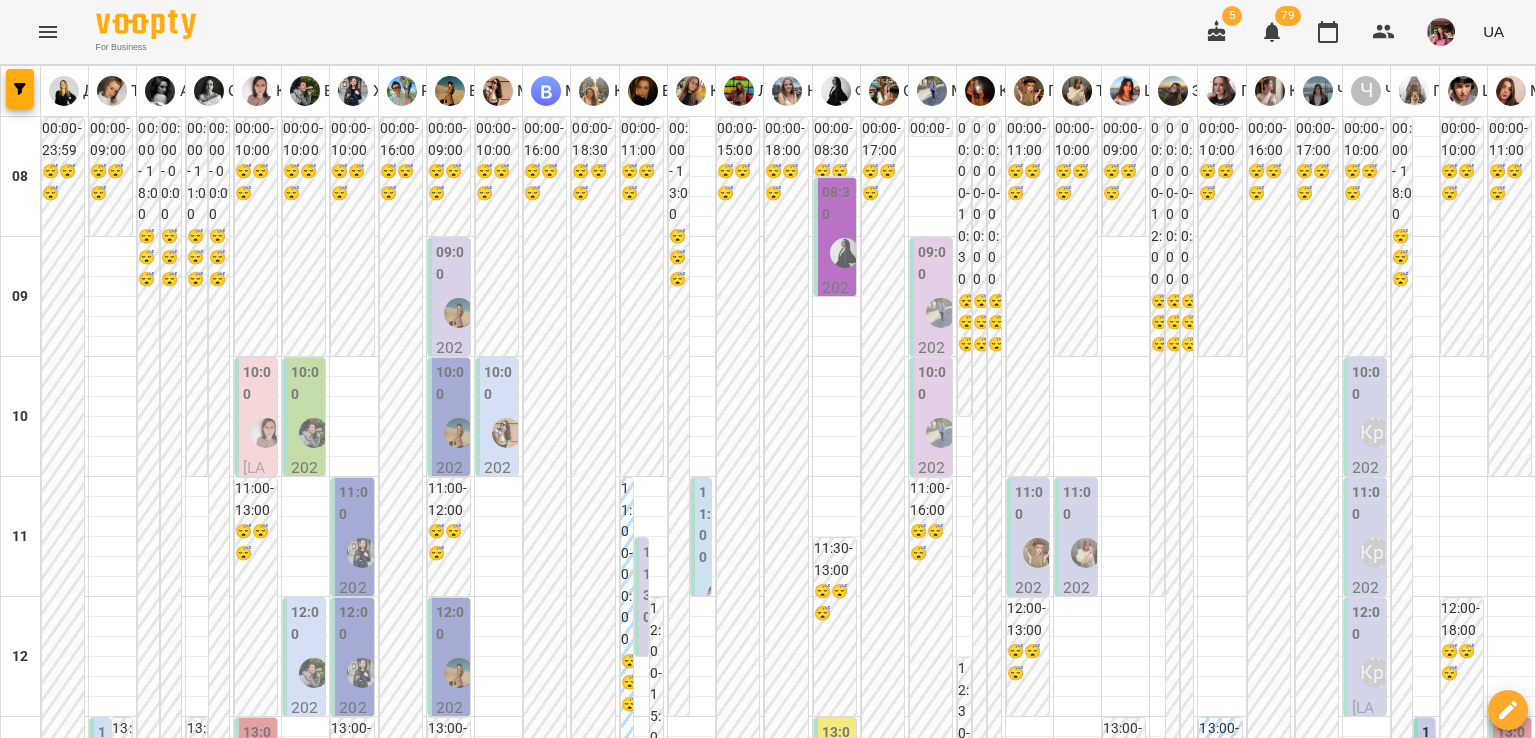 scroll, scrollTop: 1312, scrollLeft: 0, axis: vertical 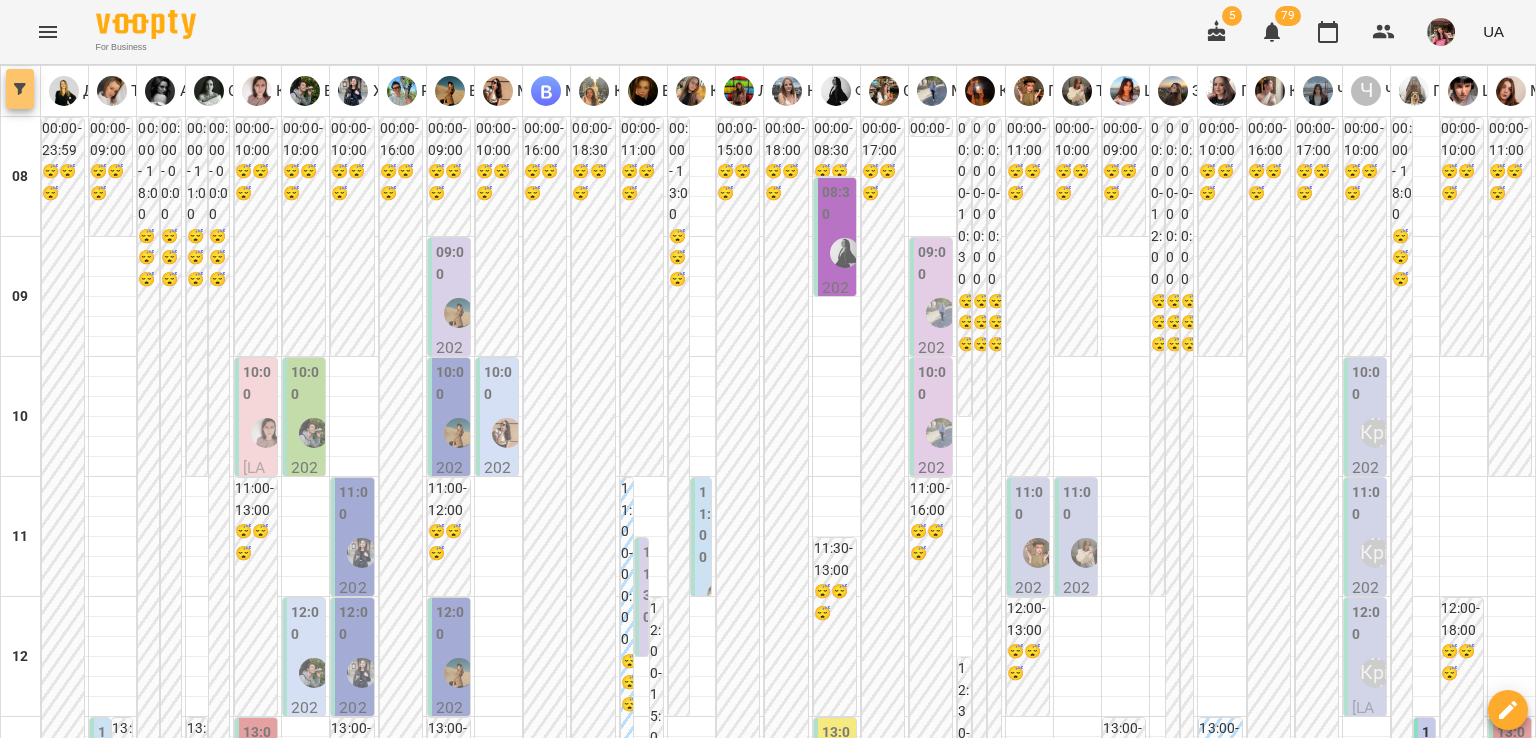 click at bounding box center [20, 89] 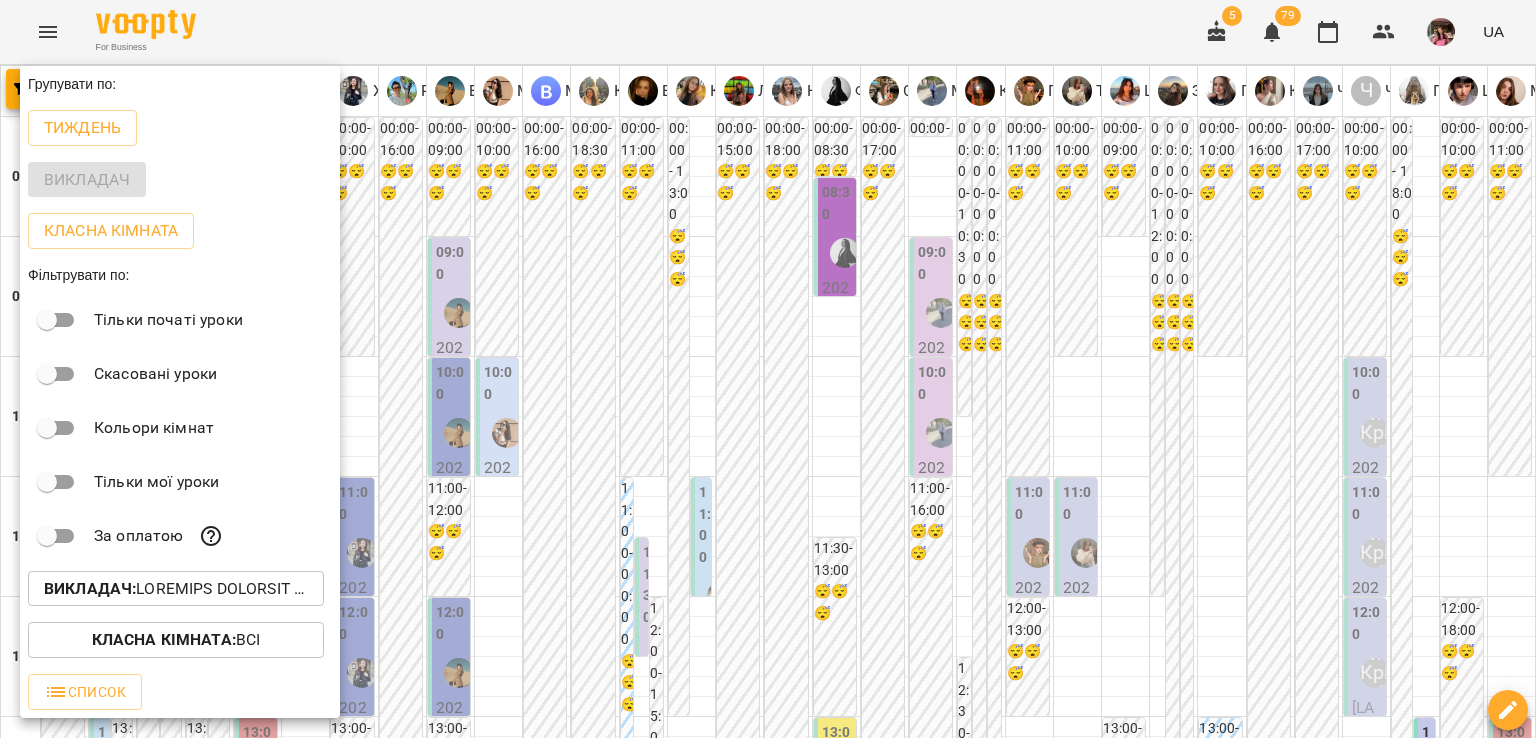 click on "Викладач :" at bounding box center [176, 589] 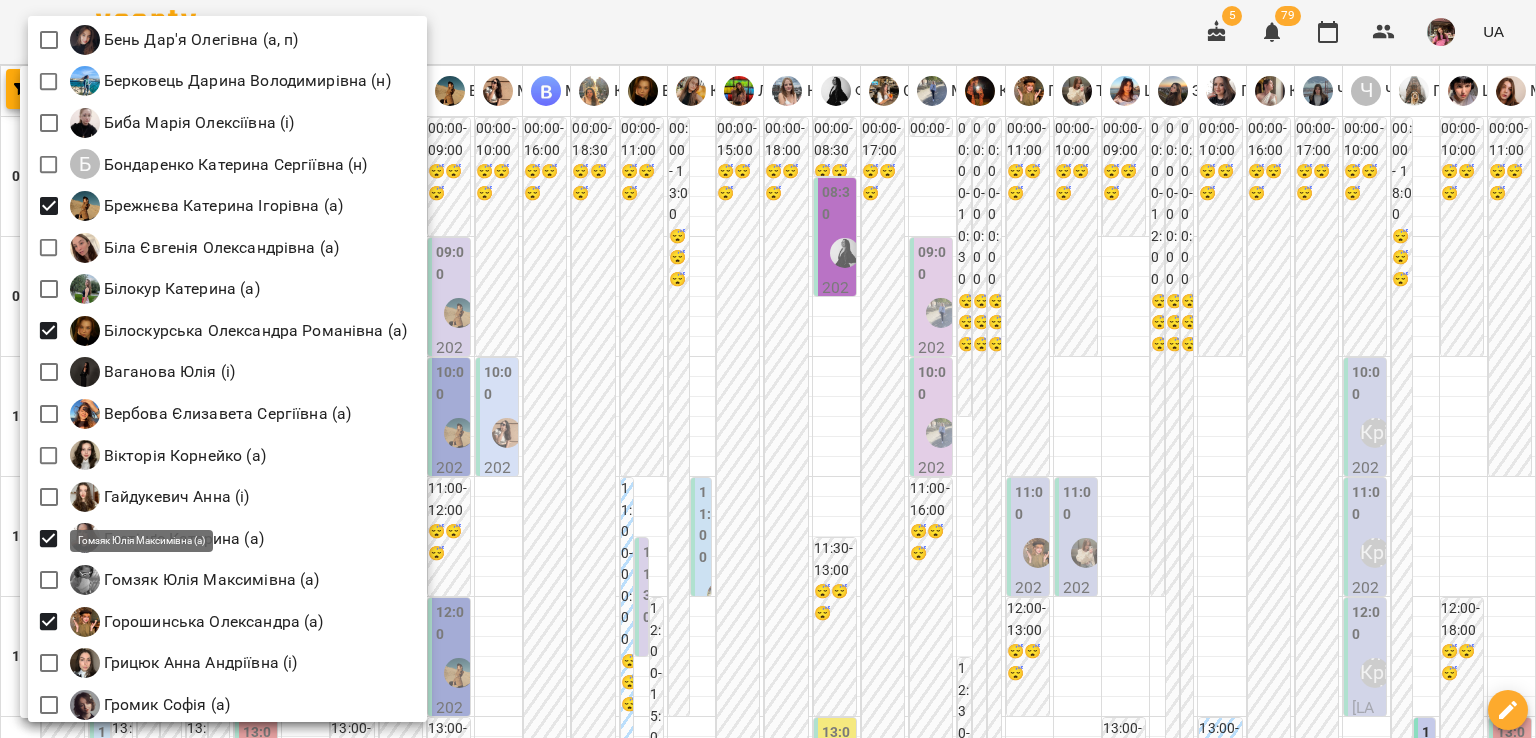 scroll, scrollTop: 287, scrollLeft: 0, axis: vertical 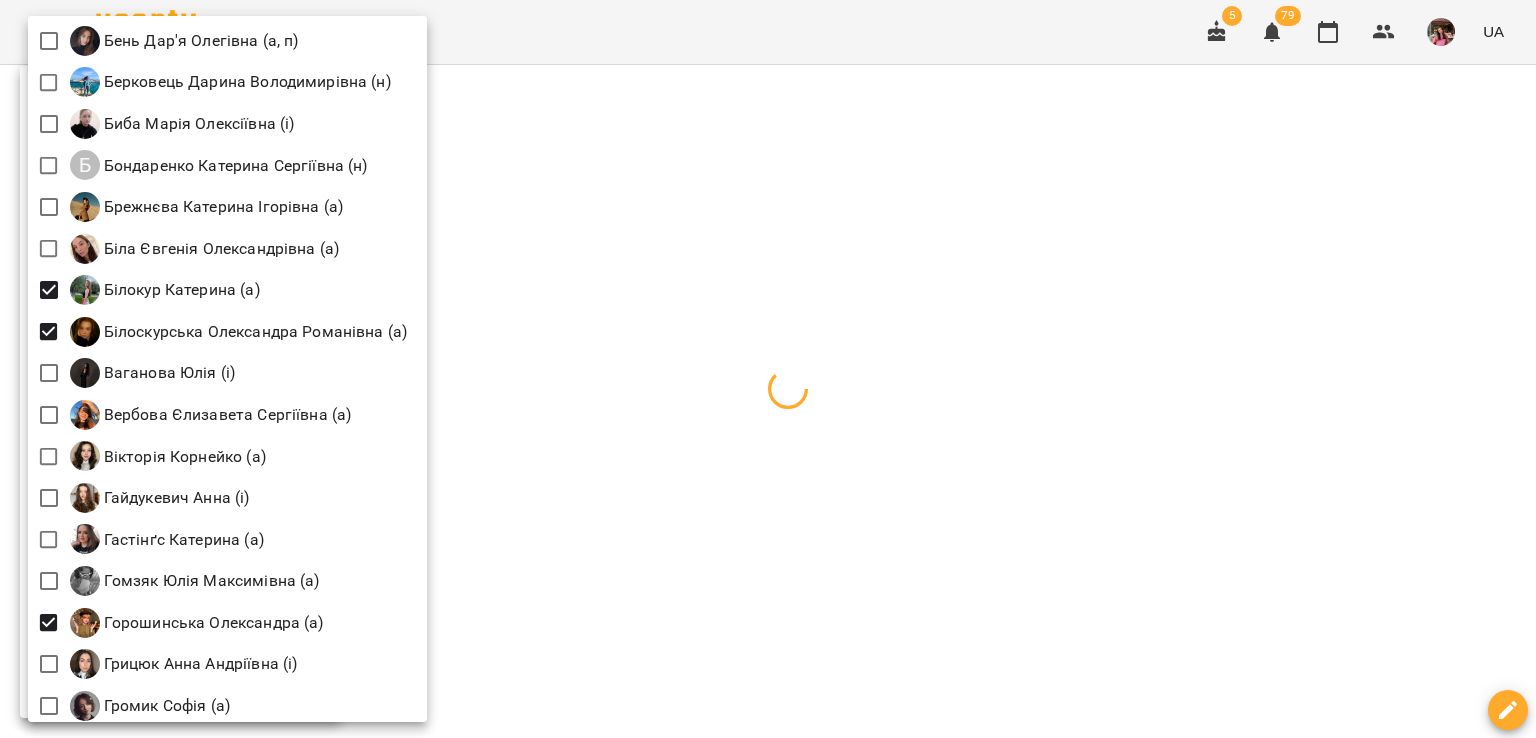 click at bounding box center [768, 369] 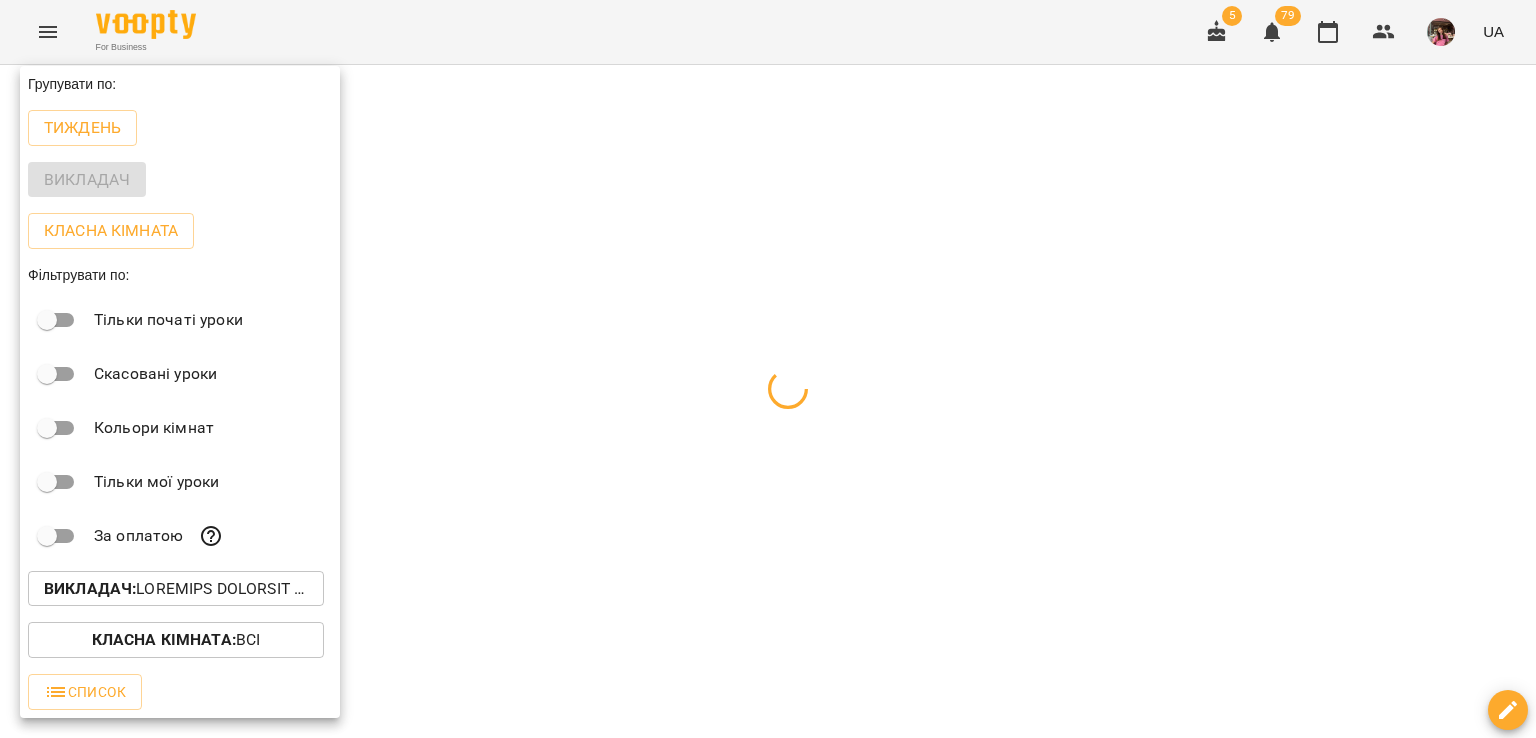 click at bounding box center [768, 369] 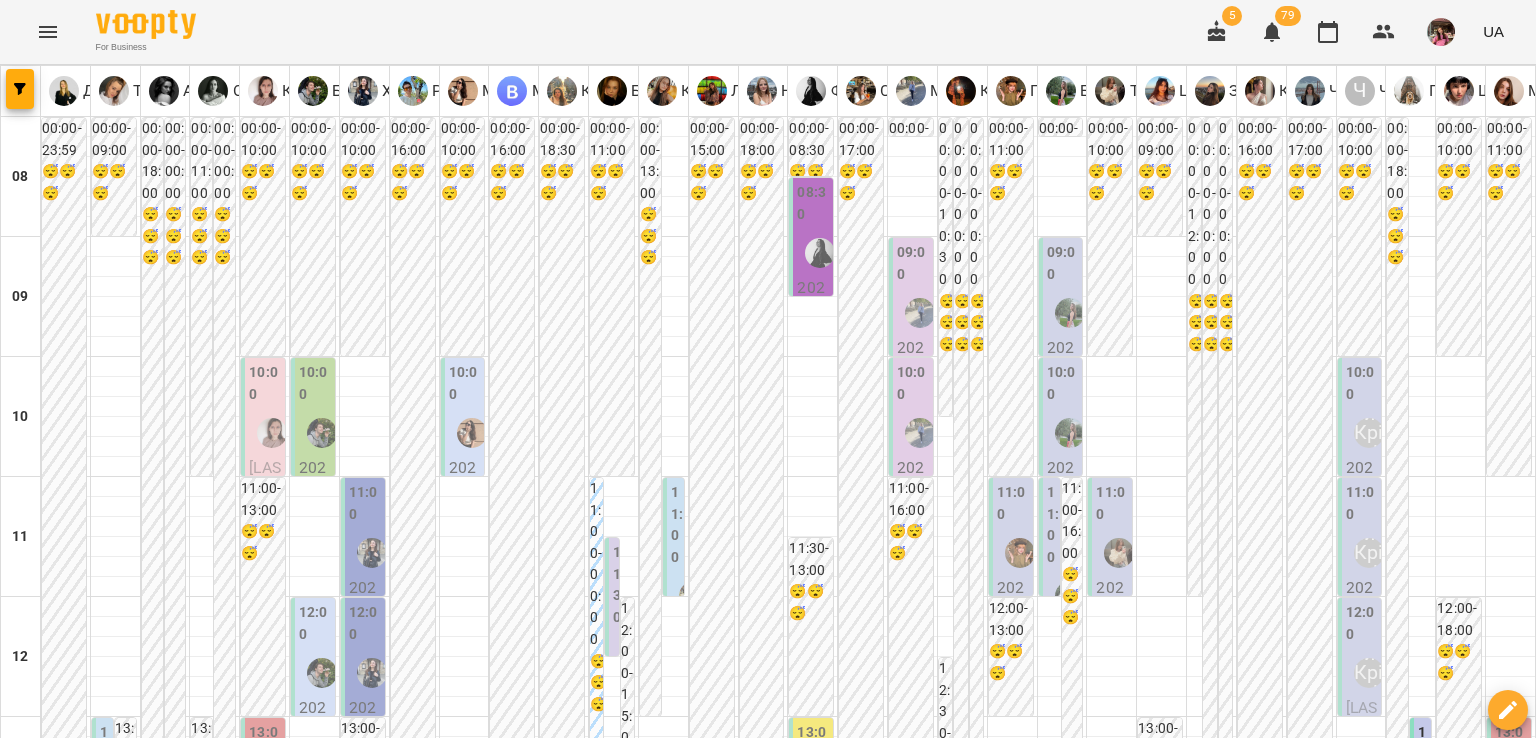 click on "**********" at bounding box center [768, 2008] 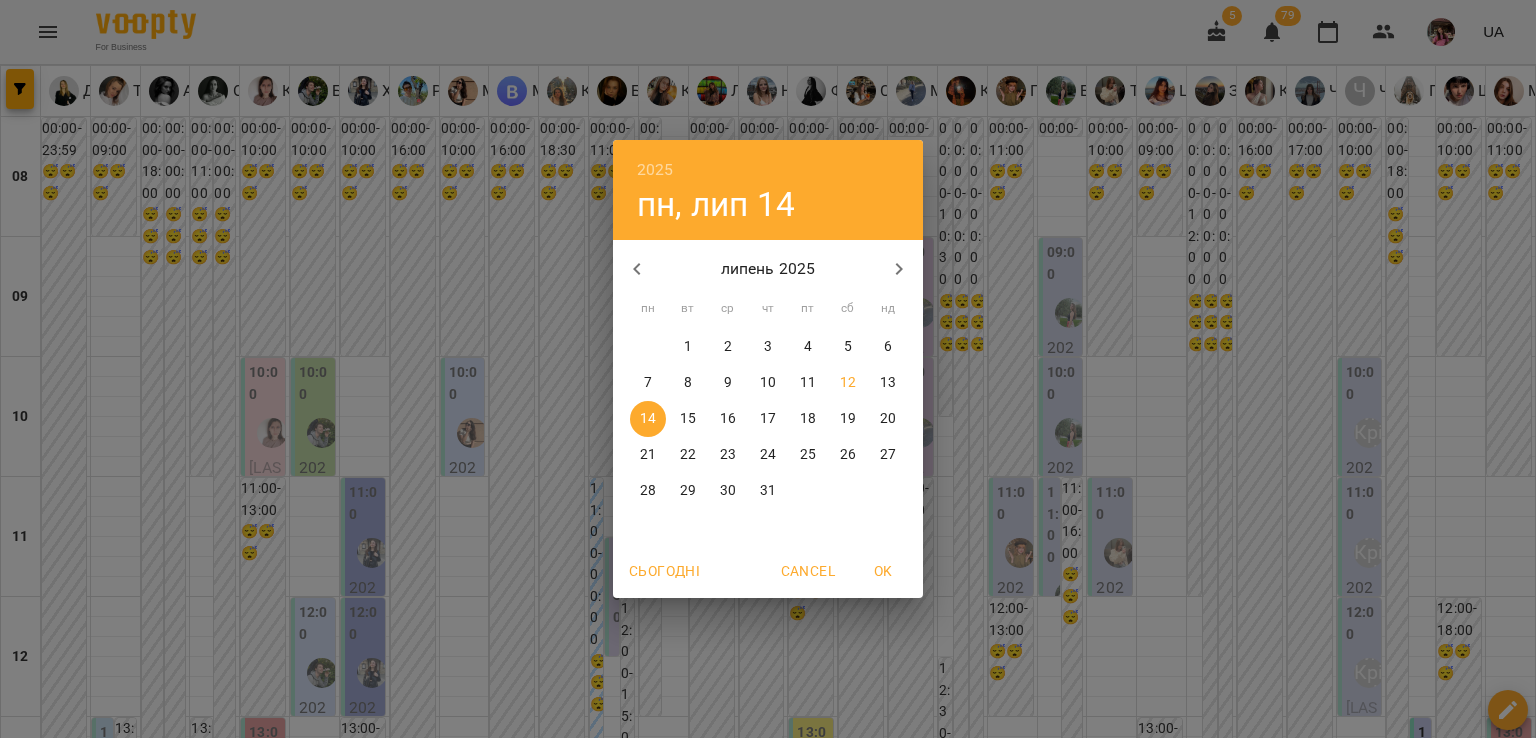 click on "13" at bounding box center (888, 383) 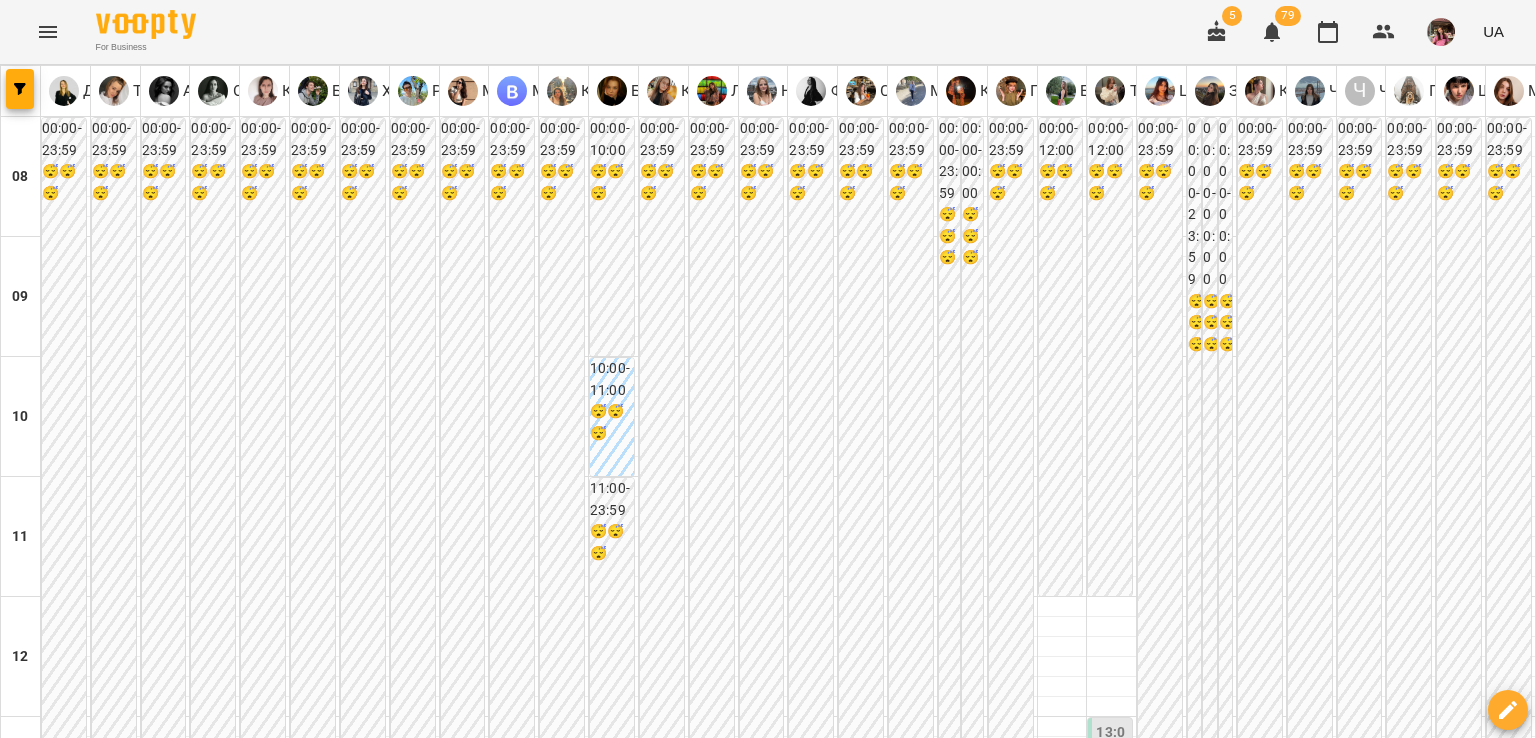 scroll, scrollTop: 394, scrollLeft: 0, axis: vertical 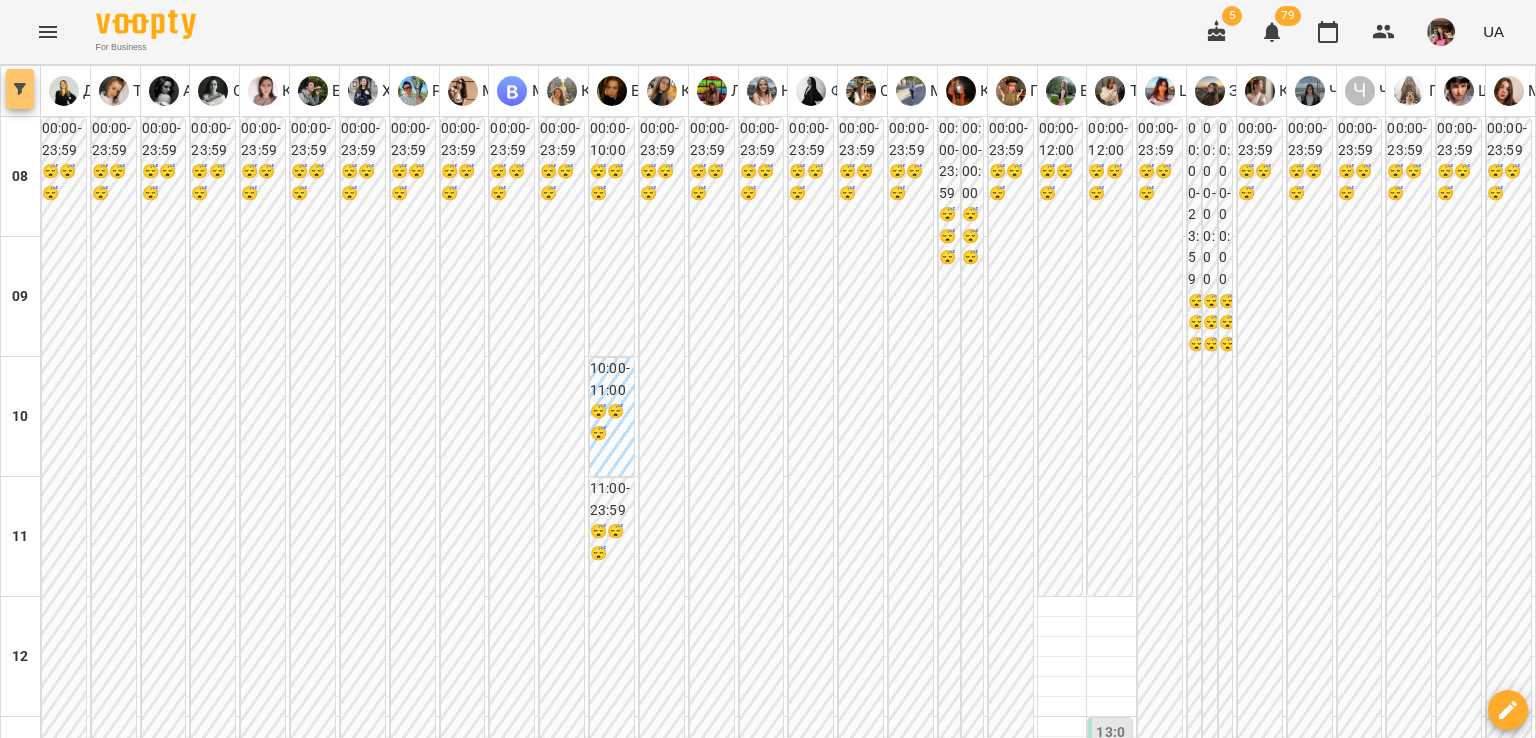 click at bounding box center [20, 89] 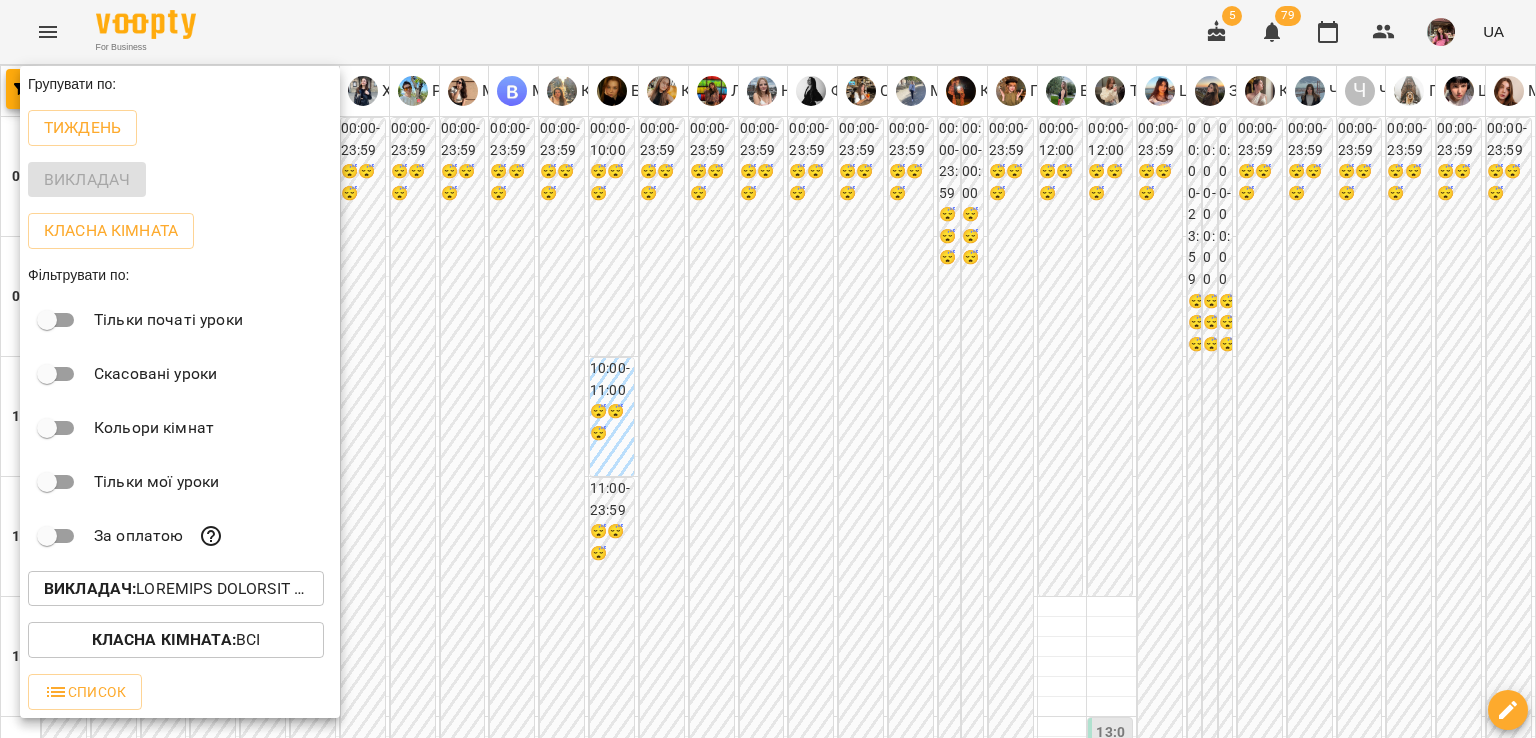 click on "Викладач :" at bounding box center (90, 588) 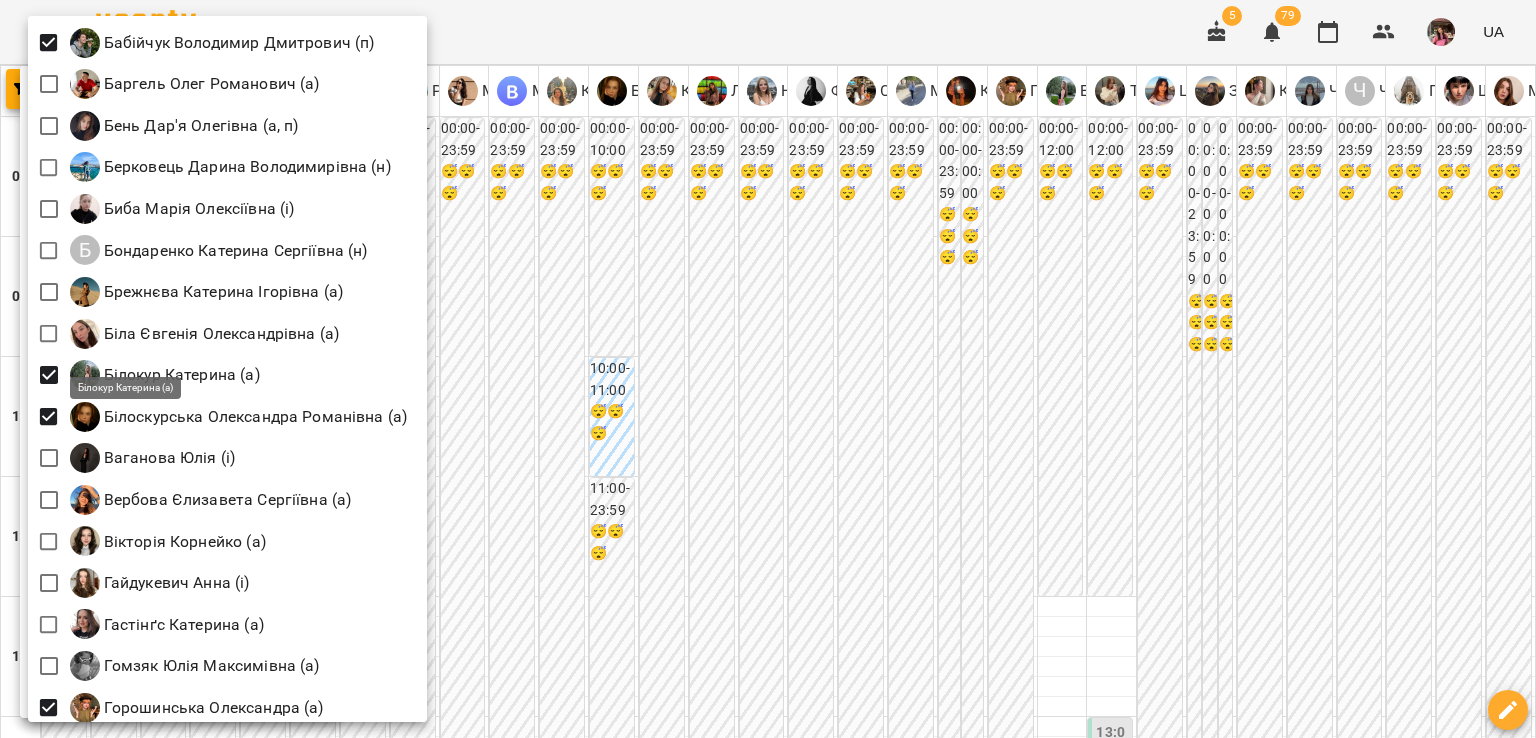 scroll, scrollTop: 146, scrollLeft: 0, axis: vertical 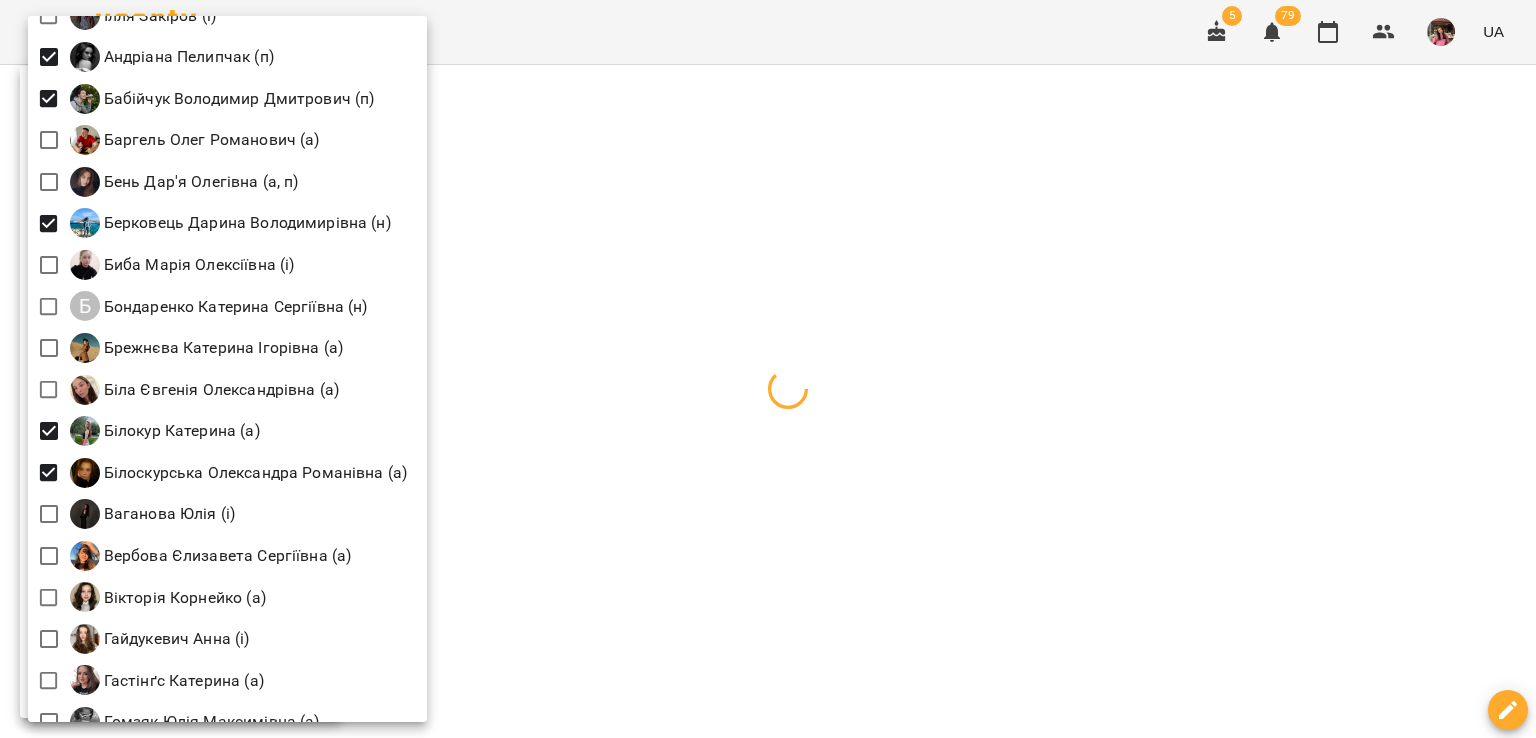 click at bounding box center (768, 369) 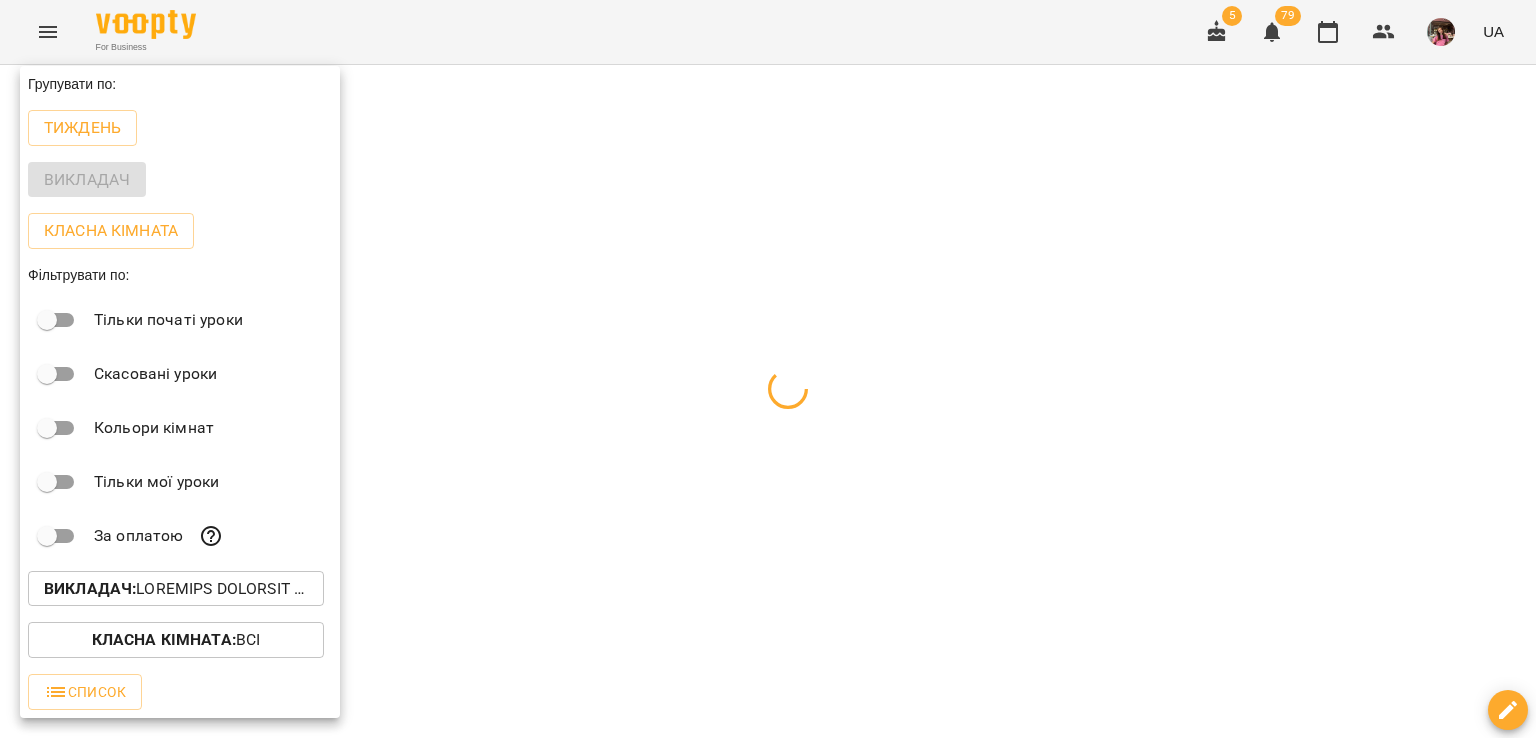 click at bounding box center [768, 369] 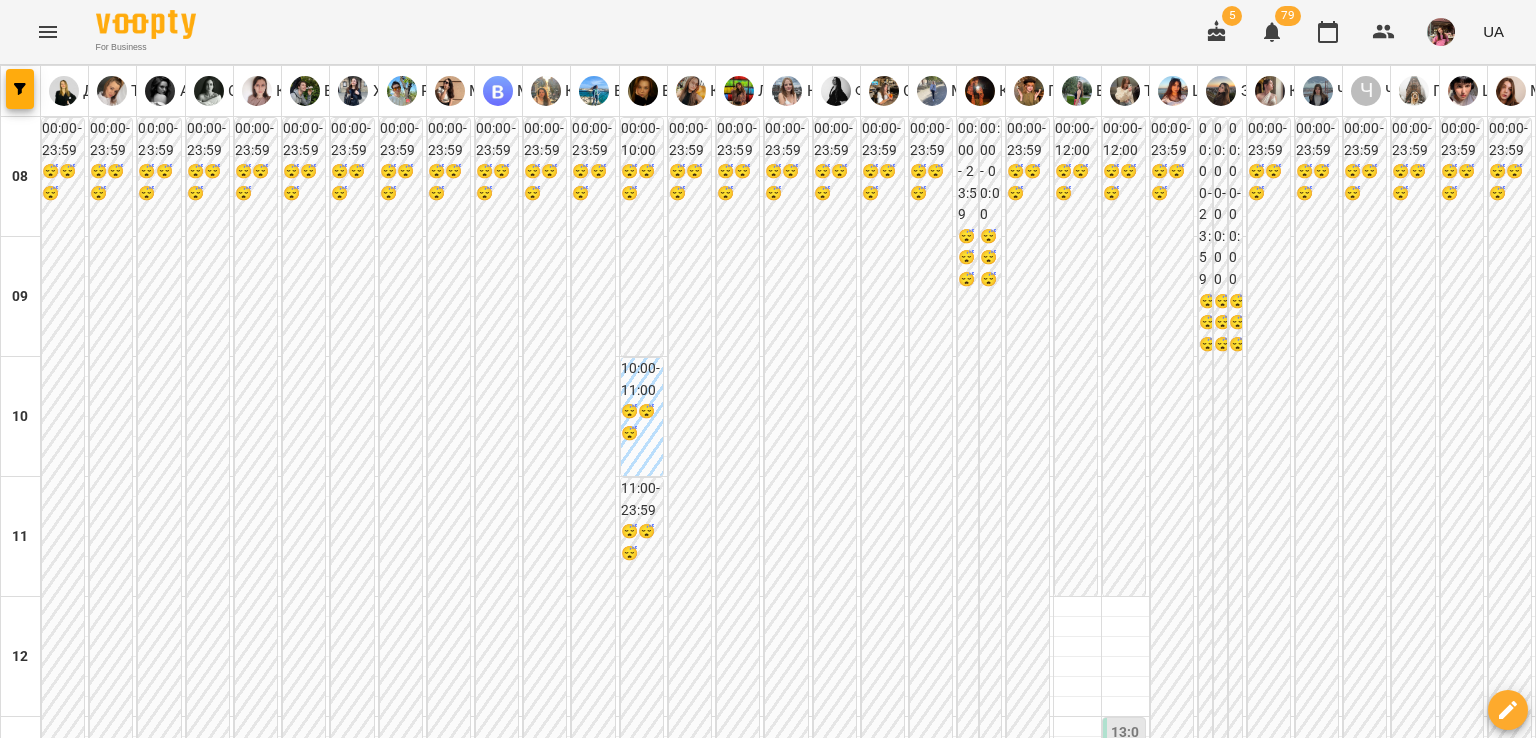 click at bounding box center (867, 2008) 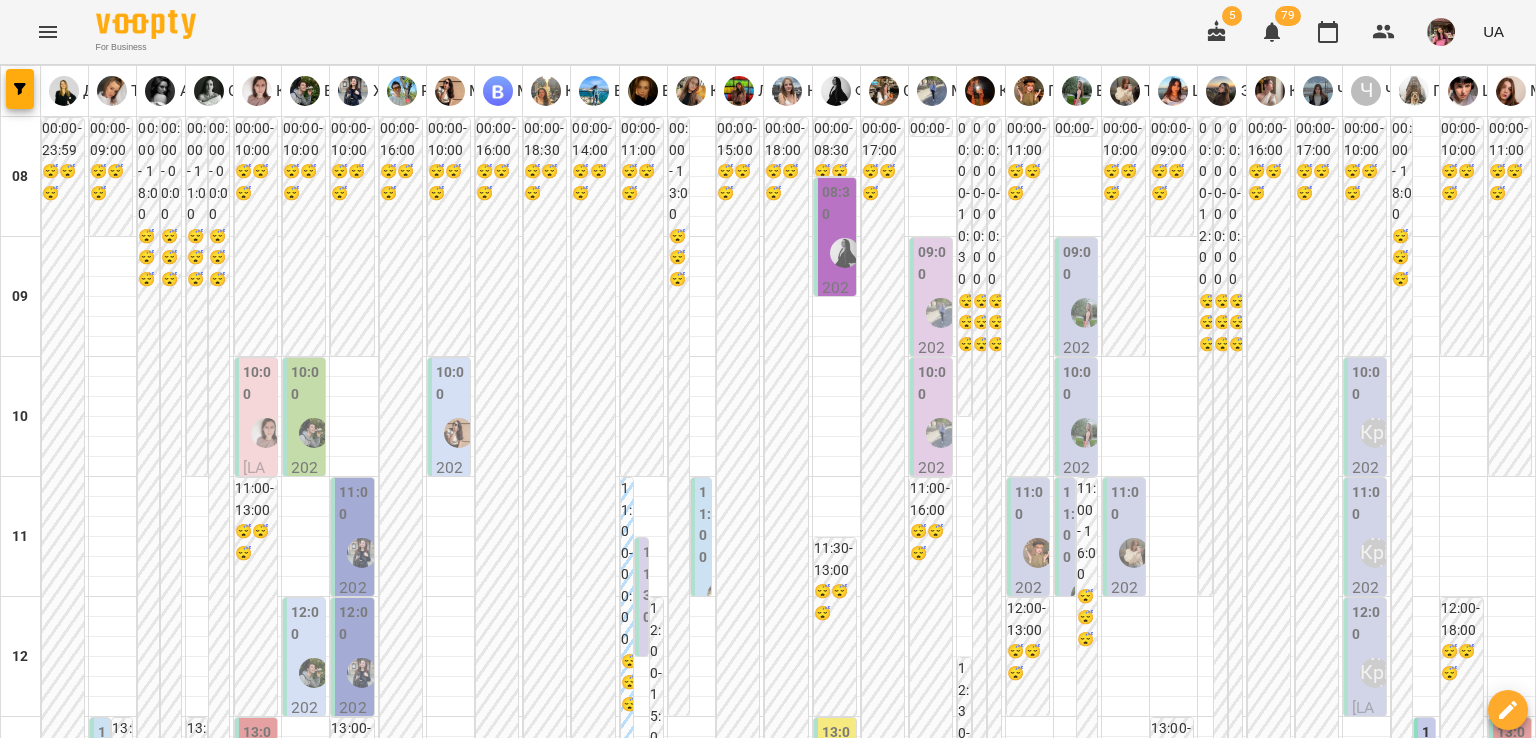scroll, scrollTop: 939, scrollLeft: 0, axis: vertical 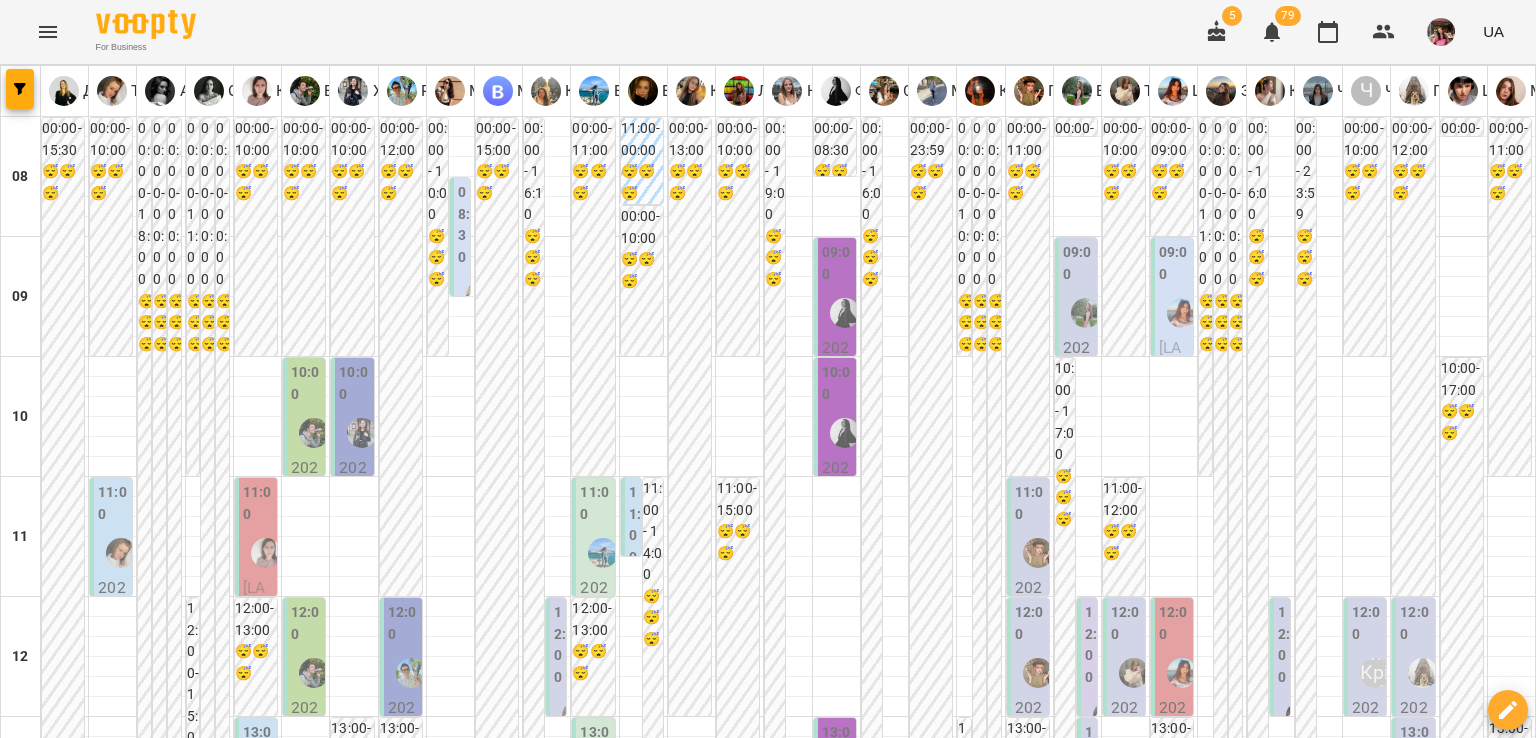 click on "ср" at bounding box center (647, 1943) 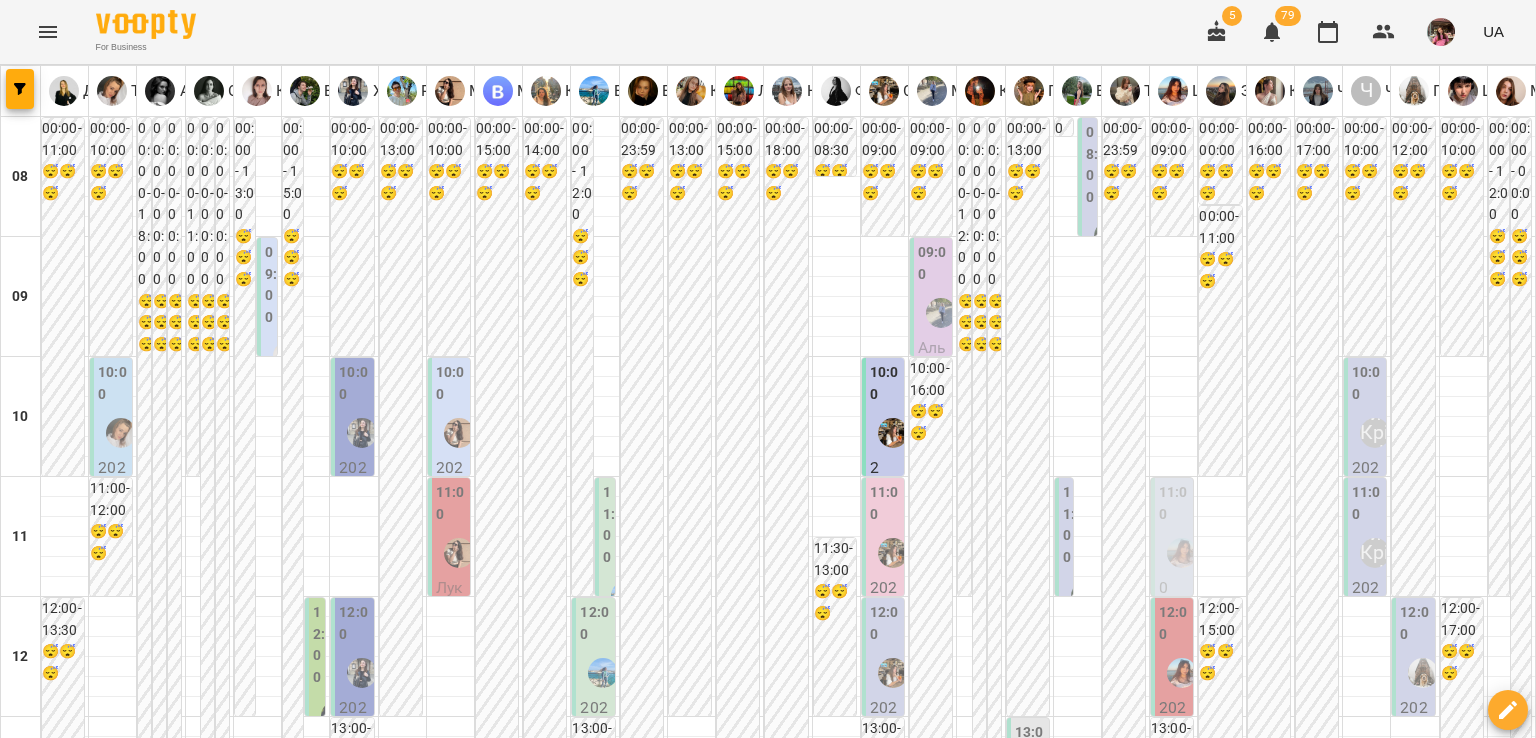 scroll, scrollTop: 984, scrollLeft: 0, axis: vertical 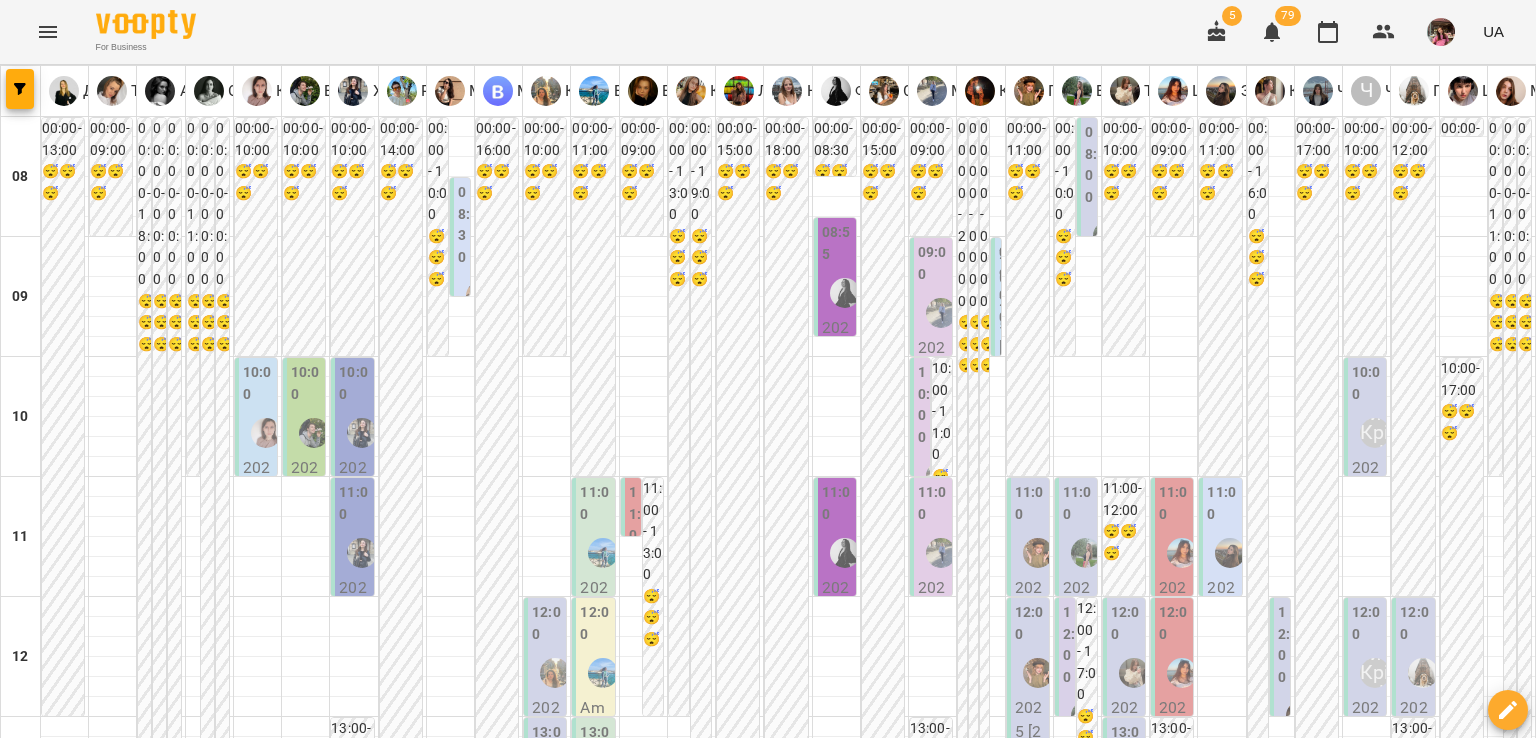 click on "пт" at bounding box center (1071, 1943) 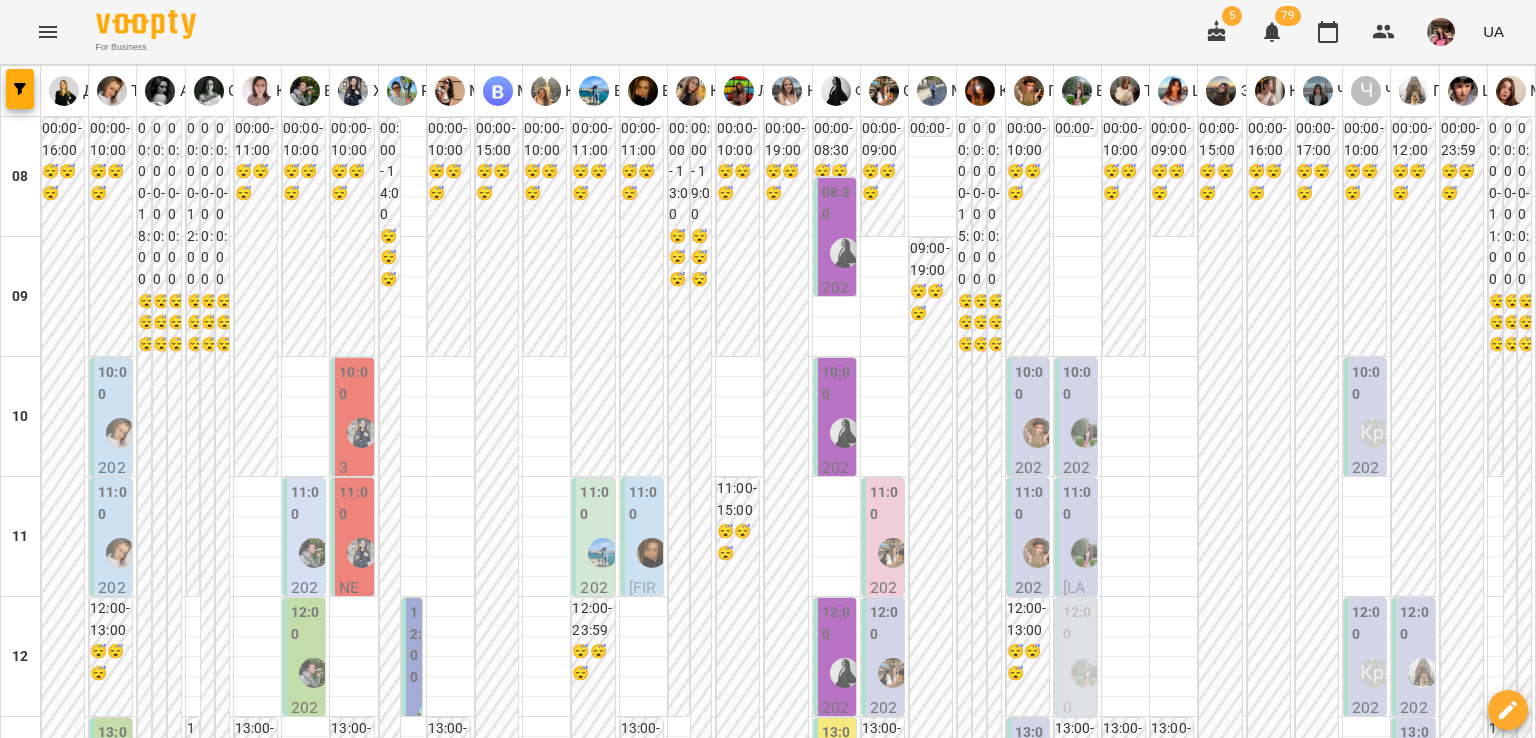 scroll, scrollTop: 1312, scrollLeft: 0, axis: vertical 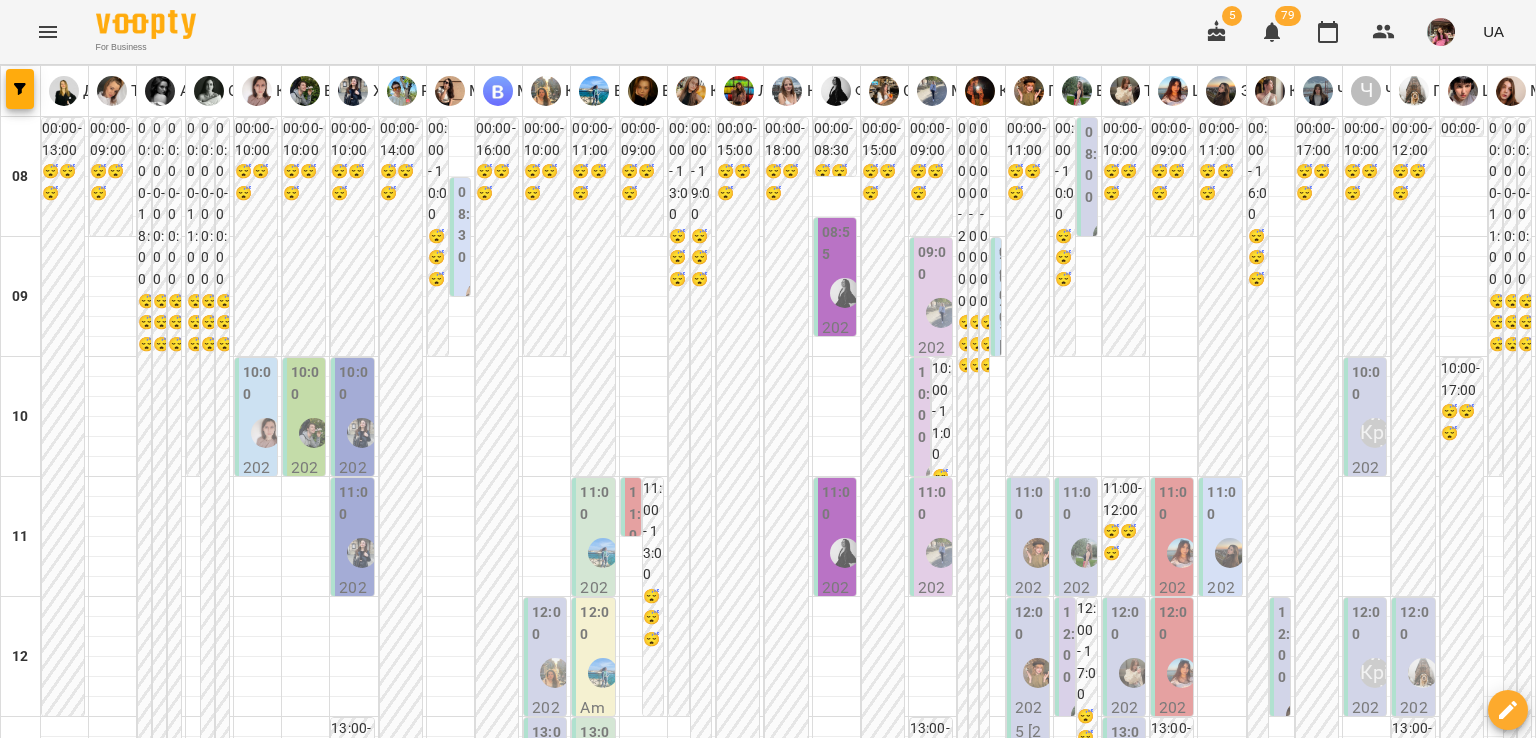 click on "**********" at bounding box center (768, 2008) 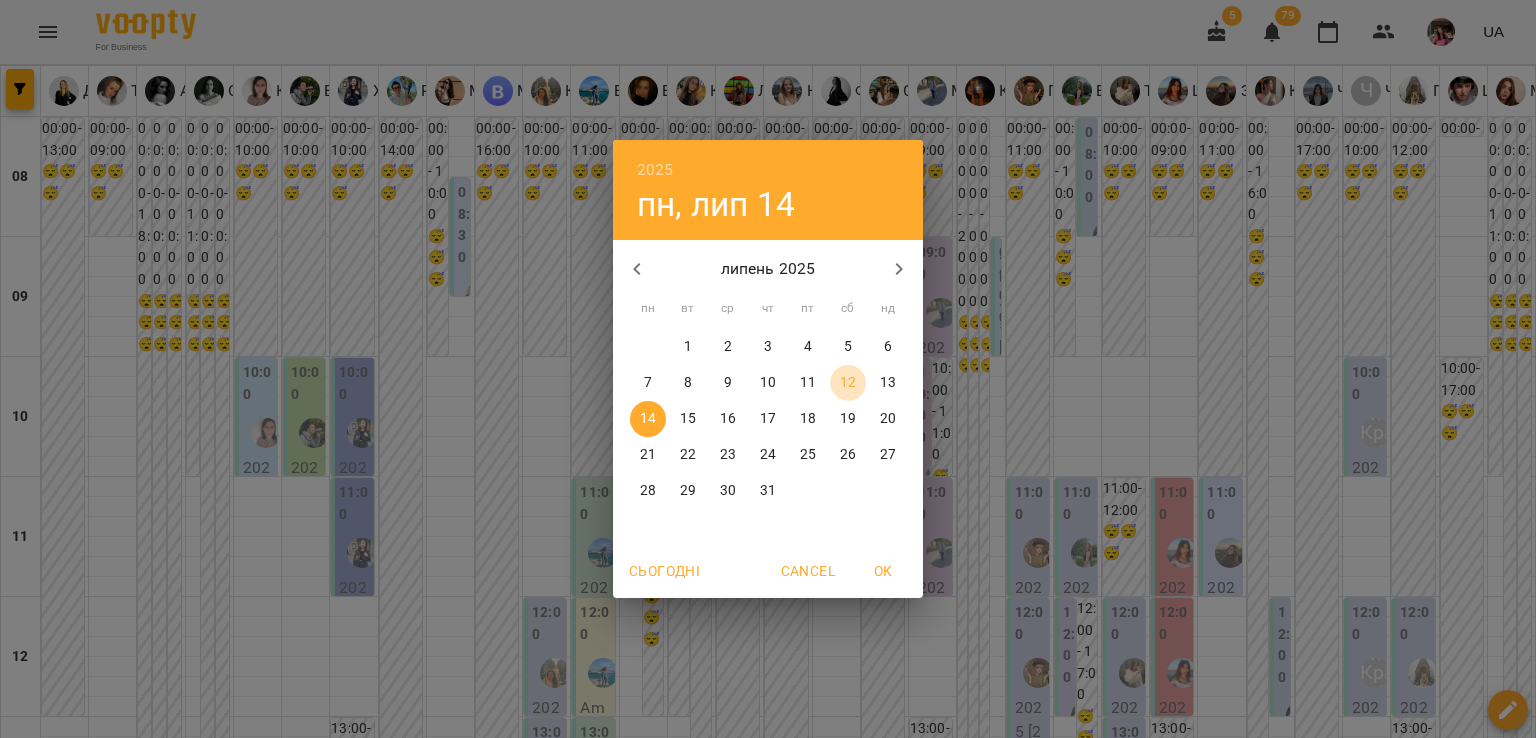 click on "12" at bounding box center [848, 383] 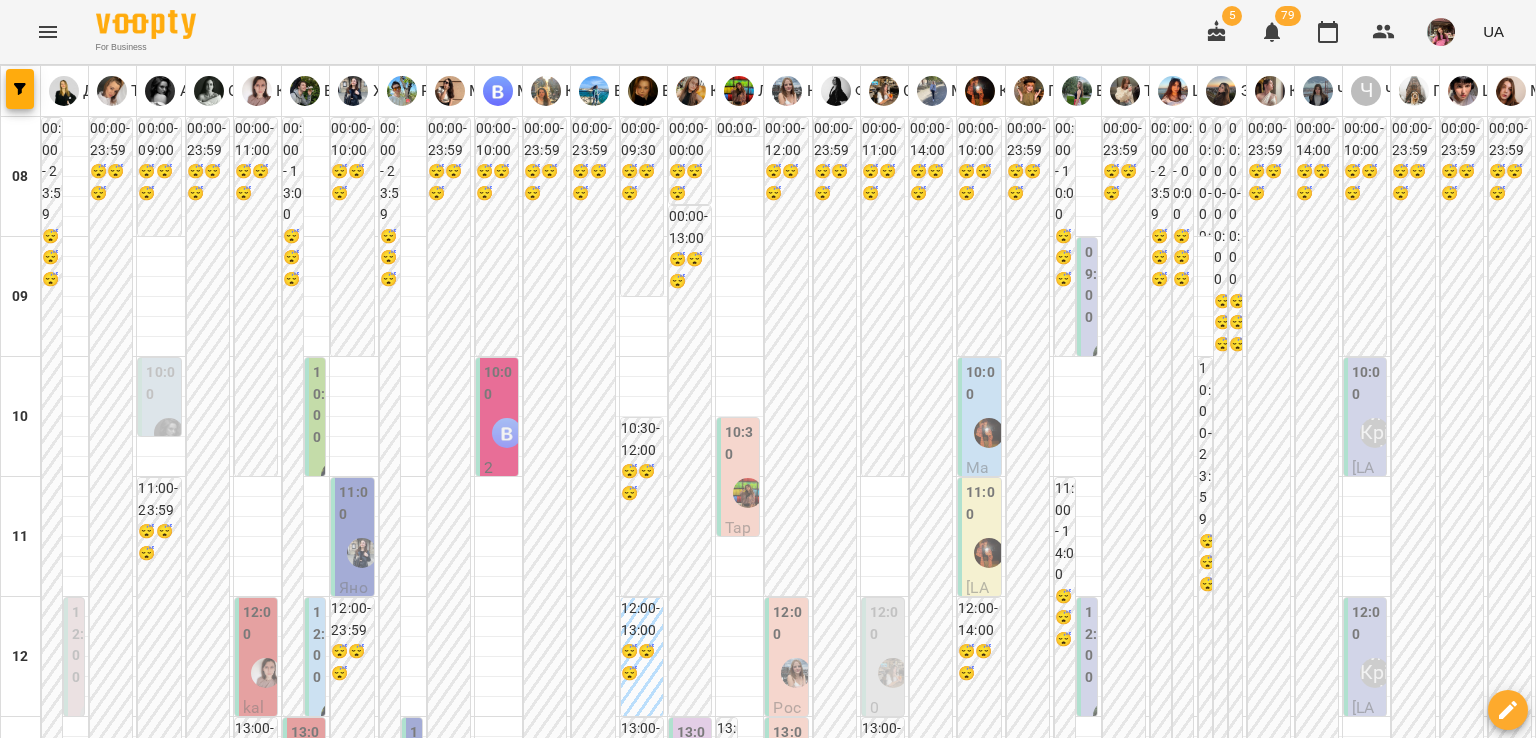 scroll, scrollTop: 152, scrollLeft: 0, axis: vertical 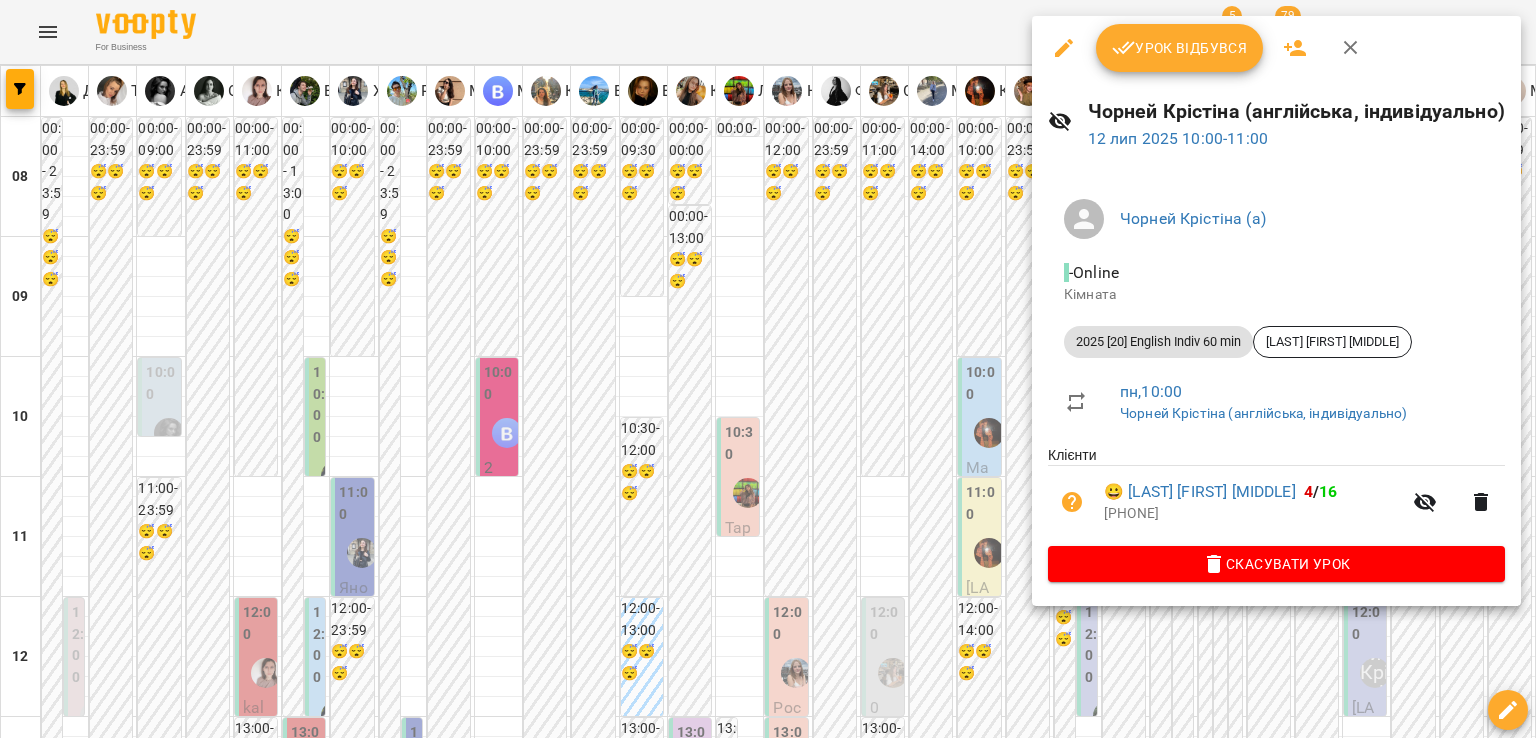 click at bounding box center (1064, 48) 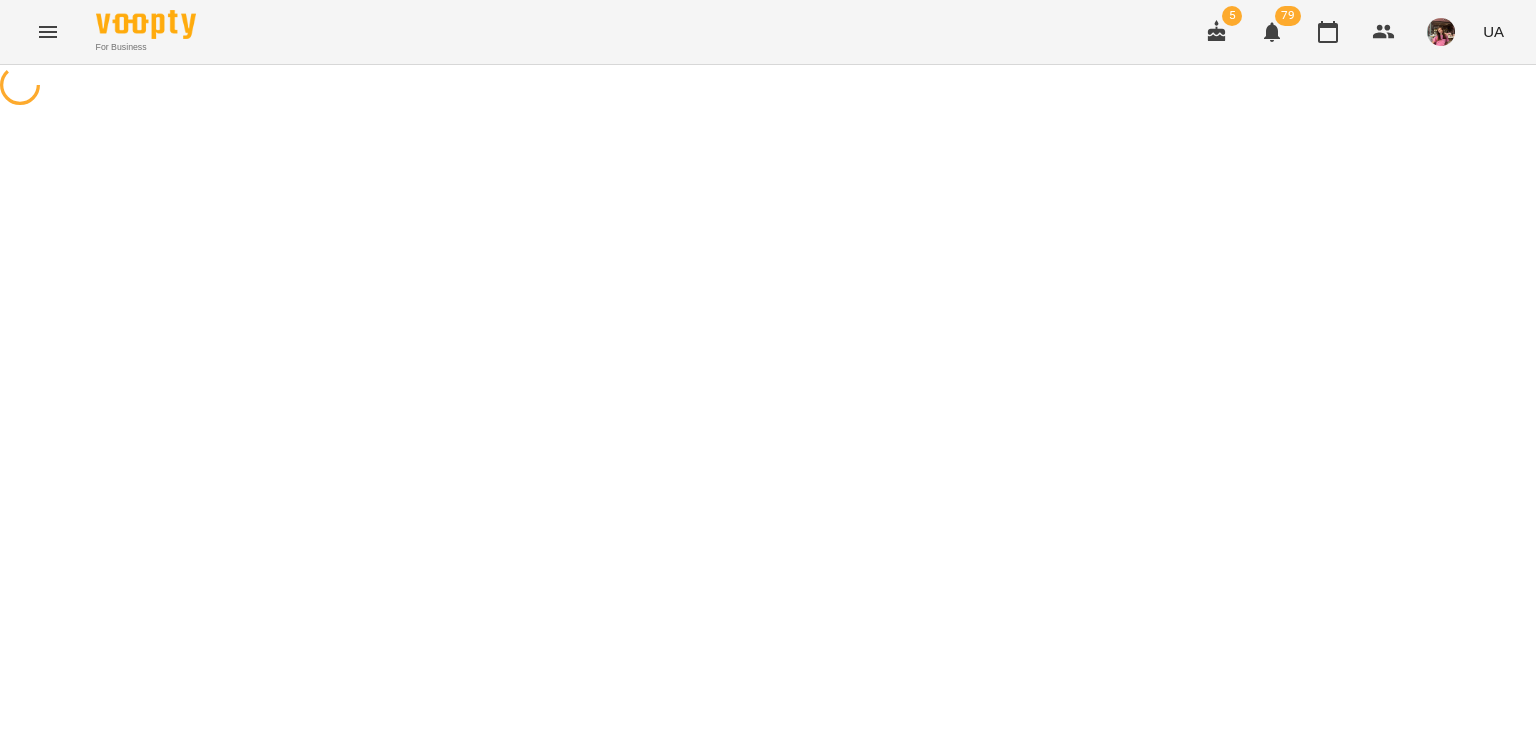select on "**********" 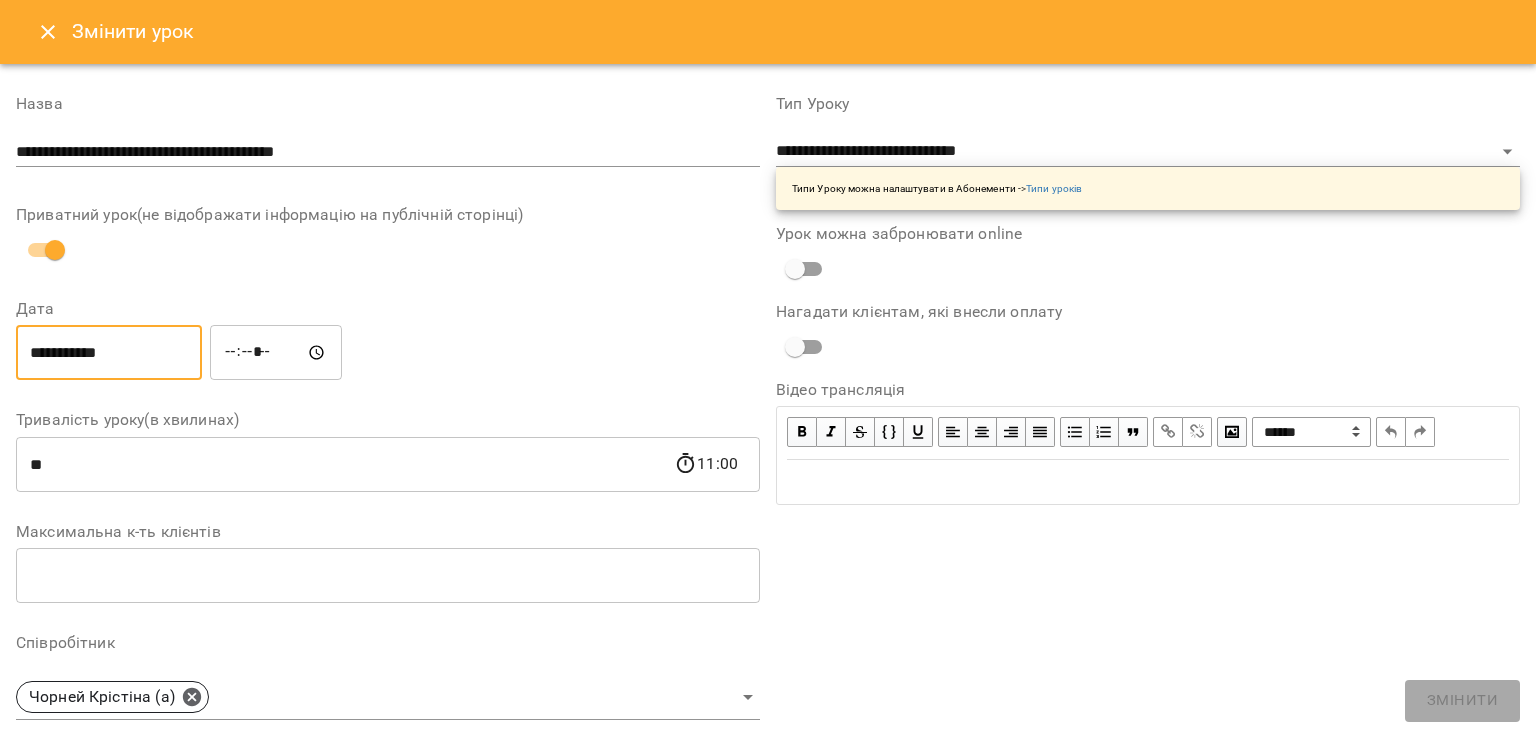 click on "**********" at bounding box center (109, 353) 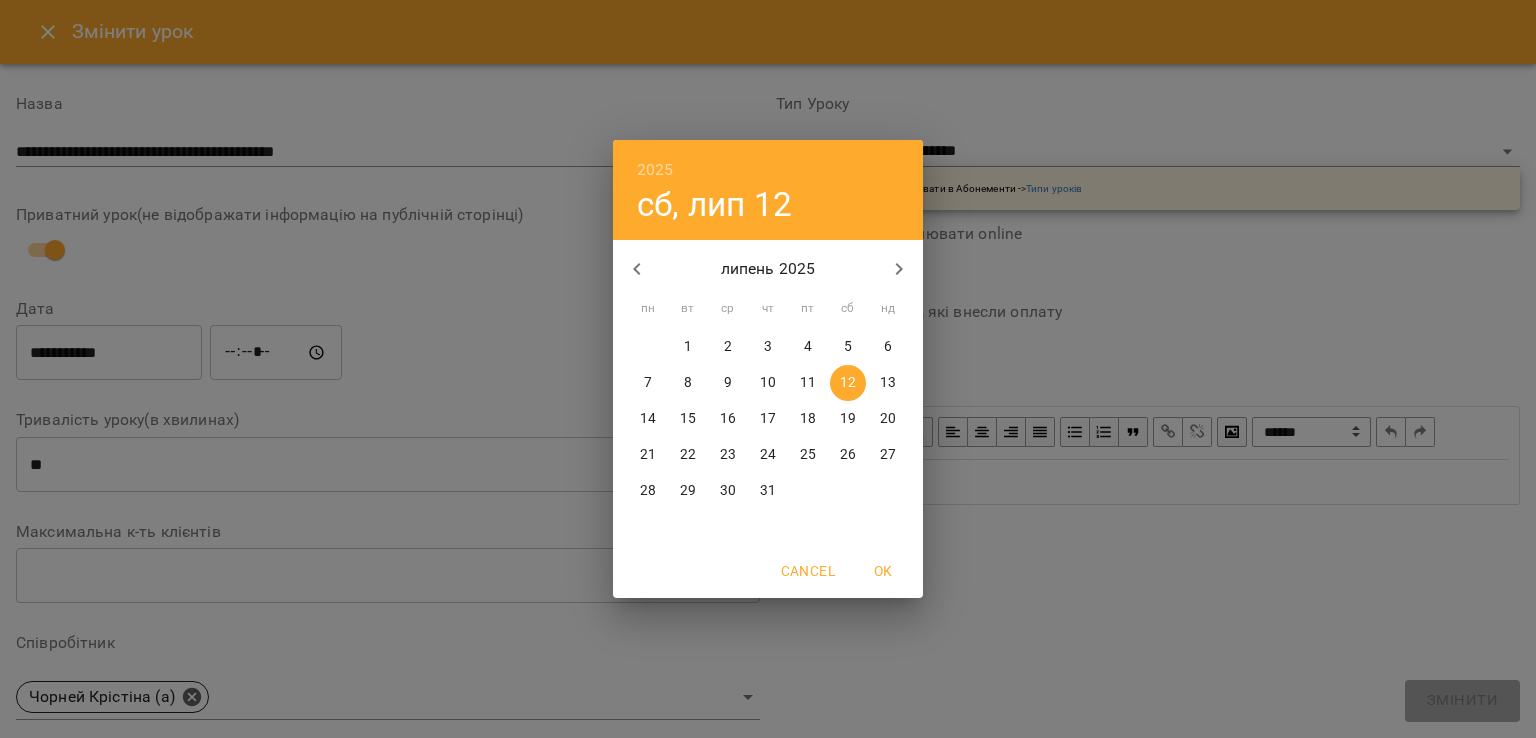 click on "15" at bounding box center (688, 419) 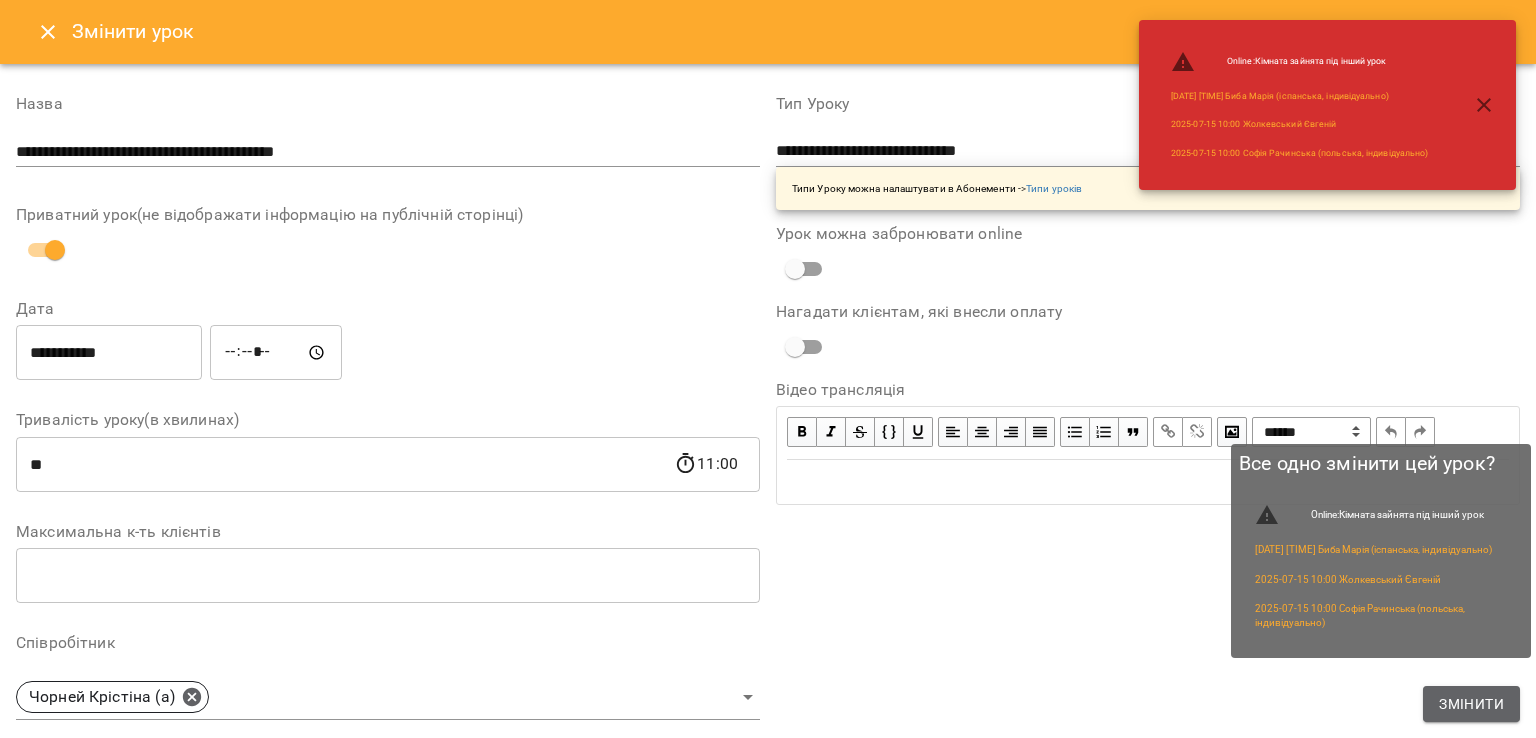 click on "Змінити" at bounding box center (1471, 704) 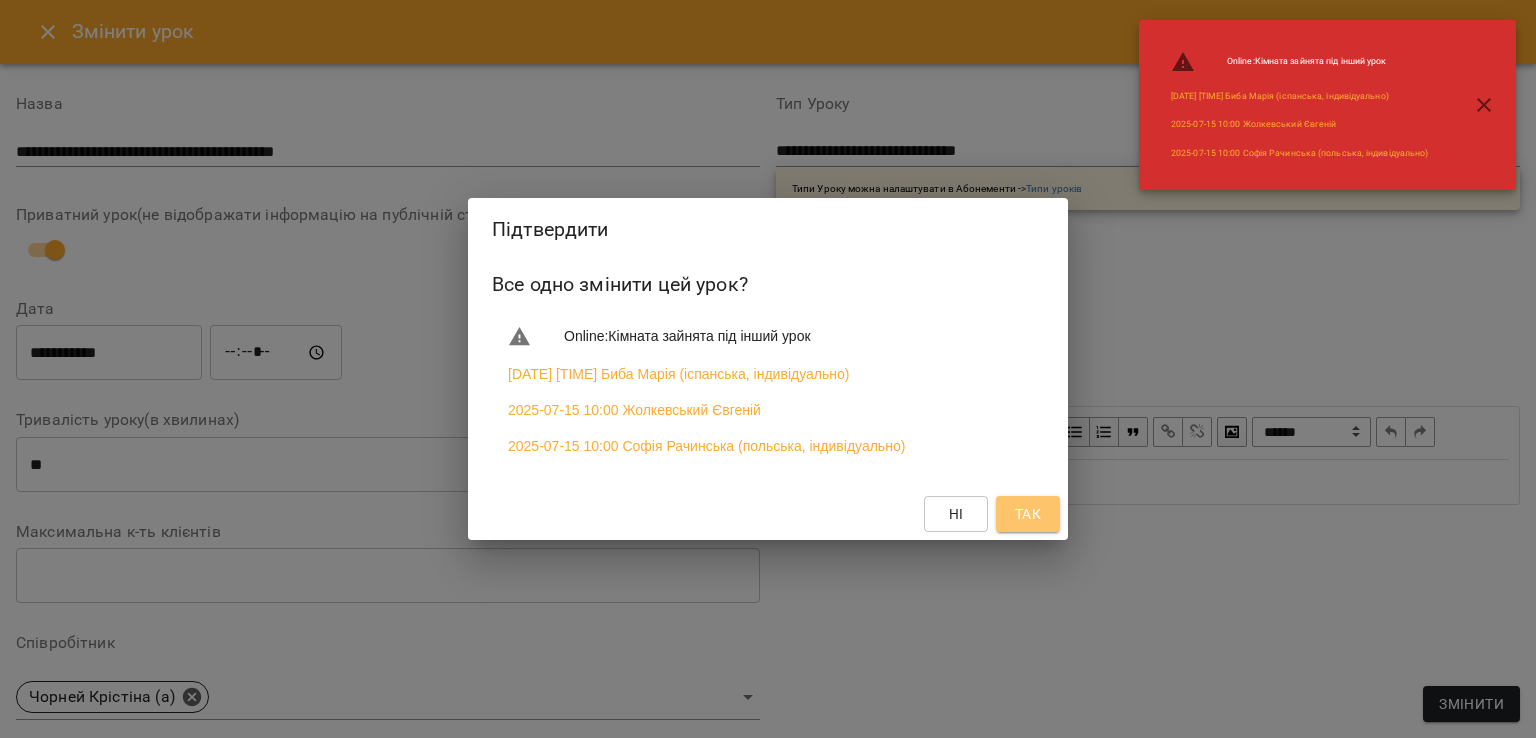 click on "Так" at bounding box center (1028, 514) 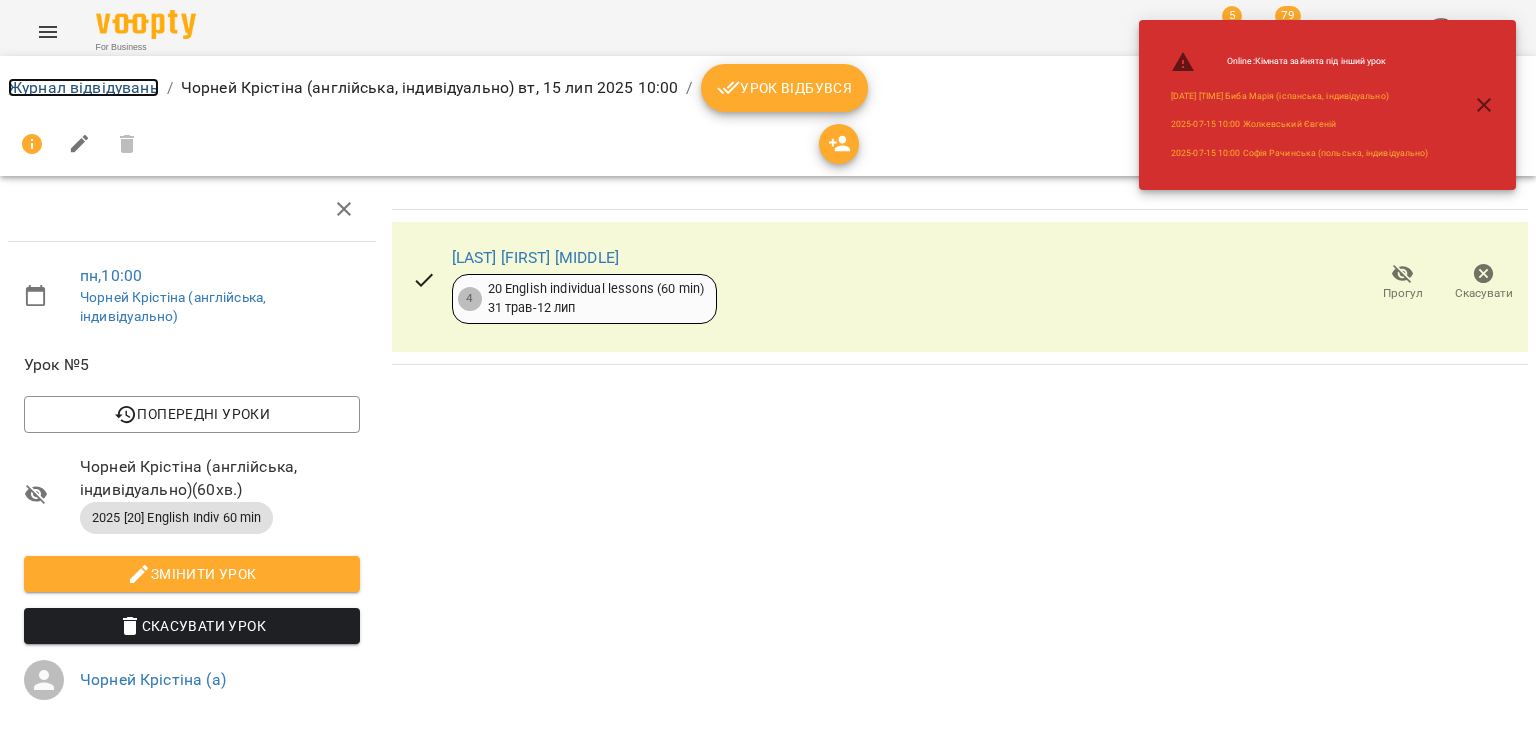 click on "Журнал відвідувань" at bounding box center (83, 87) 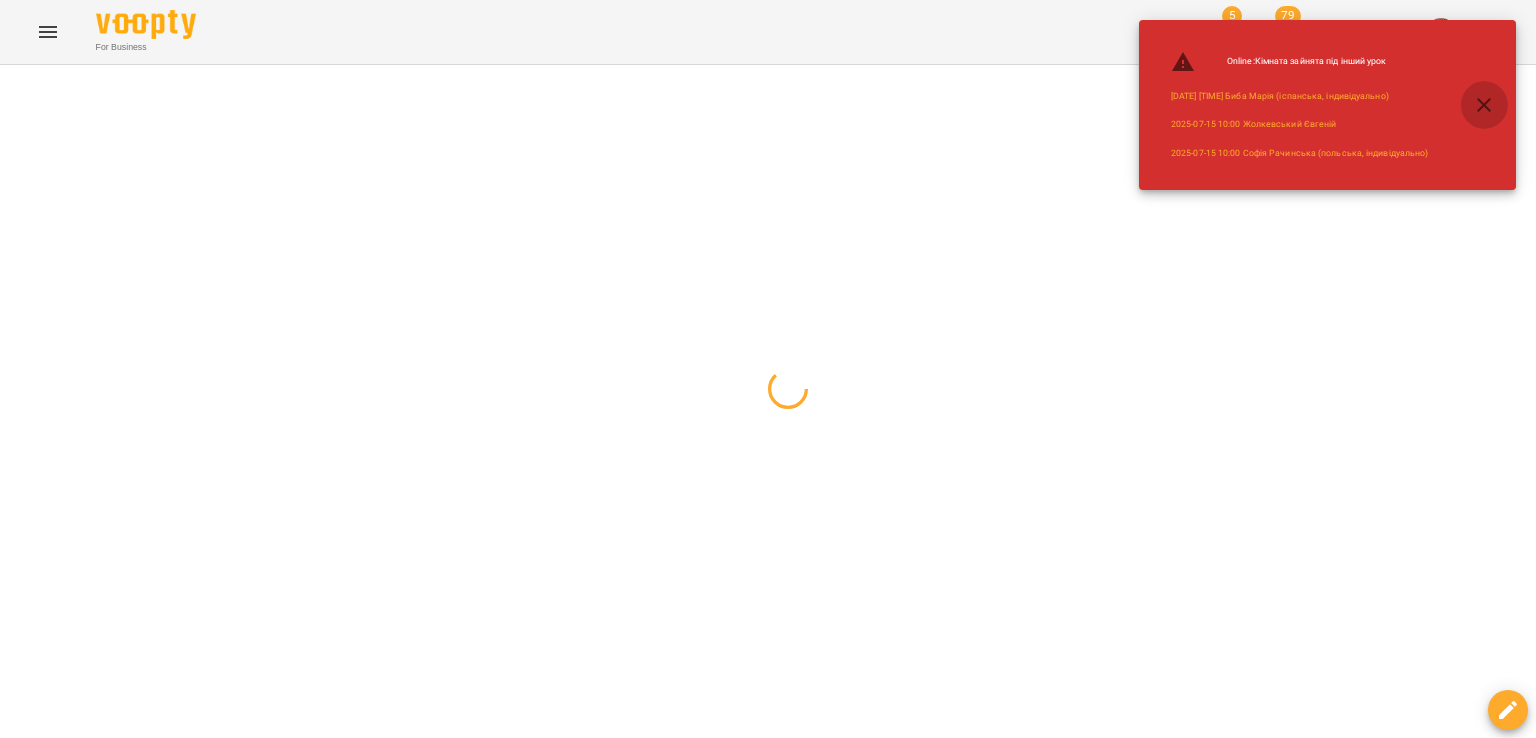 click 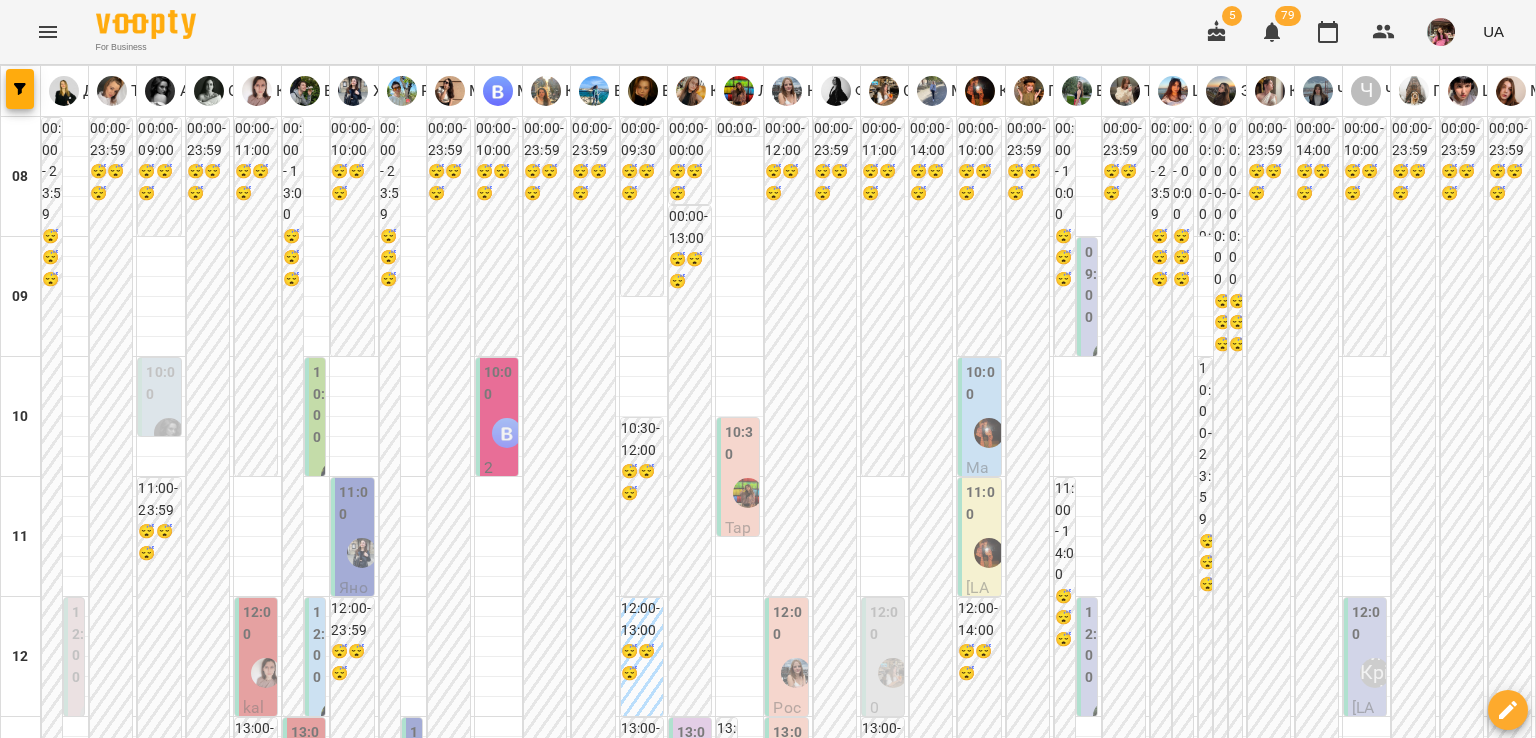 click at bounding box center (867, 2008) 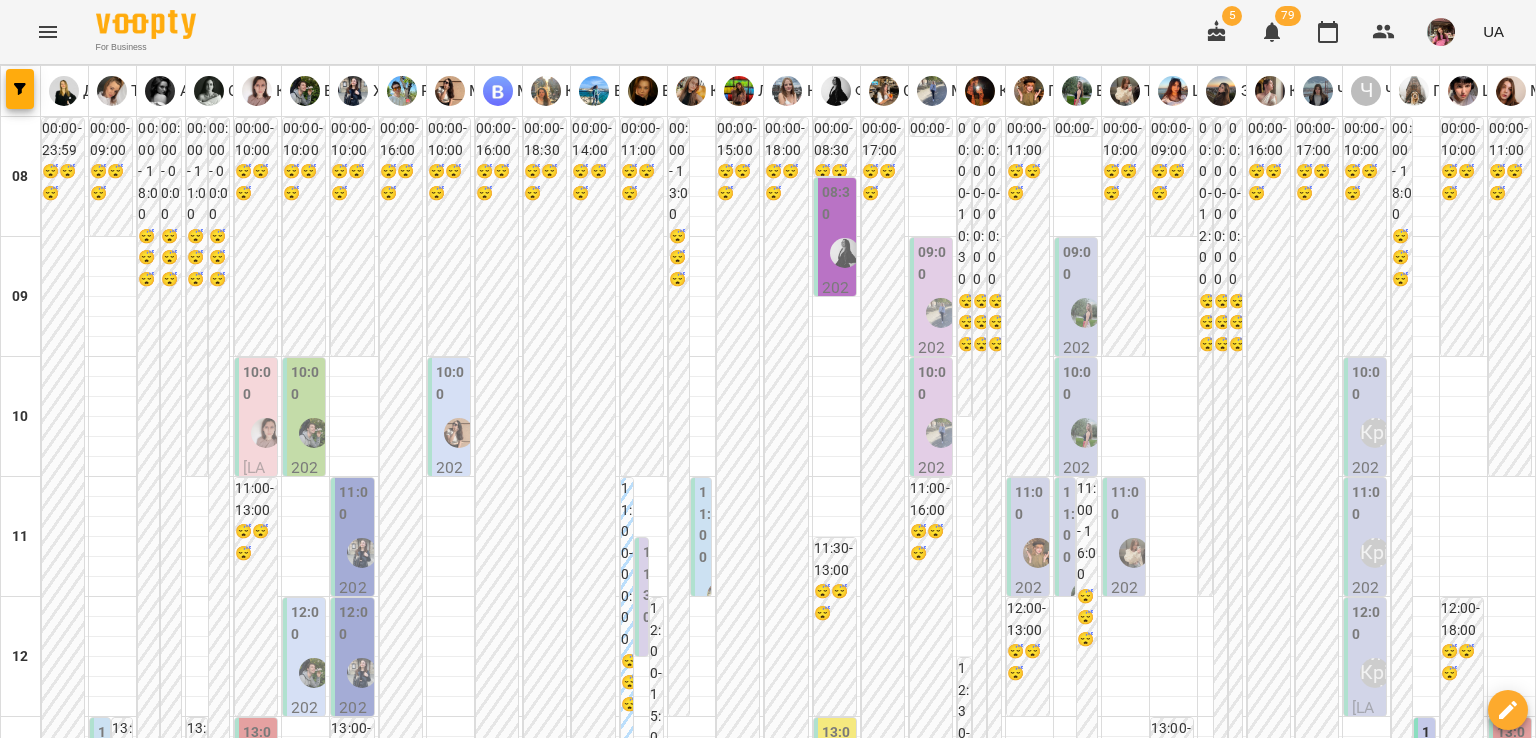 click on "15 лип" at bounding box center [432, 1962] 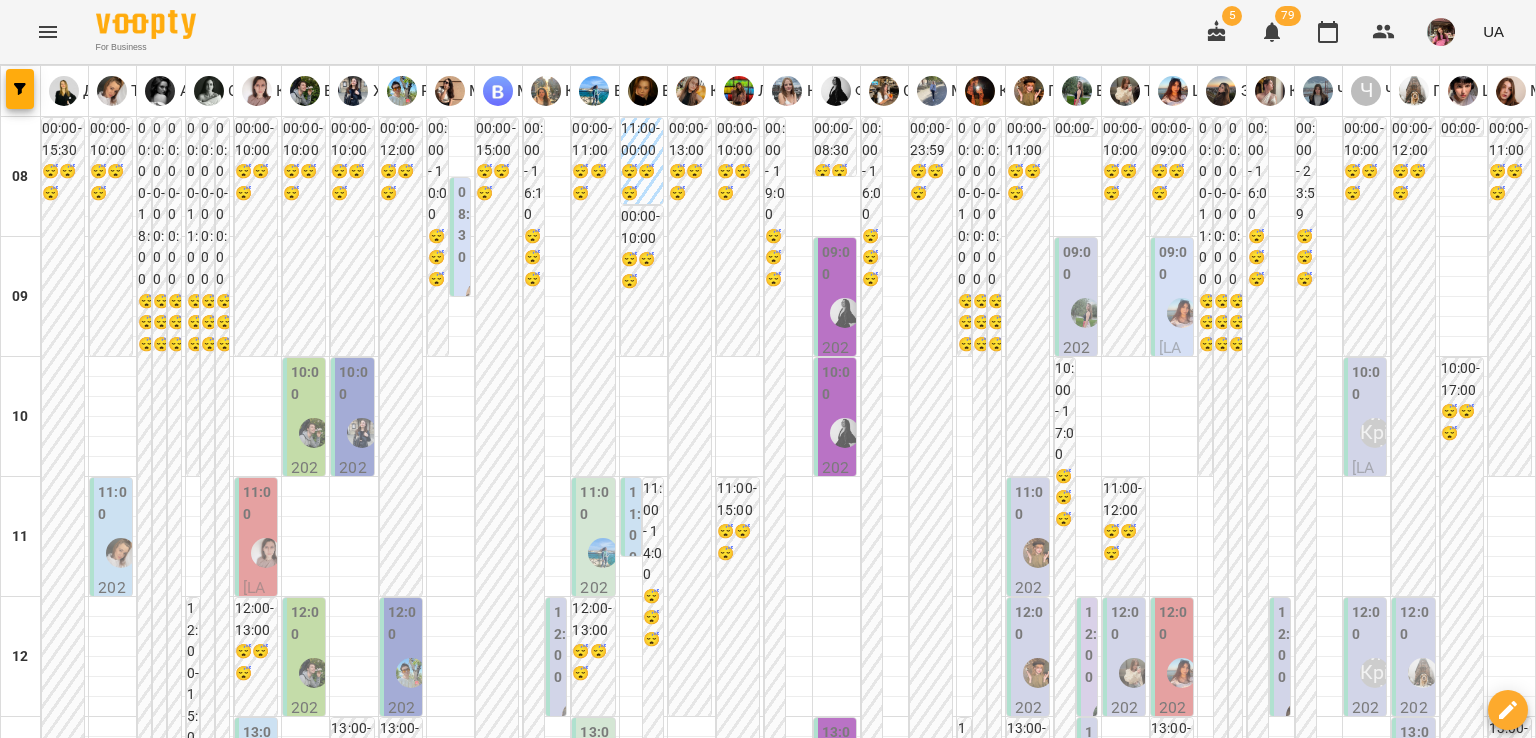 scroll, scrollTop: 68, scrollLeft: 0, axis: vertical 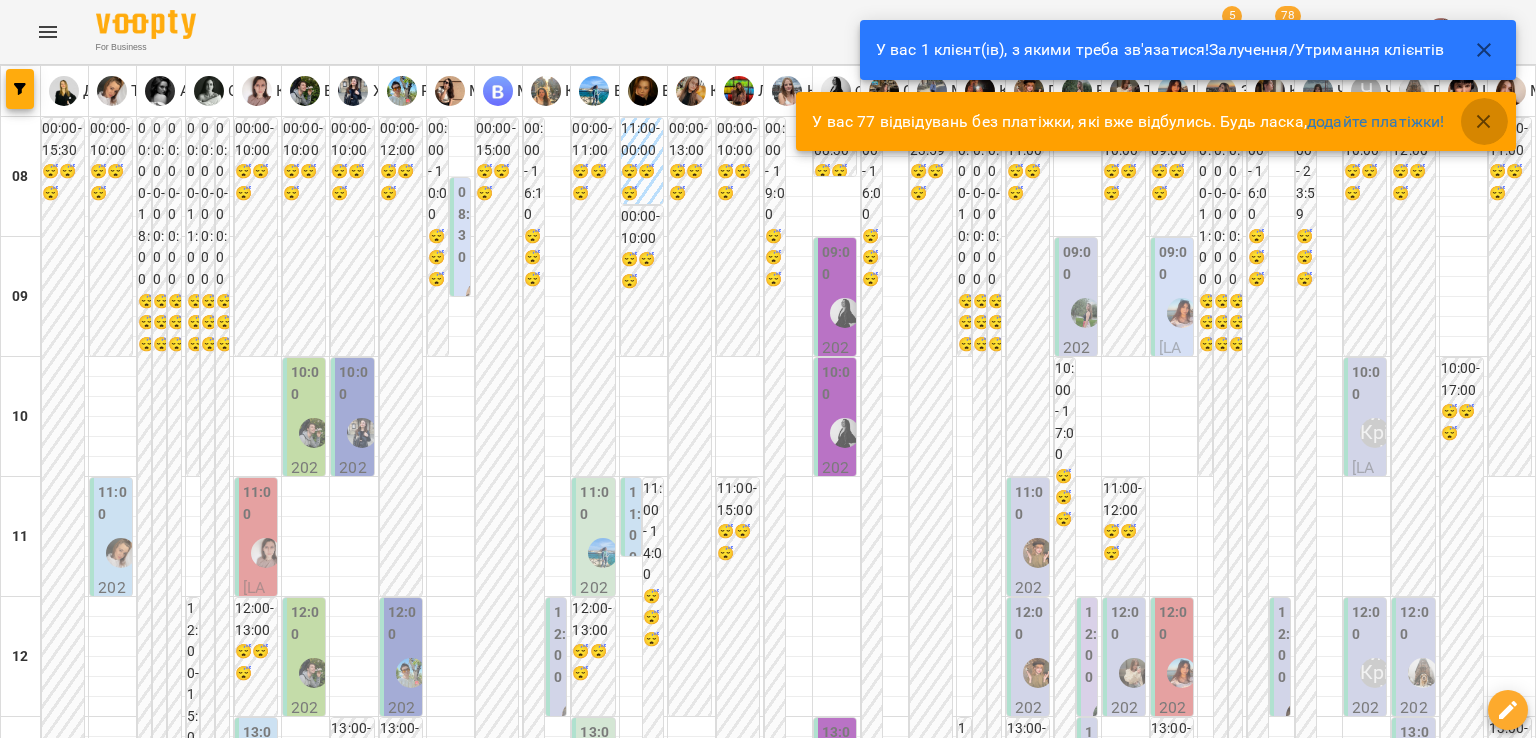 click 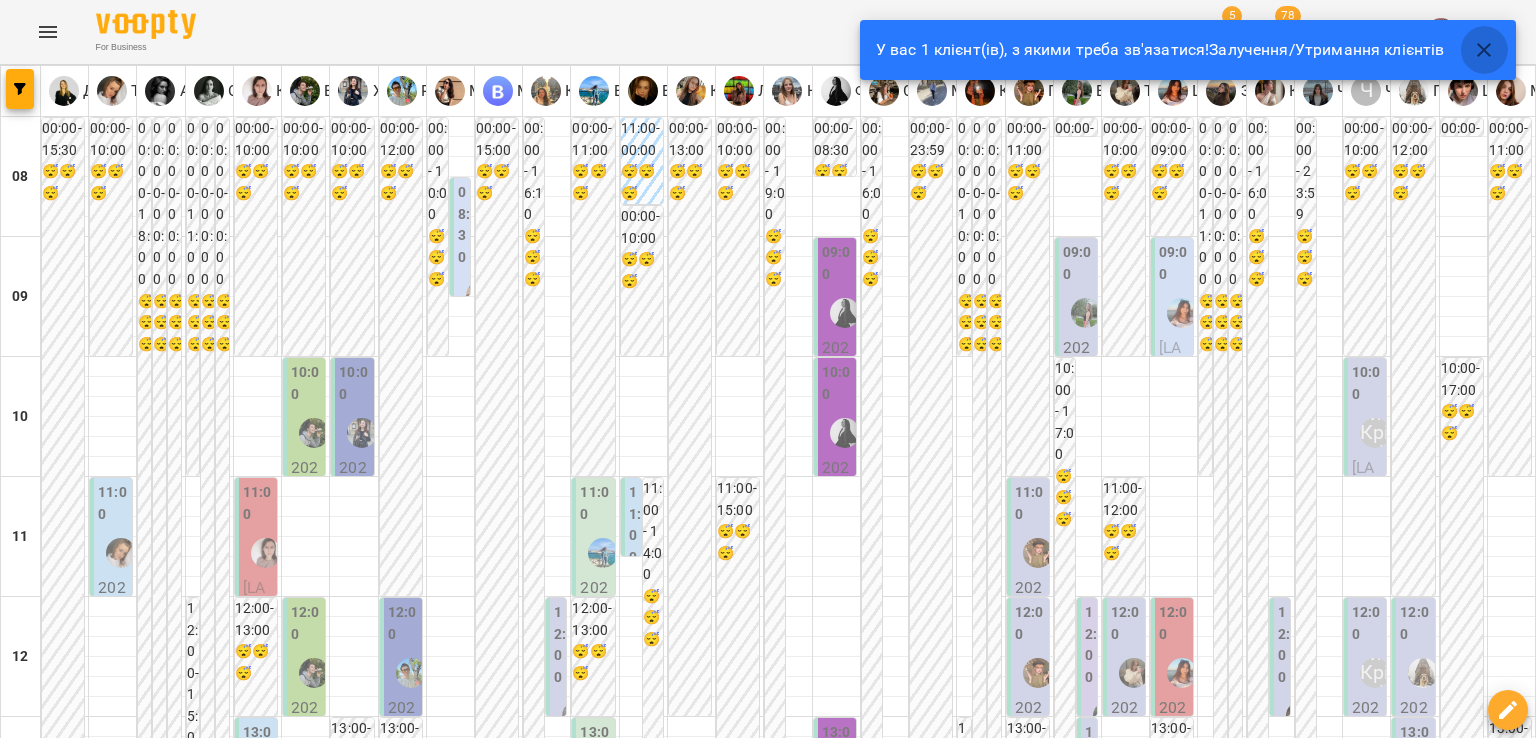 click at bounding box center (1484, 50) 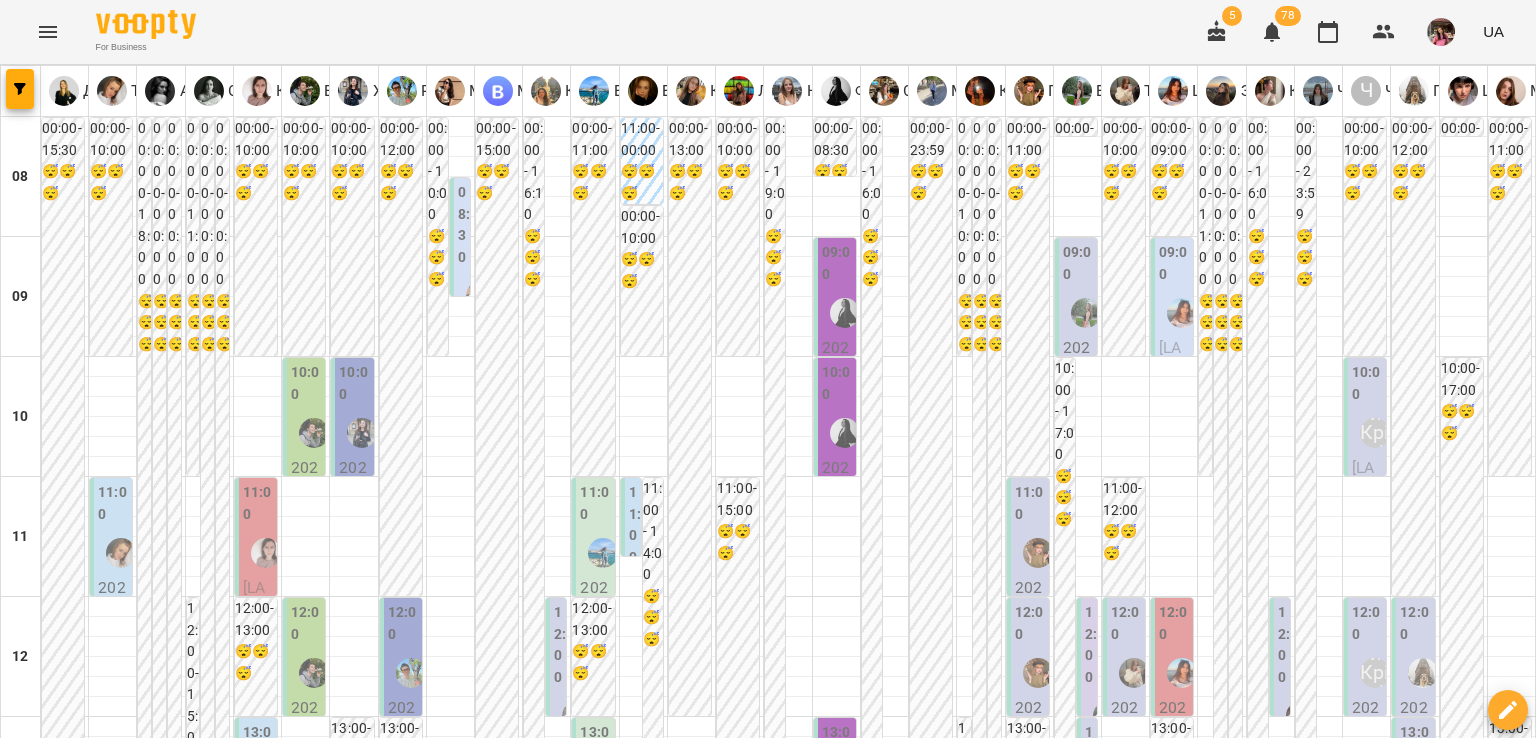 click on "пн" at bounding box center (38, 1943) 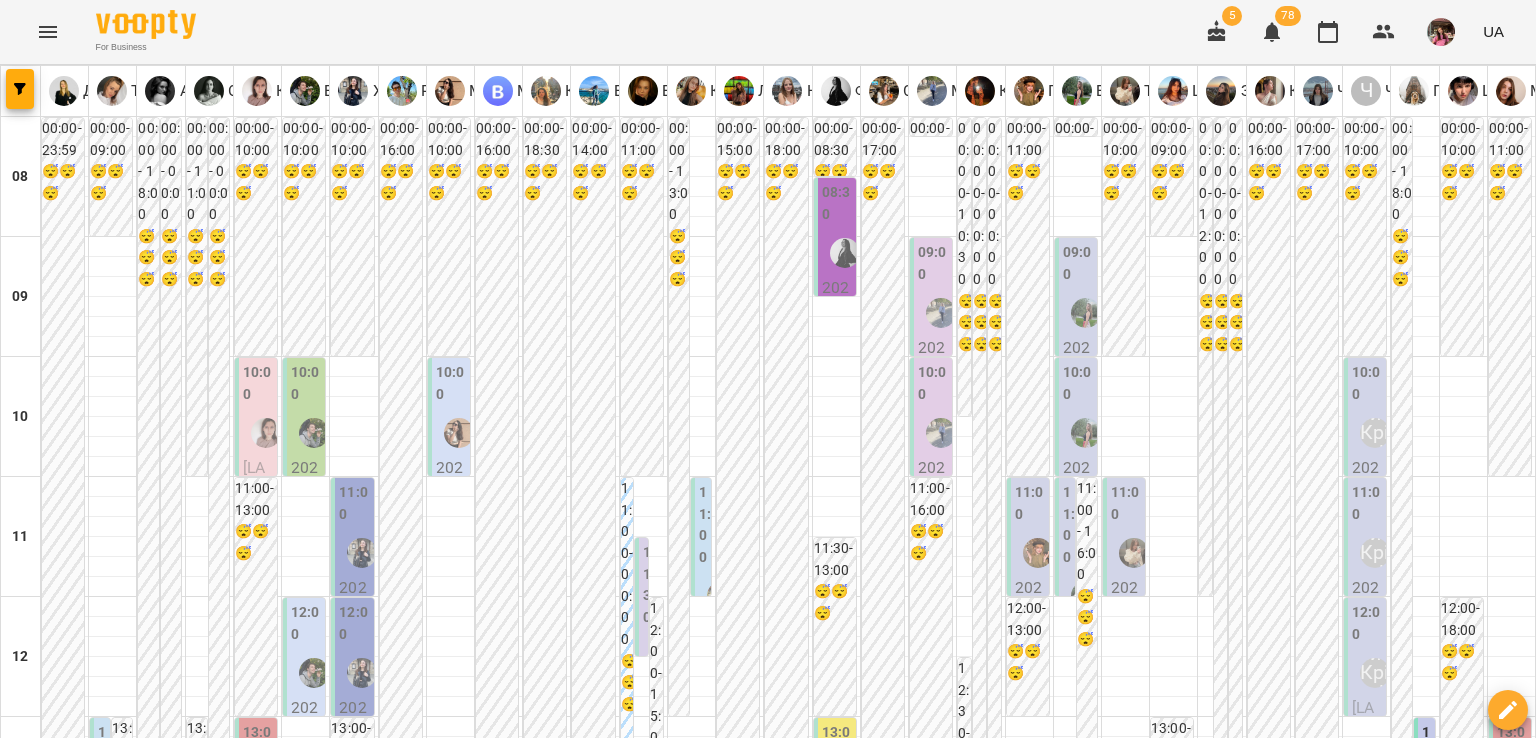 scroll, scrollTop: 926, scrollLeft: 0, axis: vertical 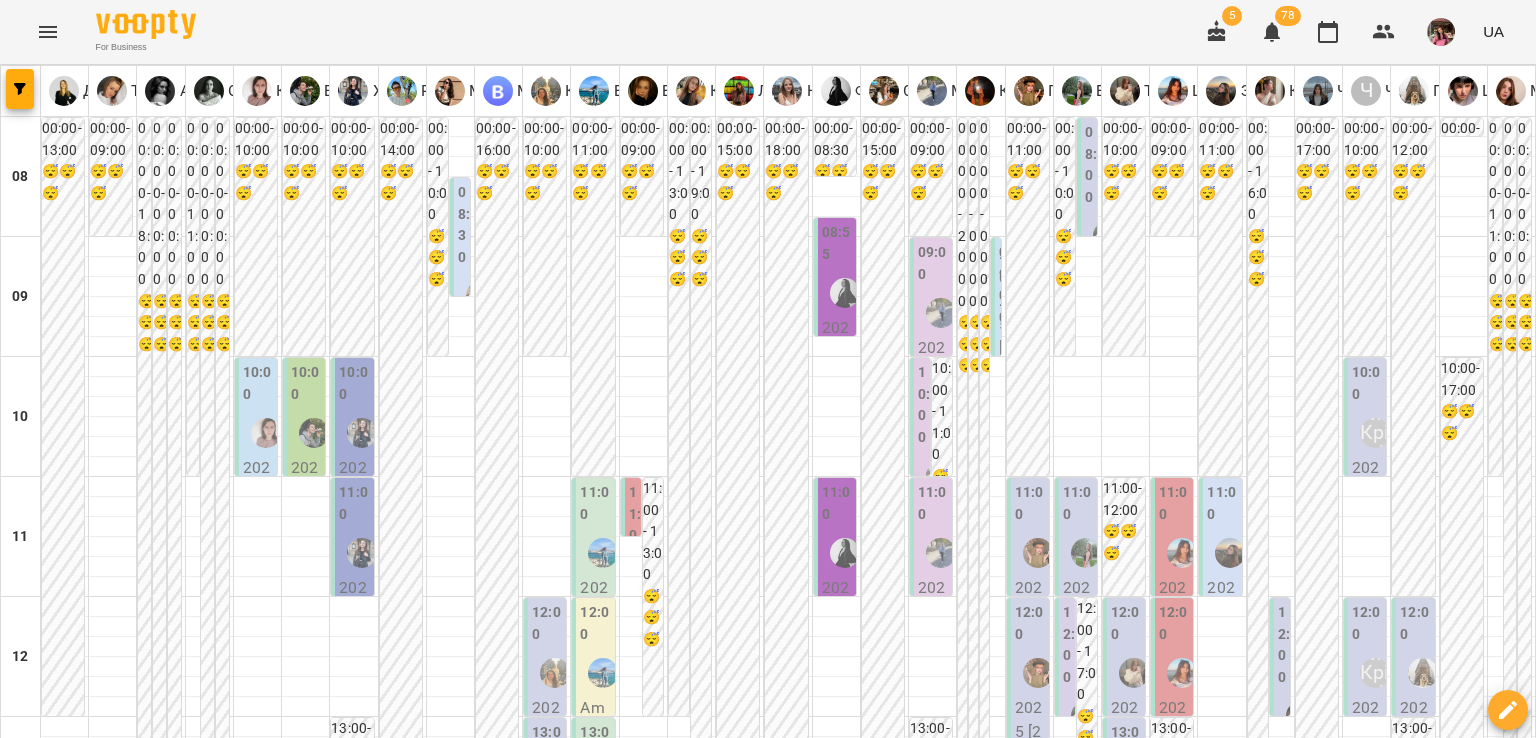 click on "пт" at bounding box center (1071, 1943) 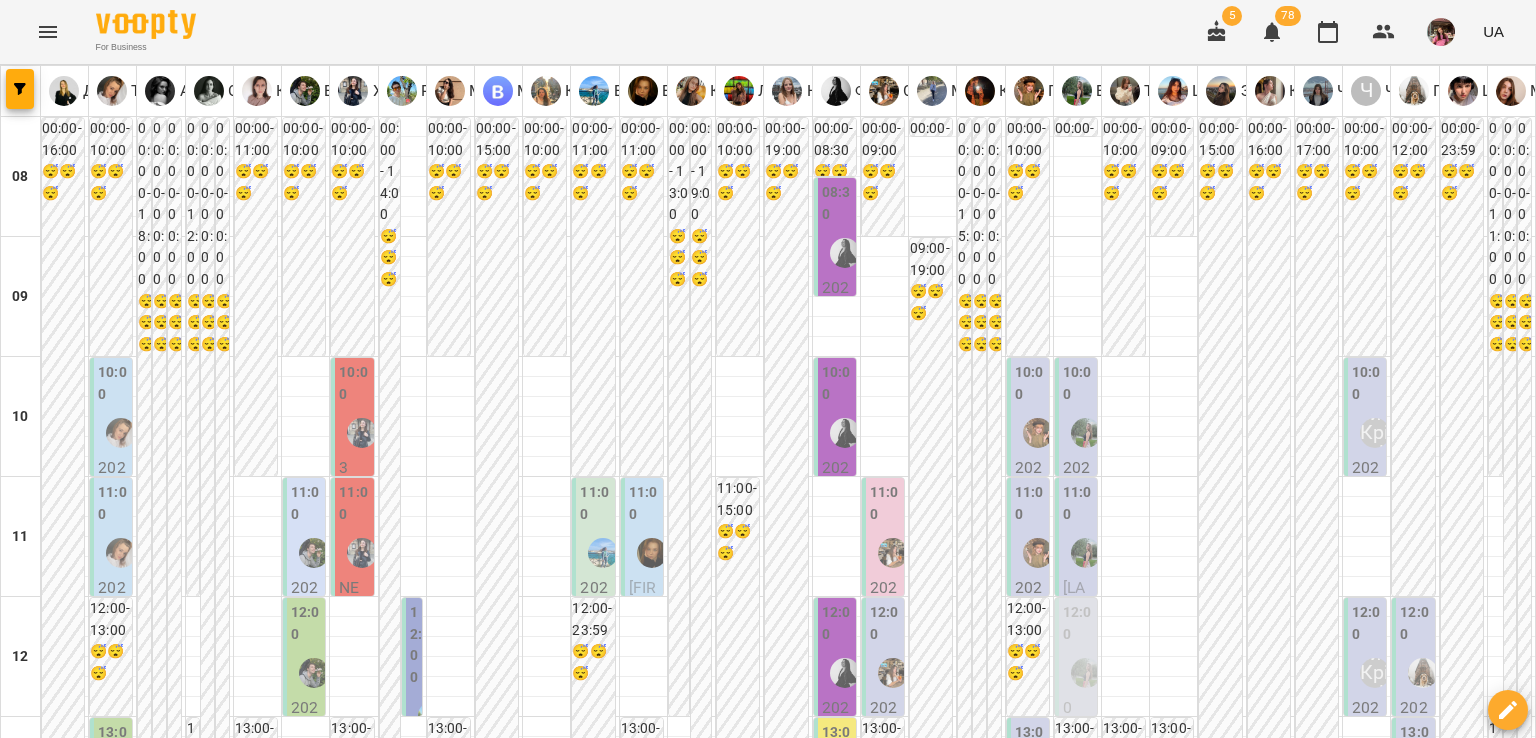 scroll, scrollTop: 1312, scrollLeft: 0, axis: vertical 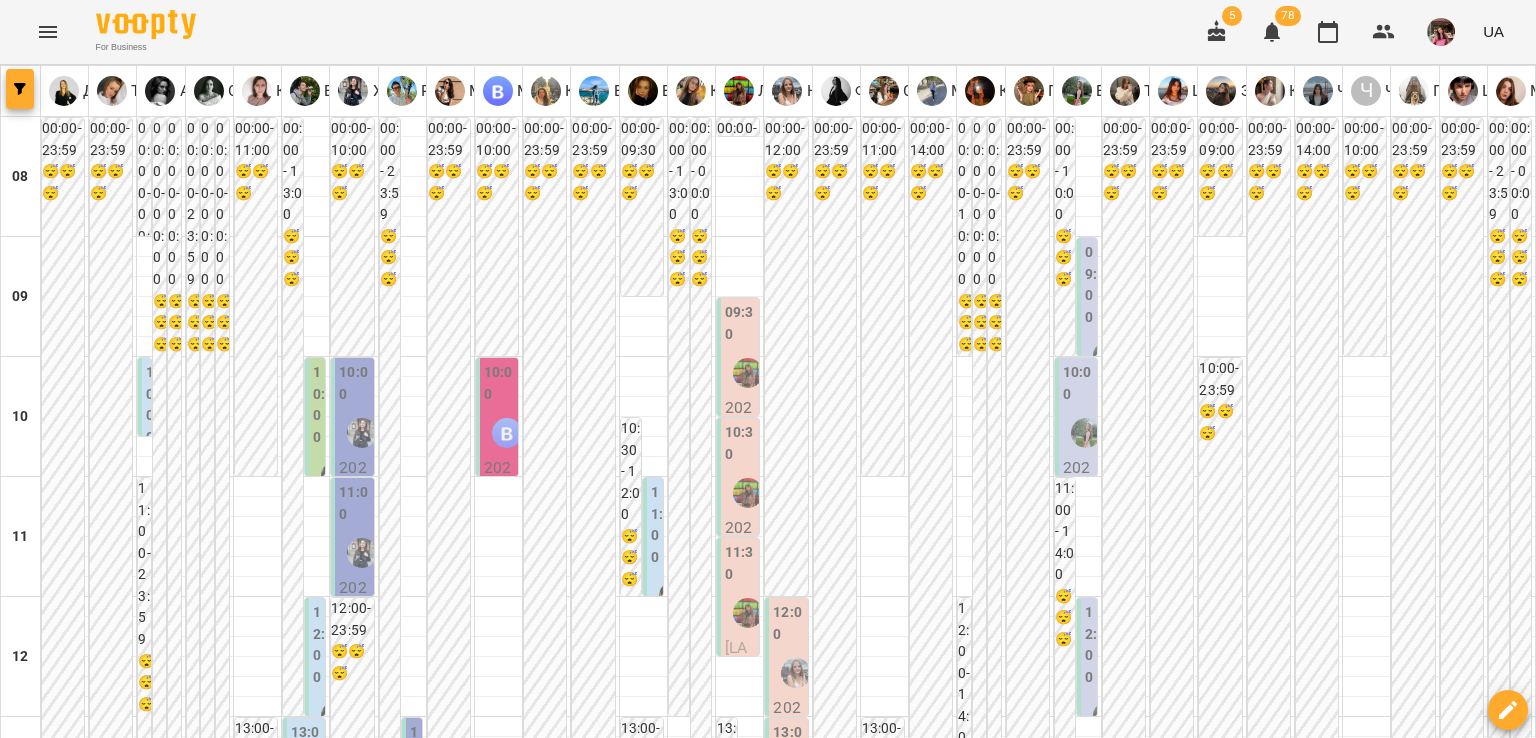click at bounding box center [20, 89] 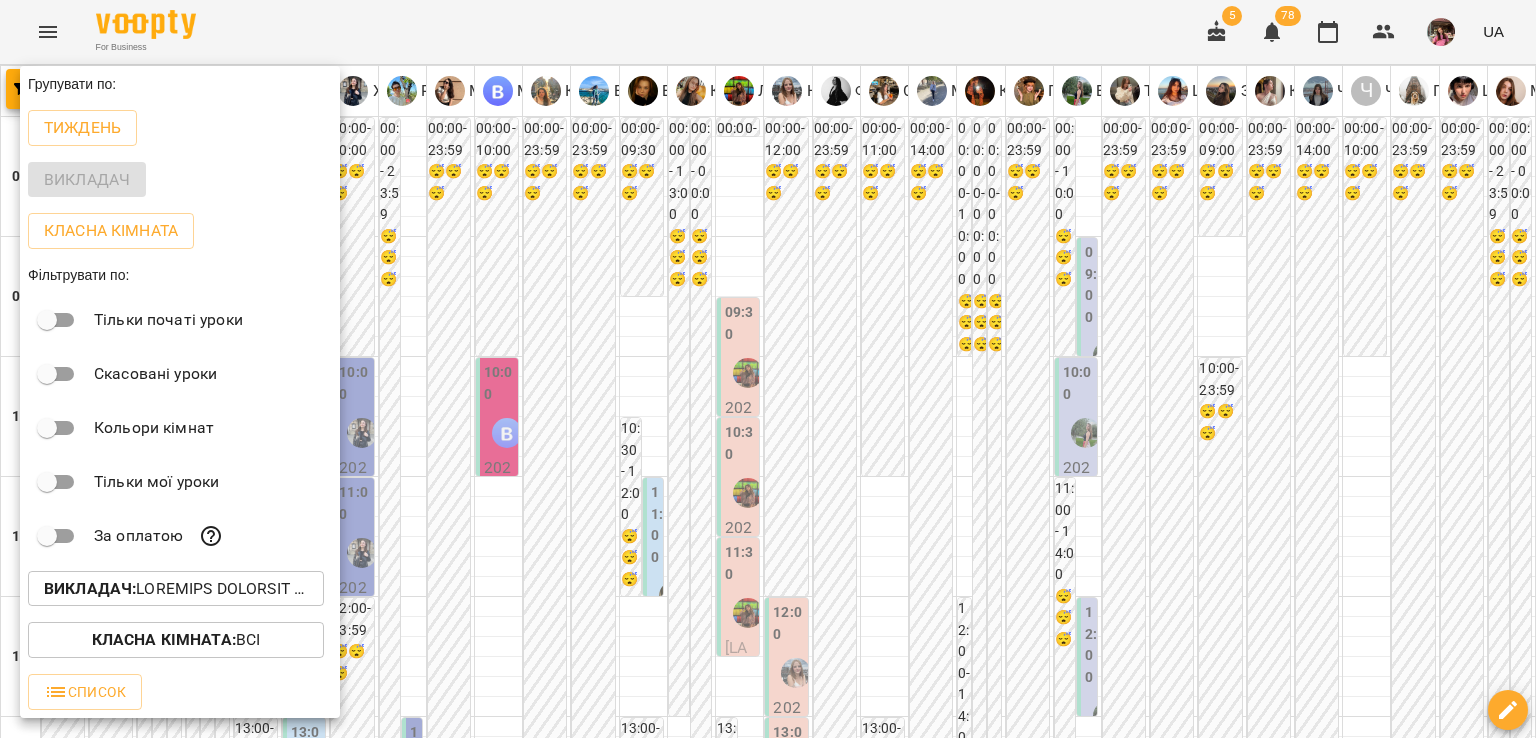 click on "Викладач :" at bounding box center (176, 589) 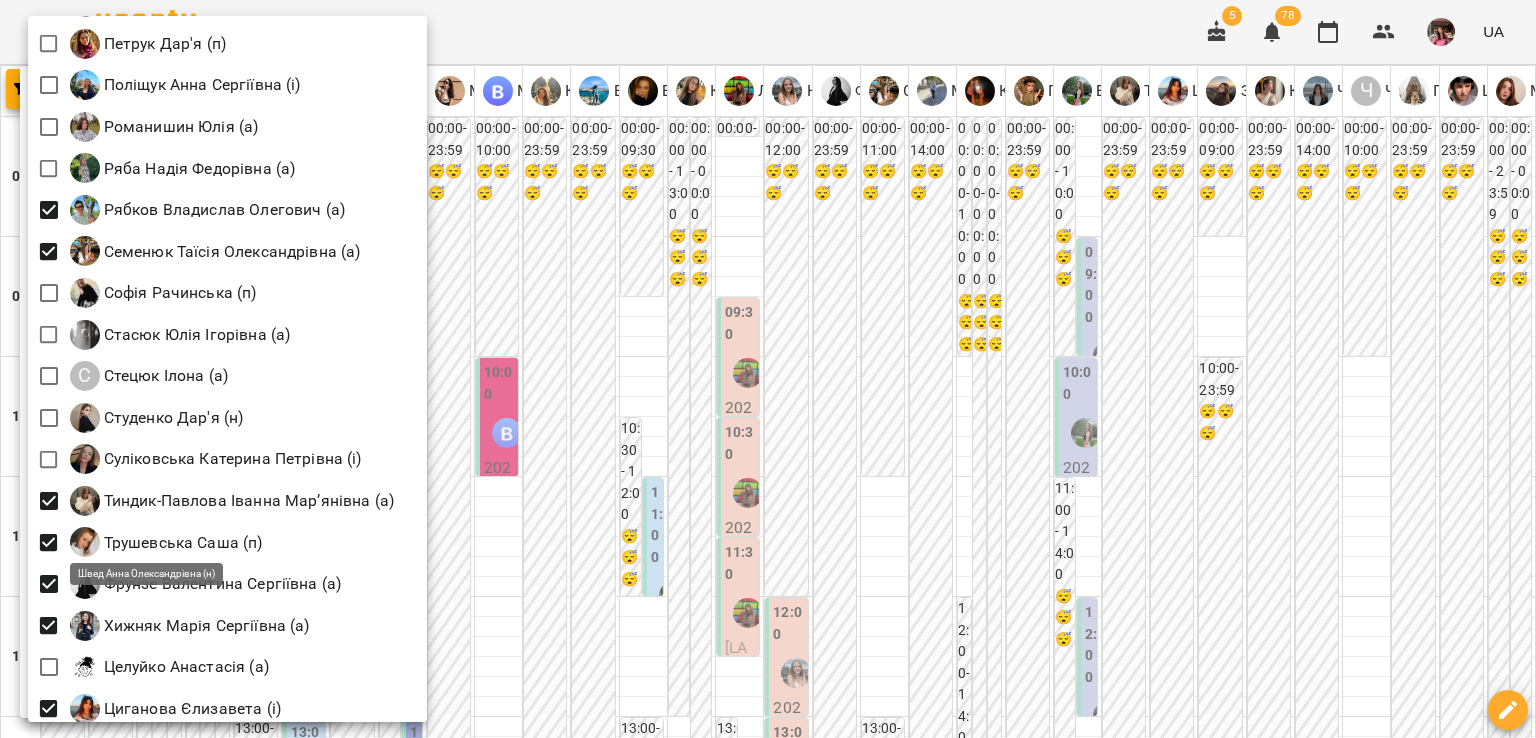scroll, scrollTop: 2831, scrollLeft: 0, axis: vertical 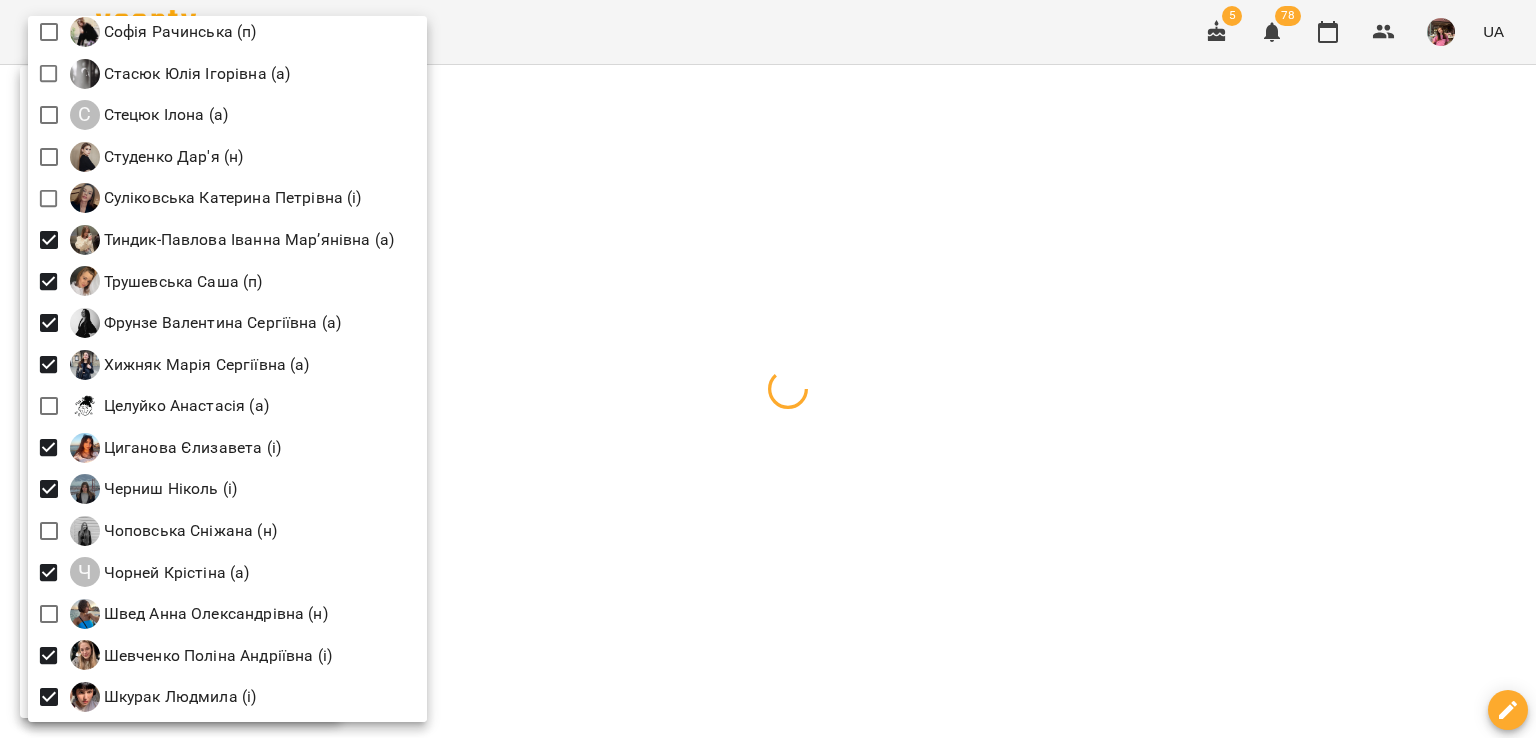 click at bounding box center (768, 369) 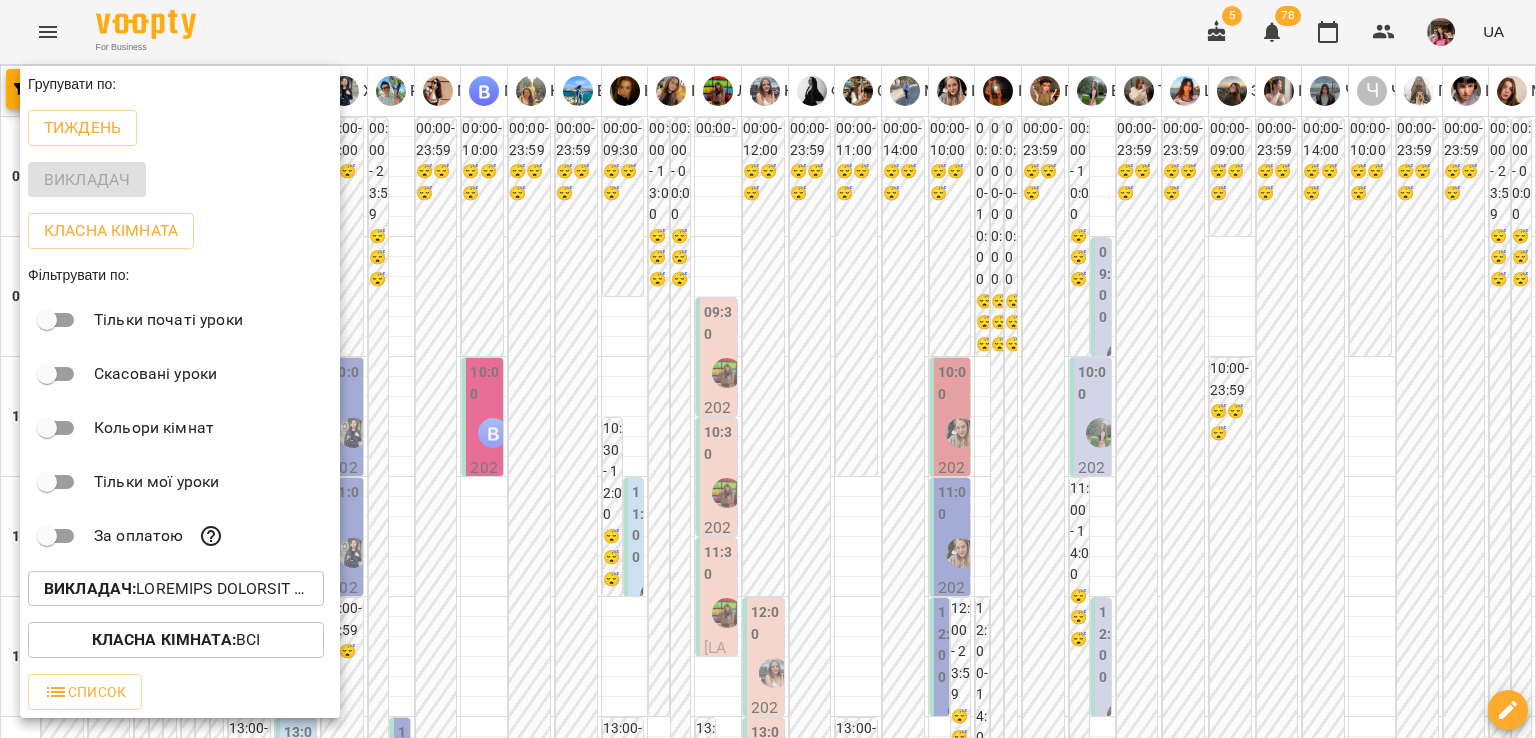 click at bounding box center (768, 369) 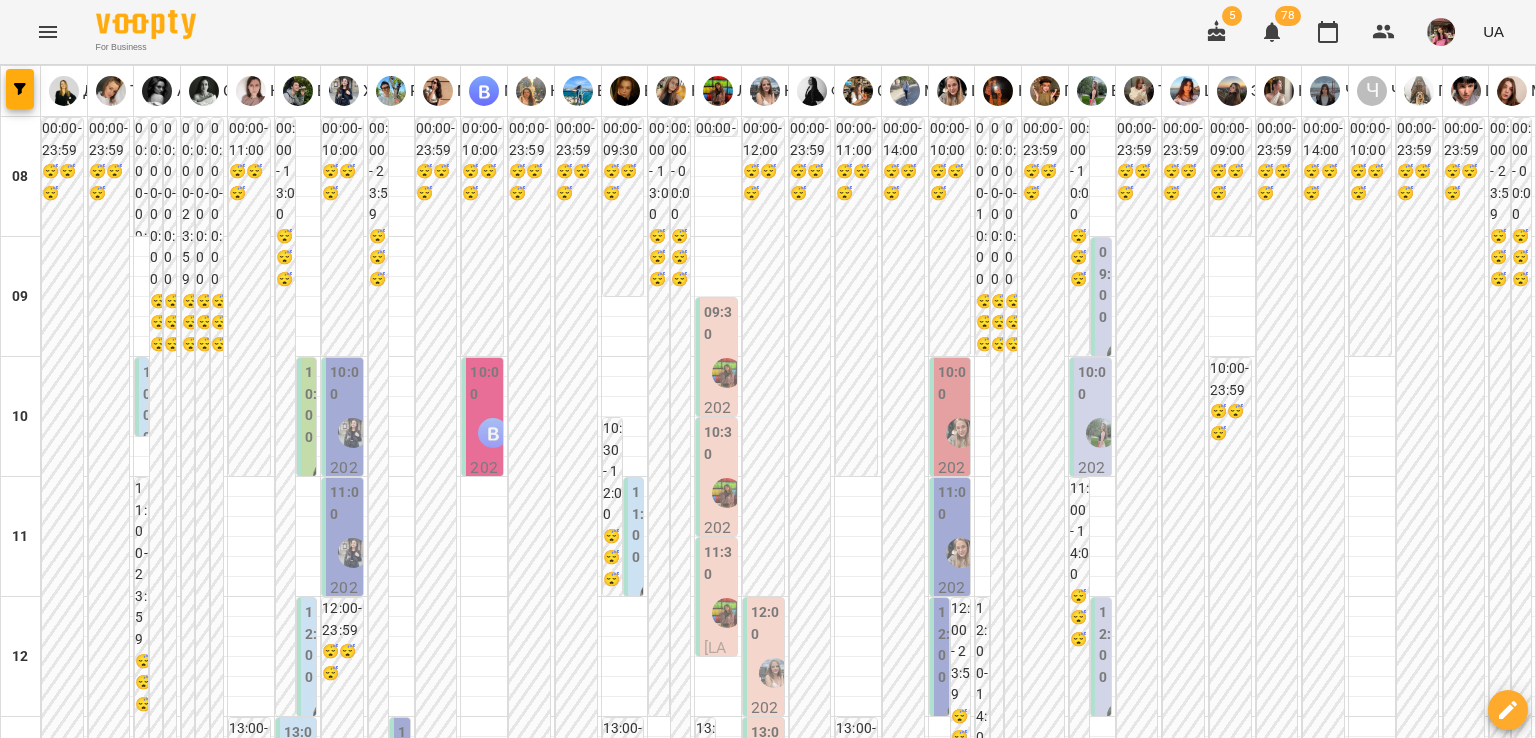 click on "ср" at bounding box center [463, 1943] 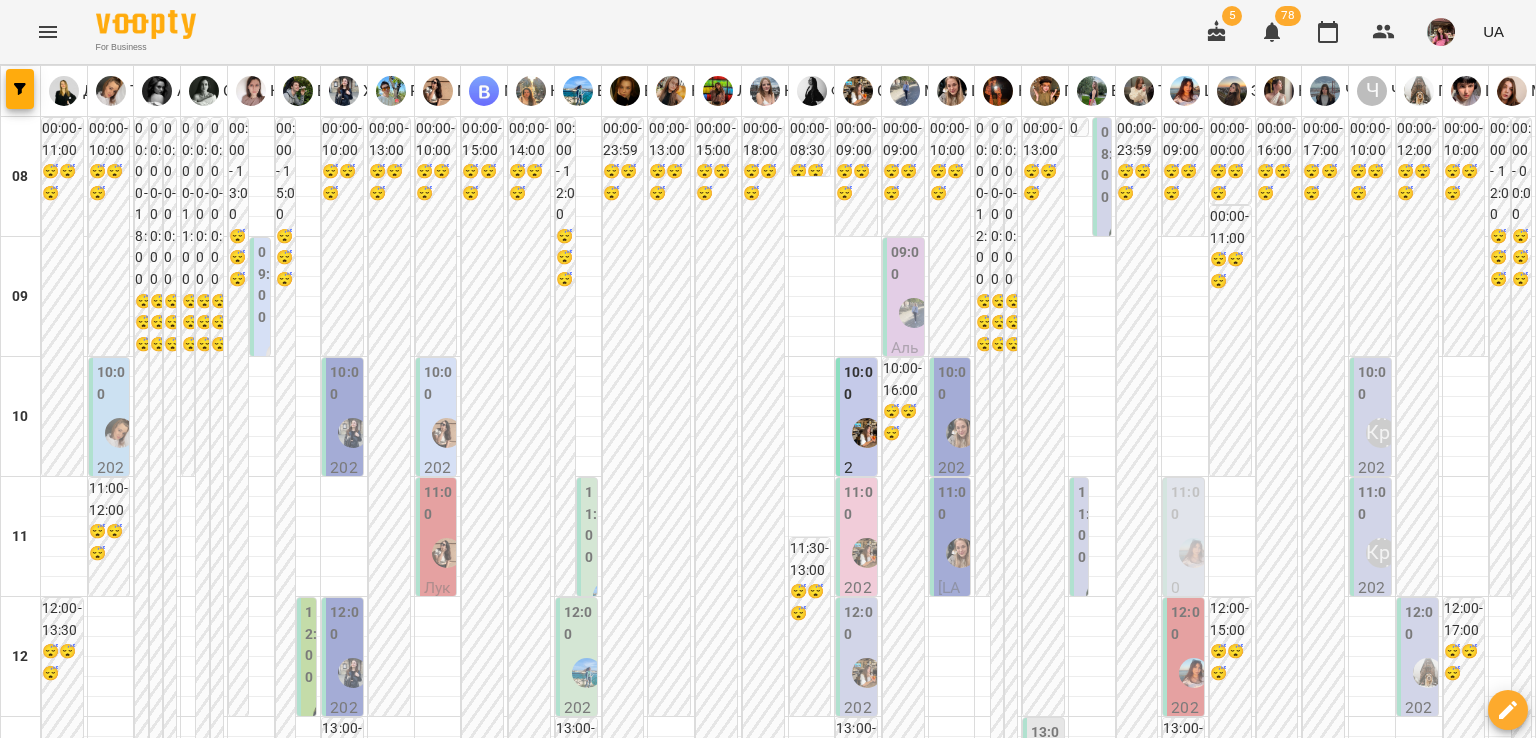 scroll, scrollTop: 654, scrollLeft: 0, axis: vertical 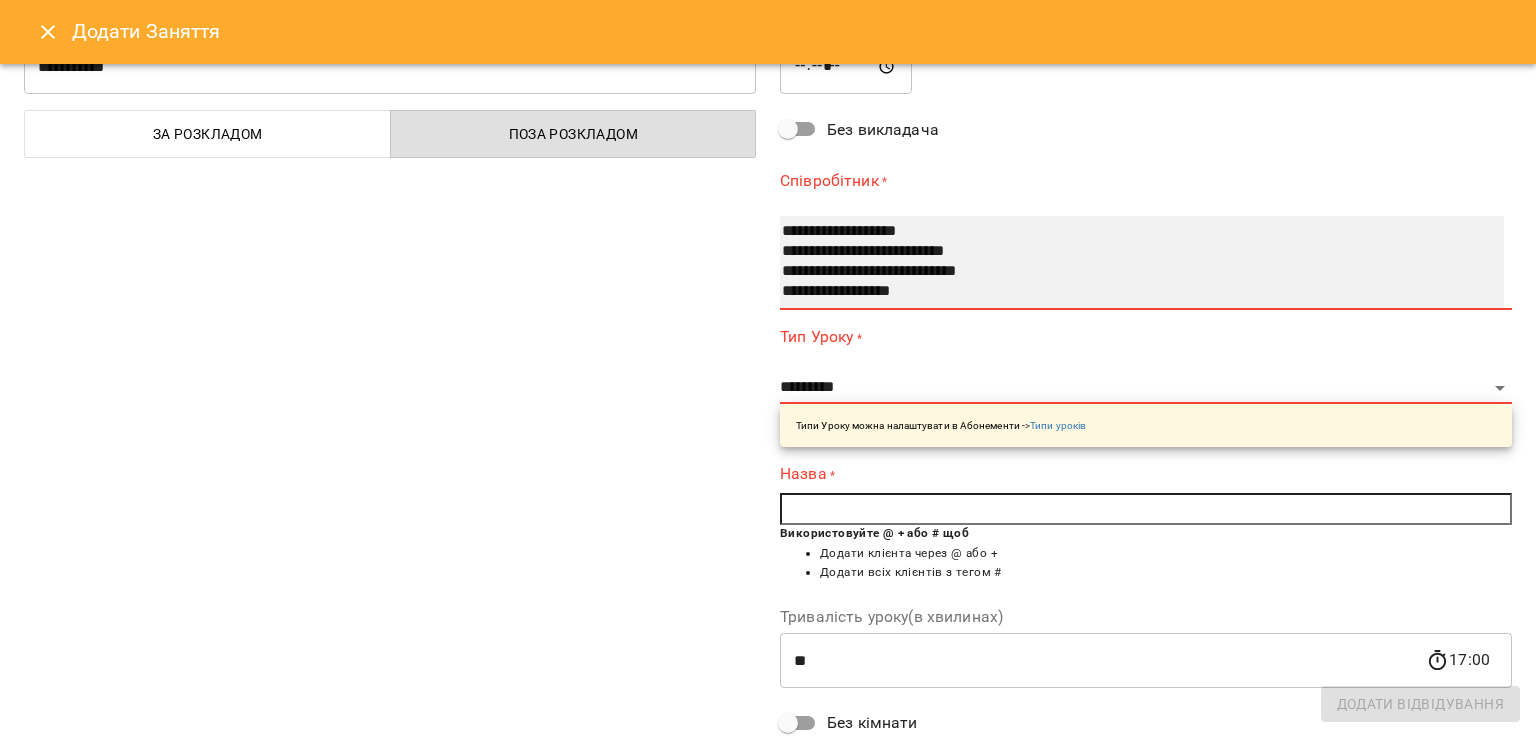 select on "**********" 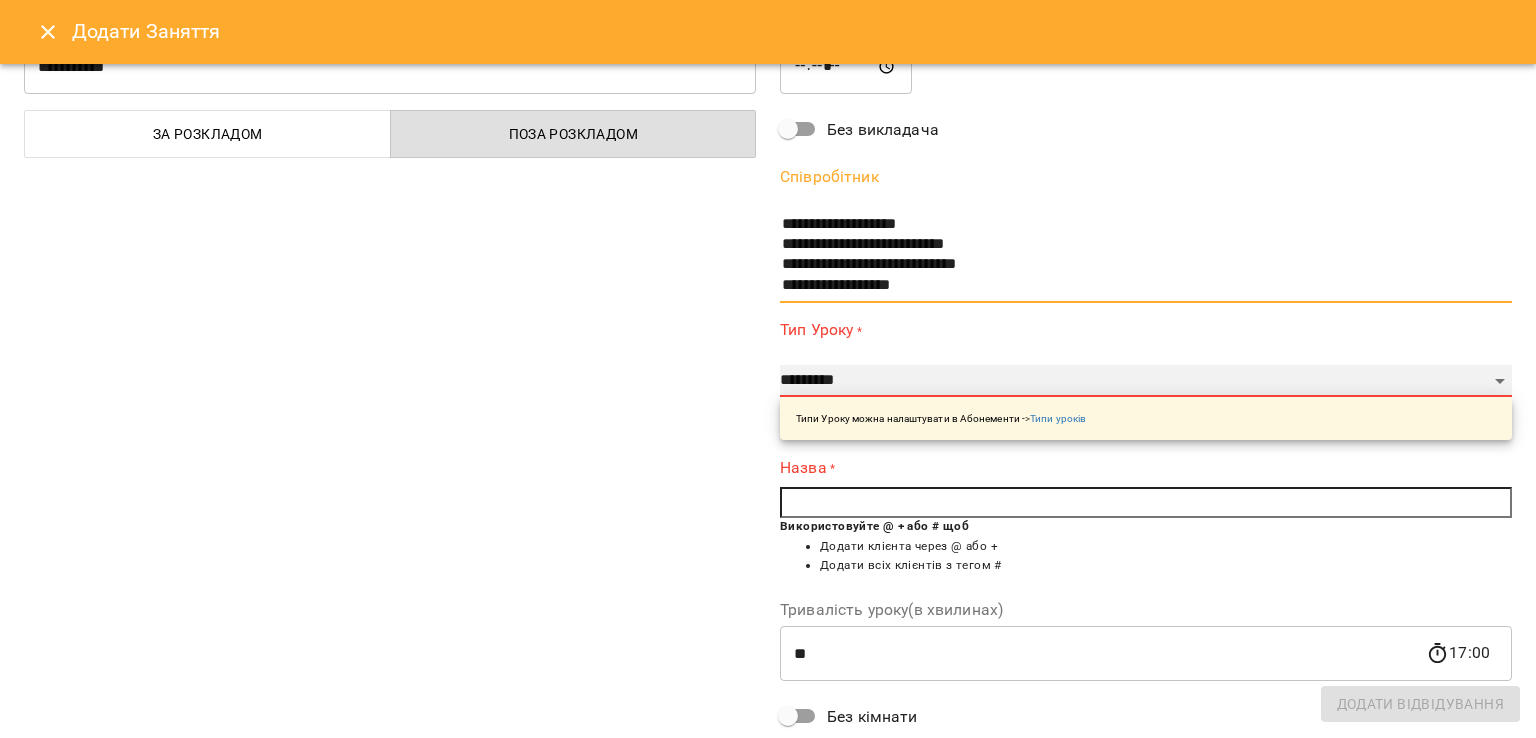 click on "**********" at bounding box center [1146, 381] 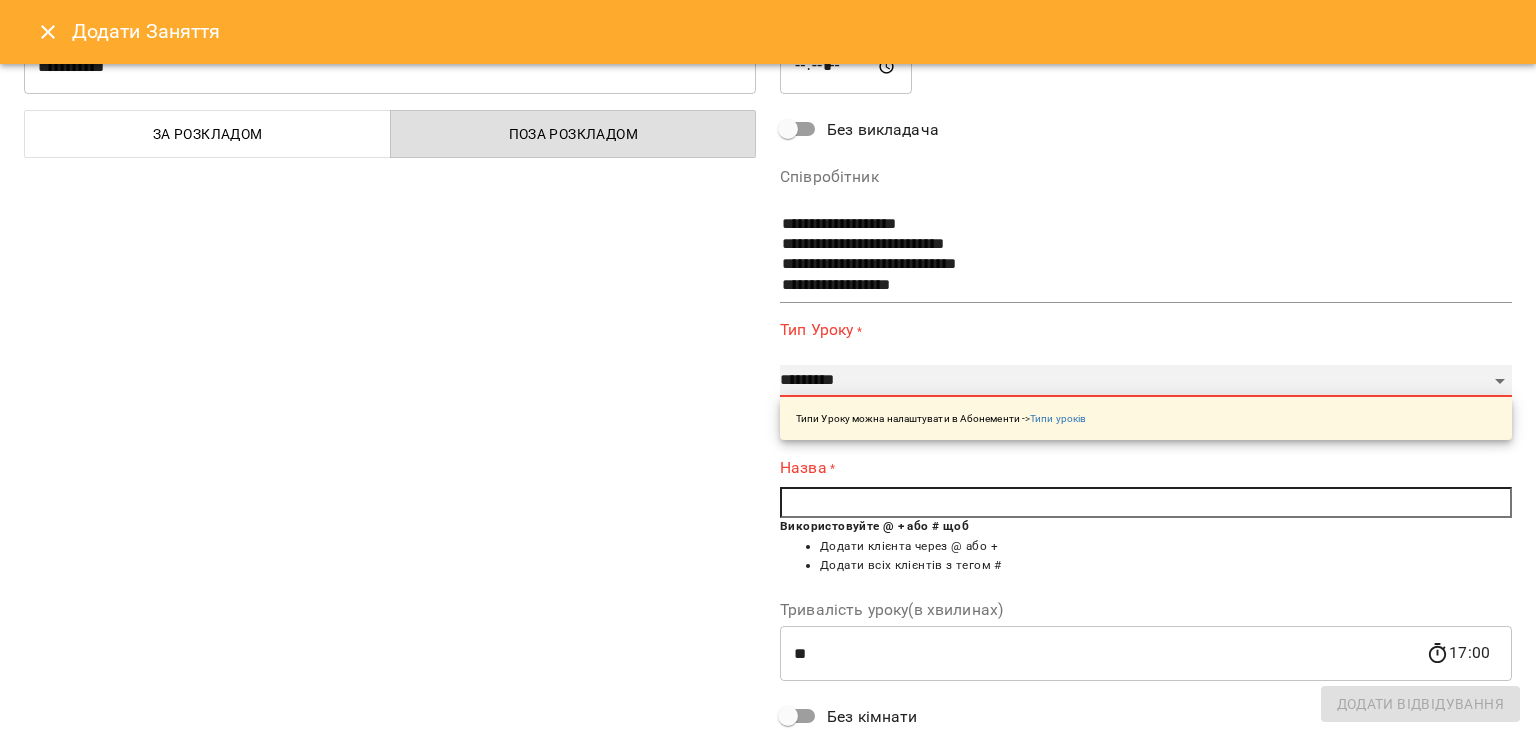 select on "**********" 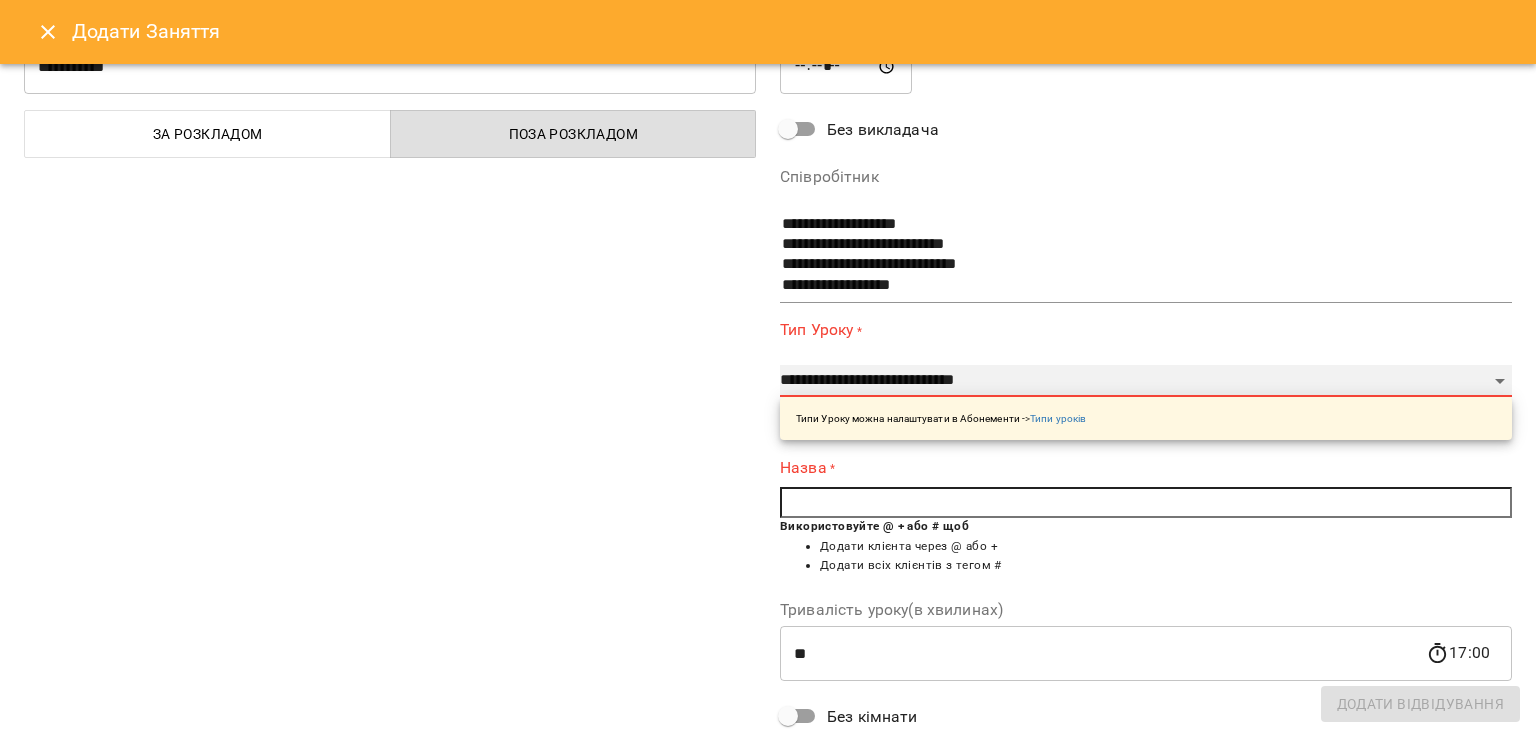 click on "**********" at bounding box center [1146, 381] 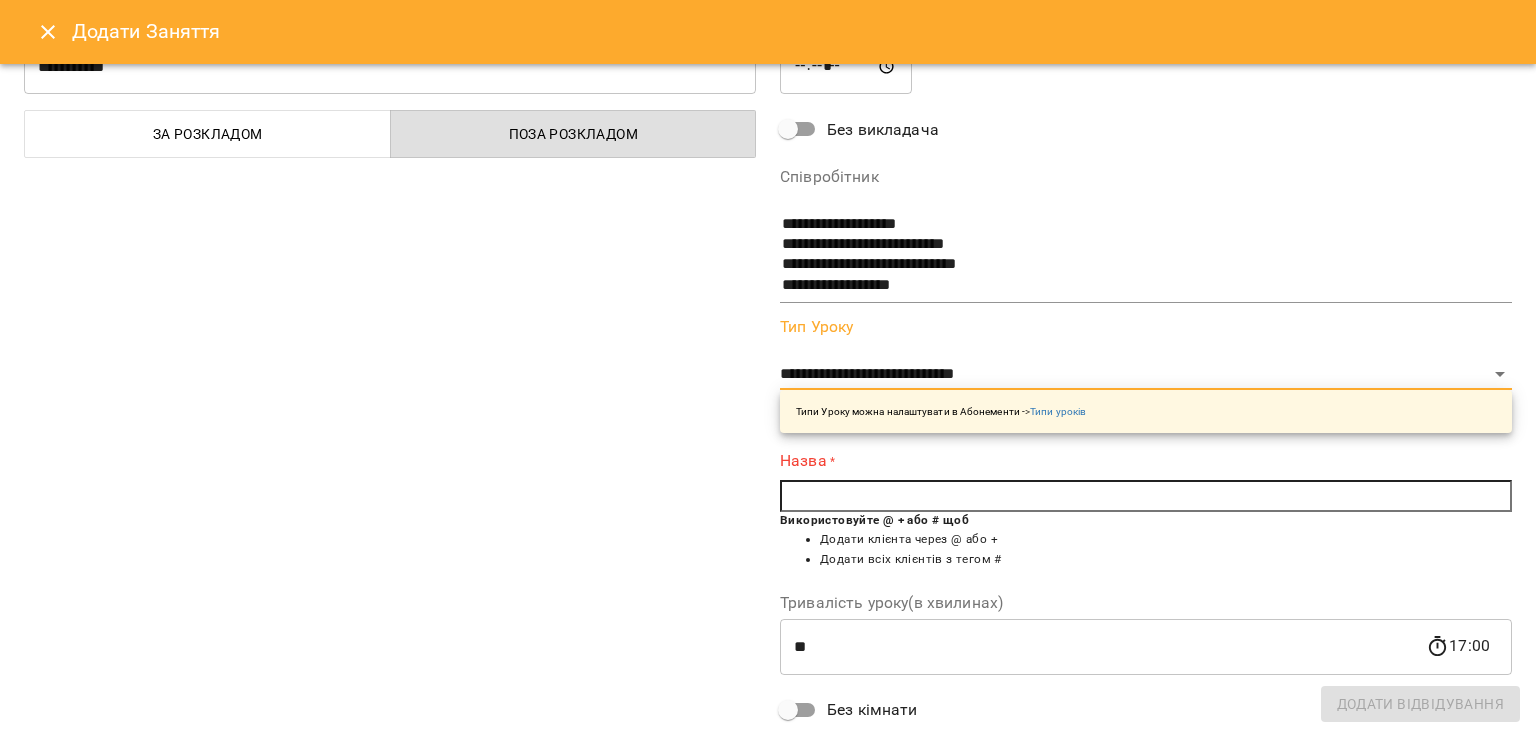 click at bounding box center [1146, 496] 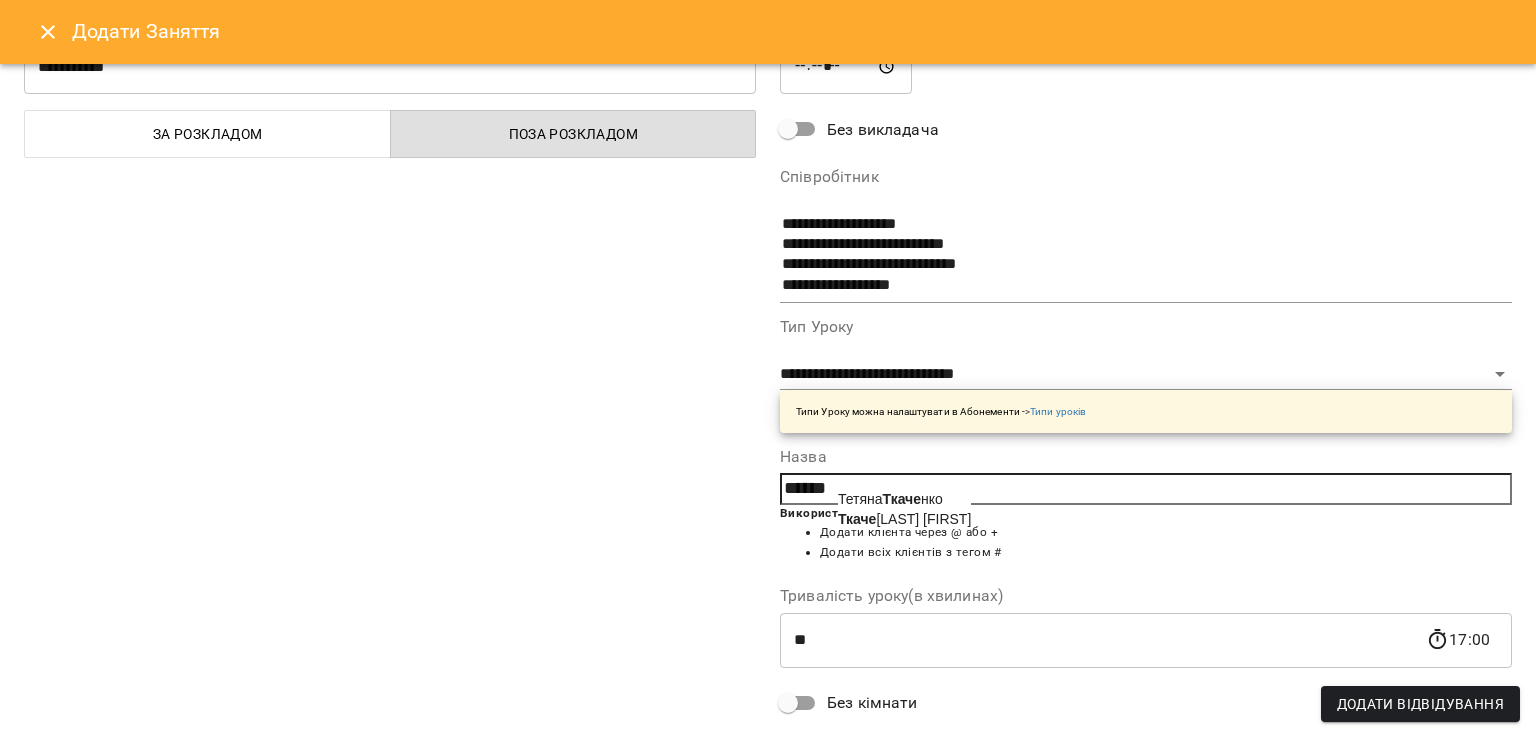 click on "Ткаче нко Анастасія" at bounding box center [904, 519] 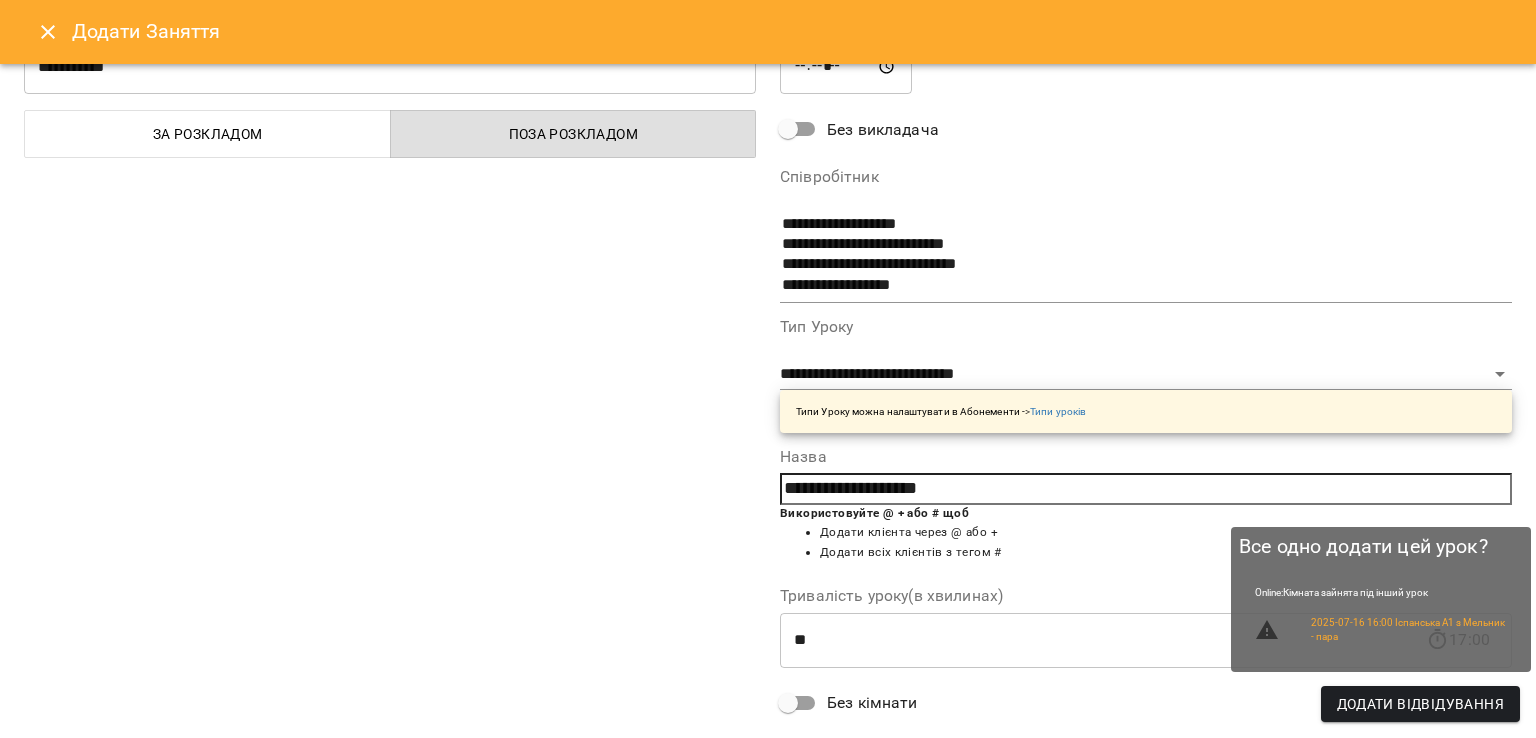 click on "Додати Відвідування" at bounding box center (1420, 704) 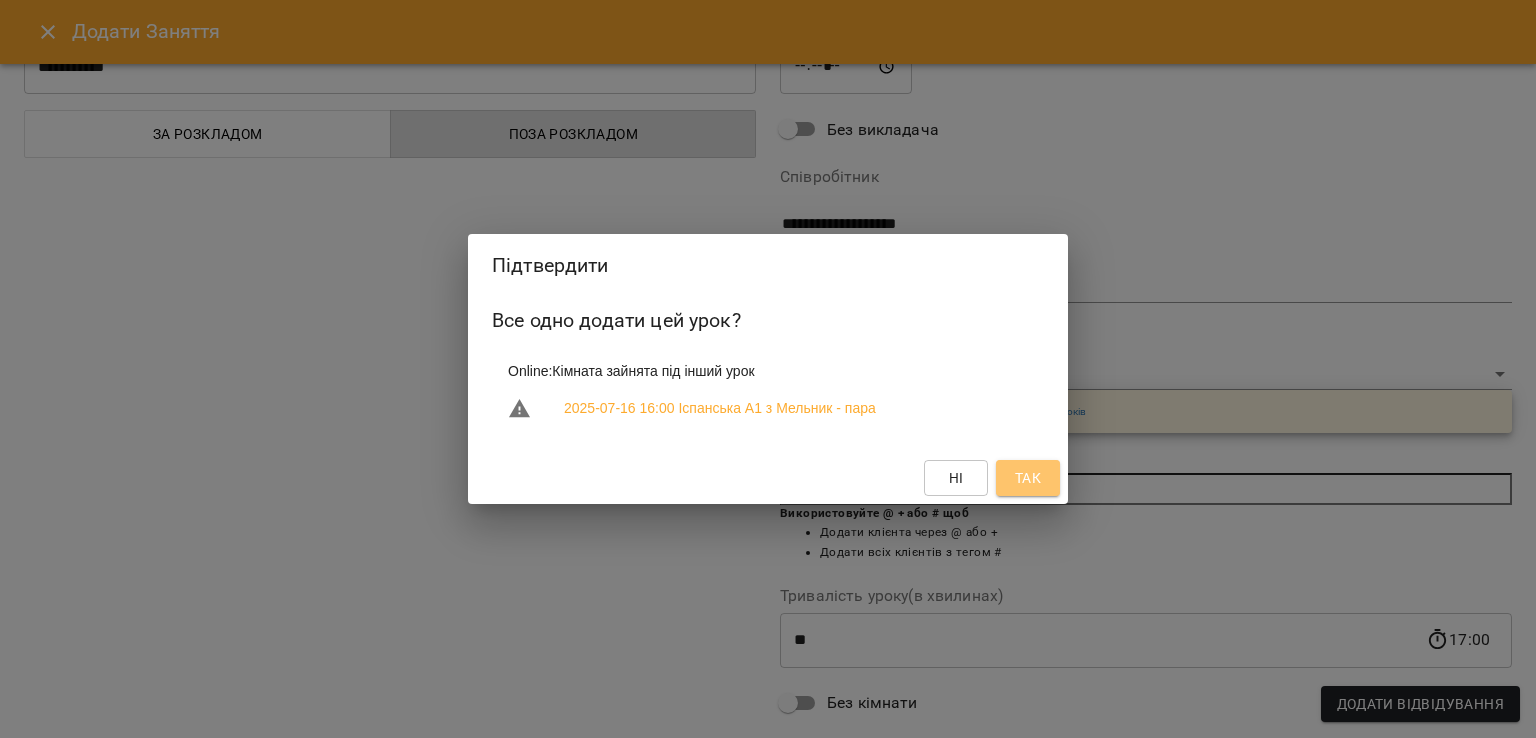 click on "Так" at bounding box center [1028, 478] 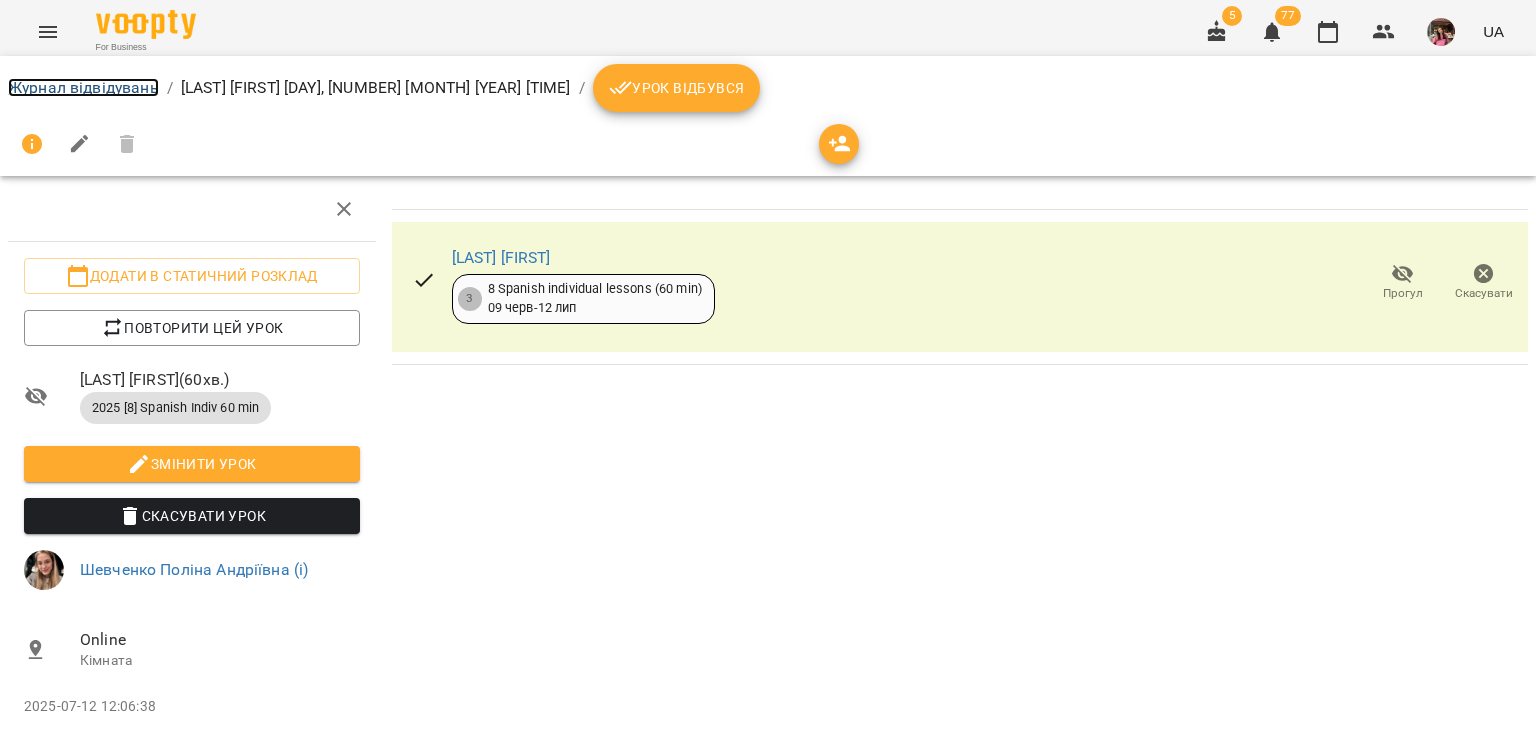 click on "Журнал відвідувань" at bounding box center (83, 87) 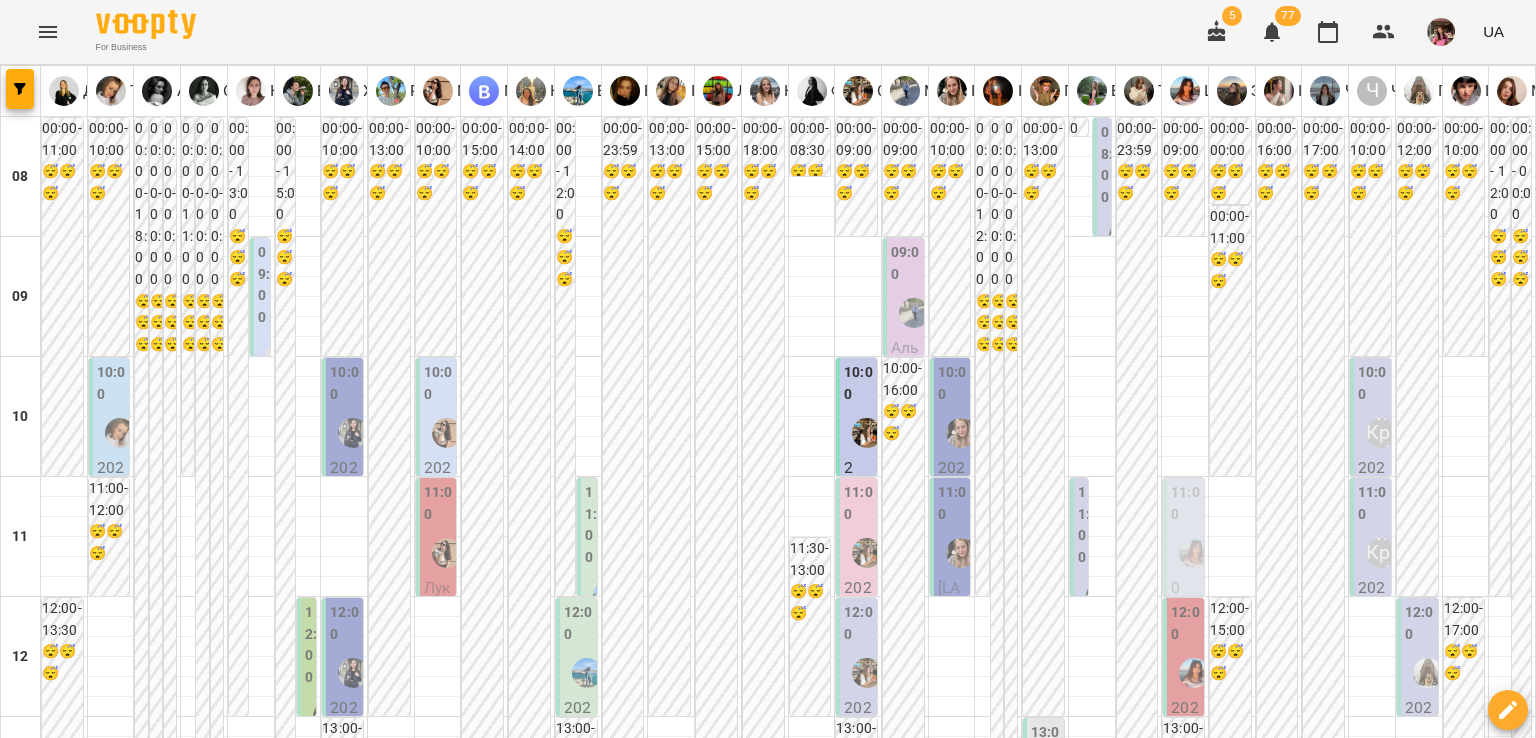 scroll, scrollTop: 832, scrollLeft: 0, axis: vertical 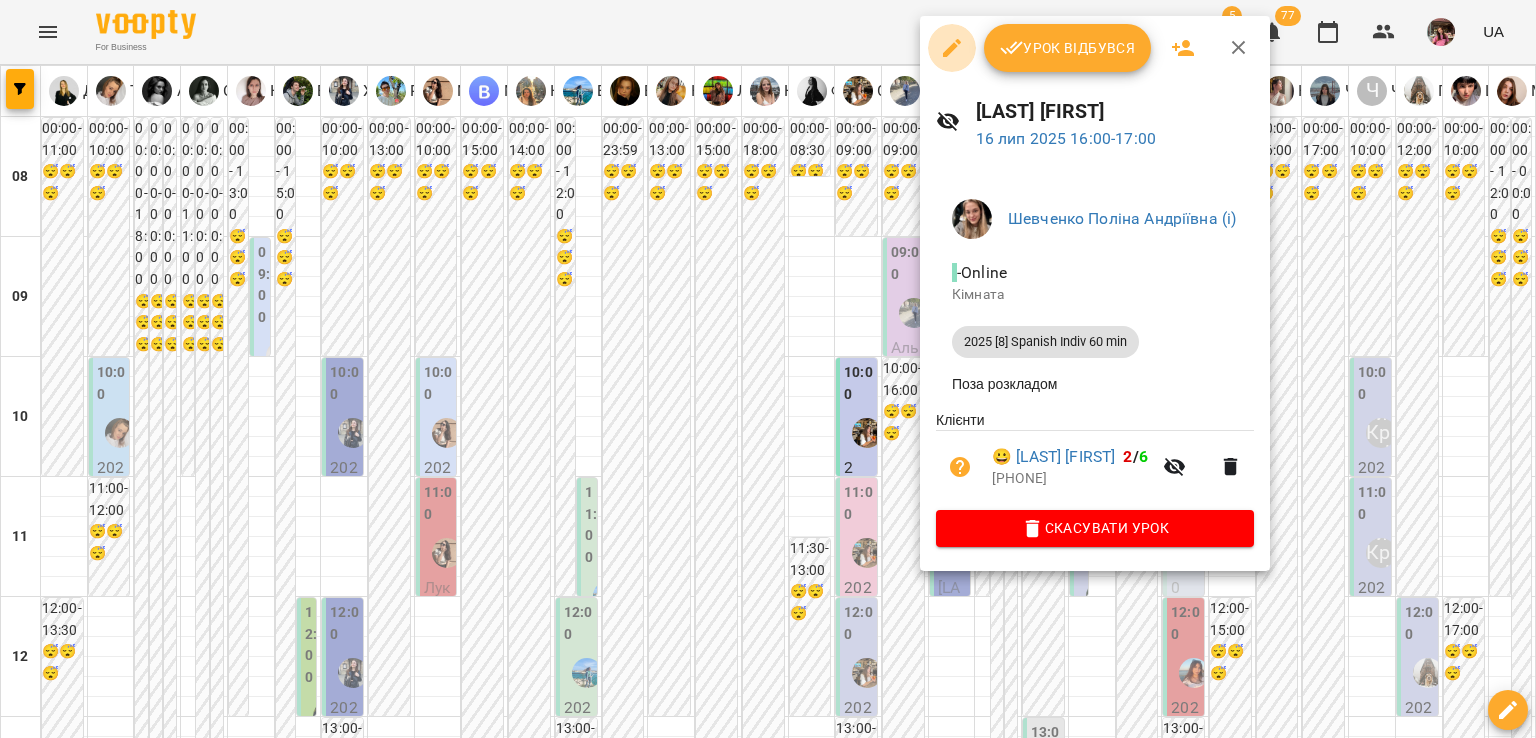 click 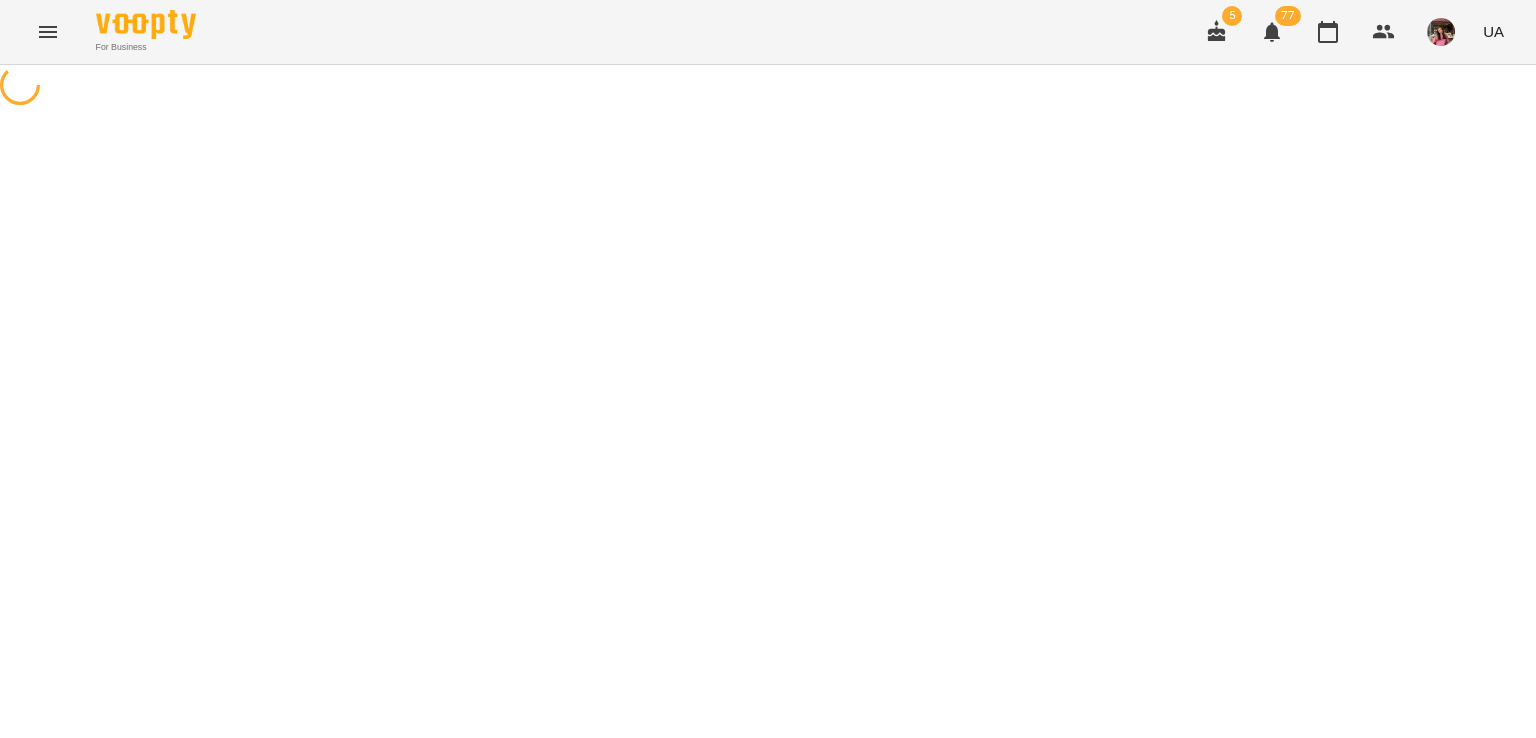 select on "**********" 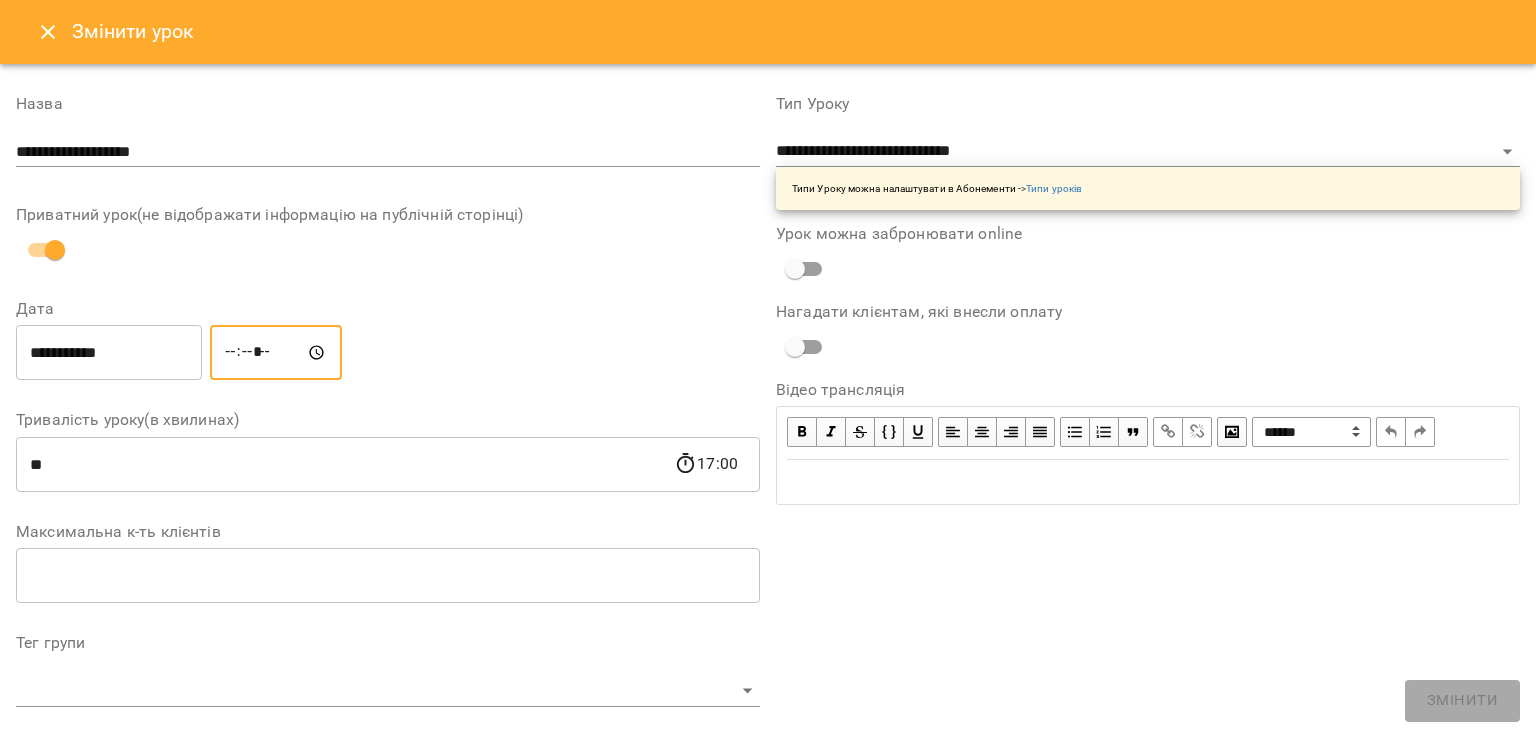drag, startPoint x: 310, startPoint y: 353, endPoint x: 276, endPoint y: 355, distance: 34.058773 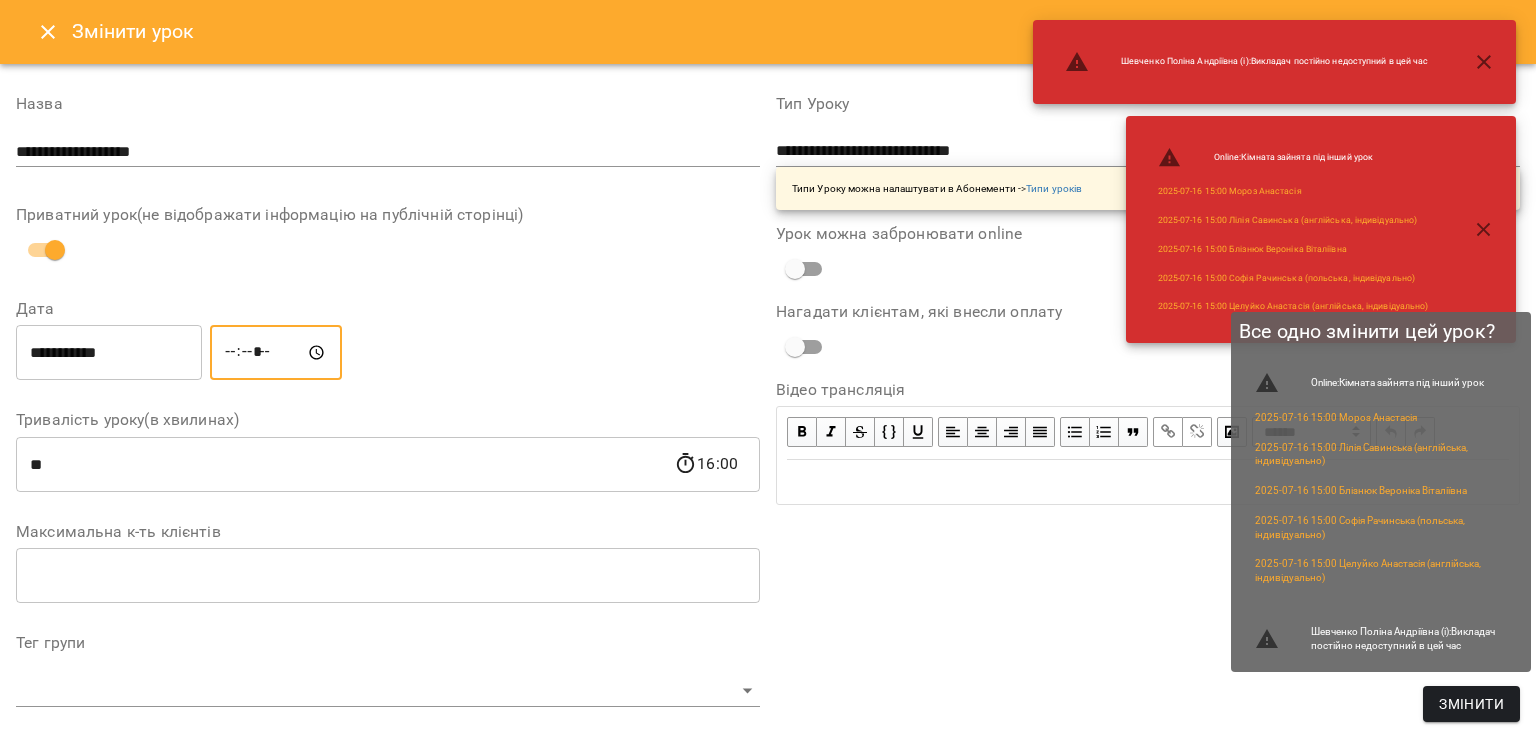 type on "*****" 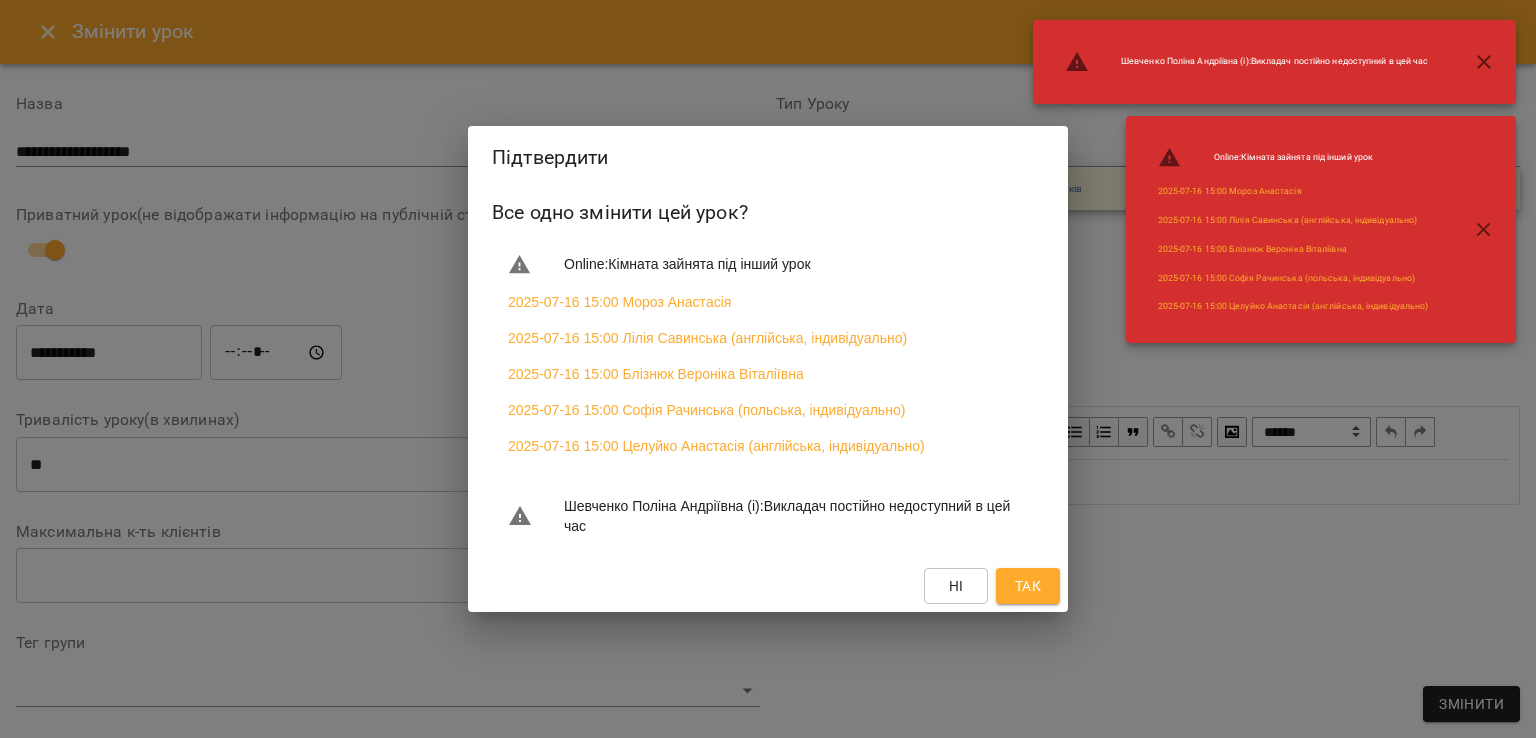 click on "Так" at bounding box center (1028, 586) 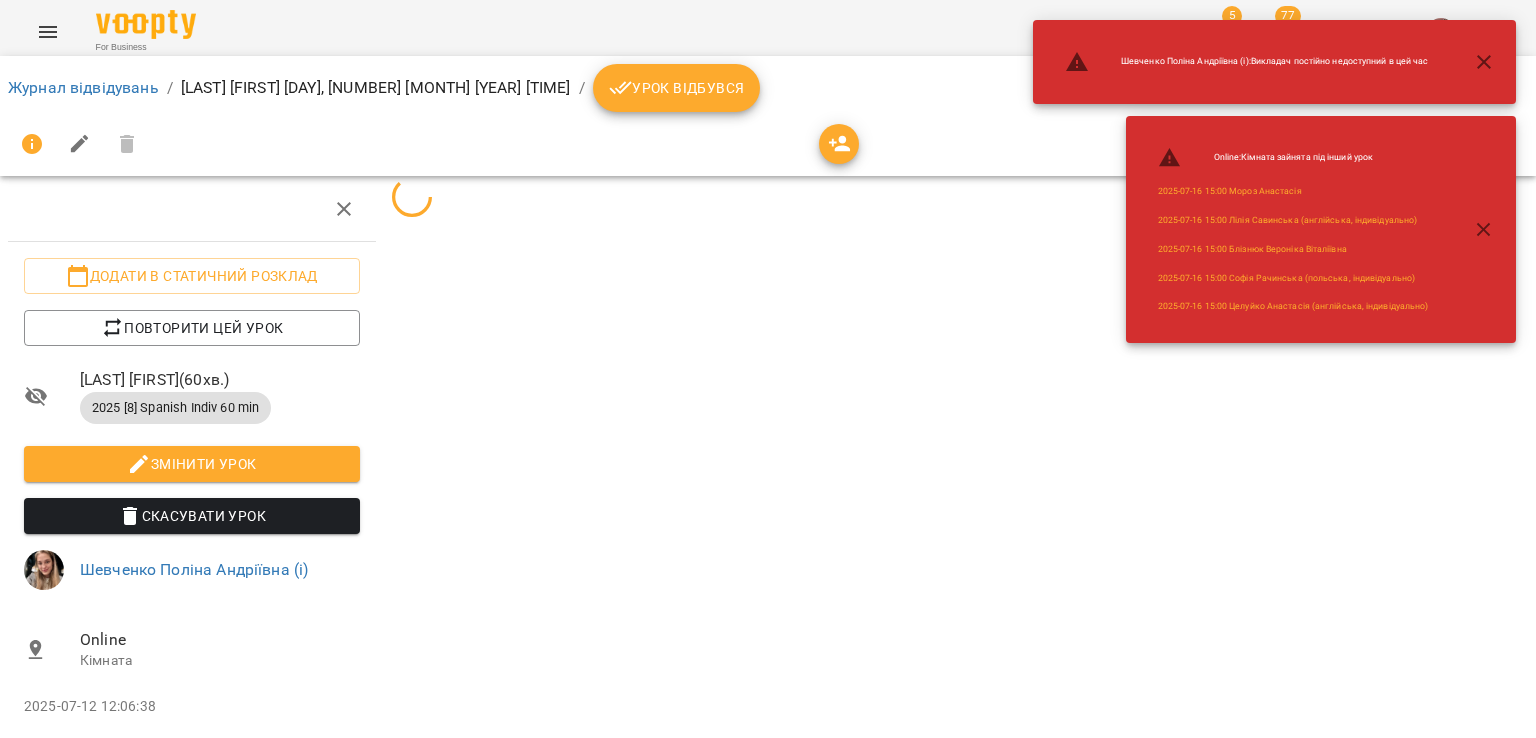 click 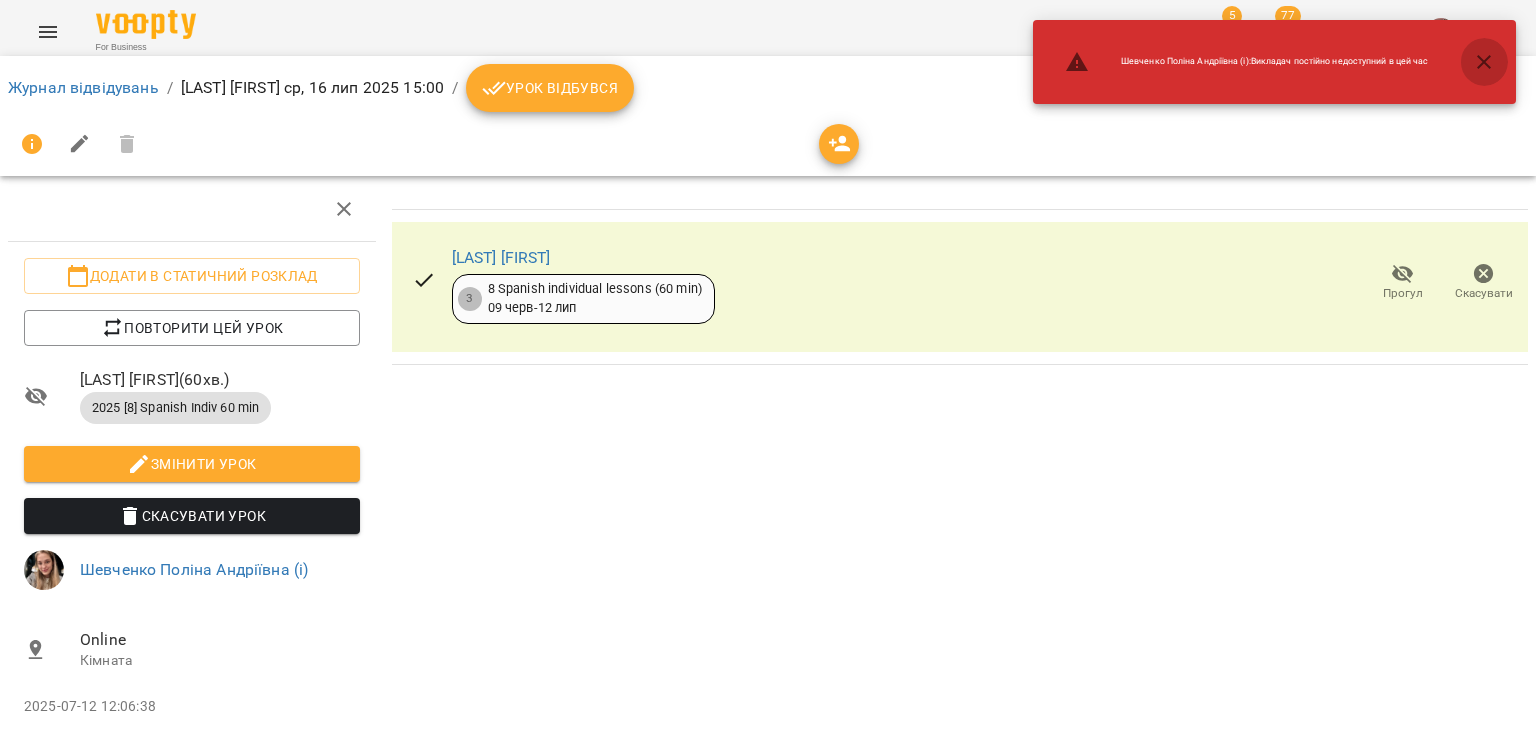 click at bounding box center [1484, 62] 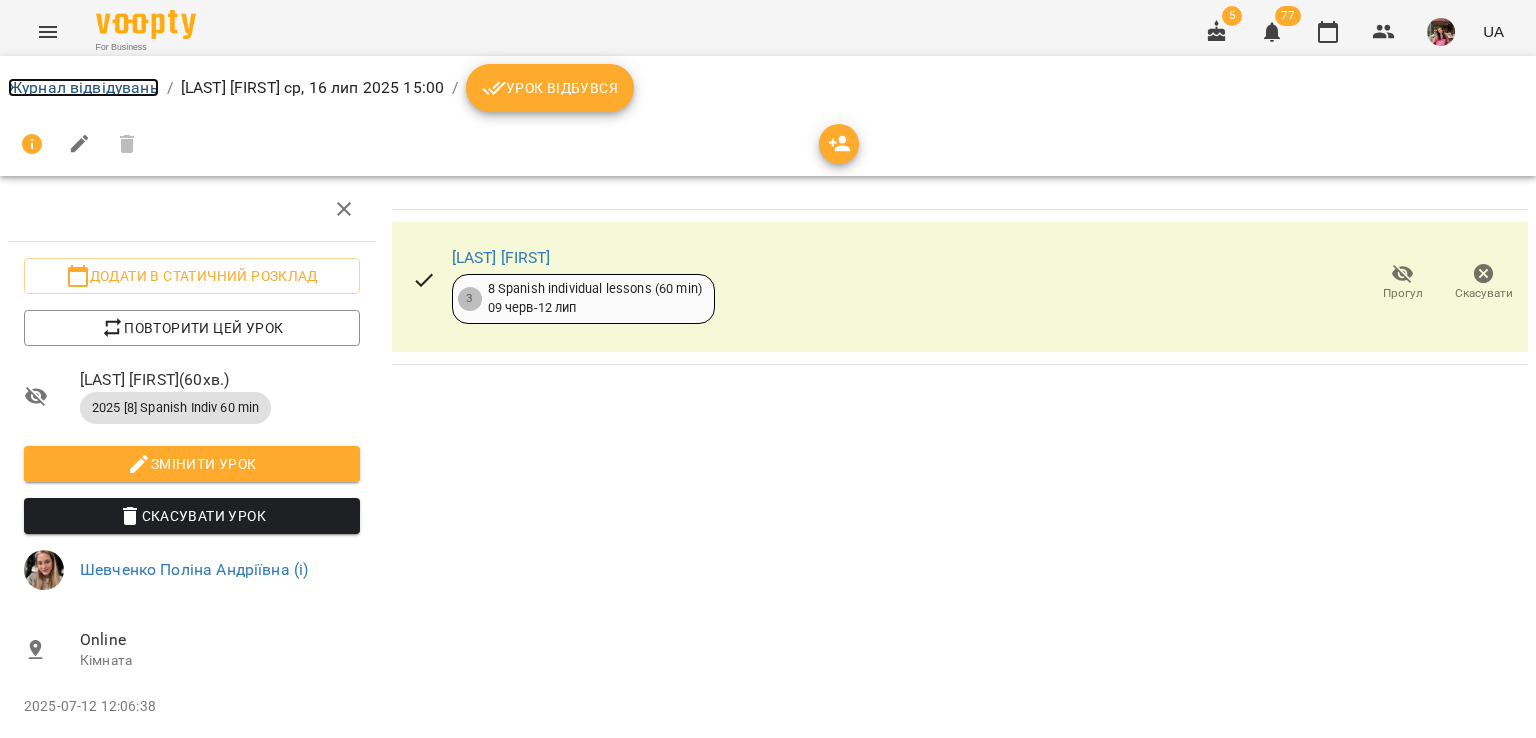 click on "Журнал відвідувань" at bounding box center (83, 87) 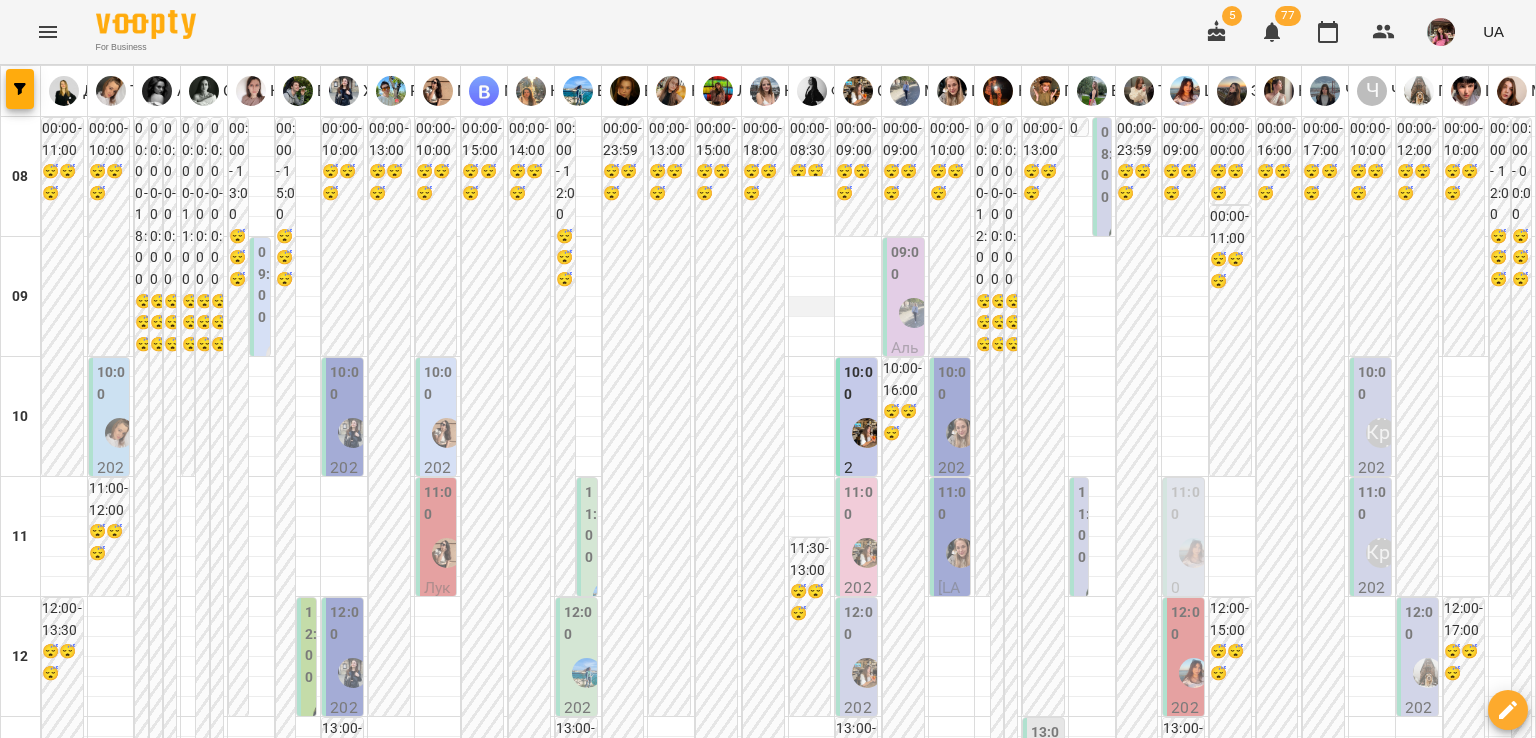 scroll, scrollTop: 659, scrollLeft: 0, axis: vertical 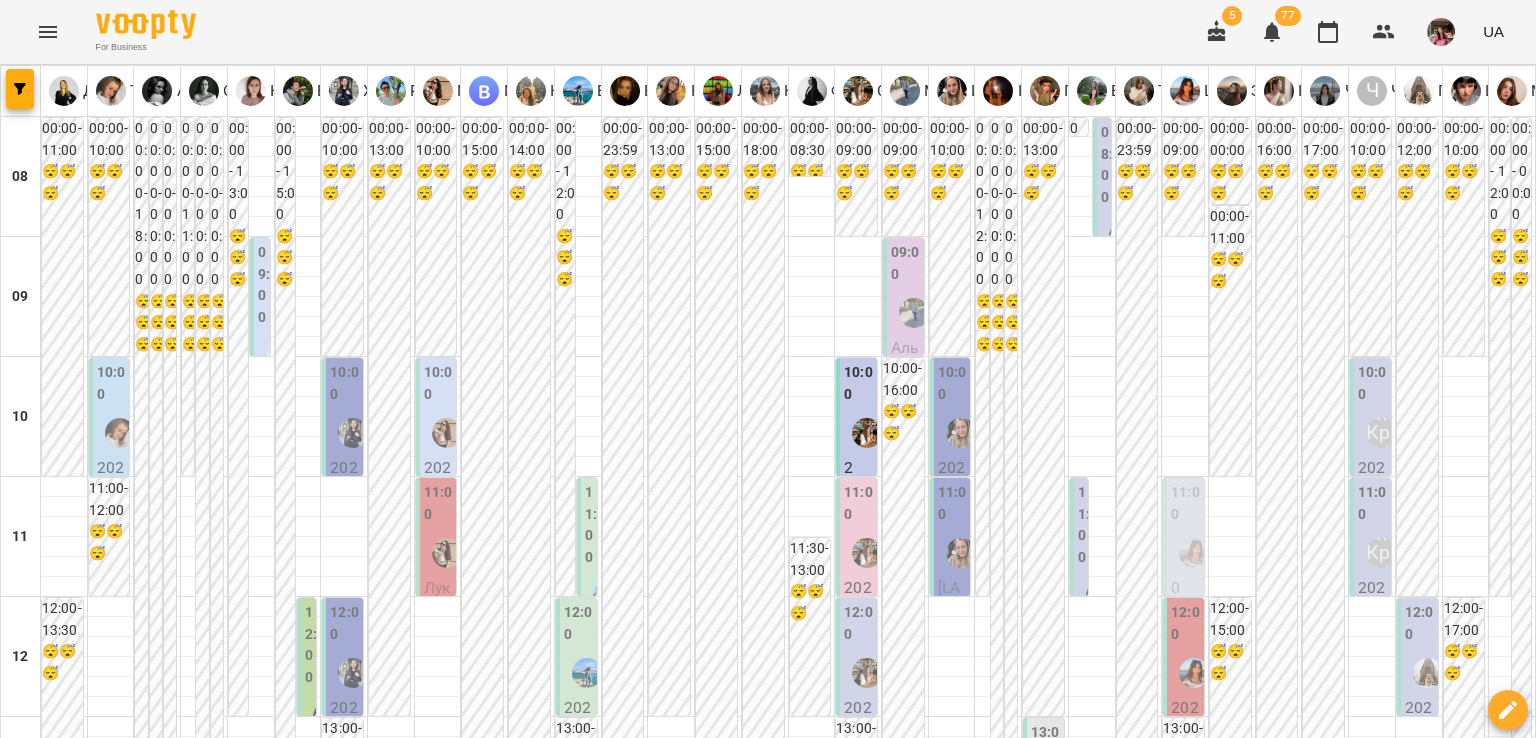 click on "вт" at bounding box center (251, 1943) 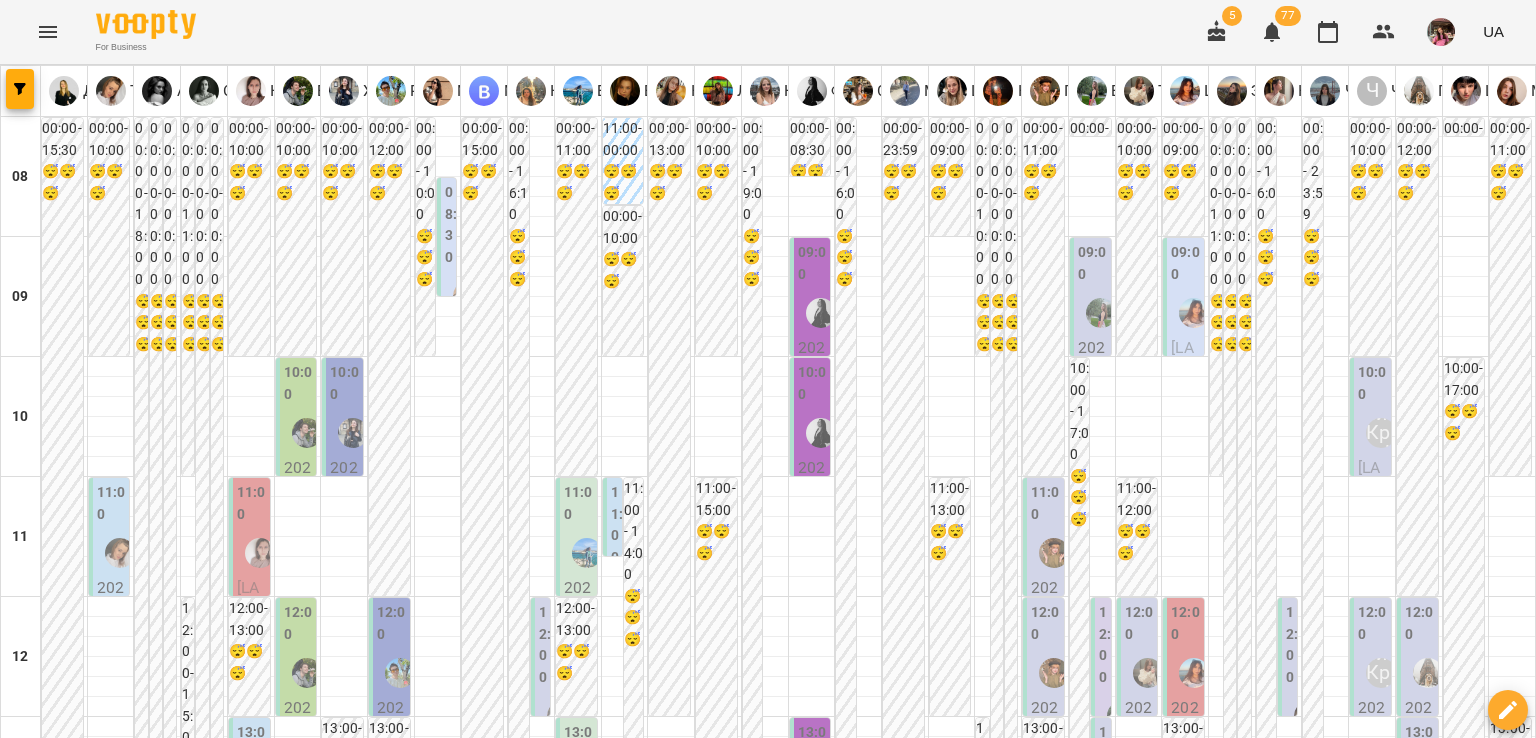 scroll, scrollTop: 870, scrollLeft: 0, axis: vertical 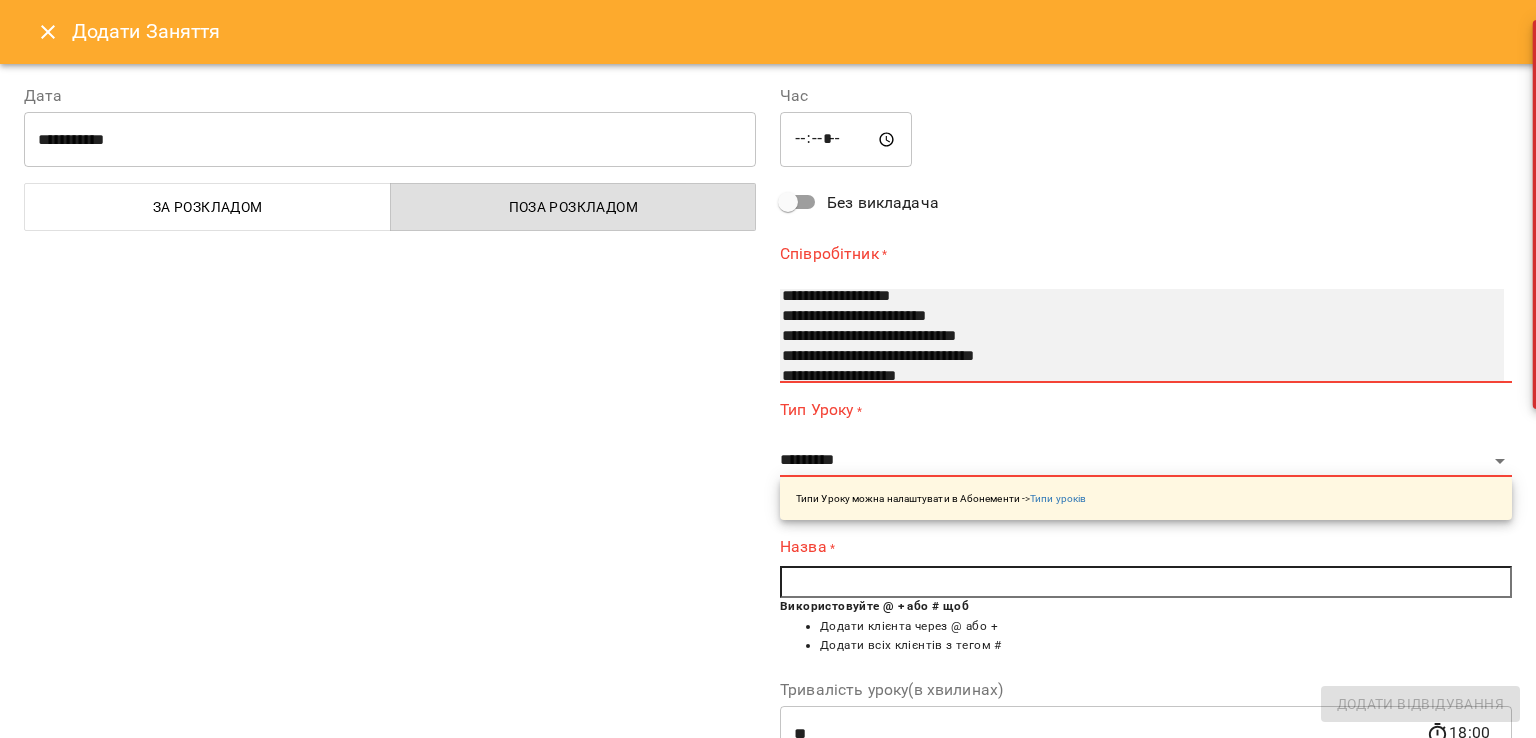 select on "**********" 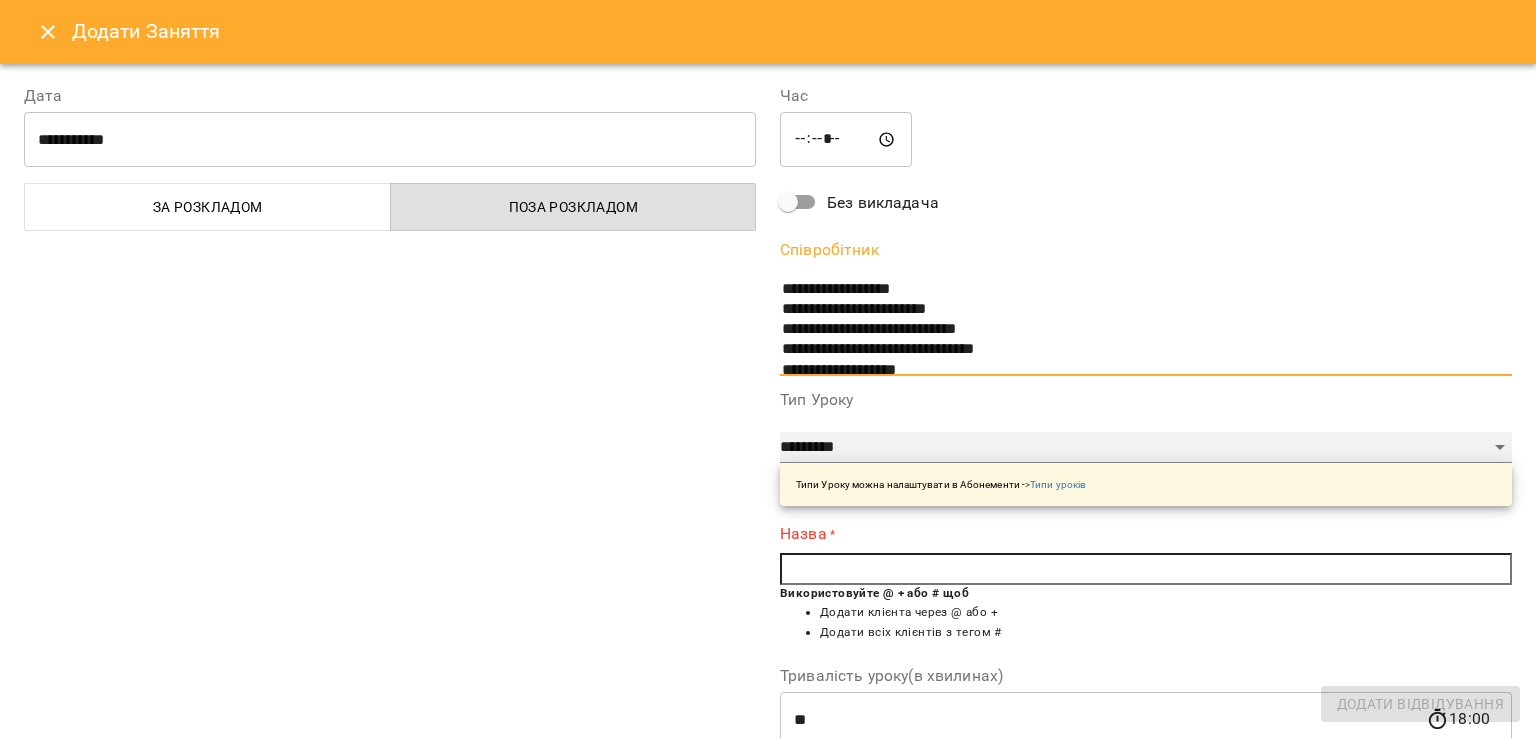 click on "**********" at bounding box center [1146, 448] 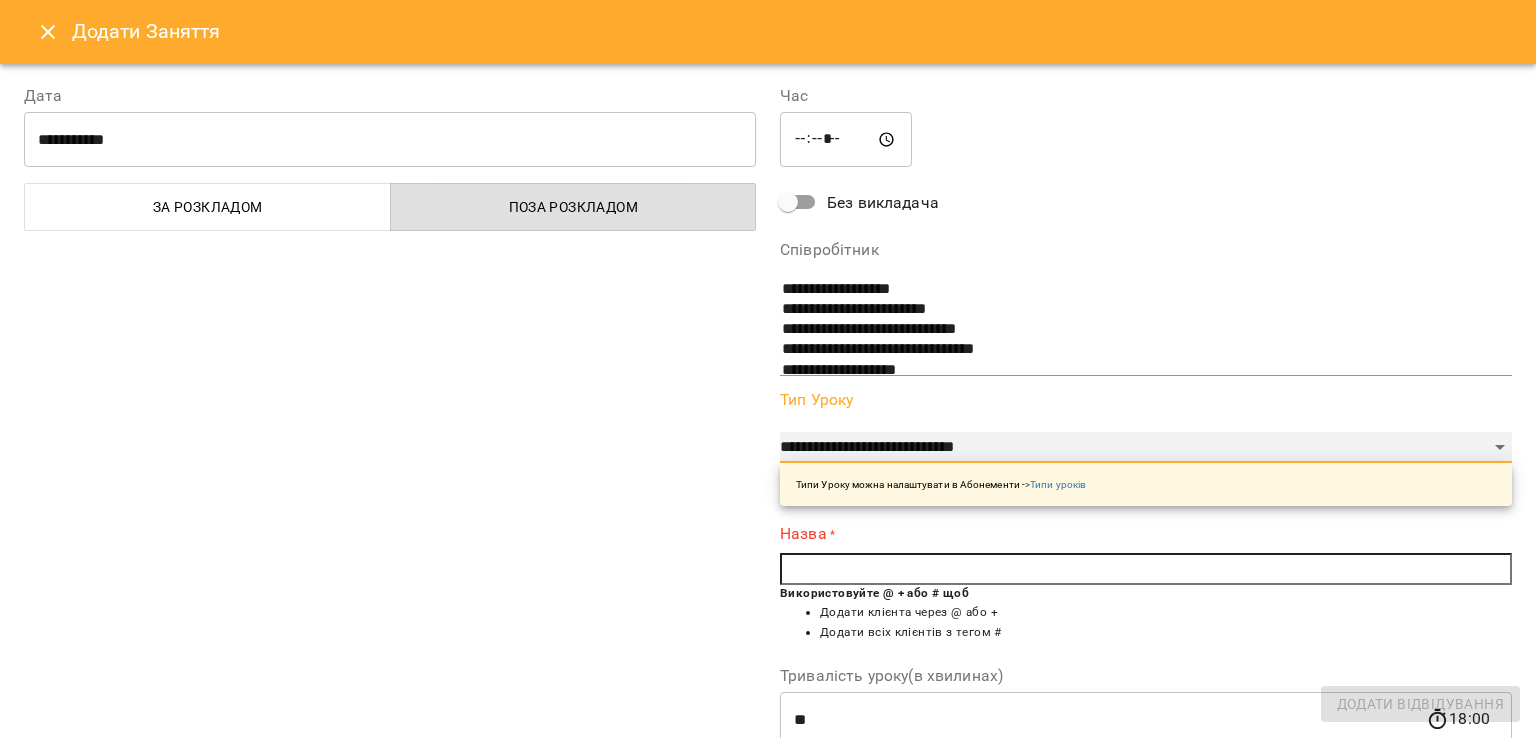 click on "**********" at bounding box center [1146, 448] 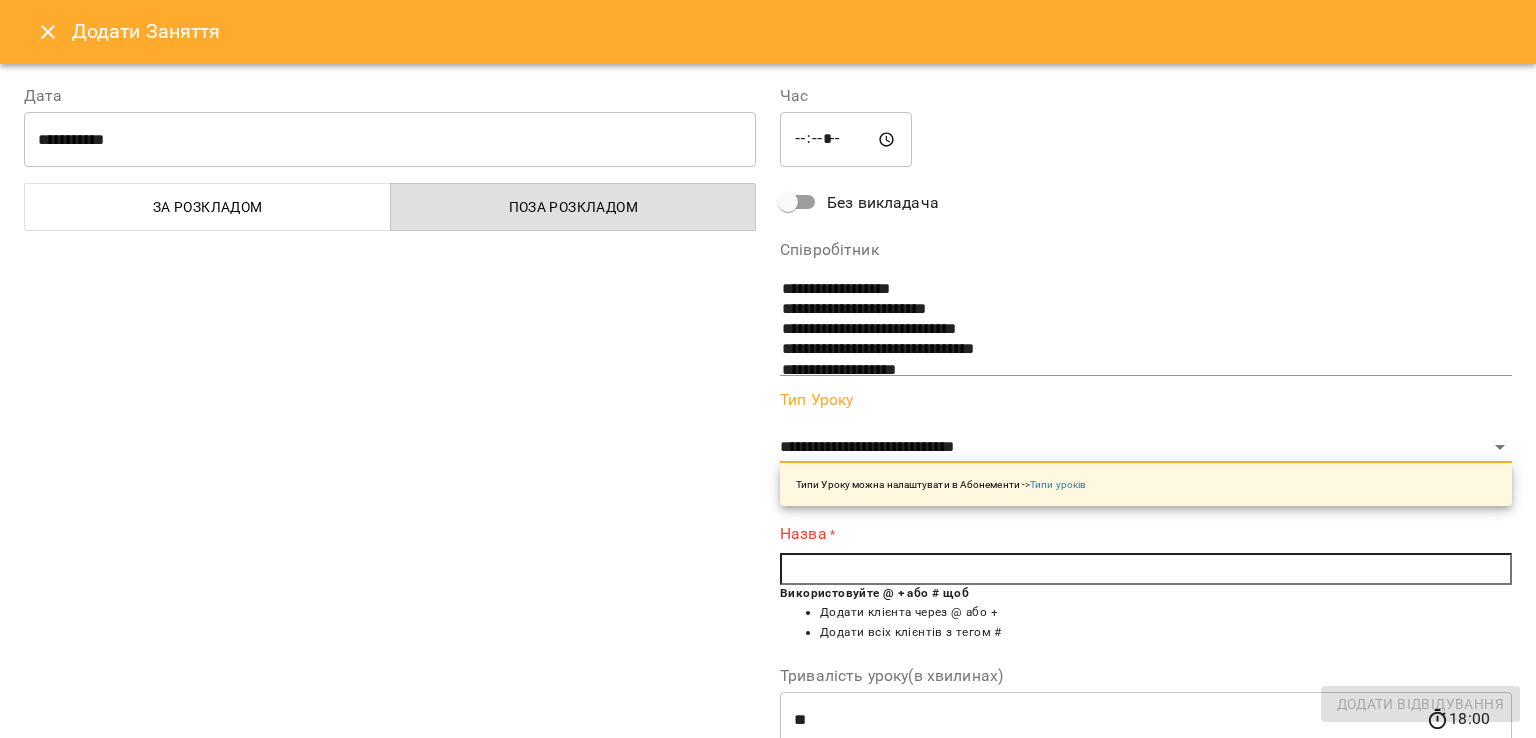 click at bounding box center [1146, 569] 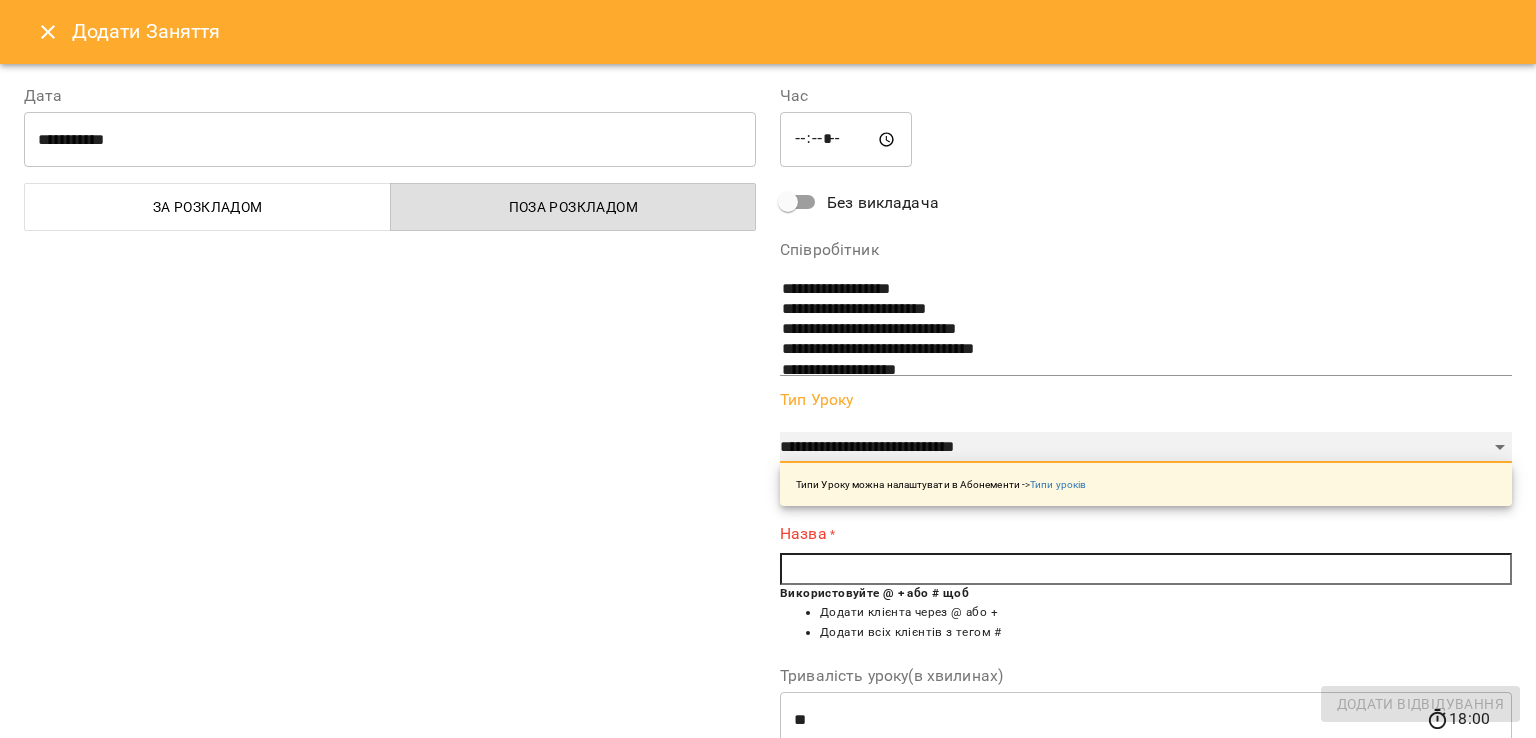 click on "**********" at bounding box center (1146, 448) 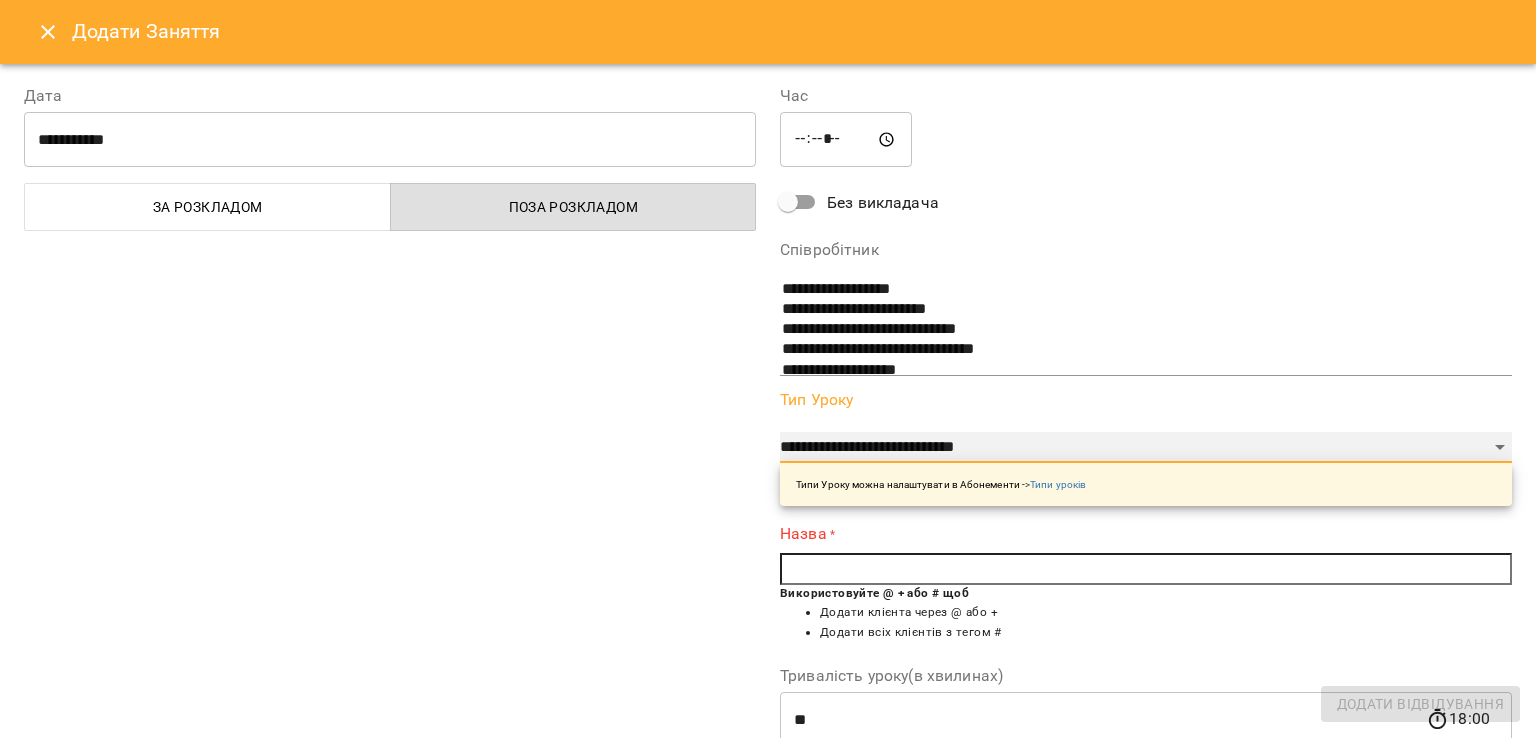 select on "**********" 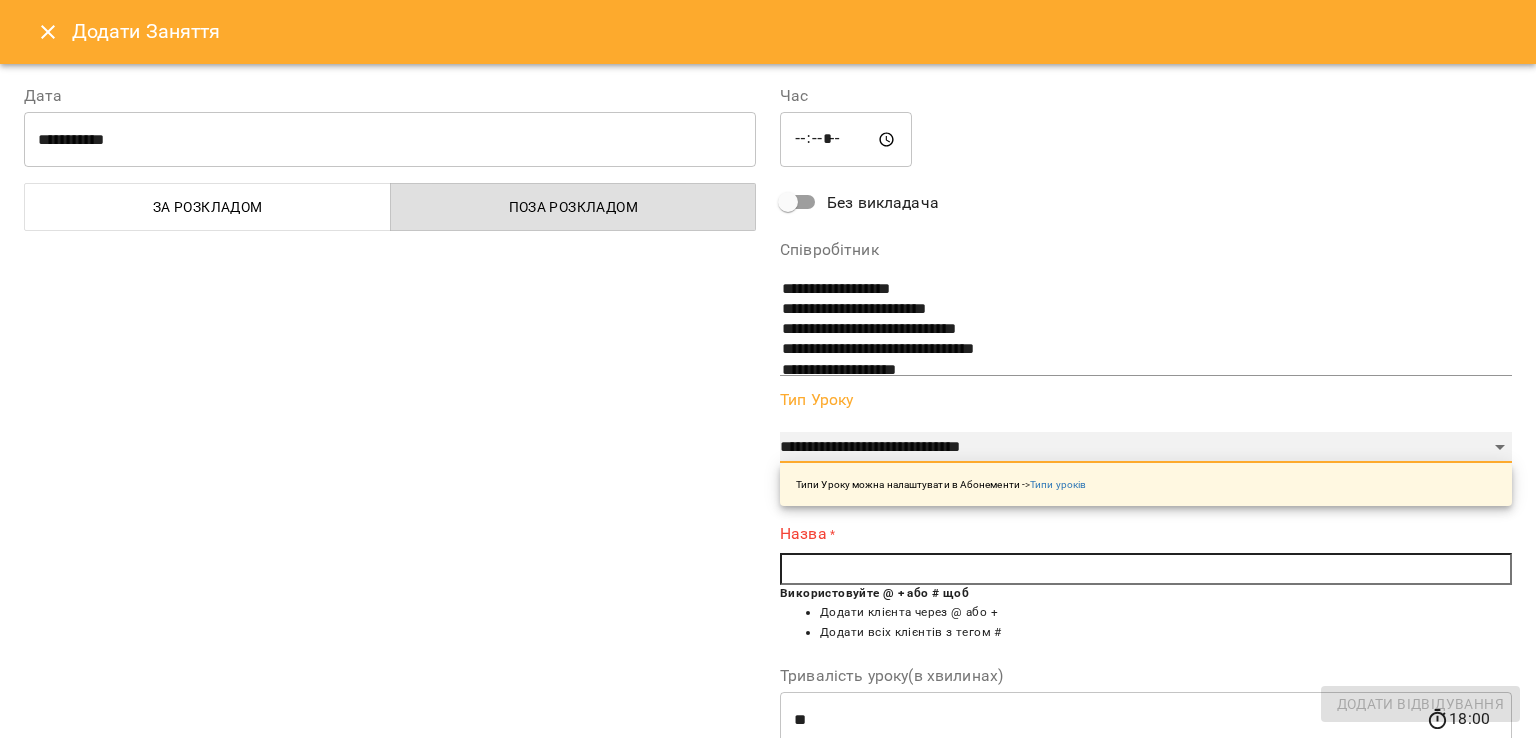 click on "**********" at bounding box center [1146, 448] 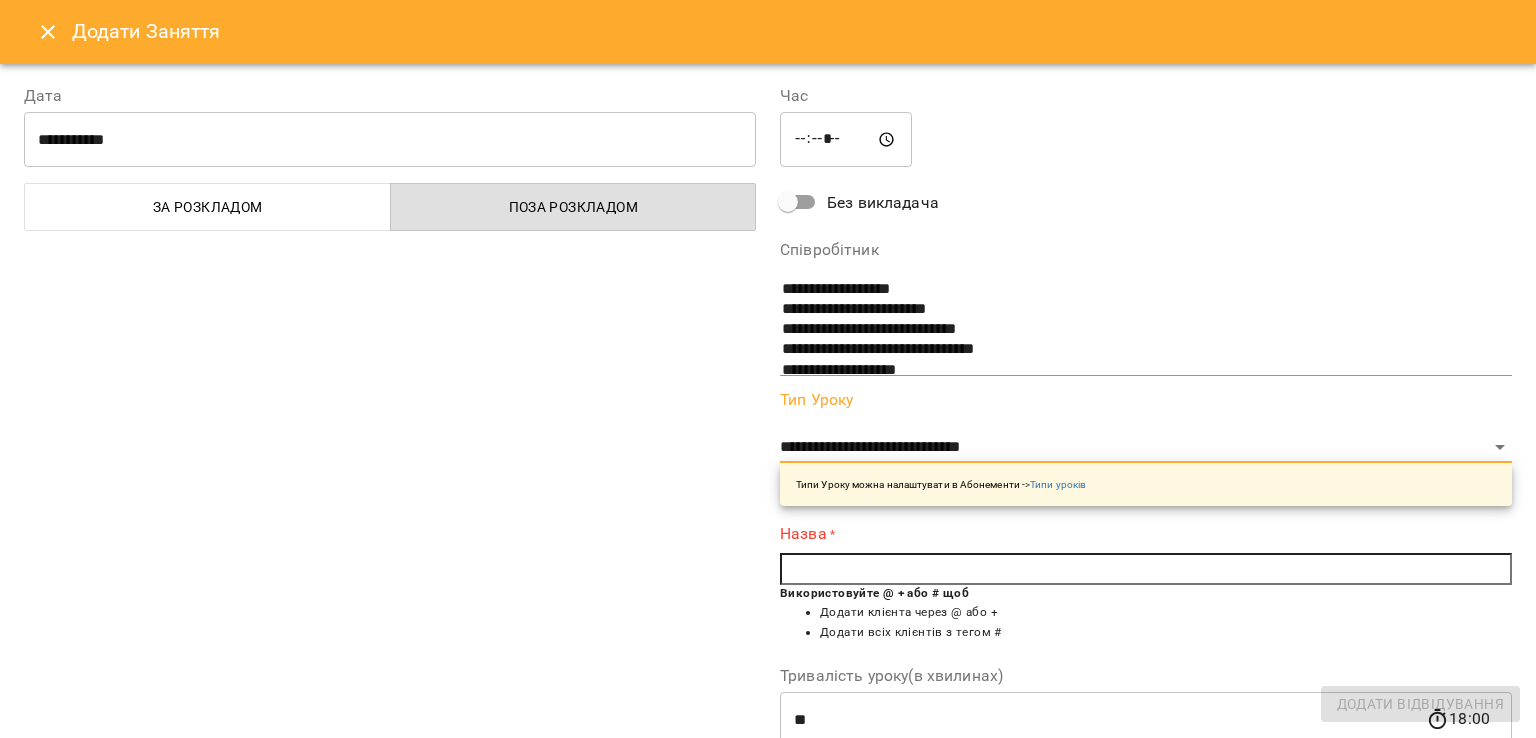 click at bounding box center (1146, 569) 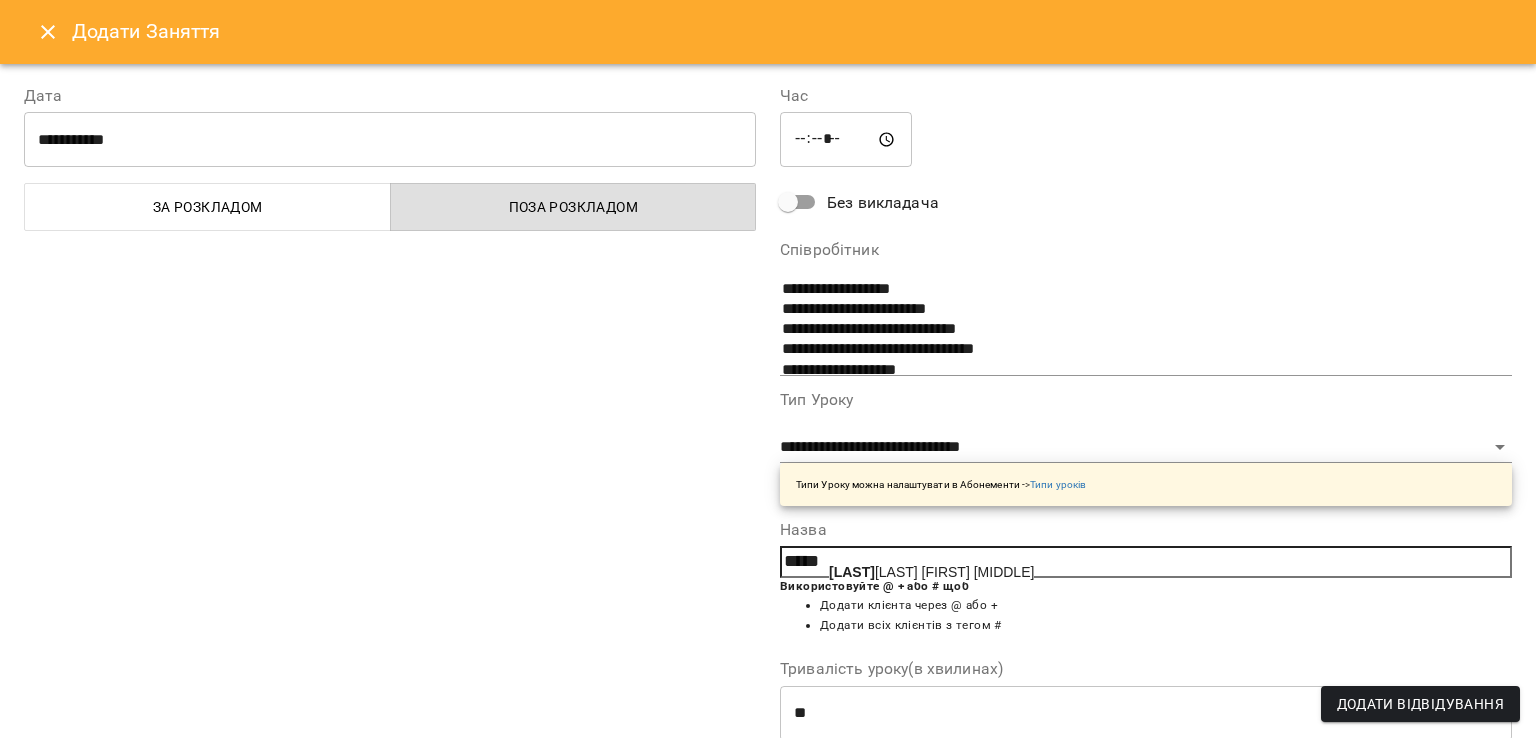 click on "Лєск ов Олексій Юрійович" at bounding box center [931, 572] 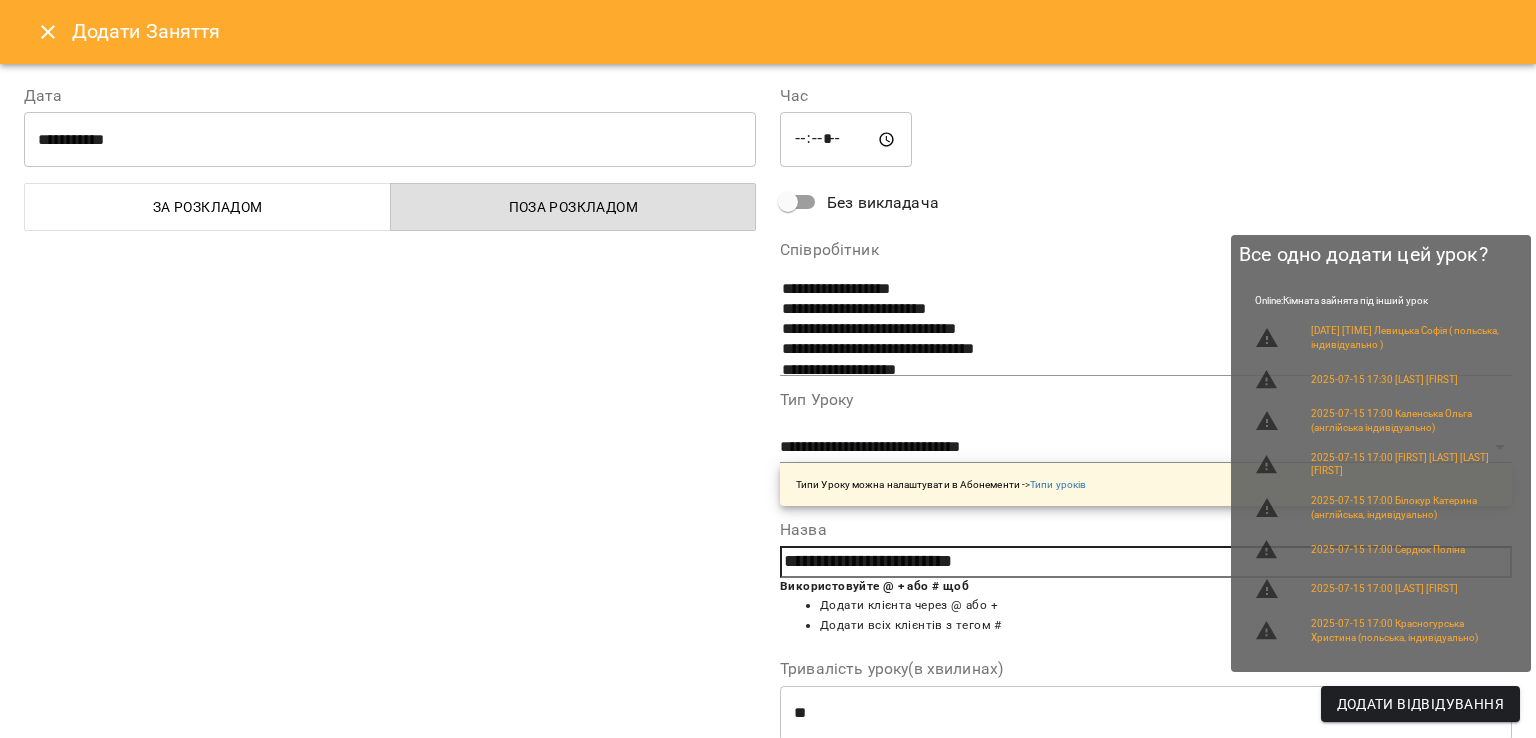 click on "Додати Відвідування" at bounding box center (1420, 704) 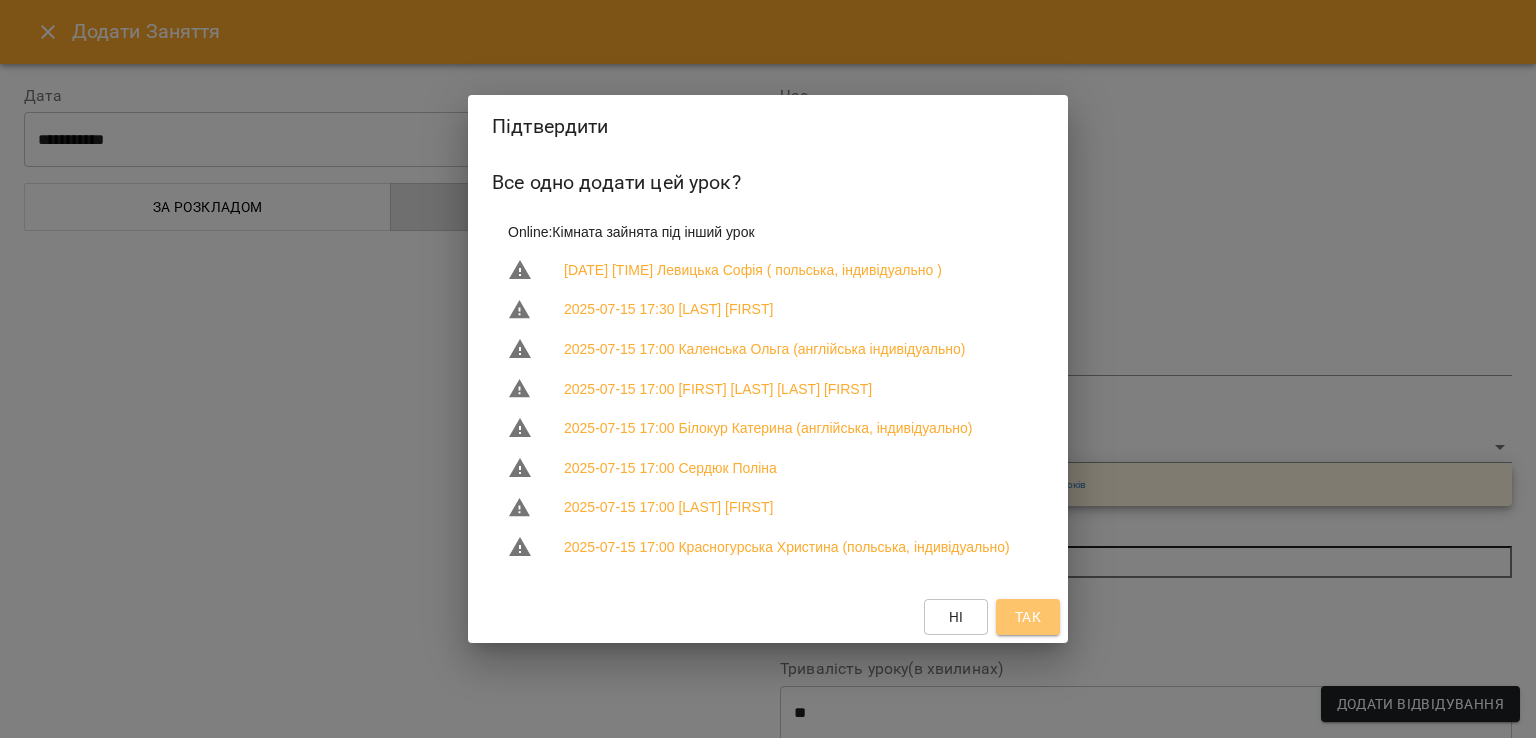 click on "Так" at bounding box center [1028, 617] 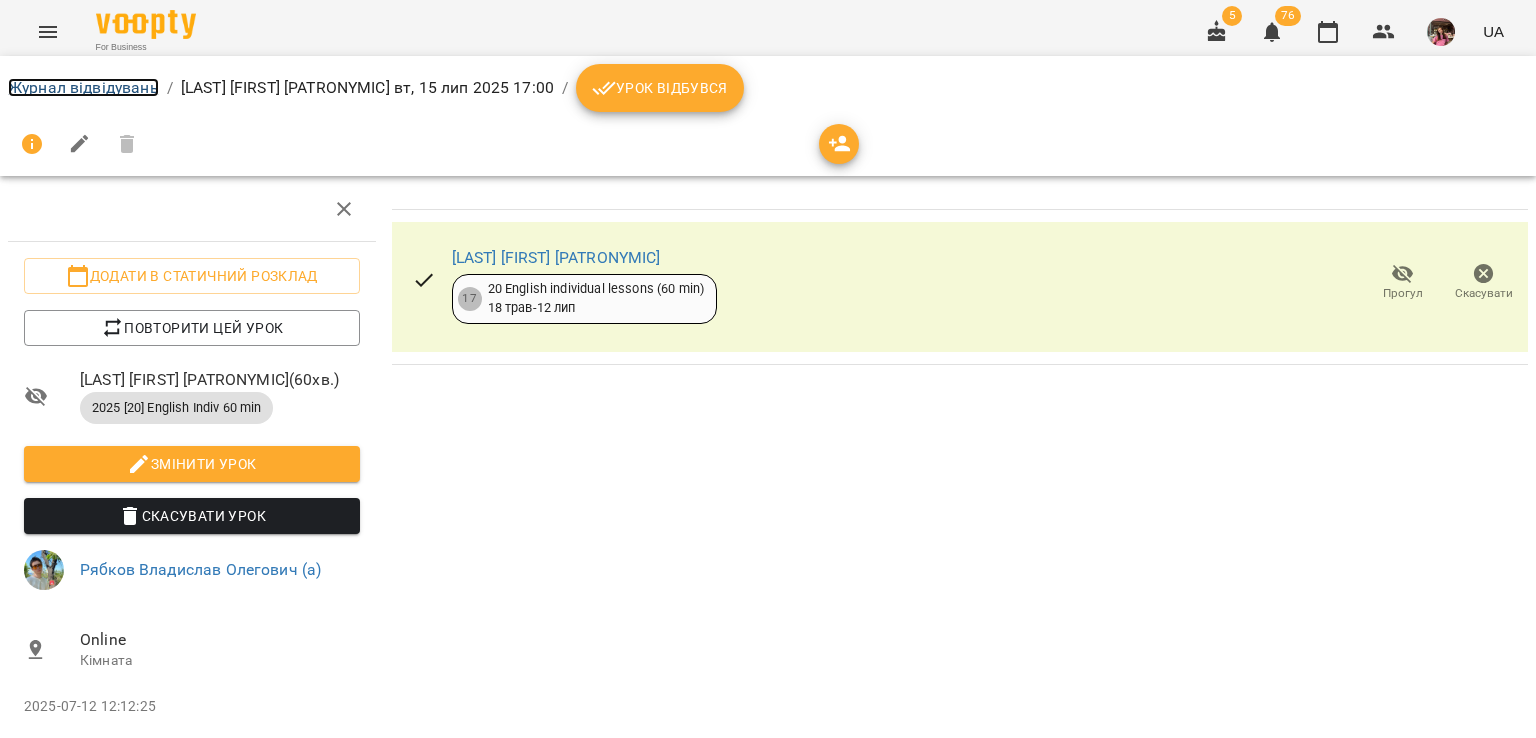 click on "Журнал відвідувань" at bounding box center (83, 87) 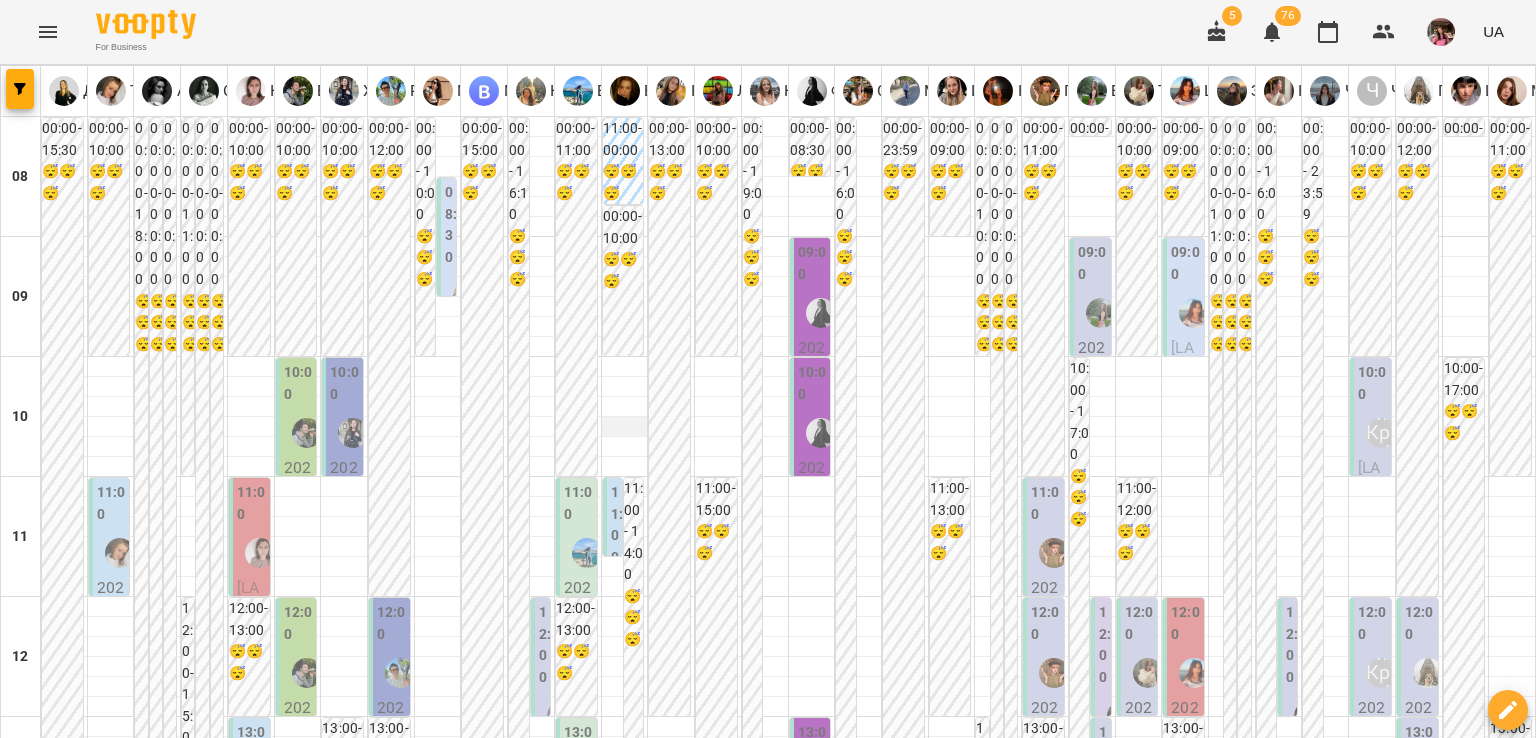 scroll, scrollTop: 1122, scrollLeft: 0, axis: vertical 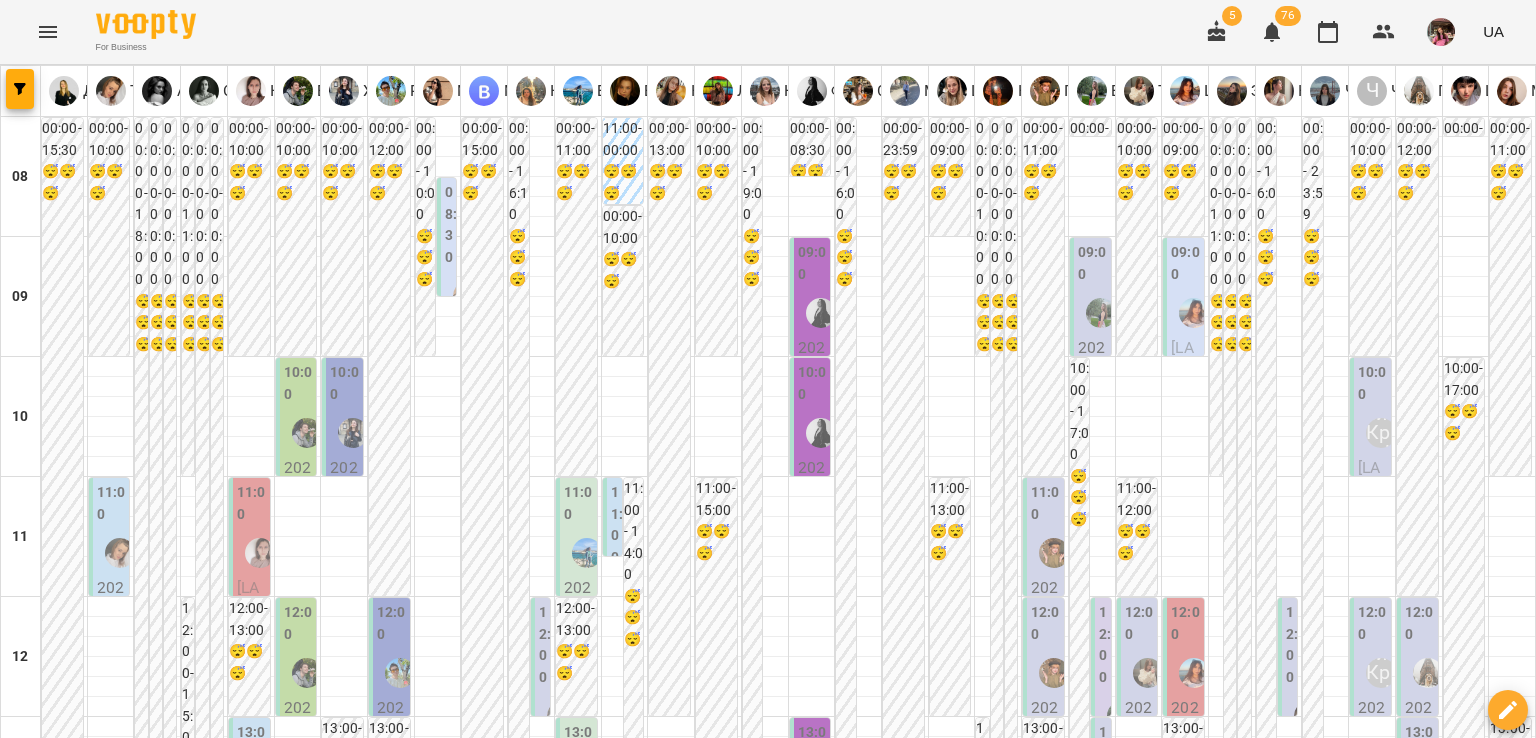 click on "чт" at bounding box center (859, 1943) 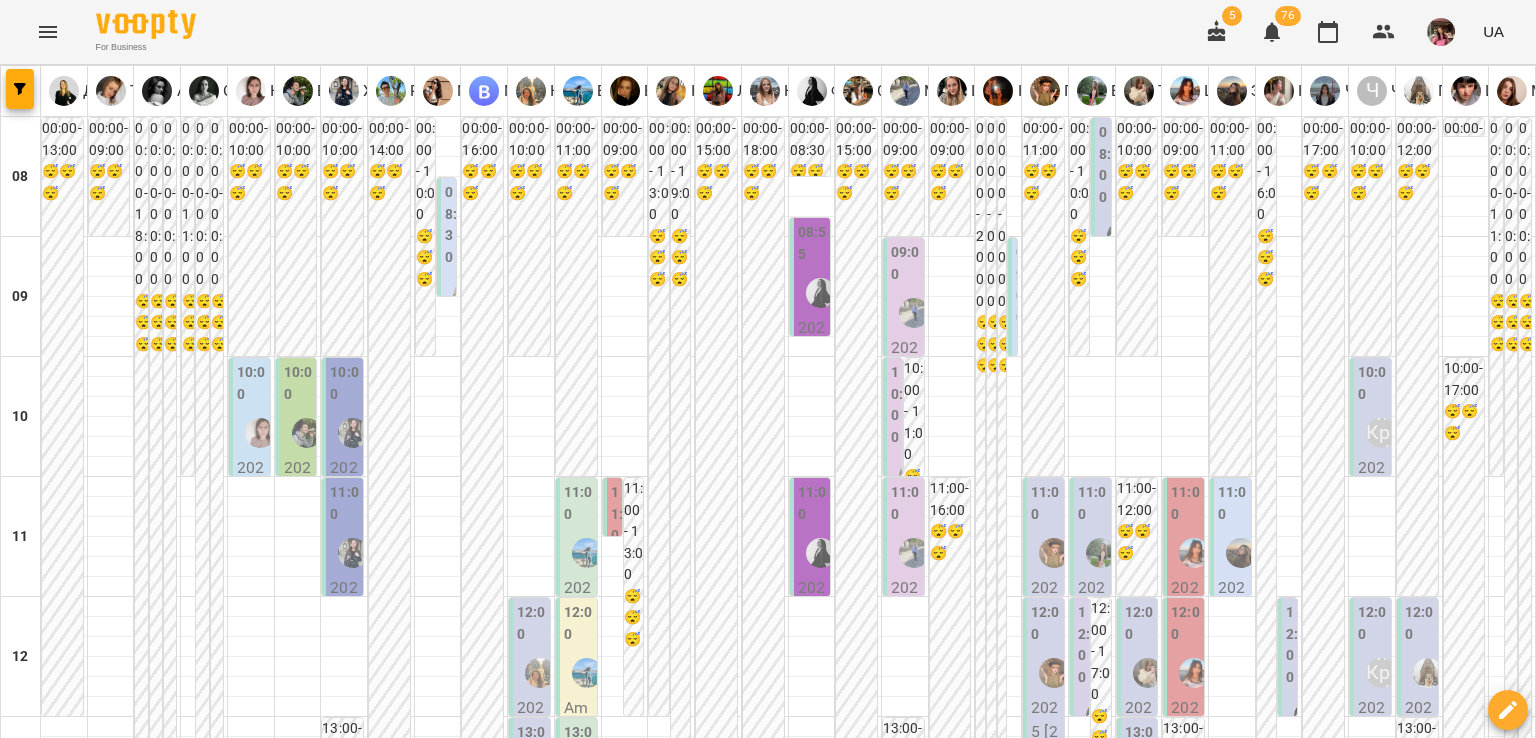 click on "пт" at bounding box center [1071, 1943] 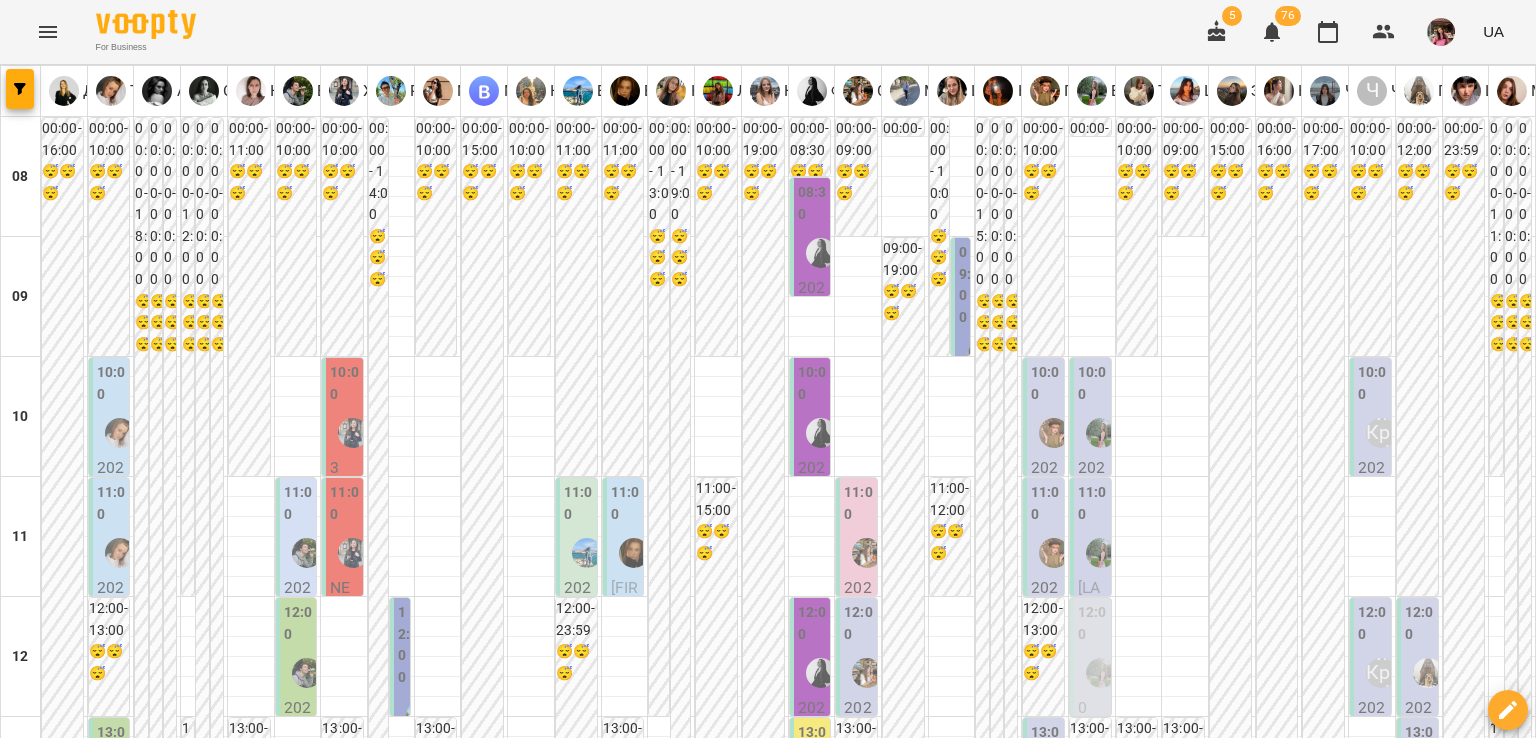 scroll, scrollTop: 918, scrollLeft: 0, axis: vertical 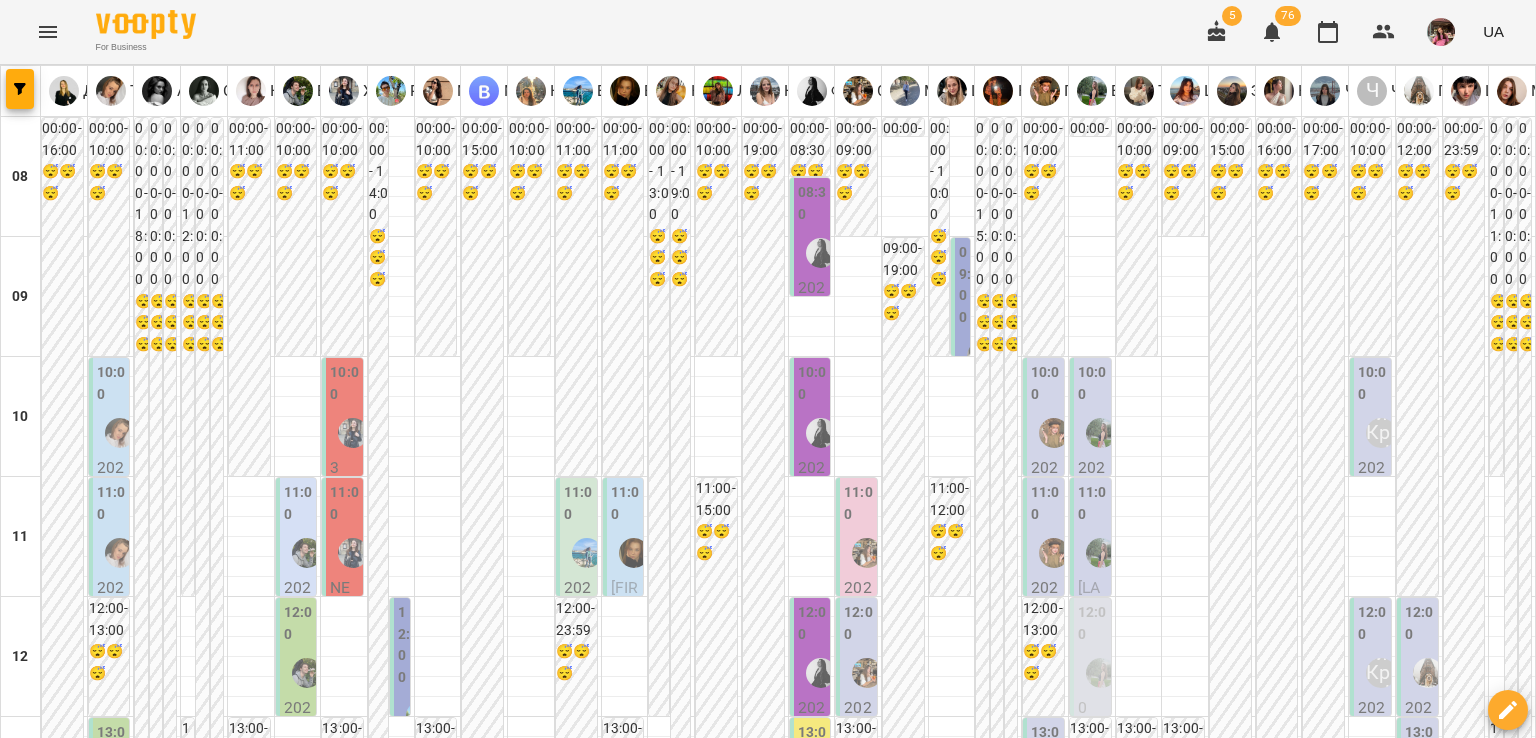 click at bounding box center [391, 1207] 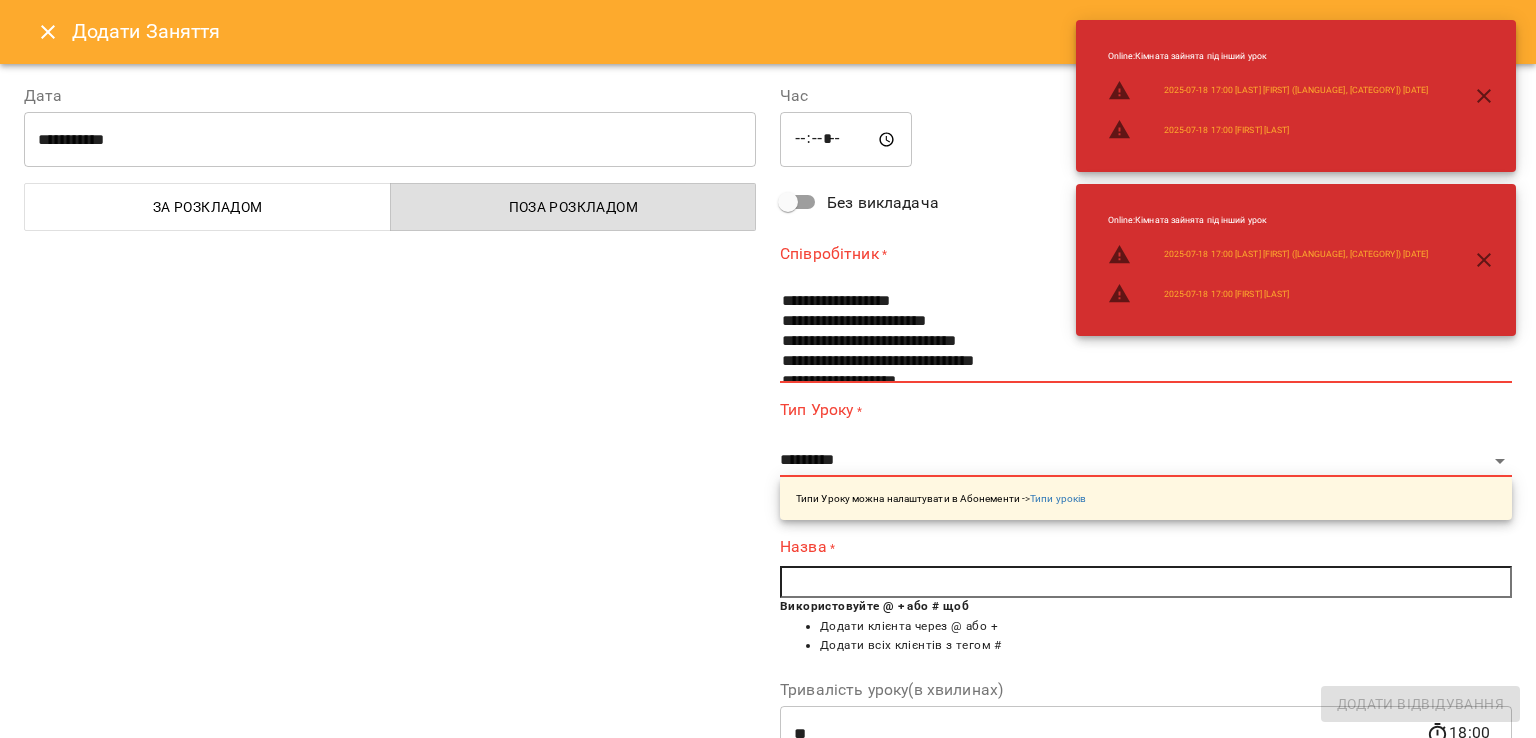 scroll, scrollTop: 1274, scrollLeft: 0, axis: vertical 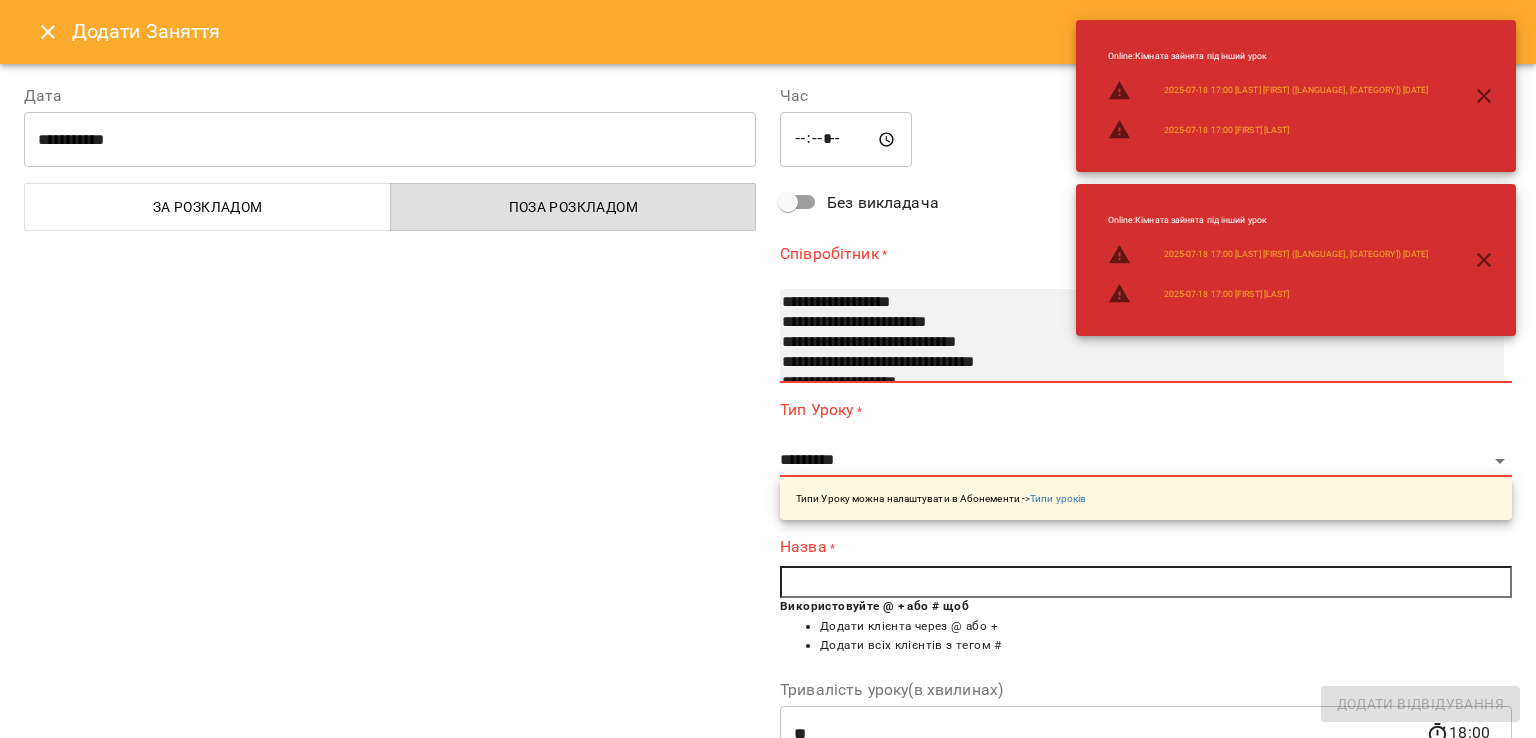 select on "**********" 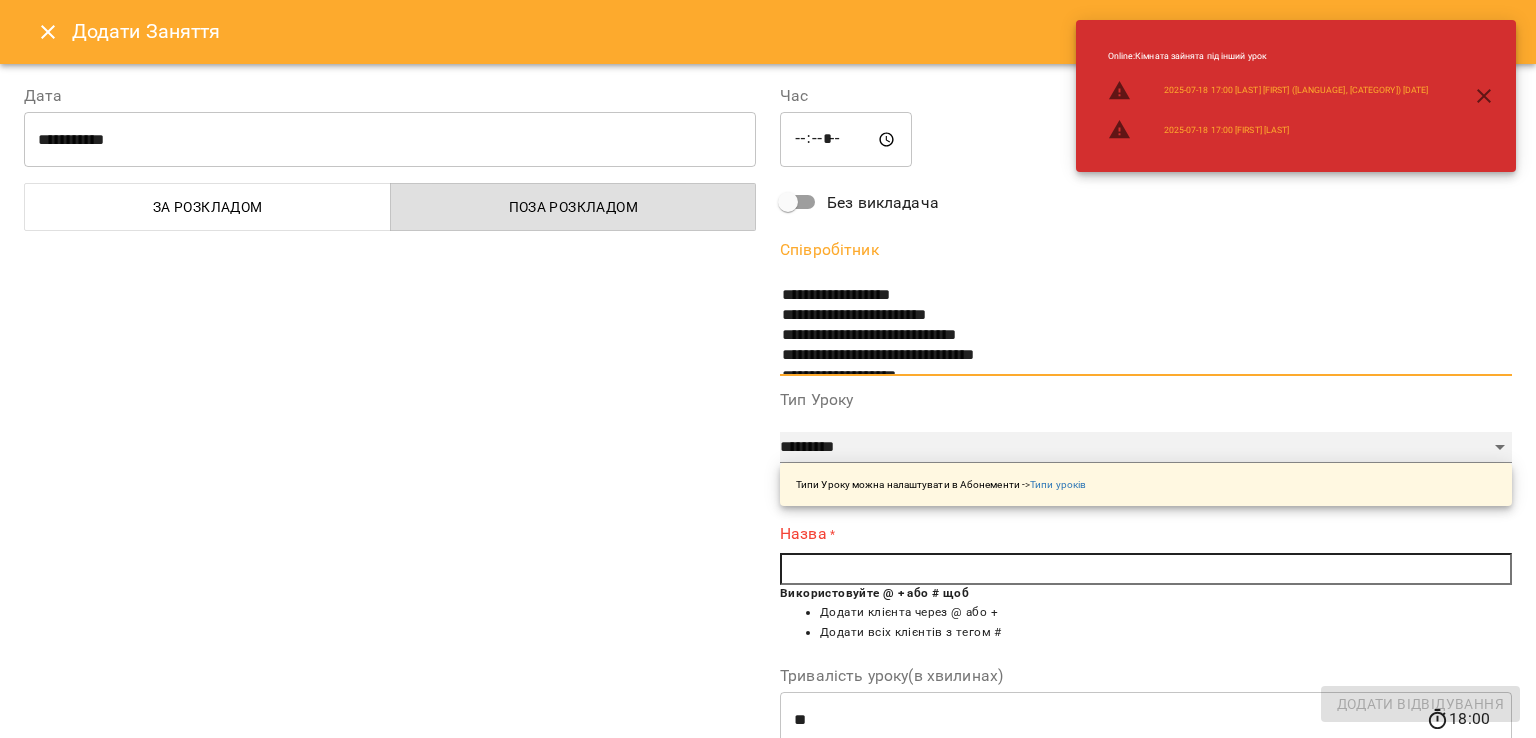 click on "**********" at bounding box center (1146, 448) 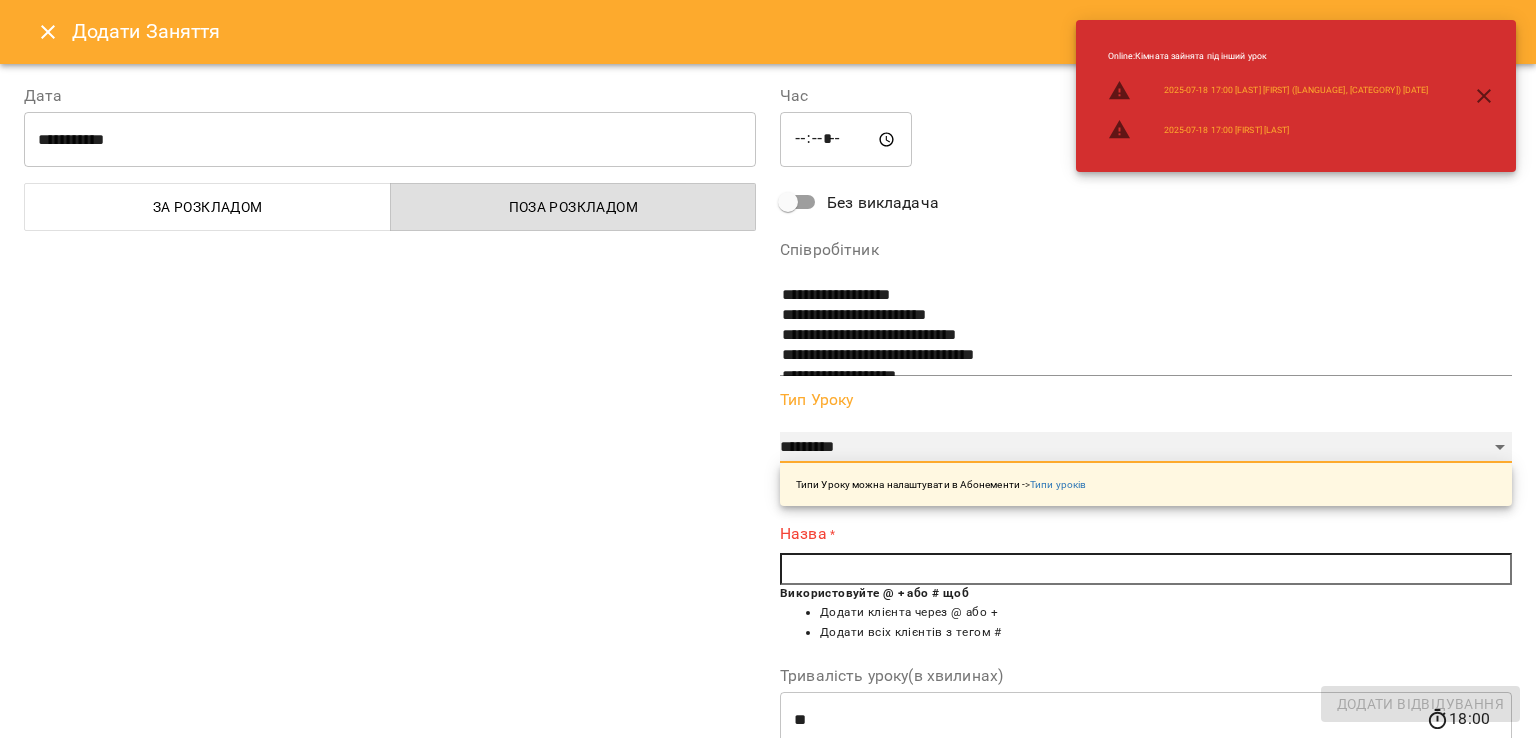 select on "**********" 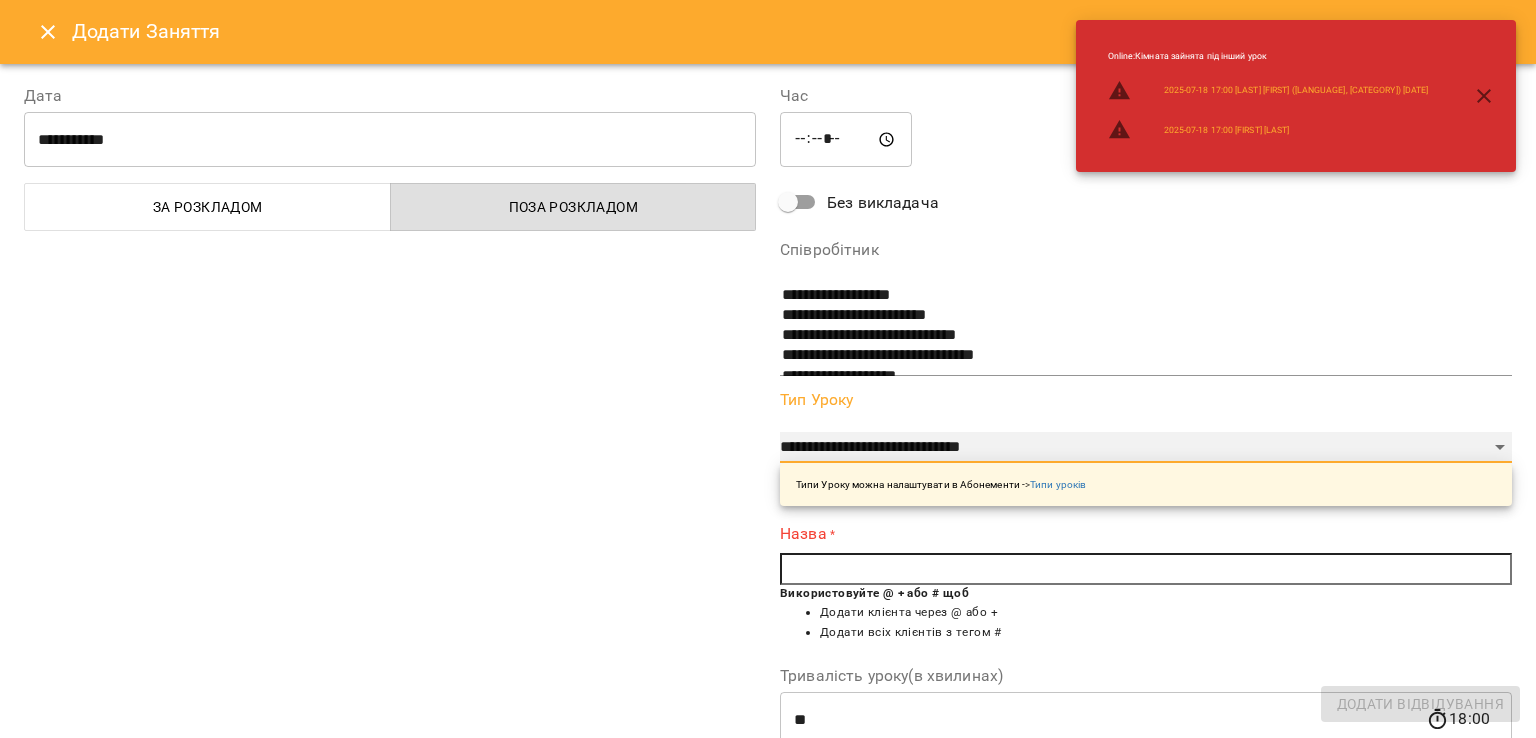click on "**********" at bounding box center (1146, 448) 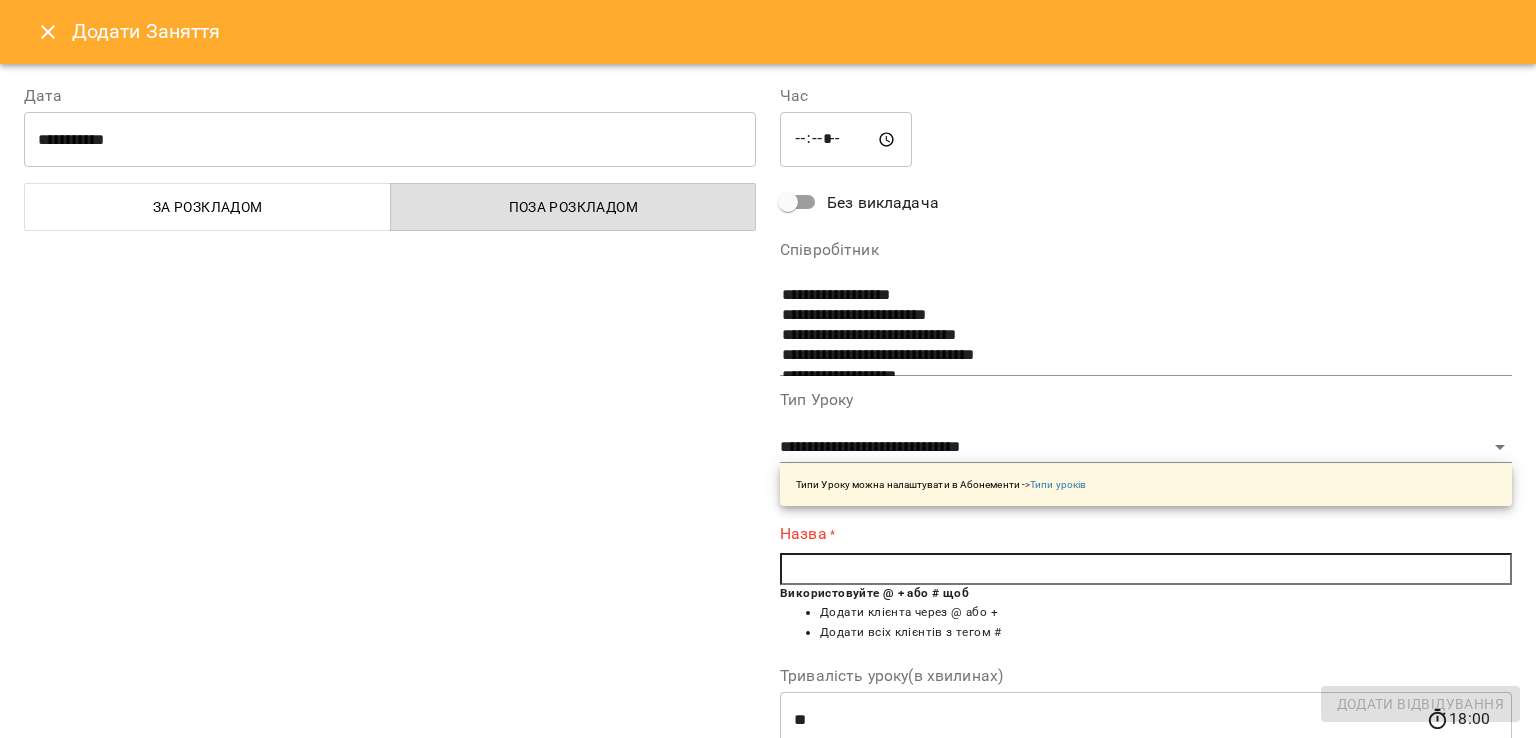 click at bounding box center (1146, 569) 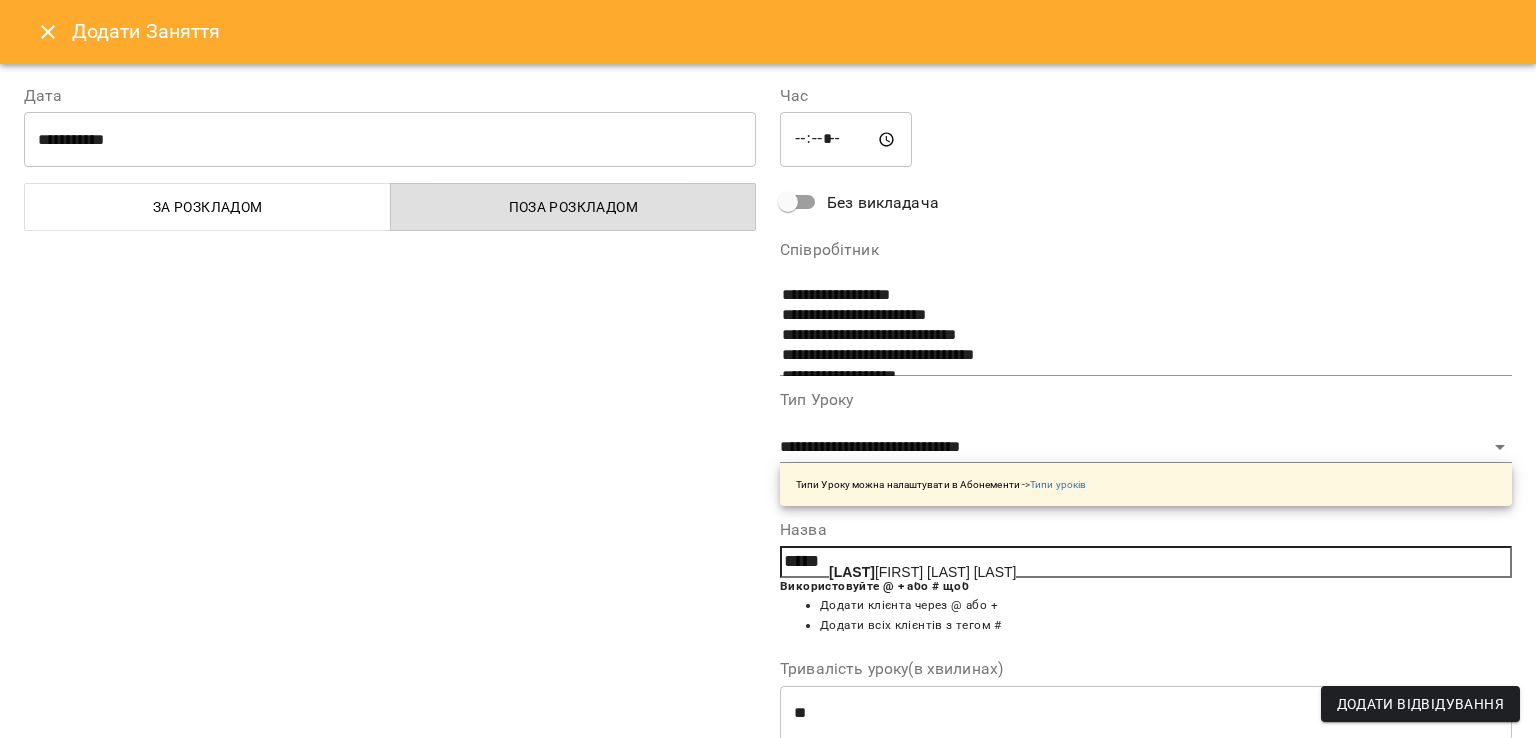 click on "[LAST]" 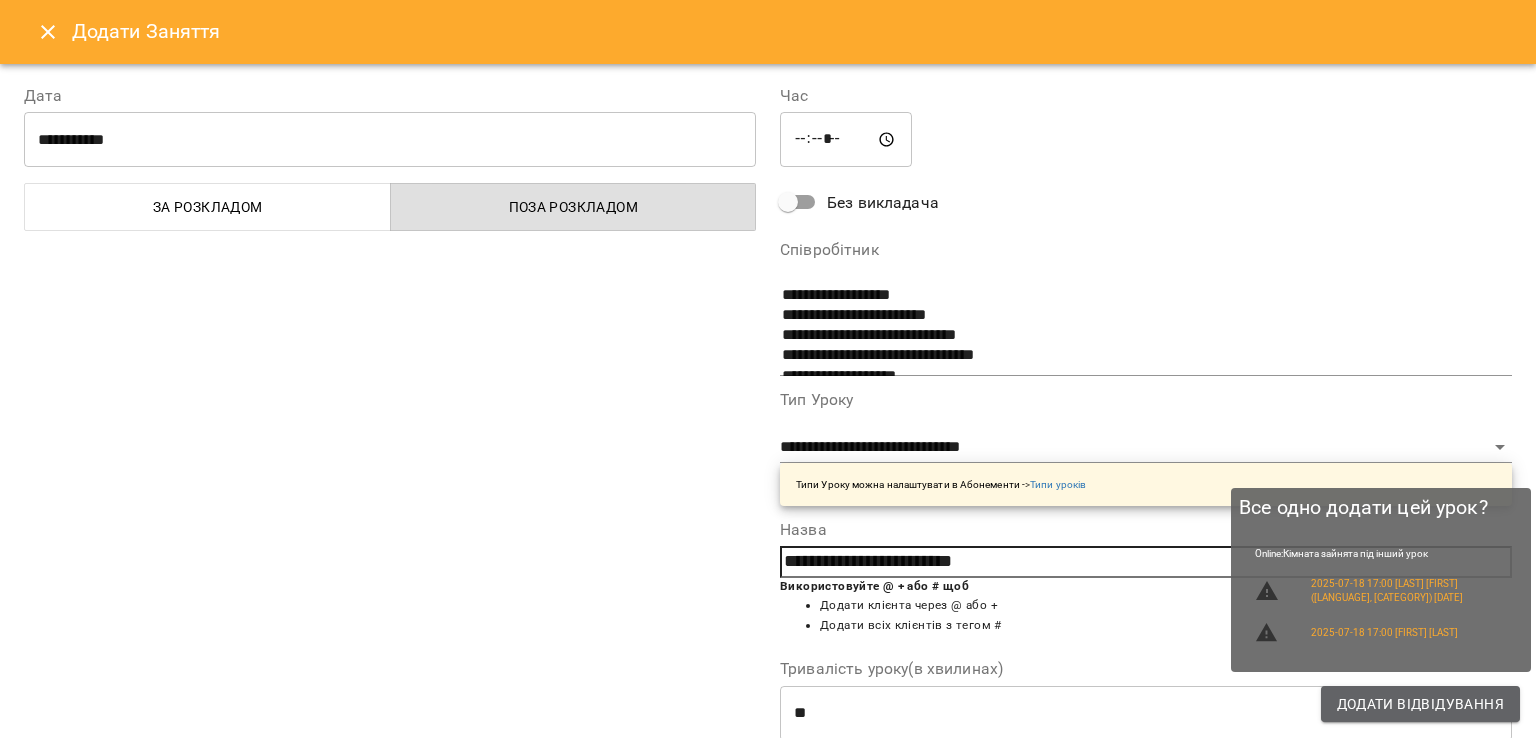 click on "Додати Відвідування" at bounding box center [1420, 704] 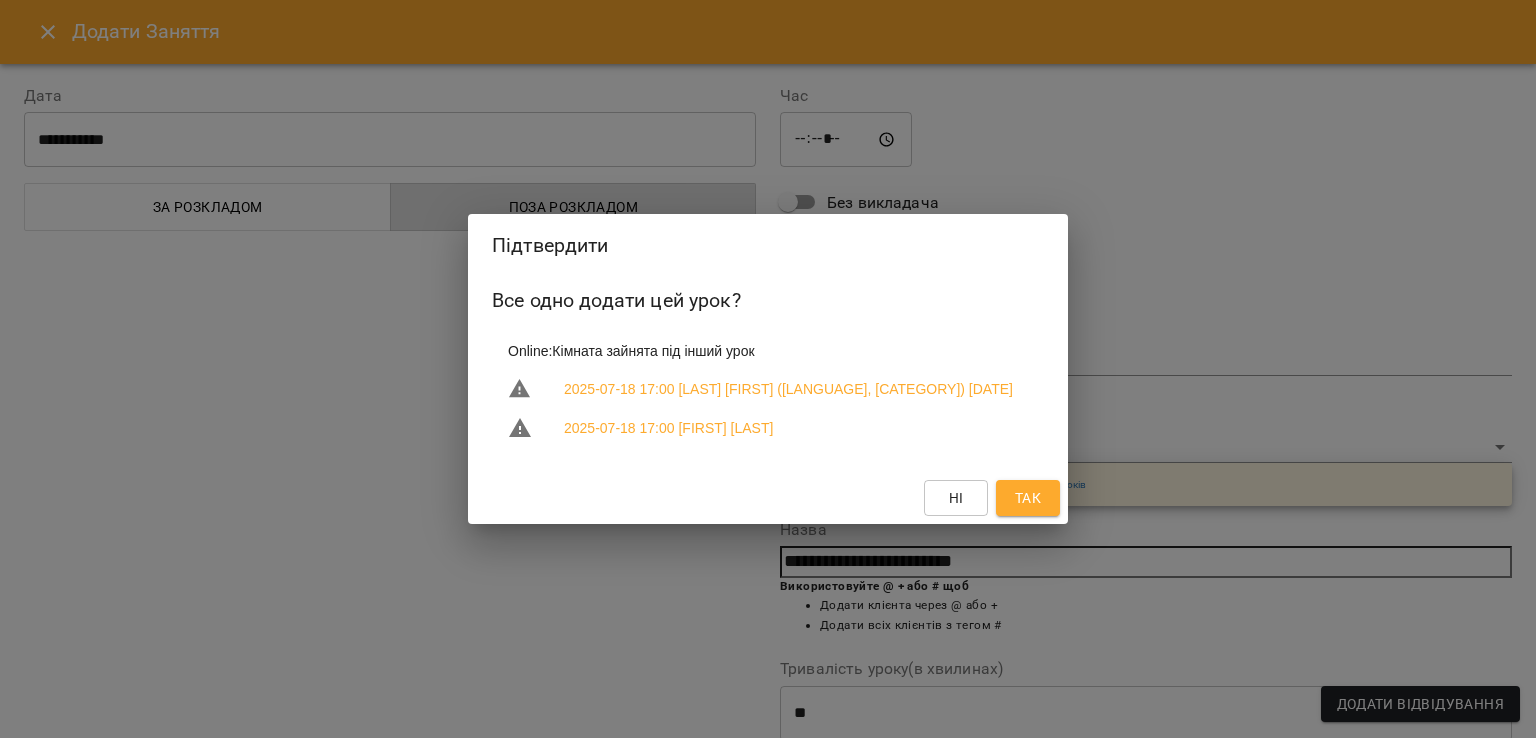 click on "Так" at bounding box center [1028, 498] 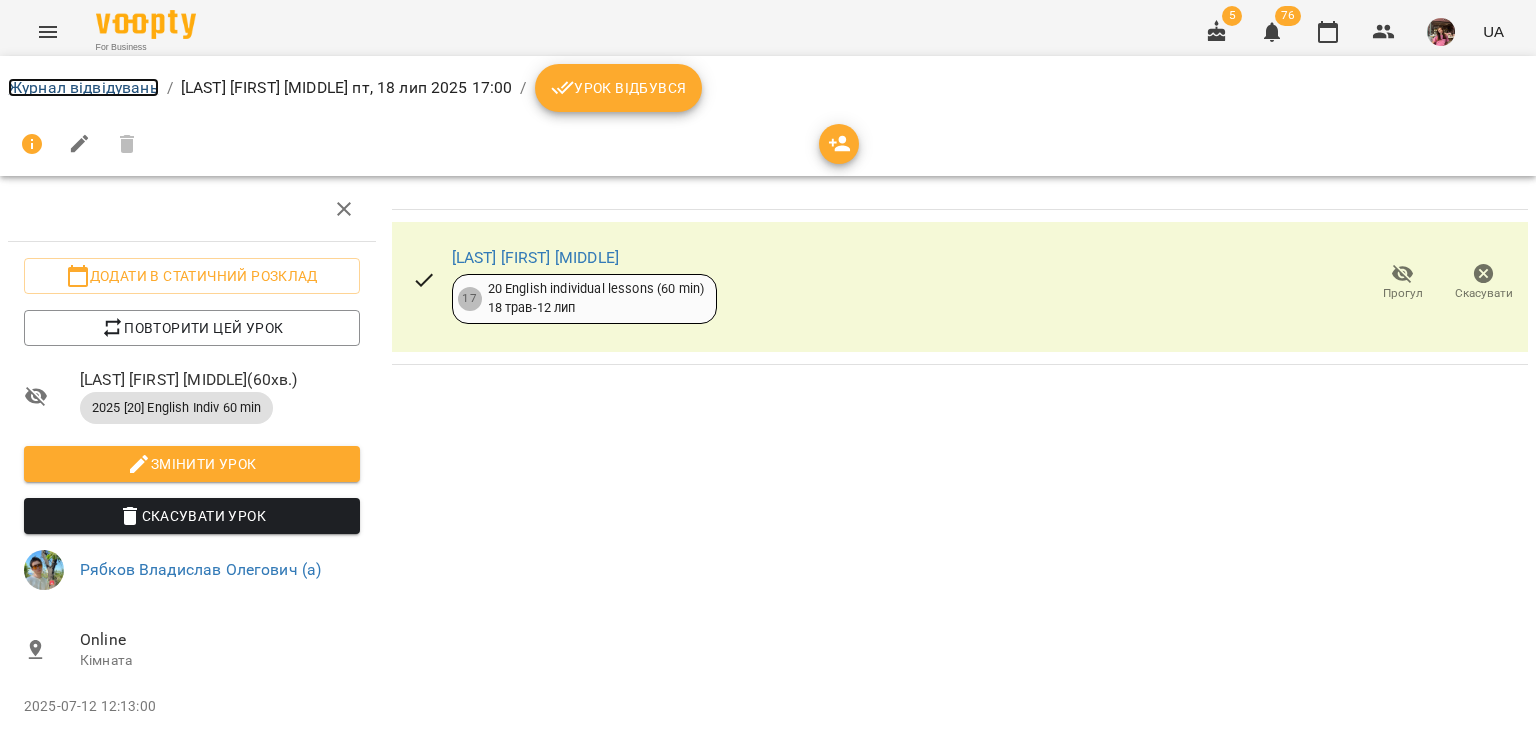 click on "Журнал відвідувань" at bounding box center (83, 87) 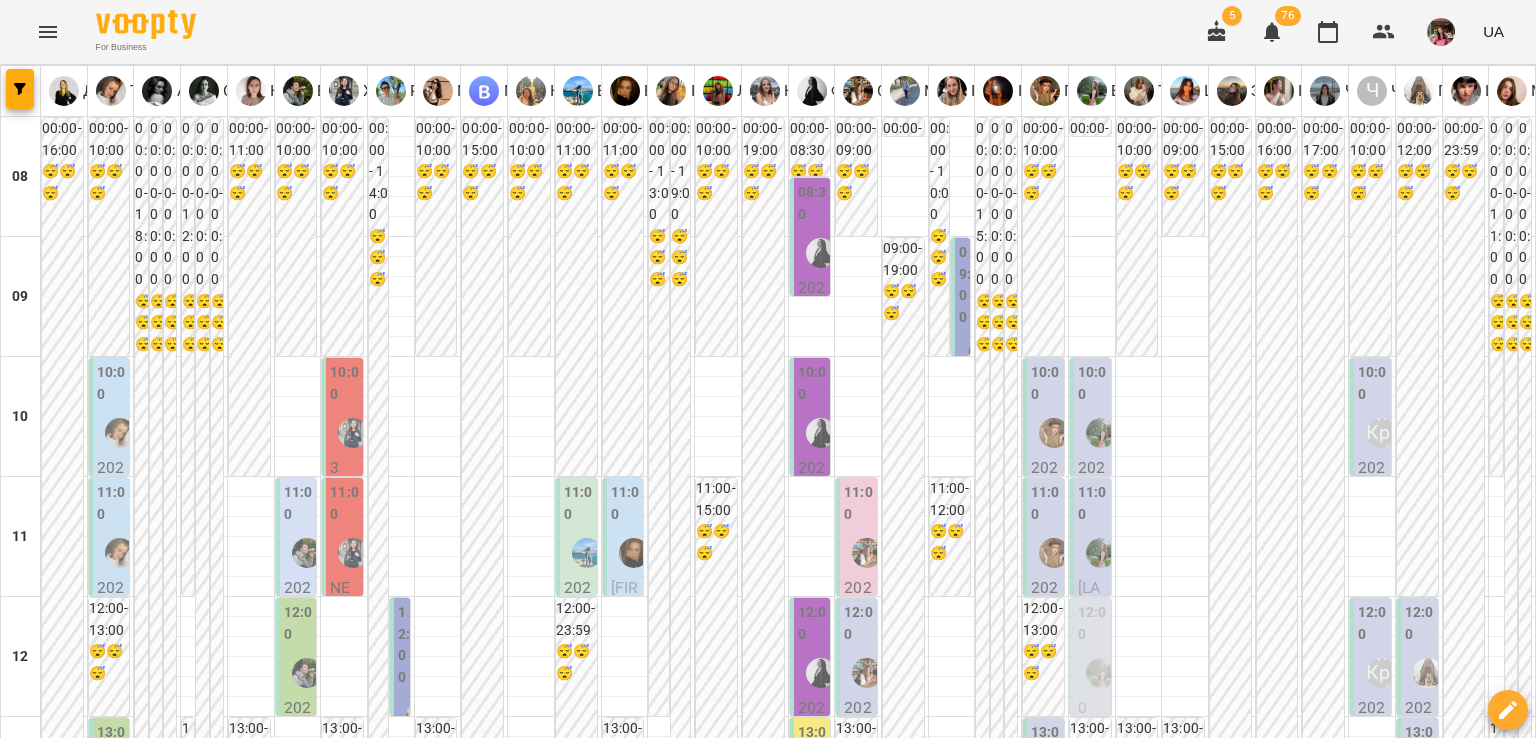 scroll, scrollTop: 988, scrollLeft: 0, axis: vertical 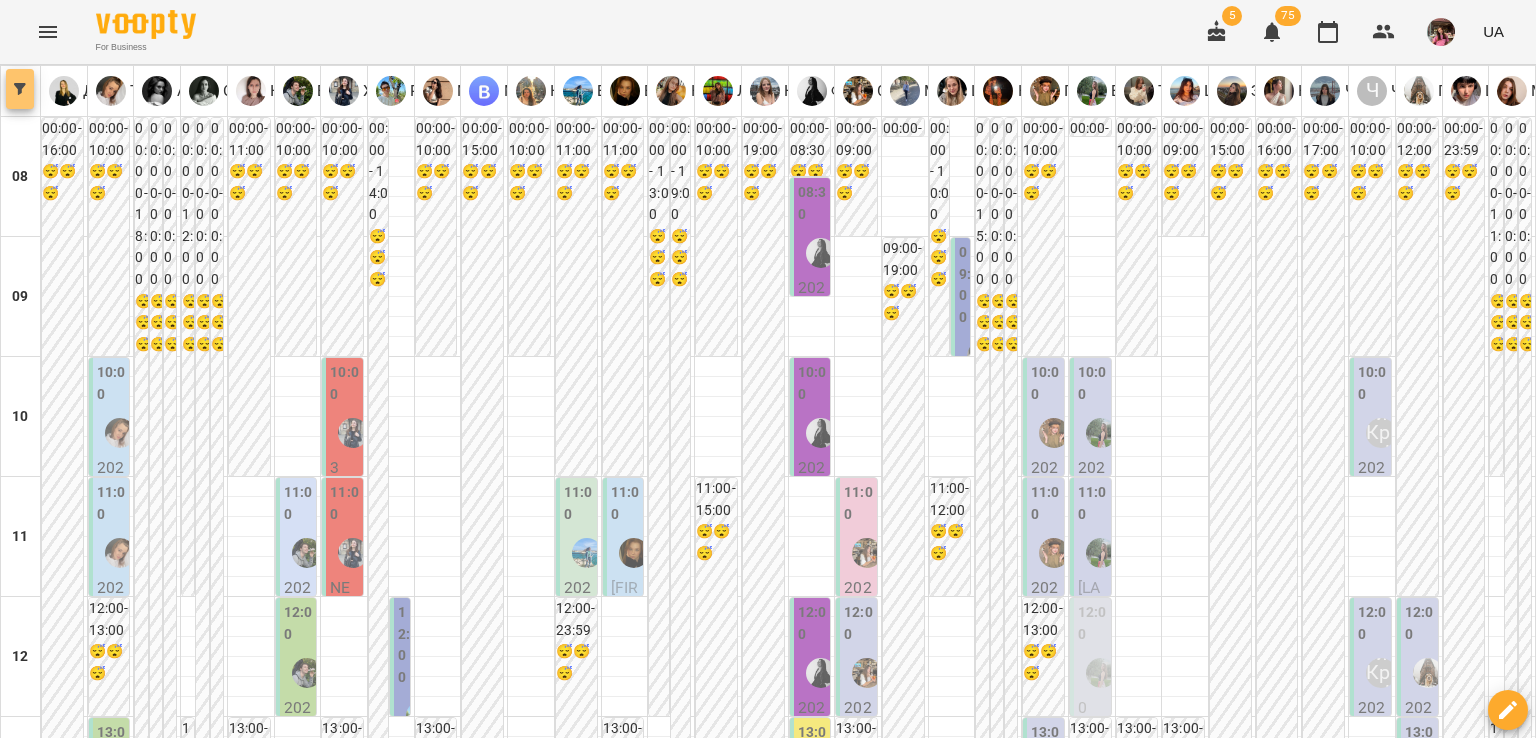 click 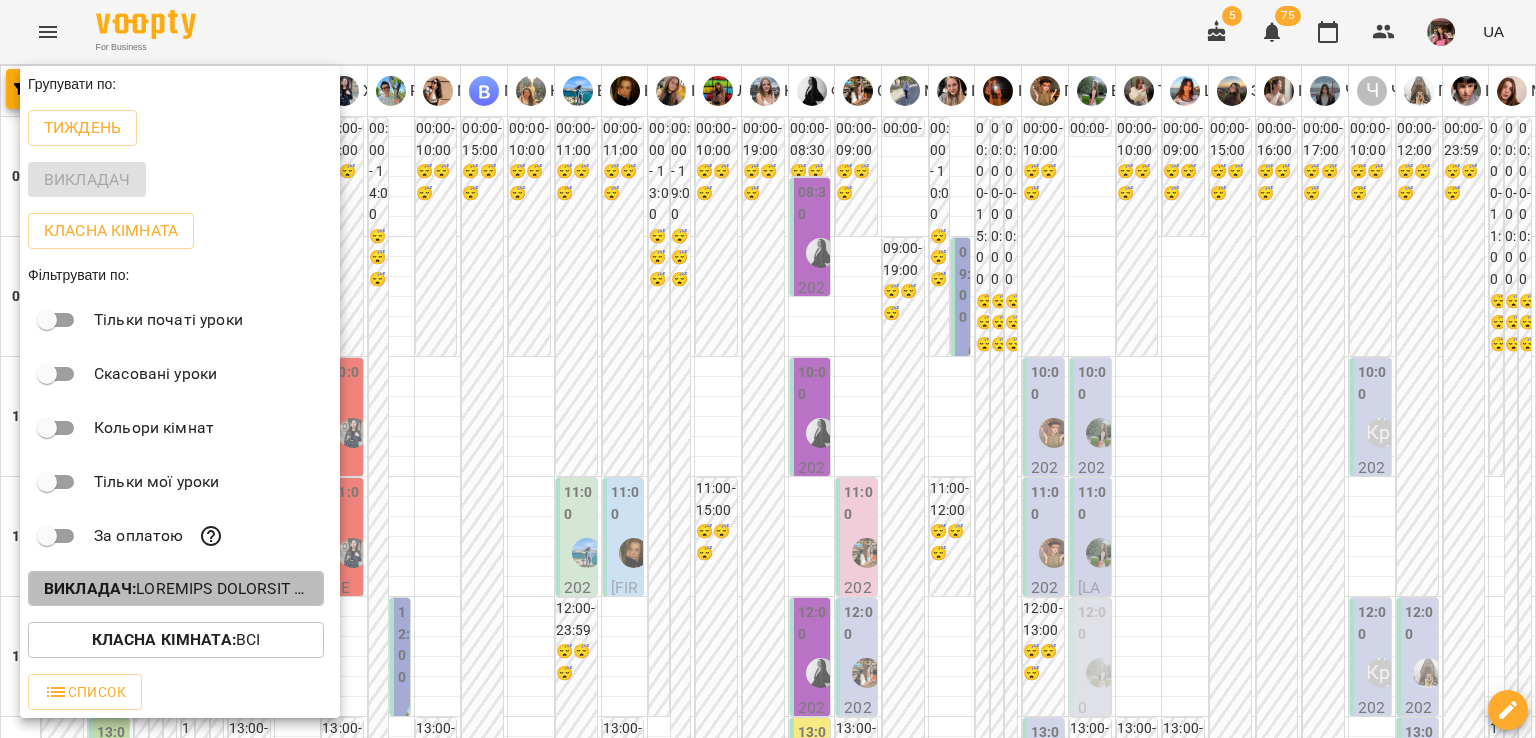 click on "Викладач :" at bounding box center [176, 589] 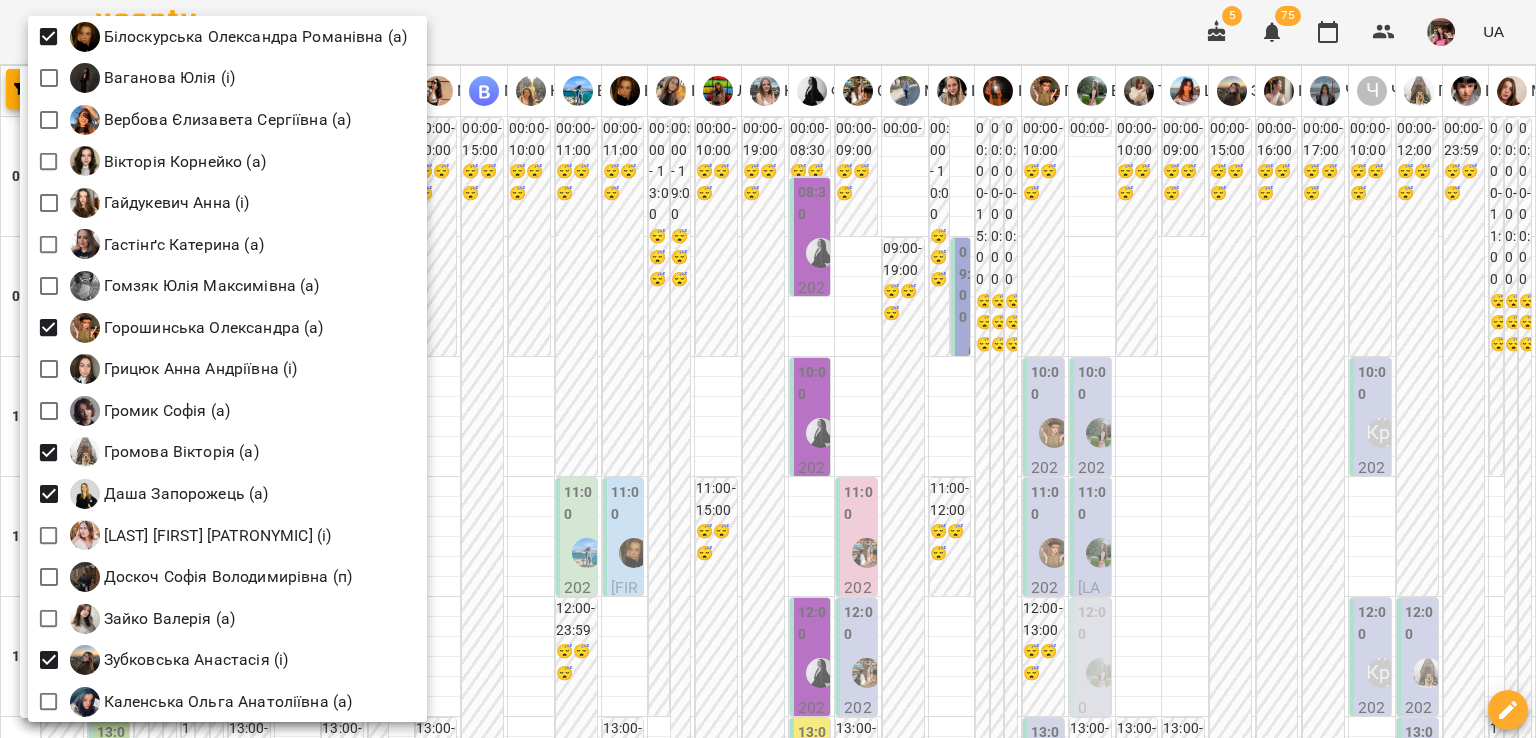scroll, scrollTop: 0, scrollLeft: 0, axis: both 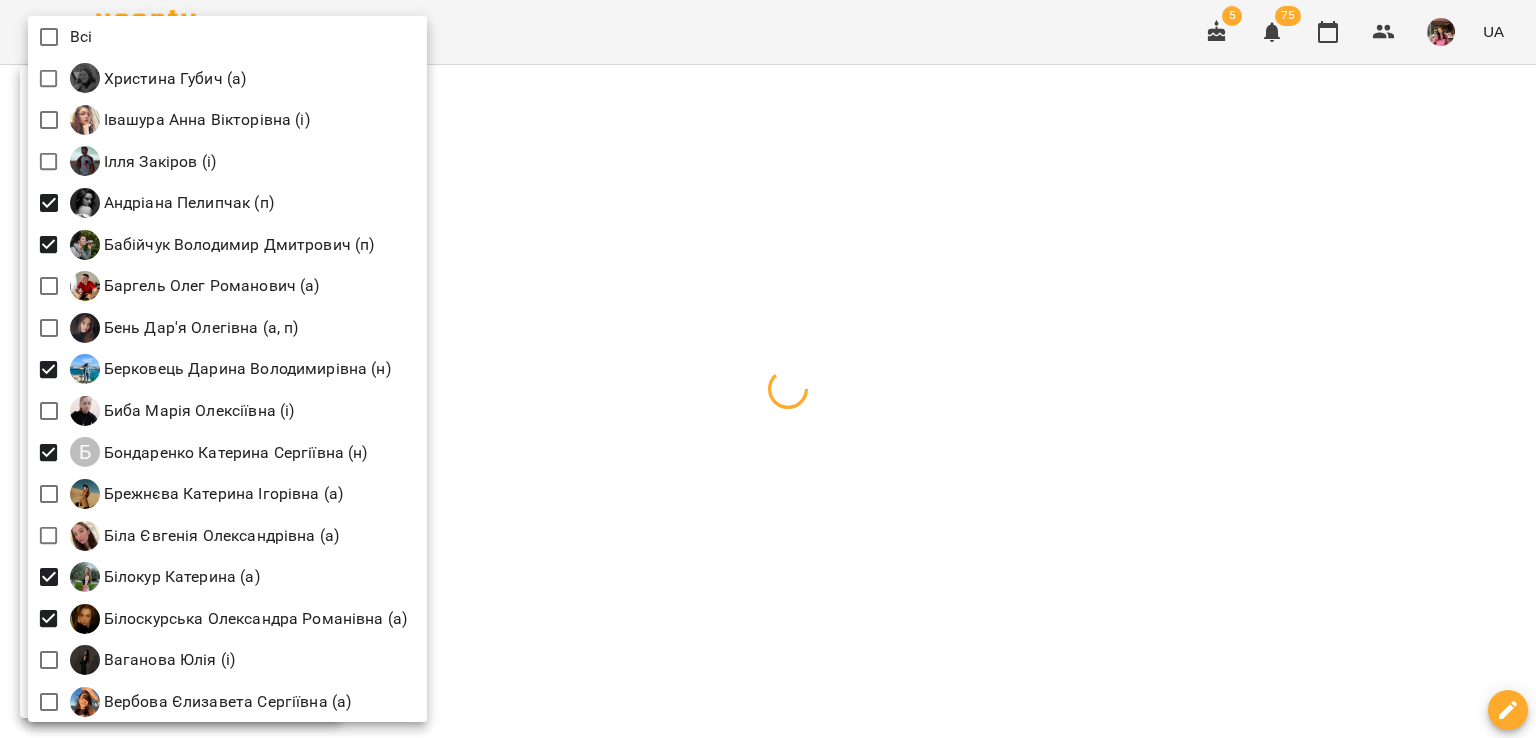 click at bounding box center (768, 369) 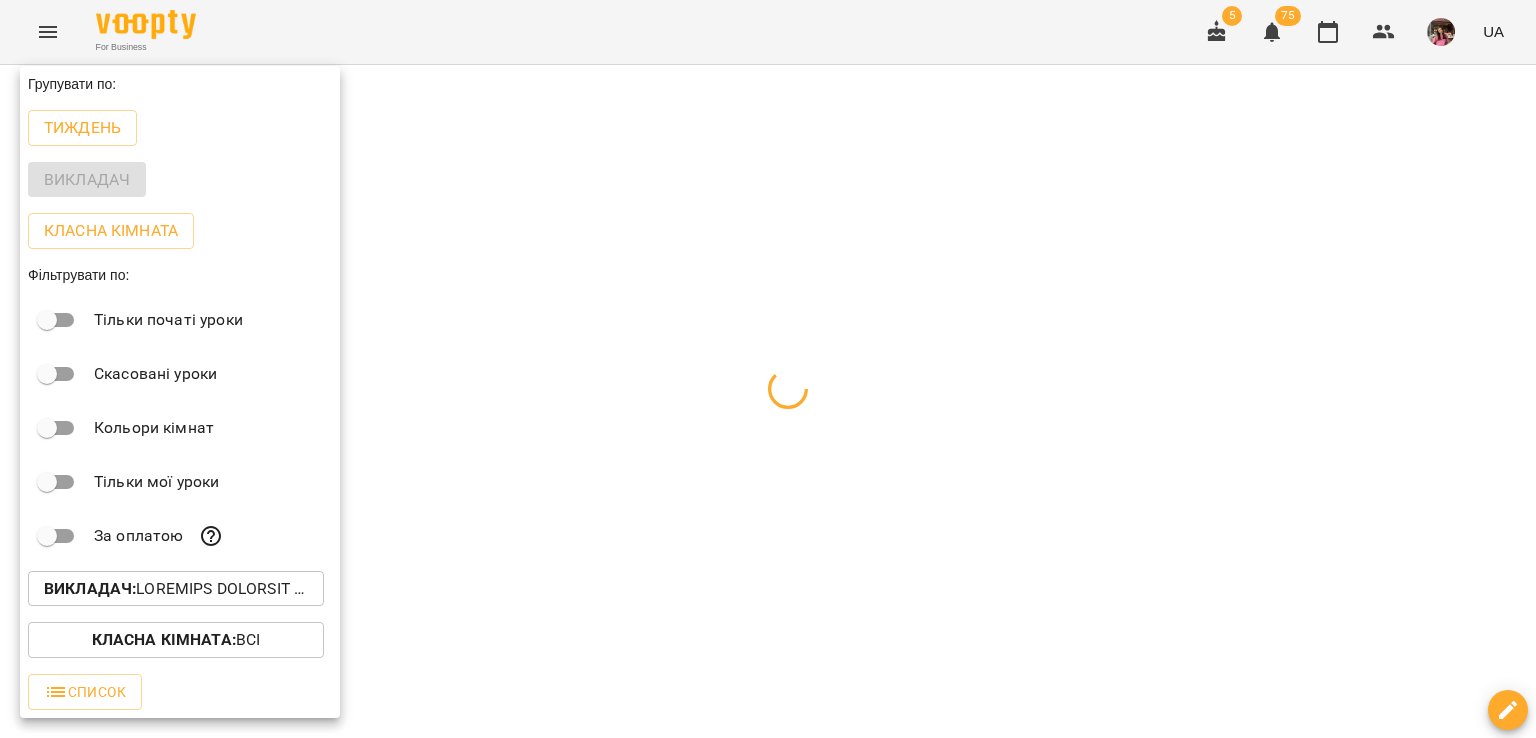 click at bounding box center (768, 369) 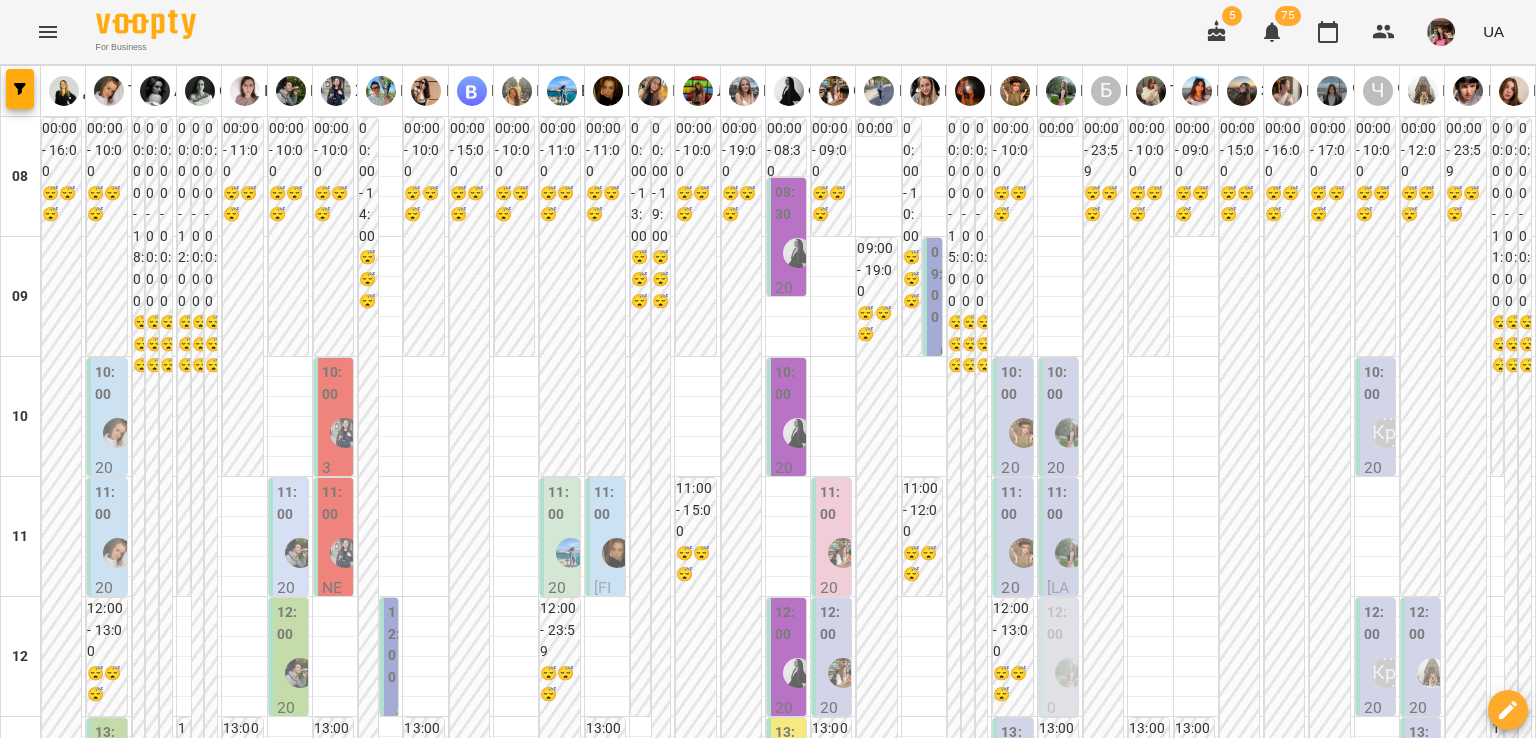 click on "вт" at bounding box center (251, 1943) 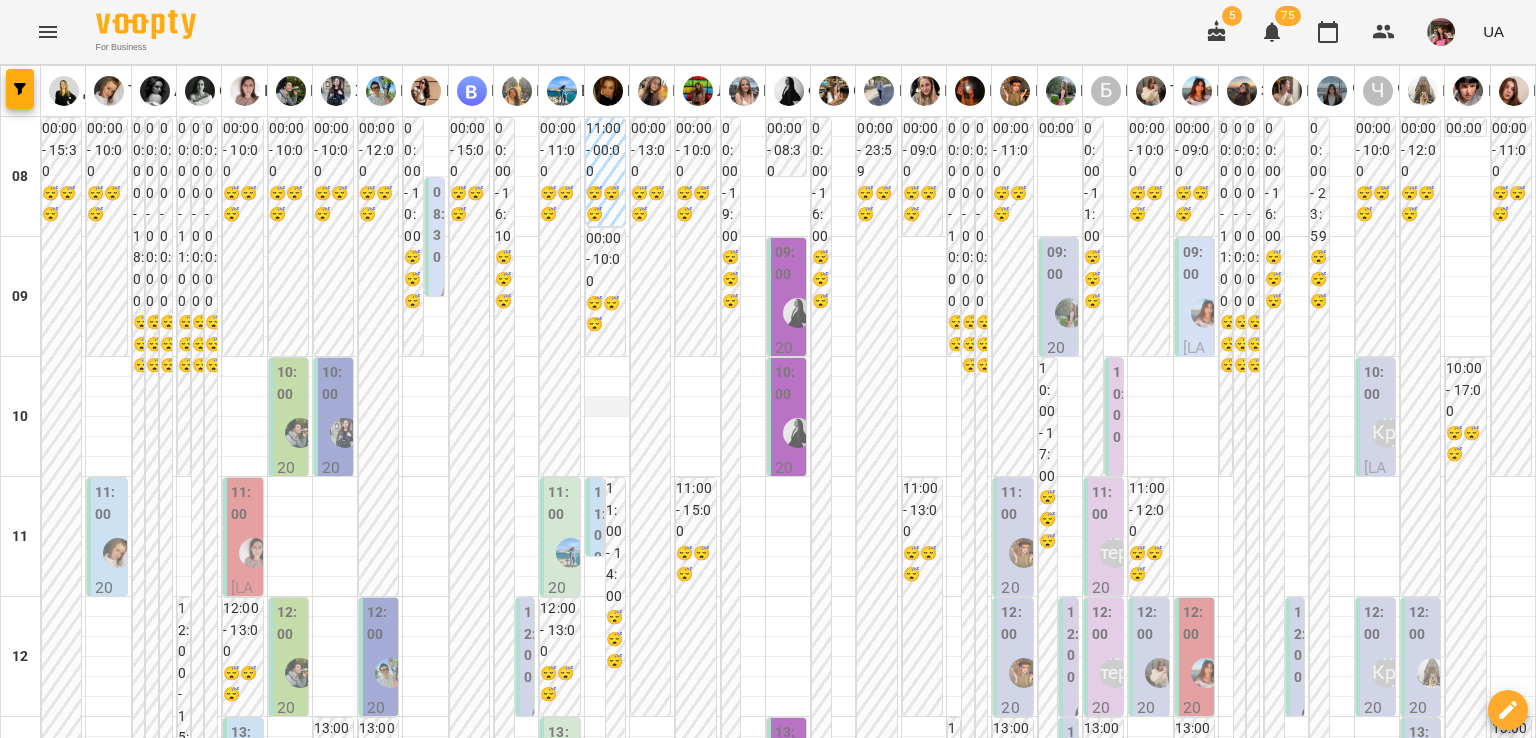 scroll, scrollTop: 1188, scrollLeft: 0, axis: vertical 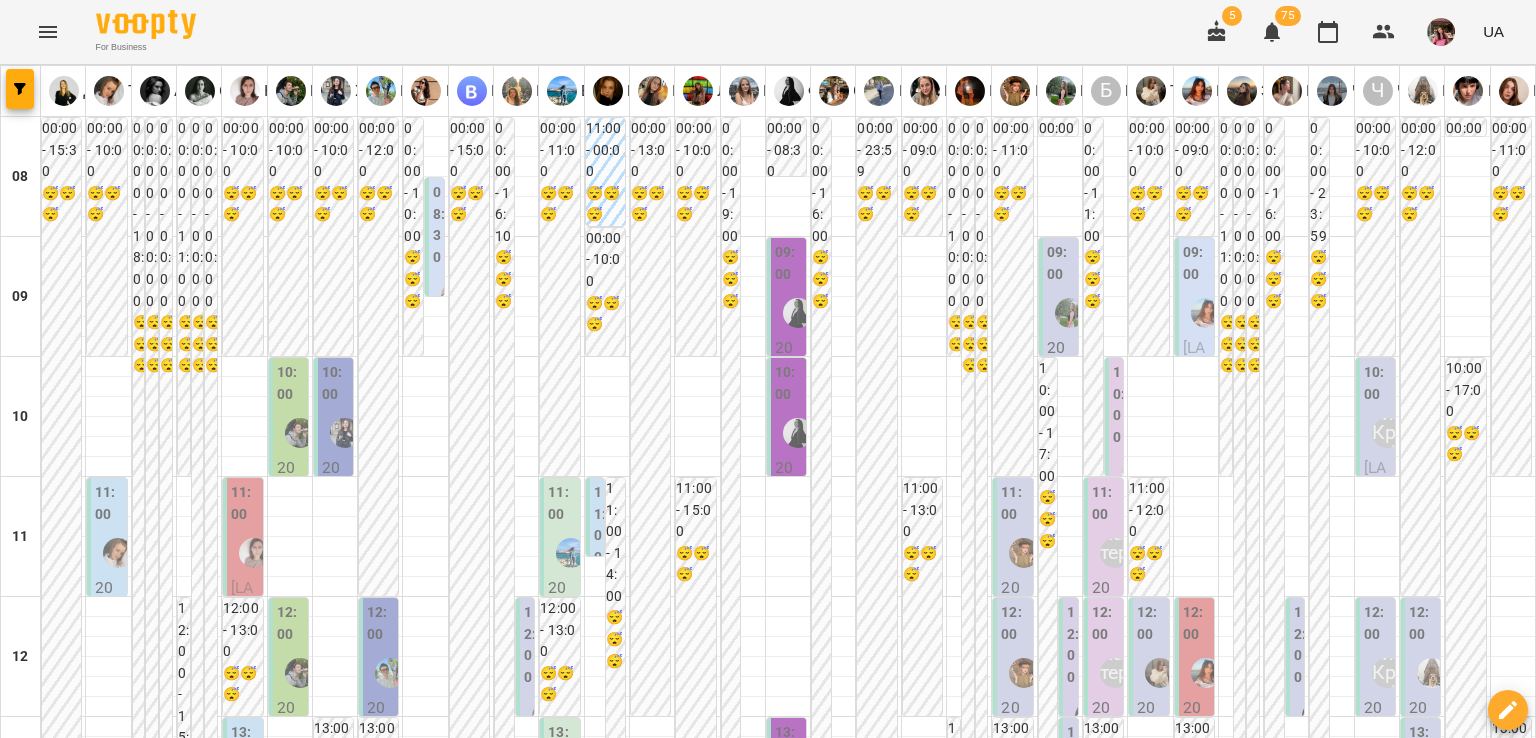 click on "19:00" at bounding box center (1105, 1463) 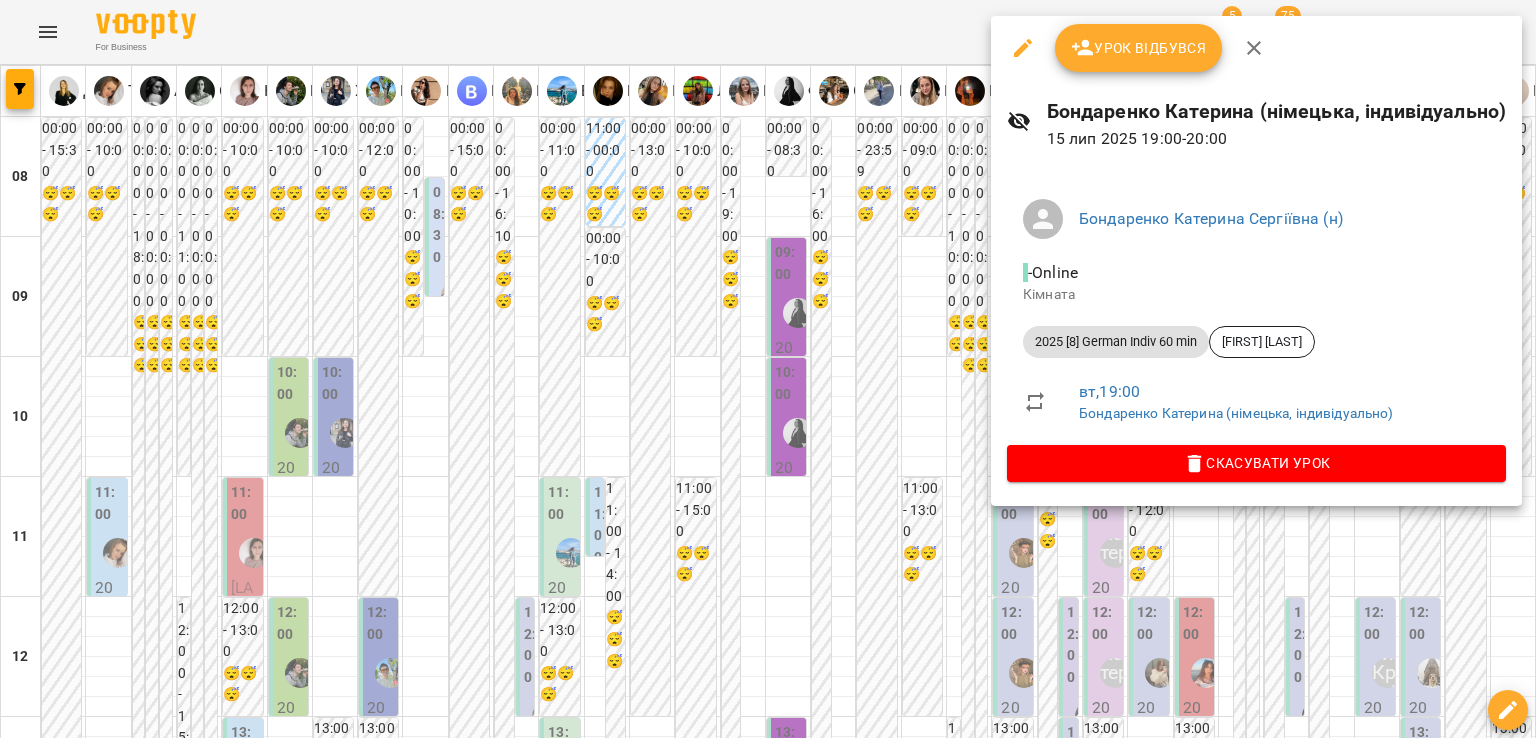 click 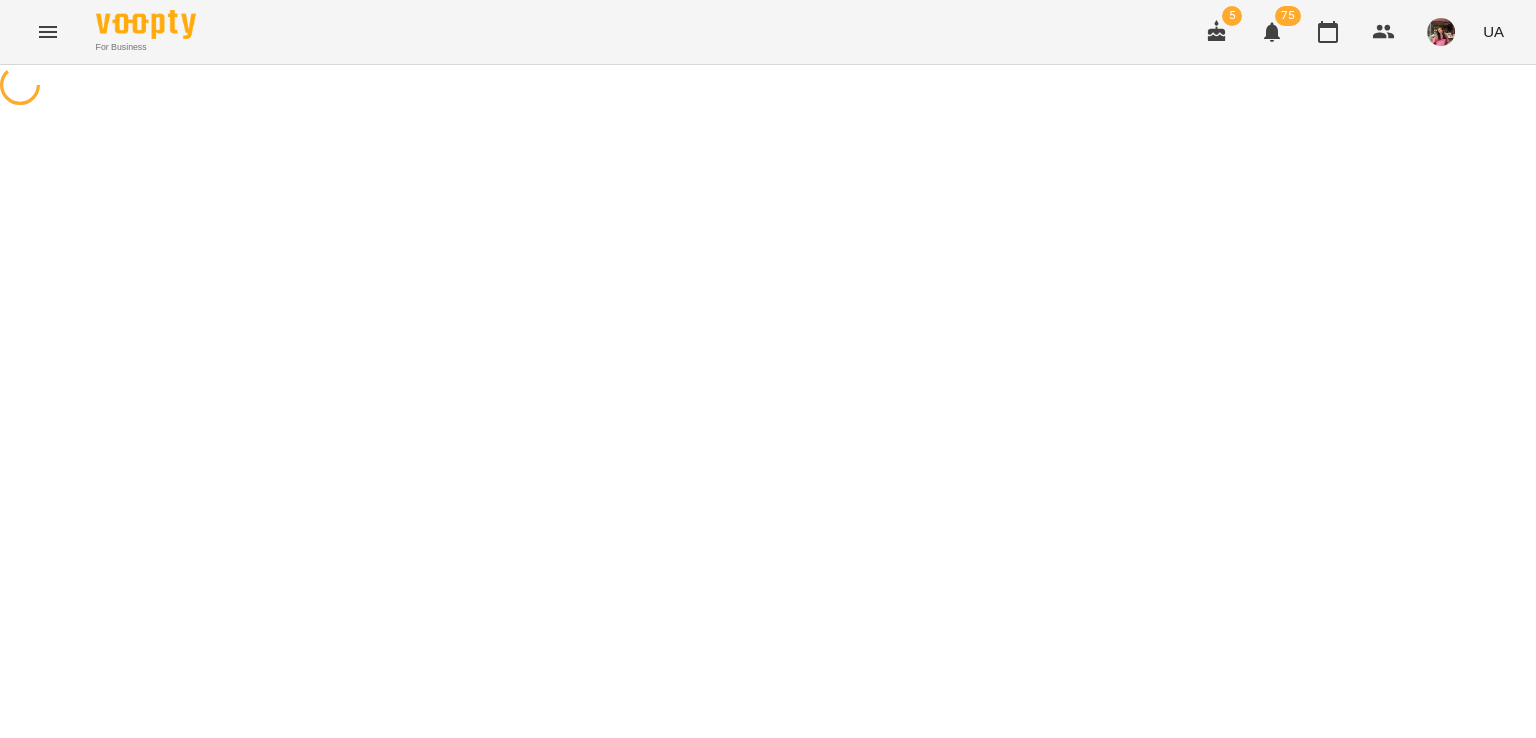 select on "**********" 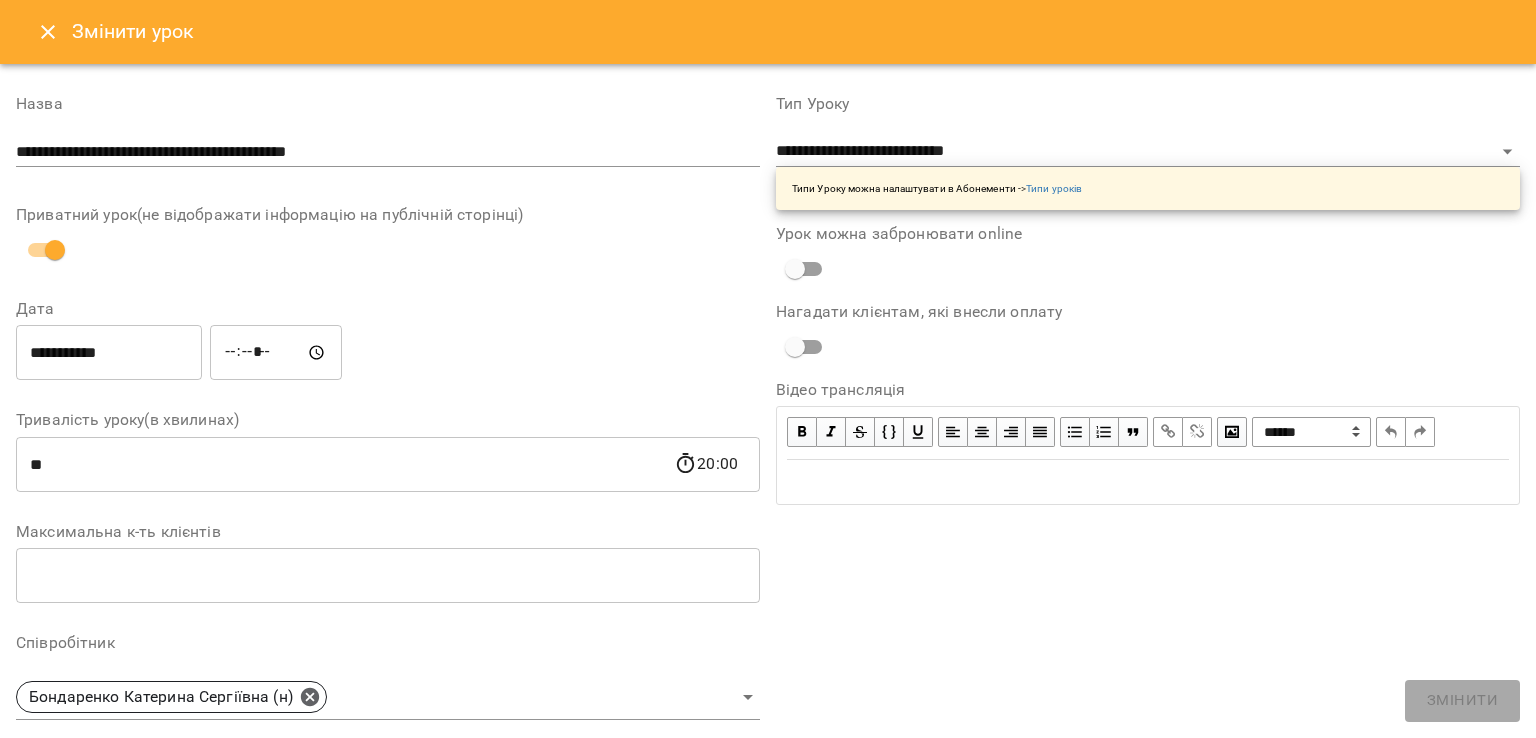 click on "**********" at bounding box center (109, 353) 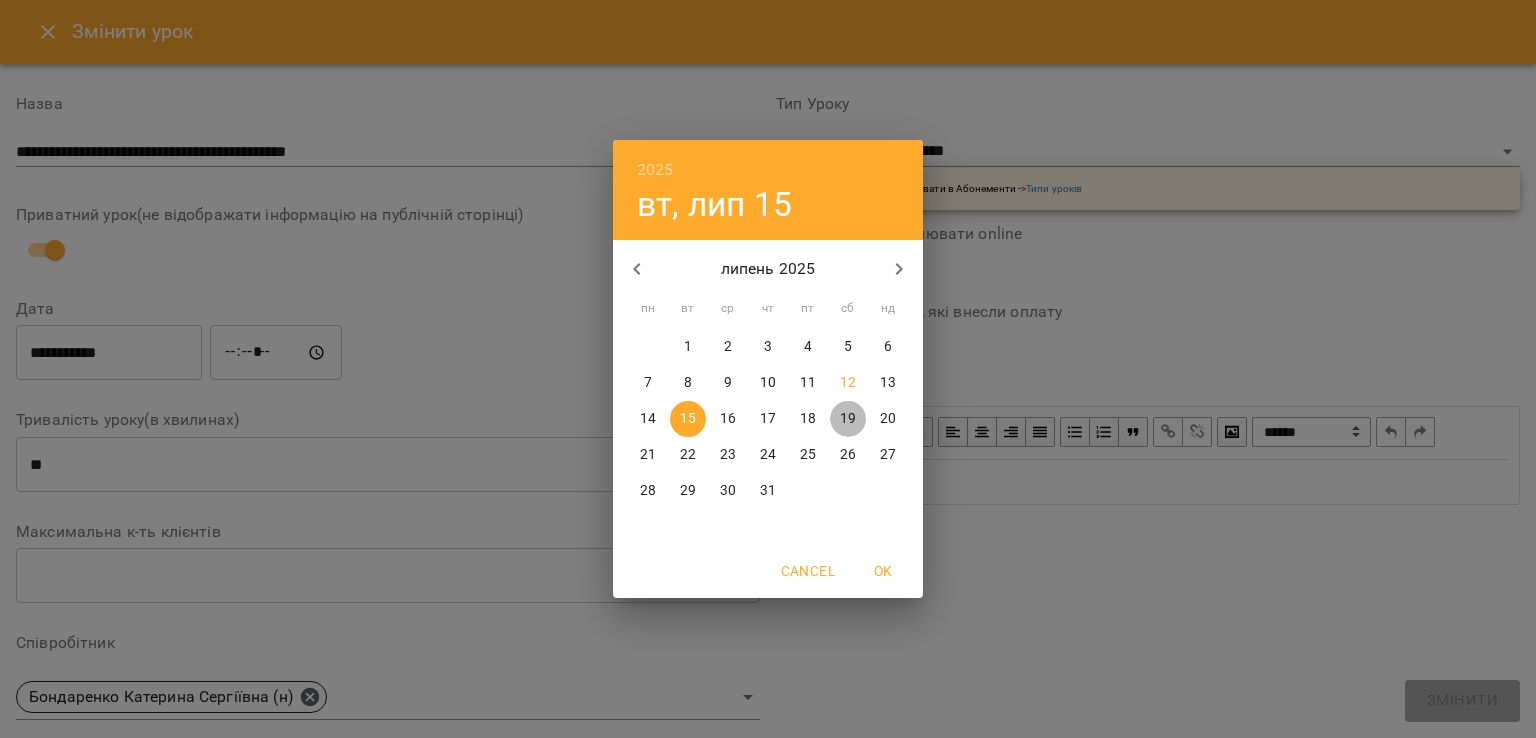 click on "19" at bounding box center (848, 419) 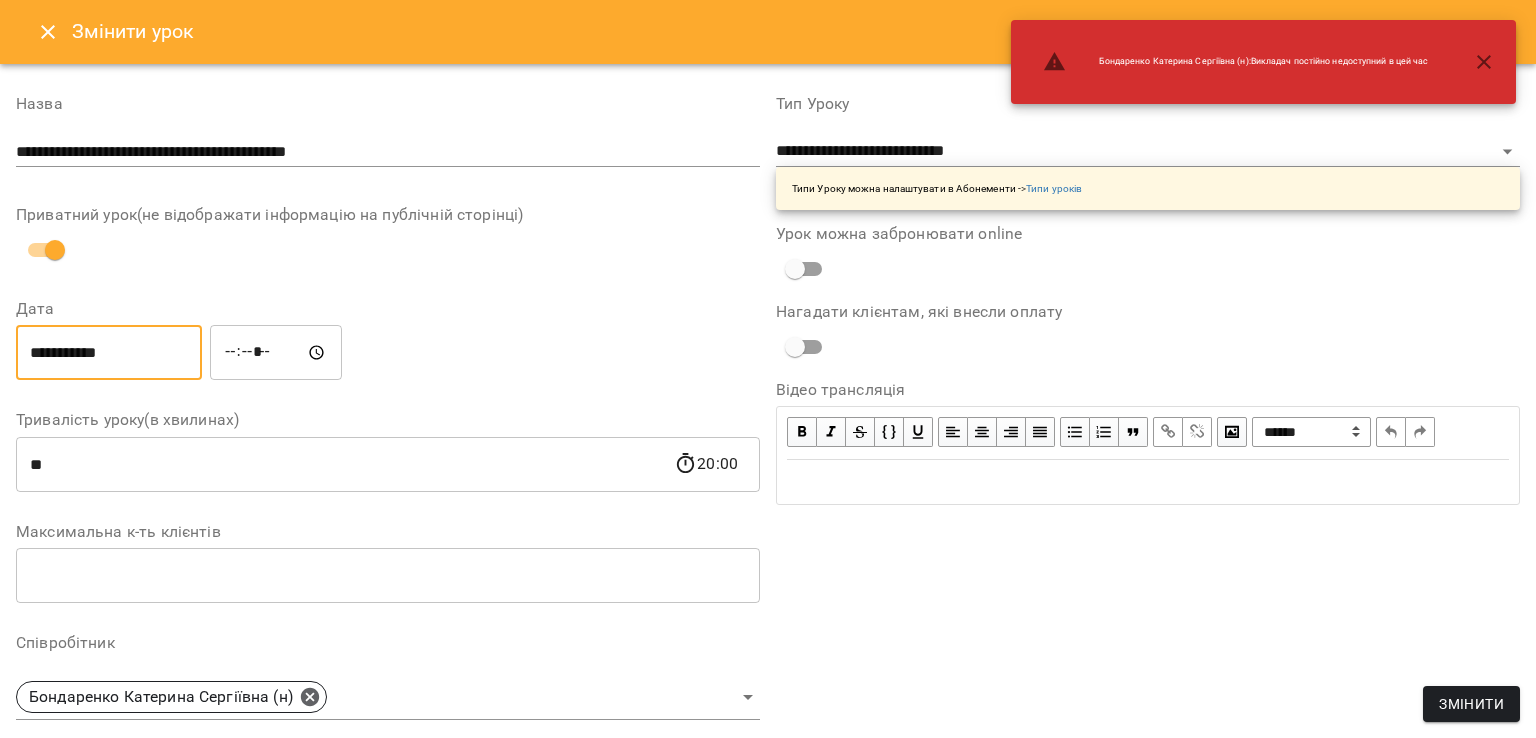 click on "*****" at bounding box center (276, 353) 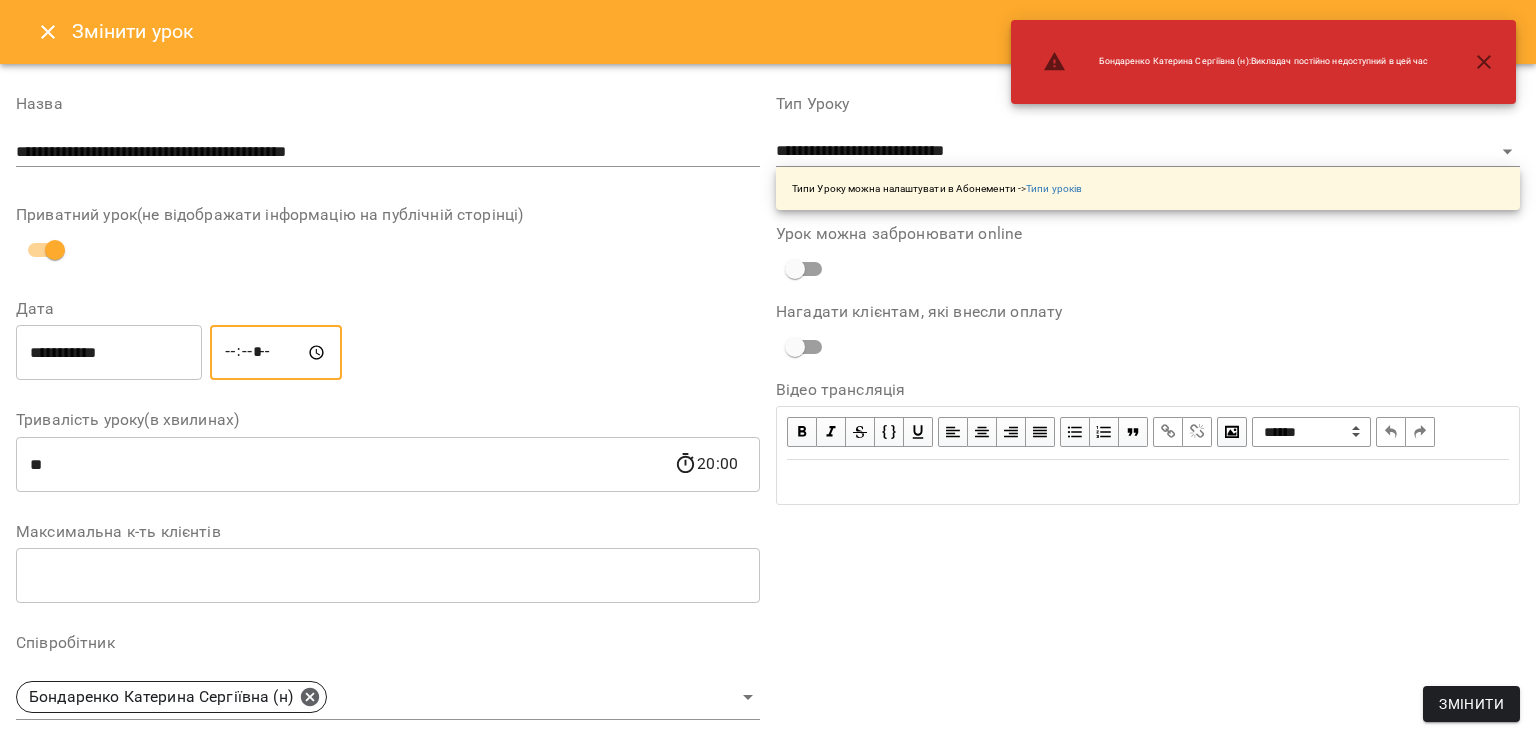 click on "*****" at bounding box center [276, 353] 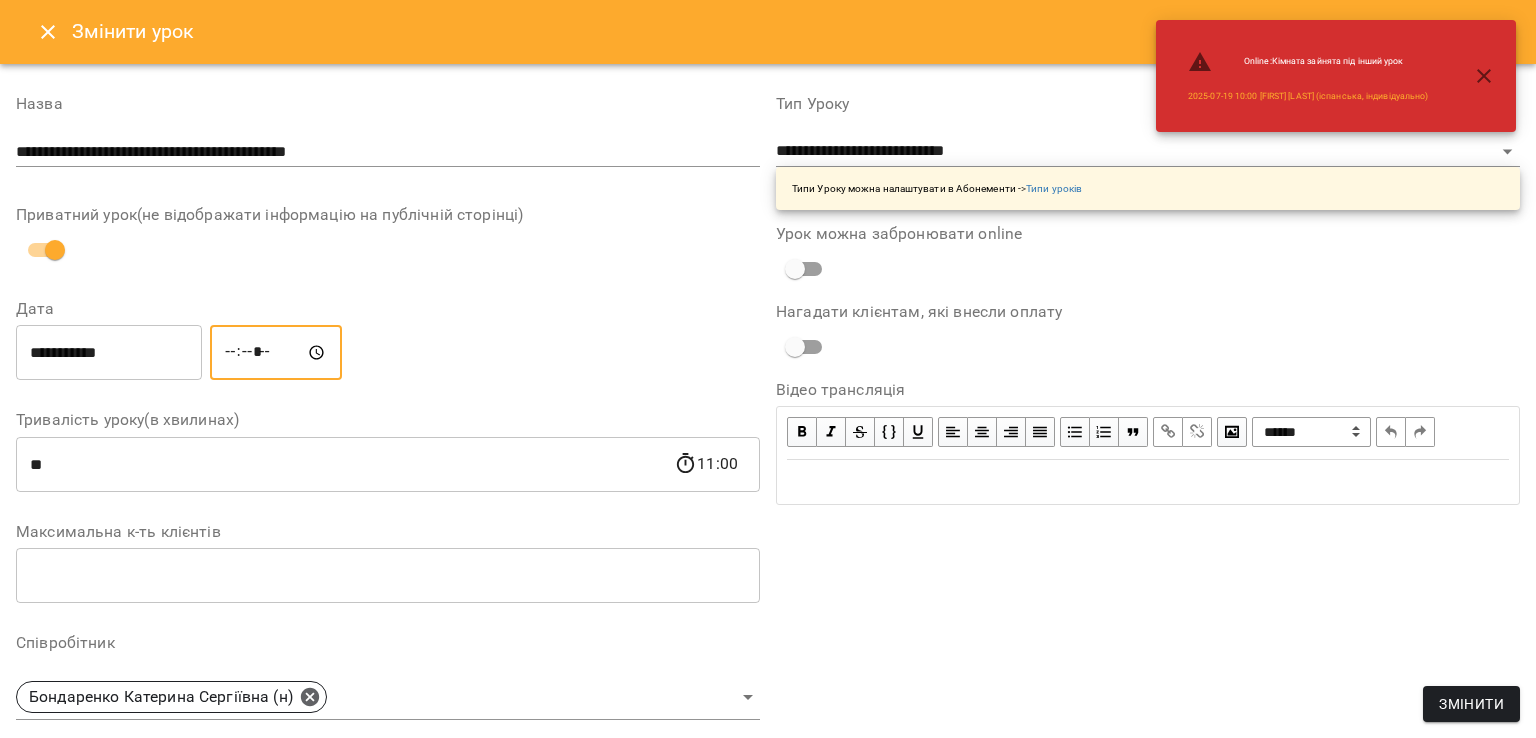 type on "*****" 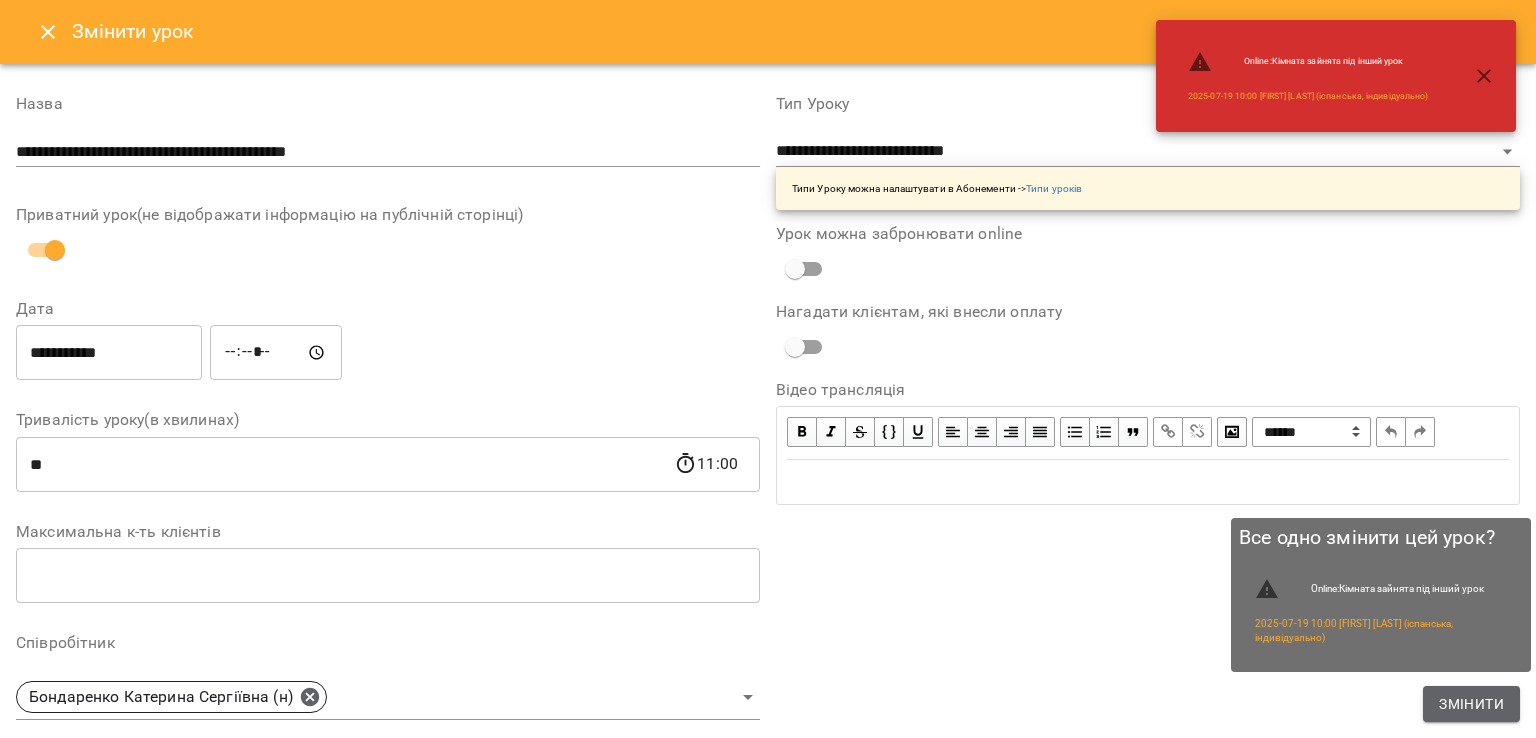 click on "Змінити" at bounding box center [1471, 704] 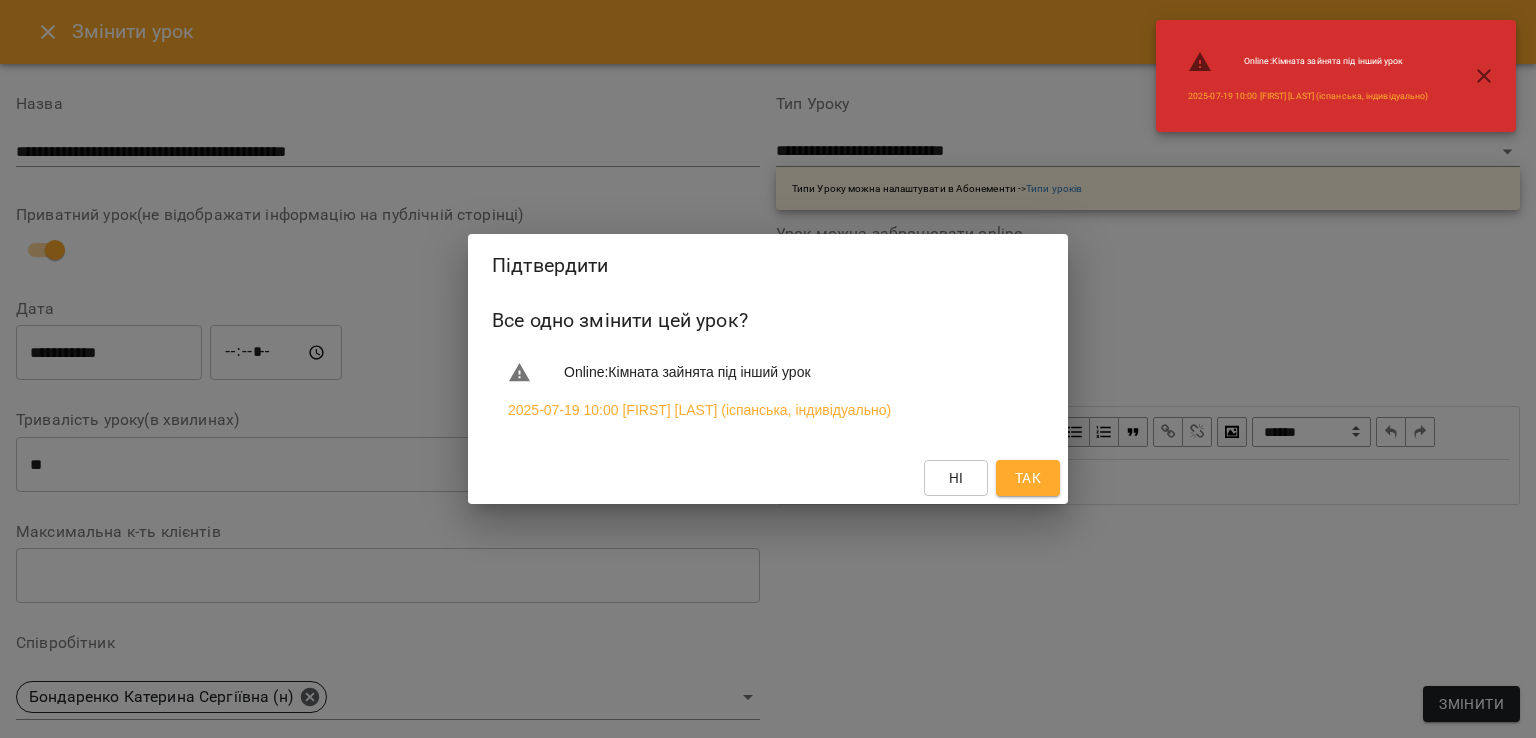 click on "Ні Так" at bounding box center (768, 478) 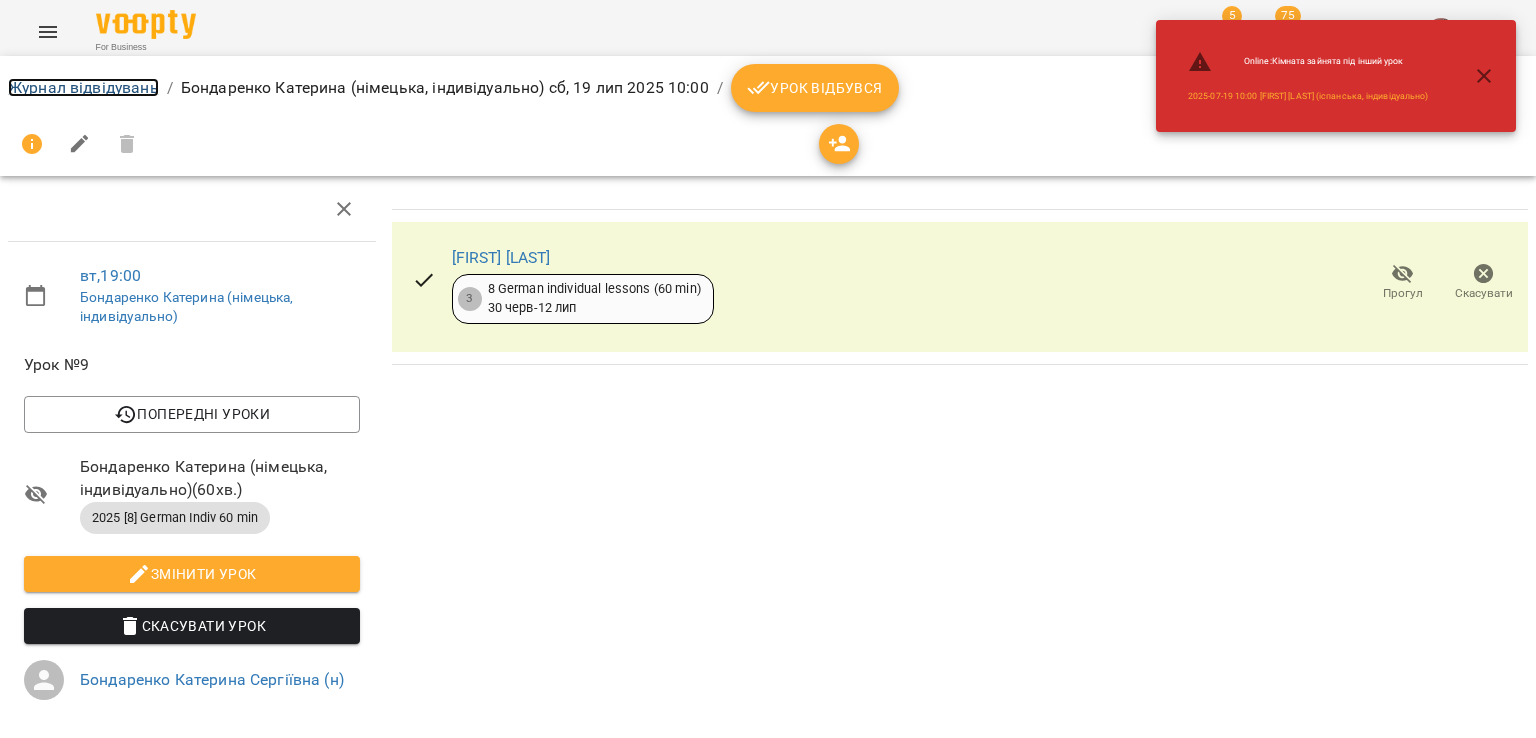 click on "Журнал відвідувань" at bounding box center (83, 87) 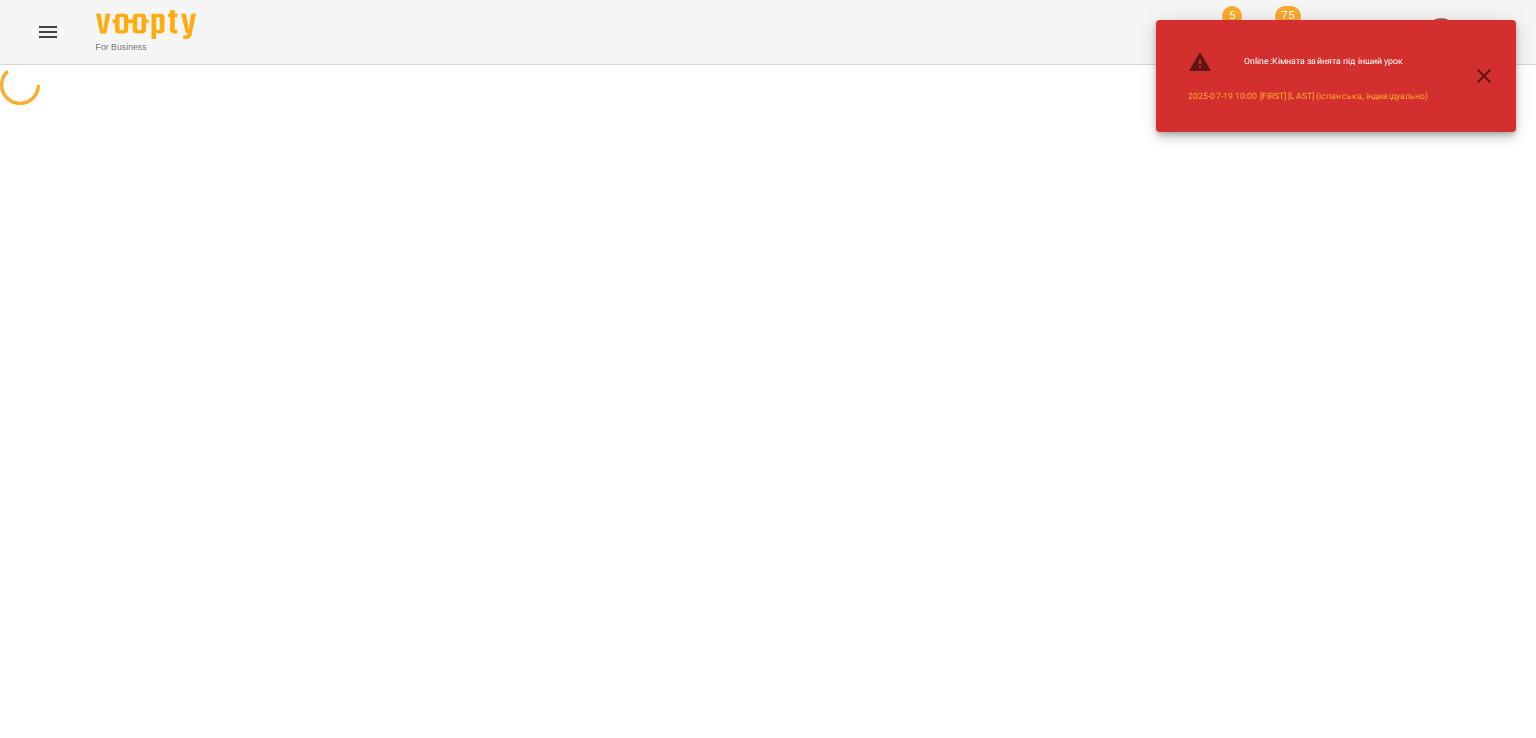 click 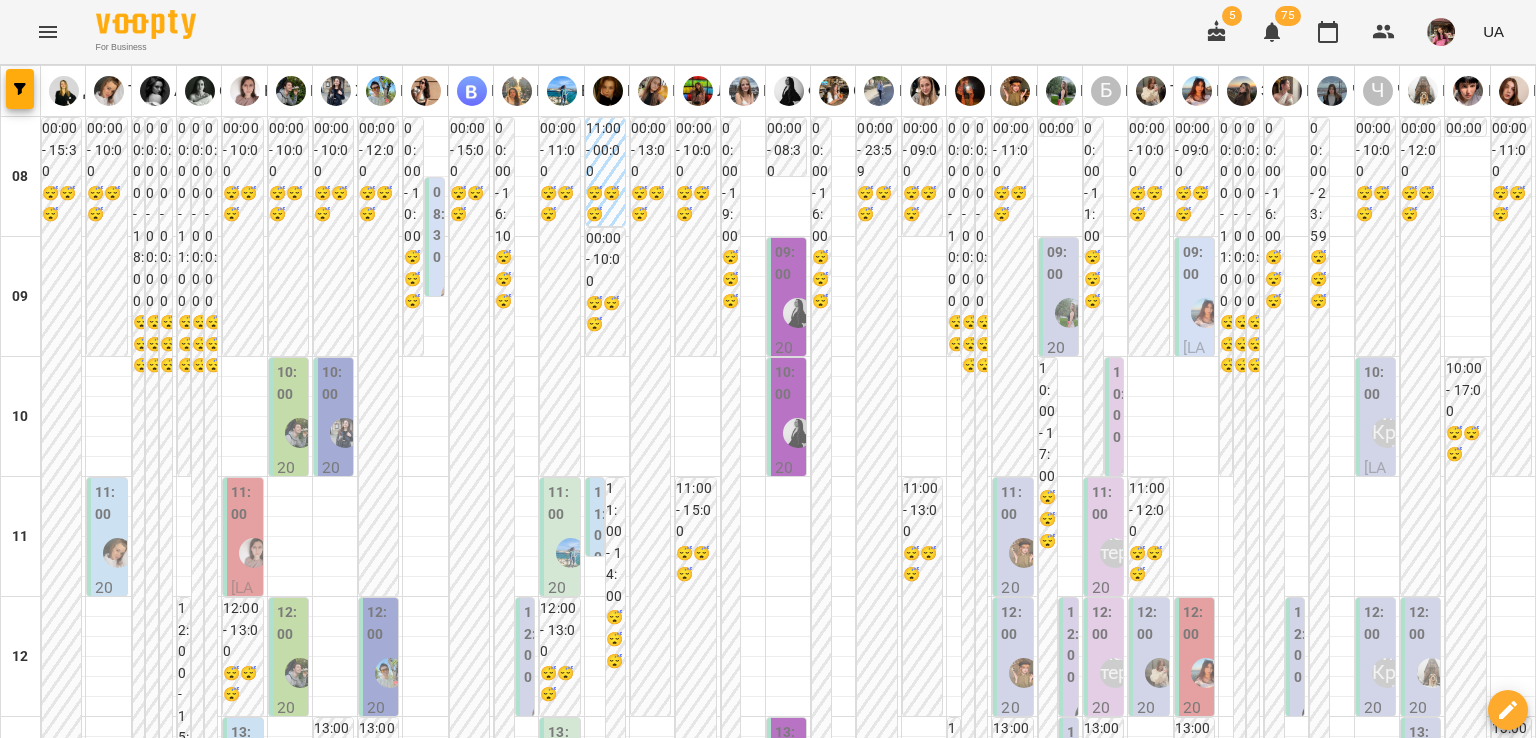 click on "сб 19 лип" at bounding box center (1283, 1949) 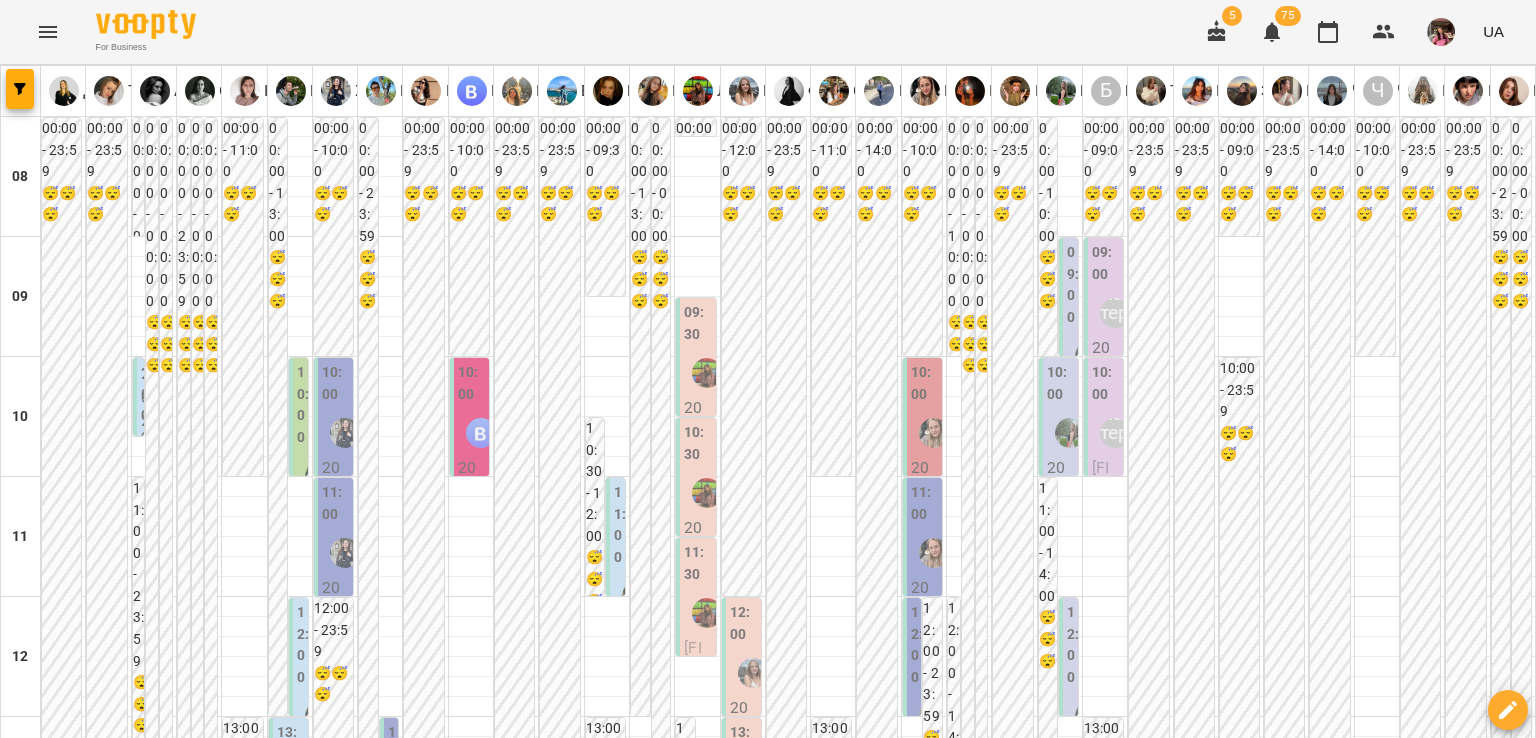 scroll, scrollTop: 700, scrollLeft: 0, axis: vertical 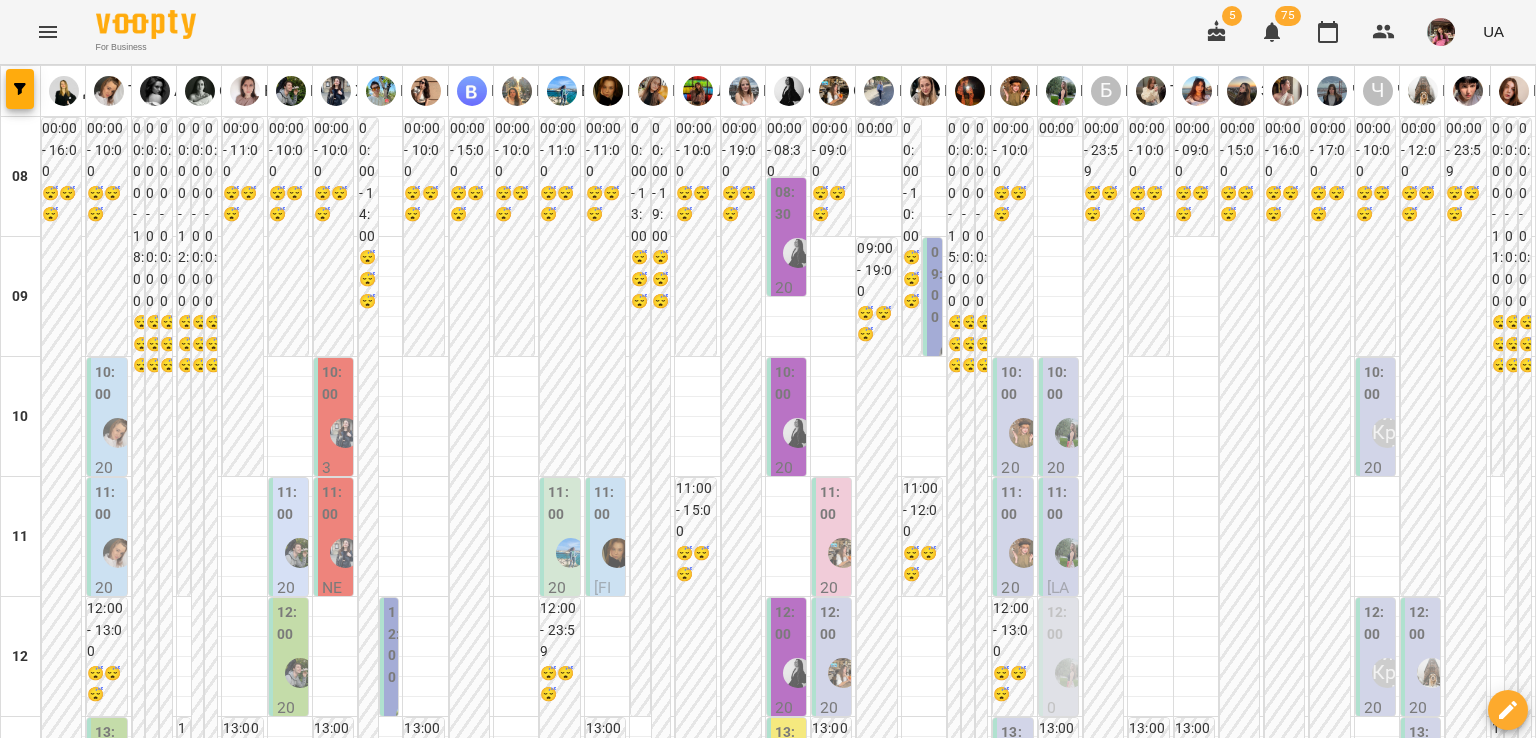 drag, startPoint x: 1042, startPoint y: 380, endPoint x: 1056, endPoint y: 406, distance: 29.529646 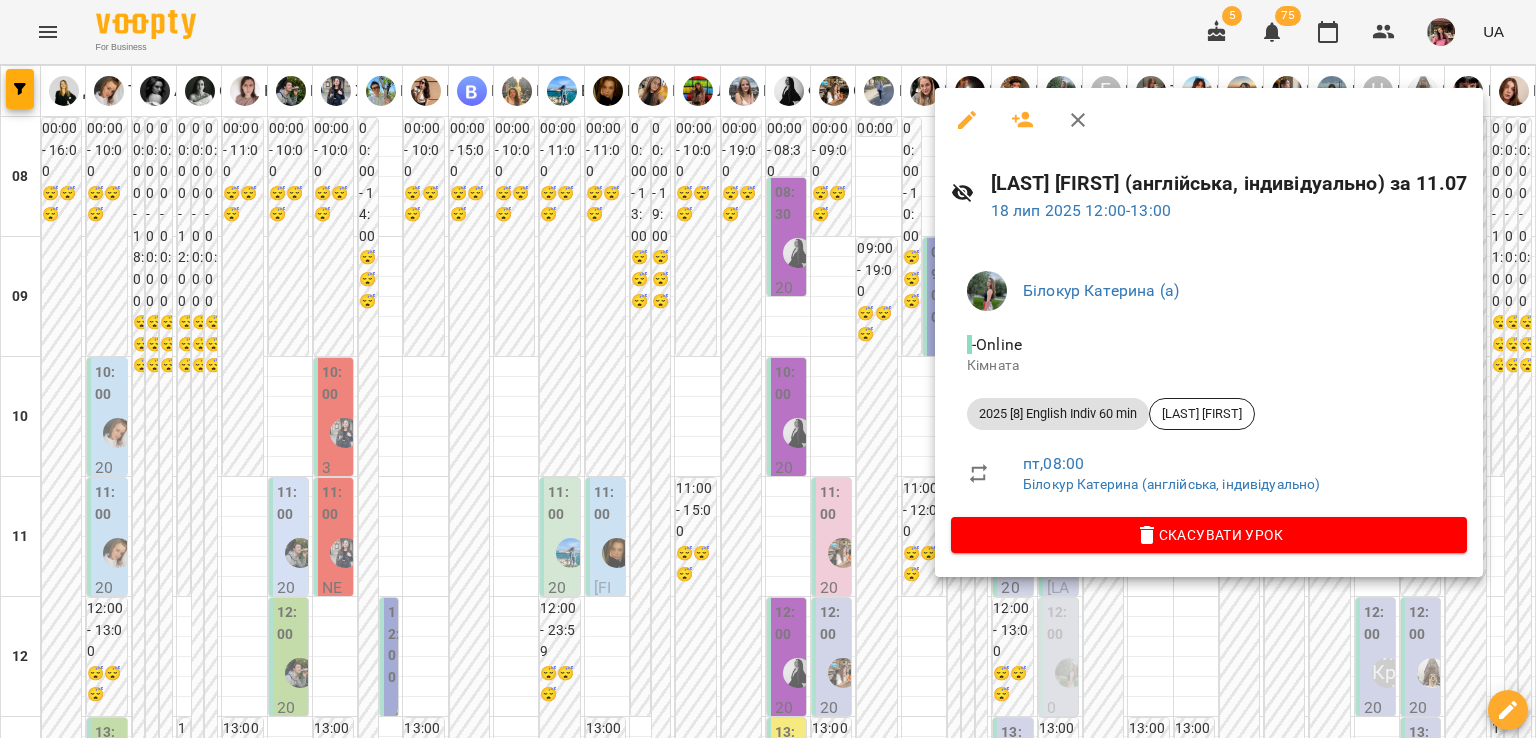 click at bounding box center [768, 369] 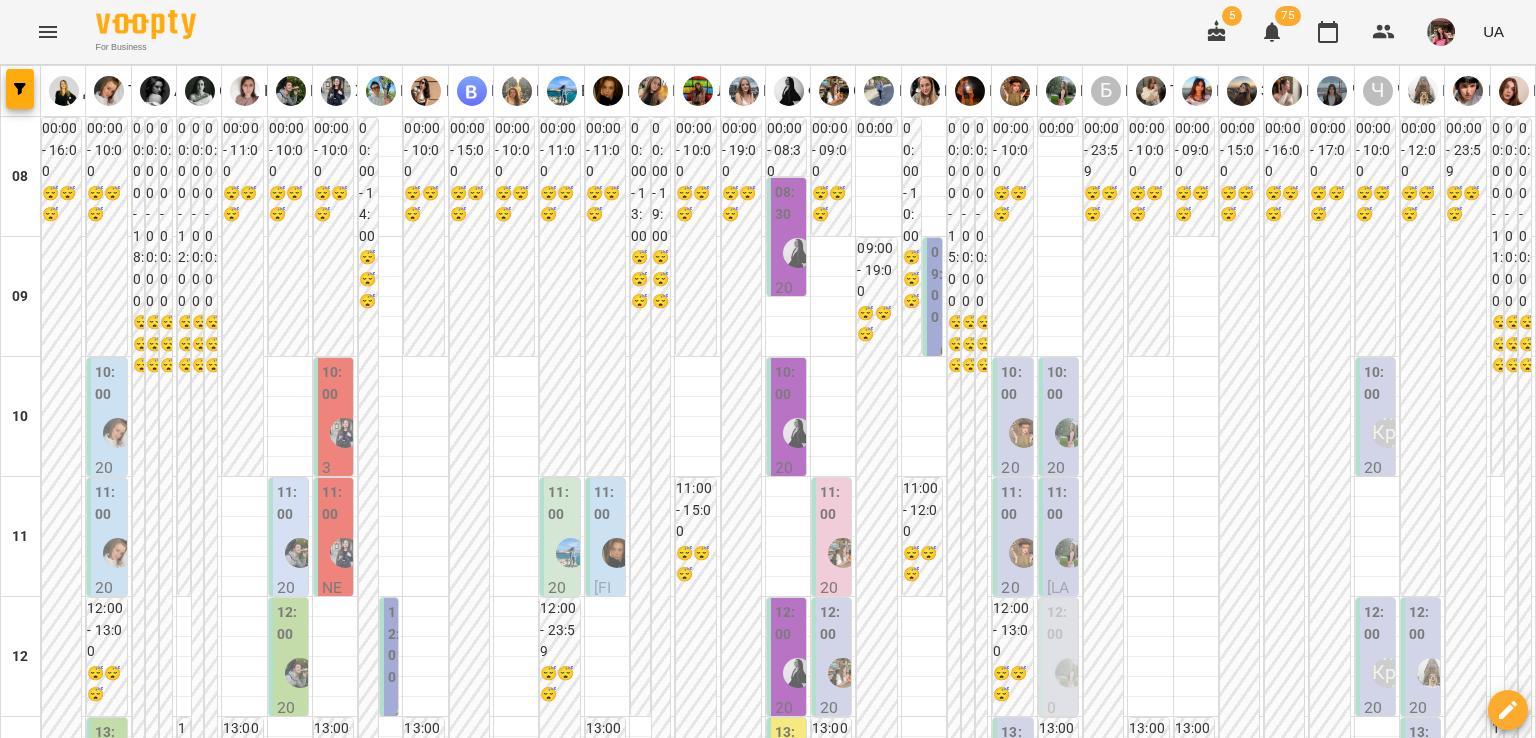 click at bounding box center (1070, 673) 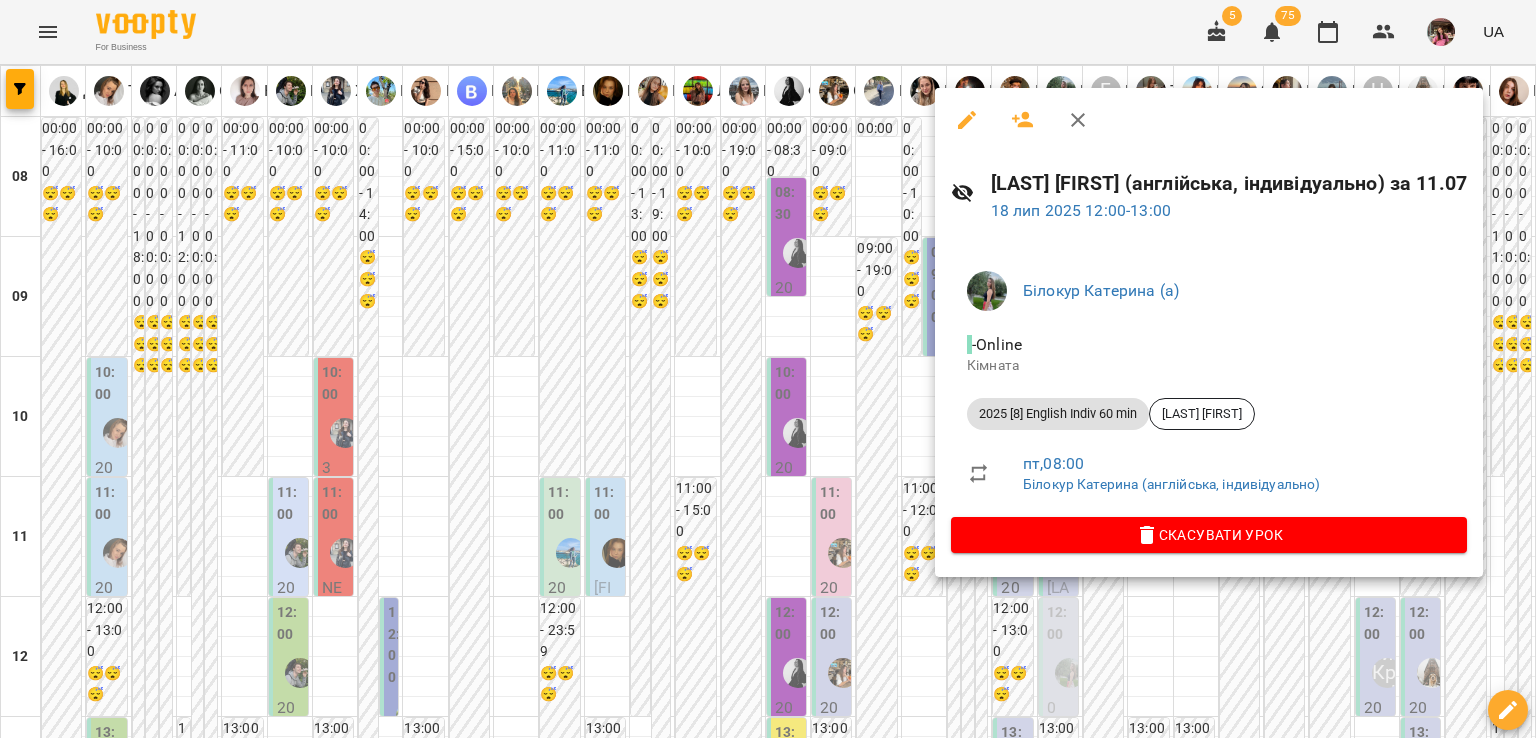 click at bounding box center [768, 369] 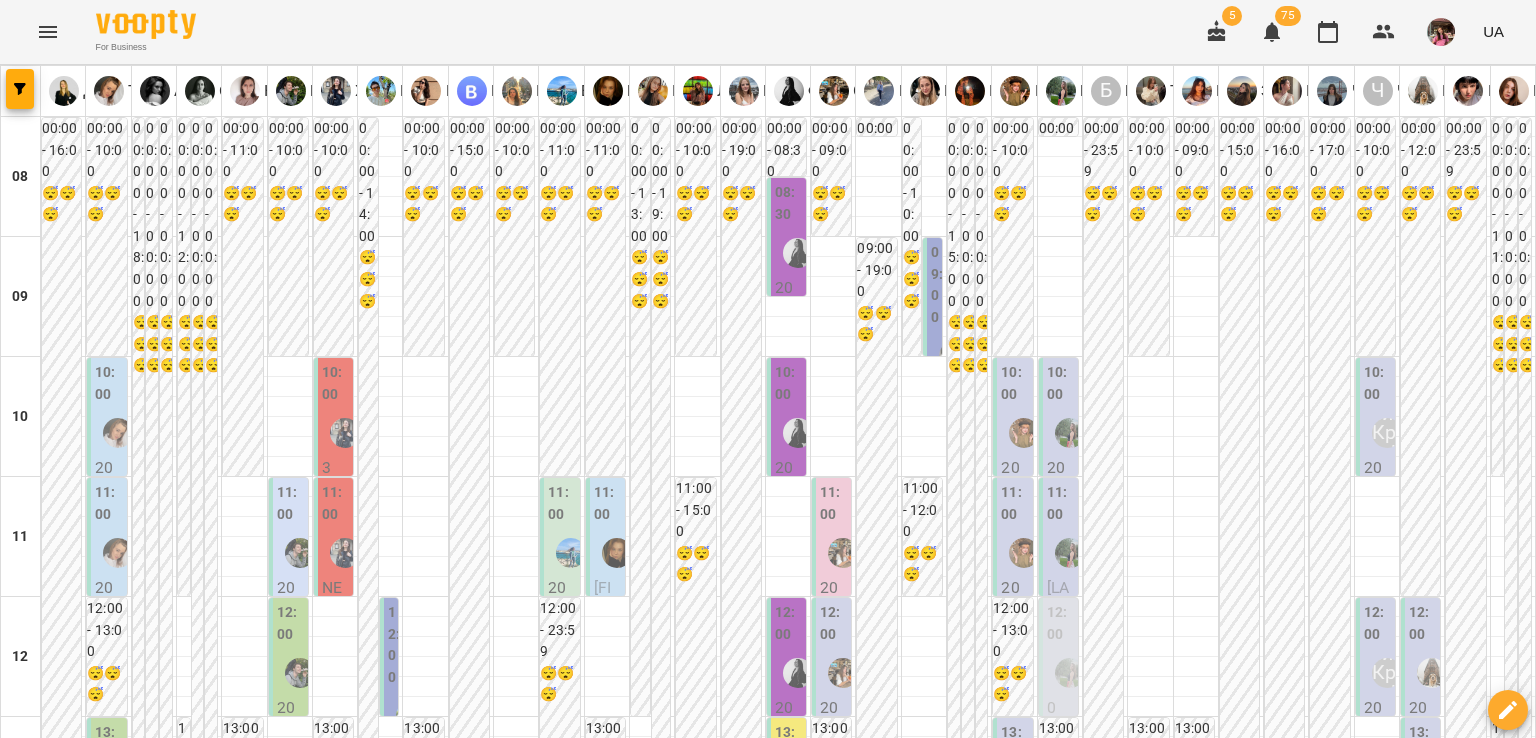 scroll, scrollTop: 832, scrollLeft: 0, axis: vertical 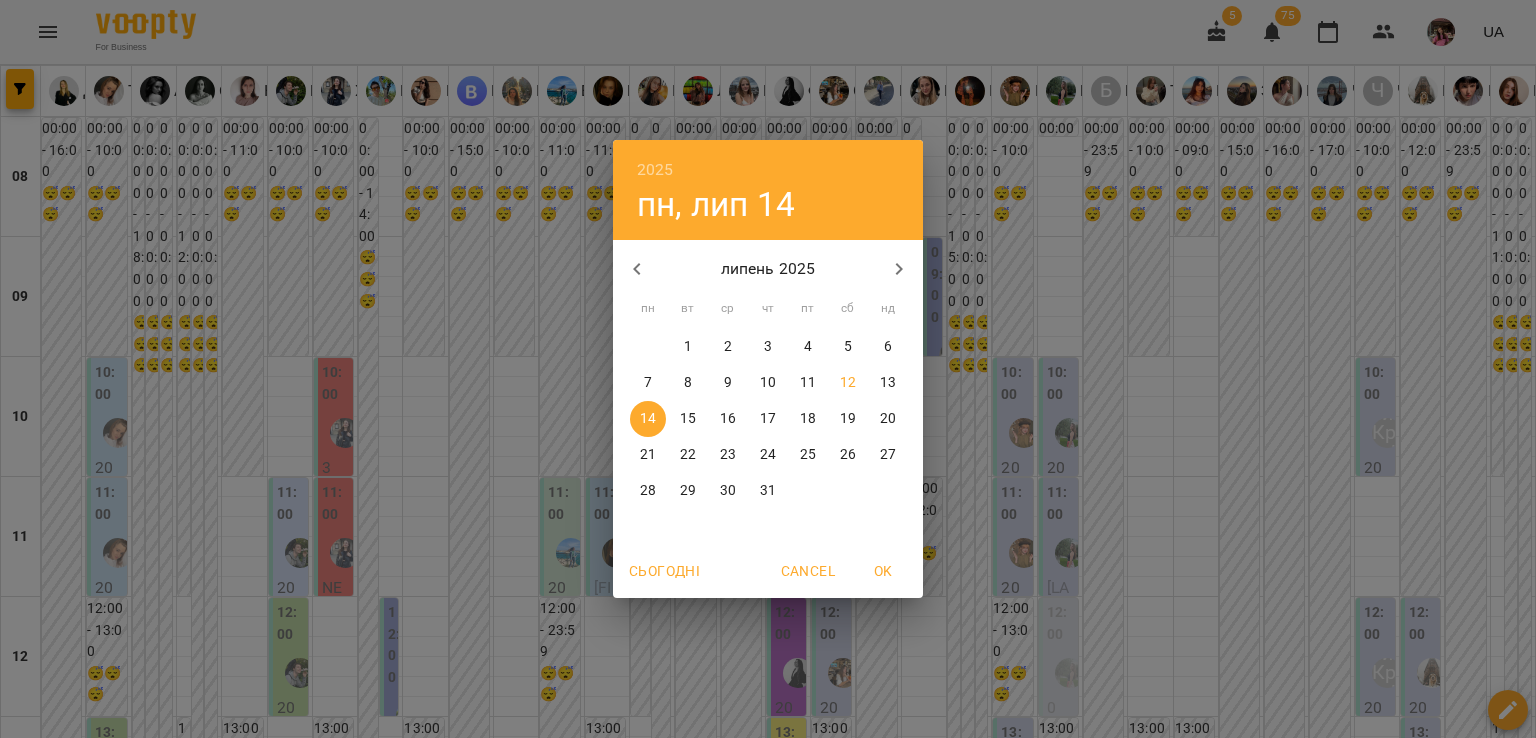 click on "13" at bounding box center (888, 383) 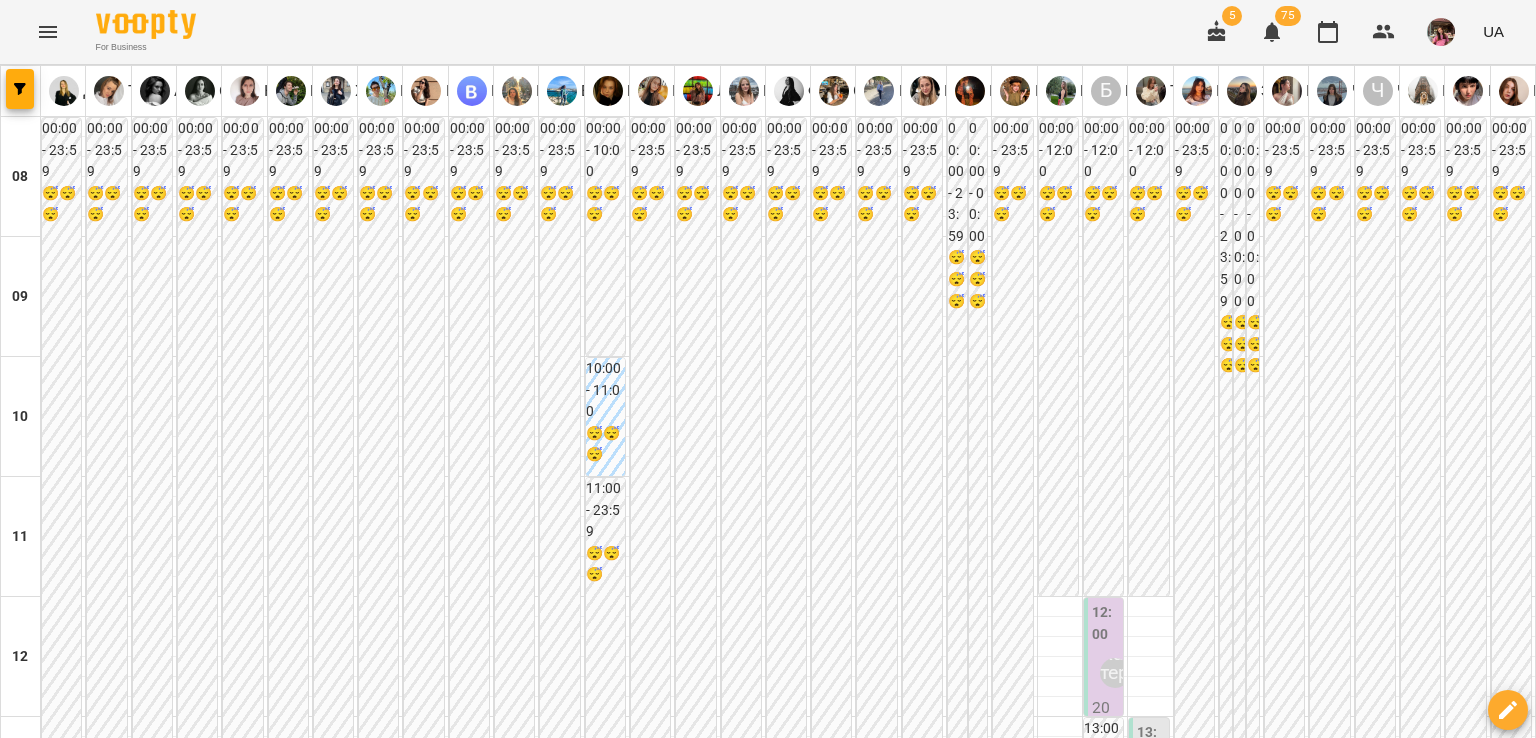 scroll, scrollTop: 500, scrollLeft: 0, axis: vertical 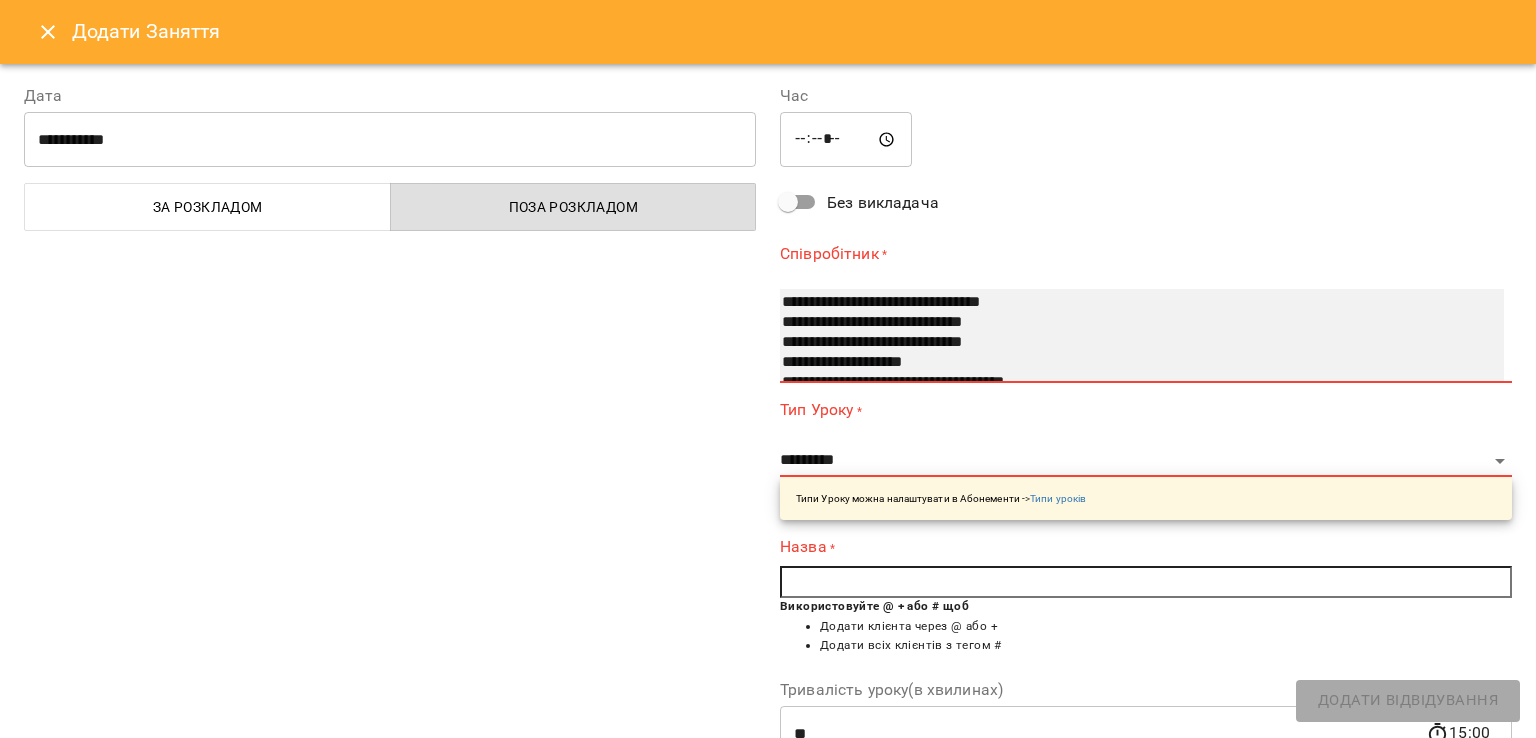 select on "**********" 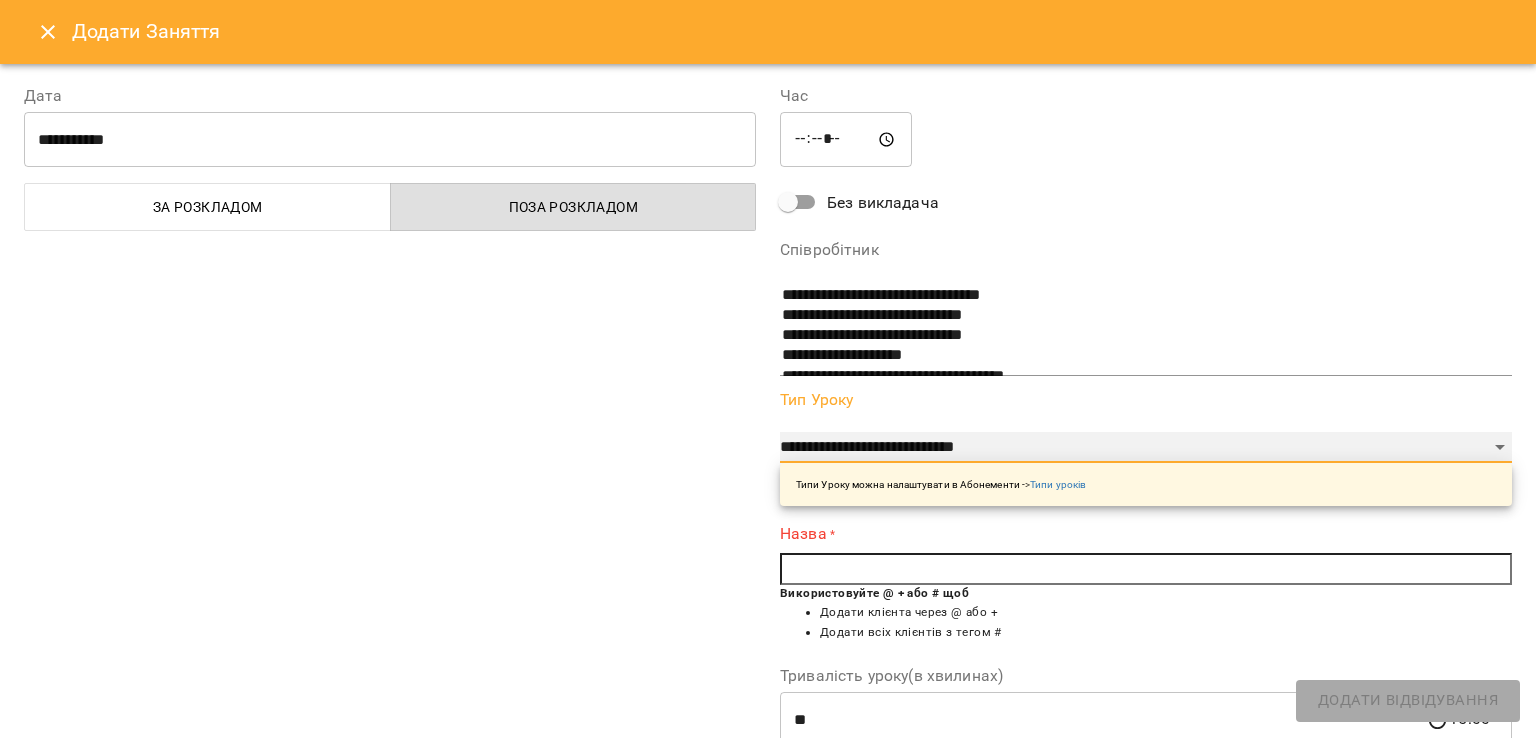 drag, startPoint x: 817, startPoint y: 452, endPoint x: 776, endPoint y: 474, distance: 46.52956 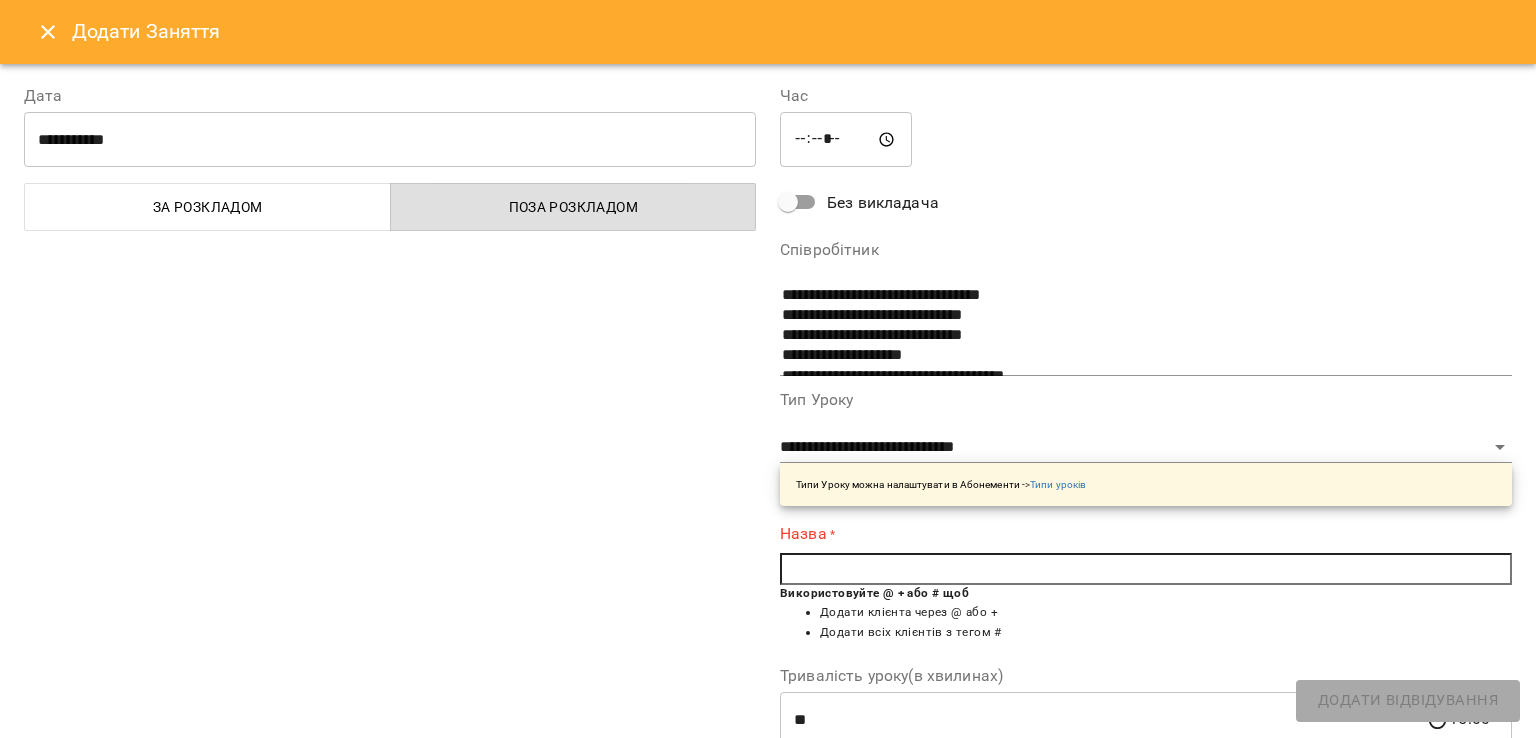 click at bounding box center [1146, 569] 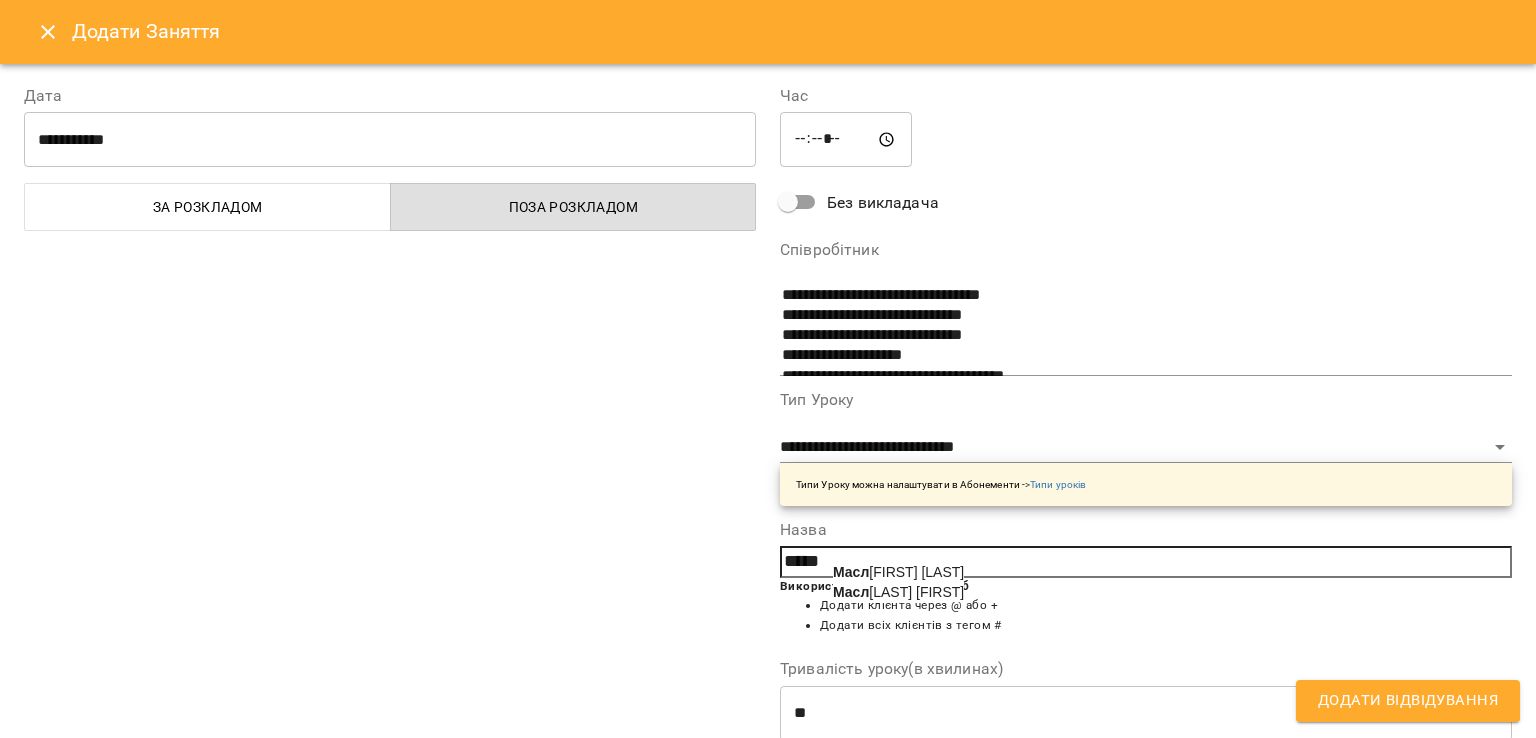 click on "Масл о Катерина" at bounding box center [898, 592] 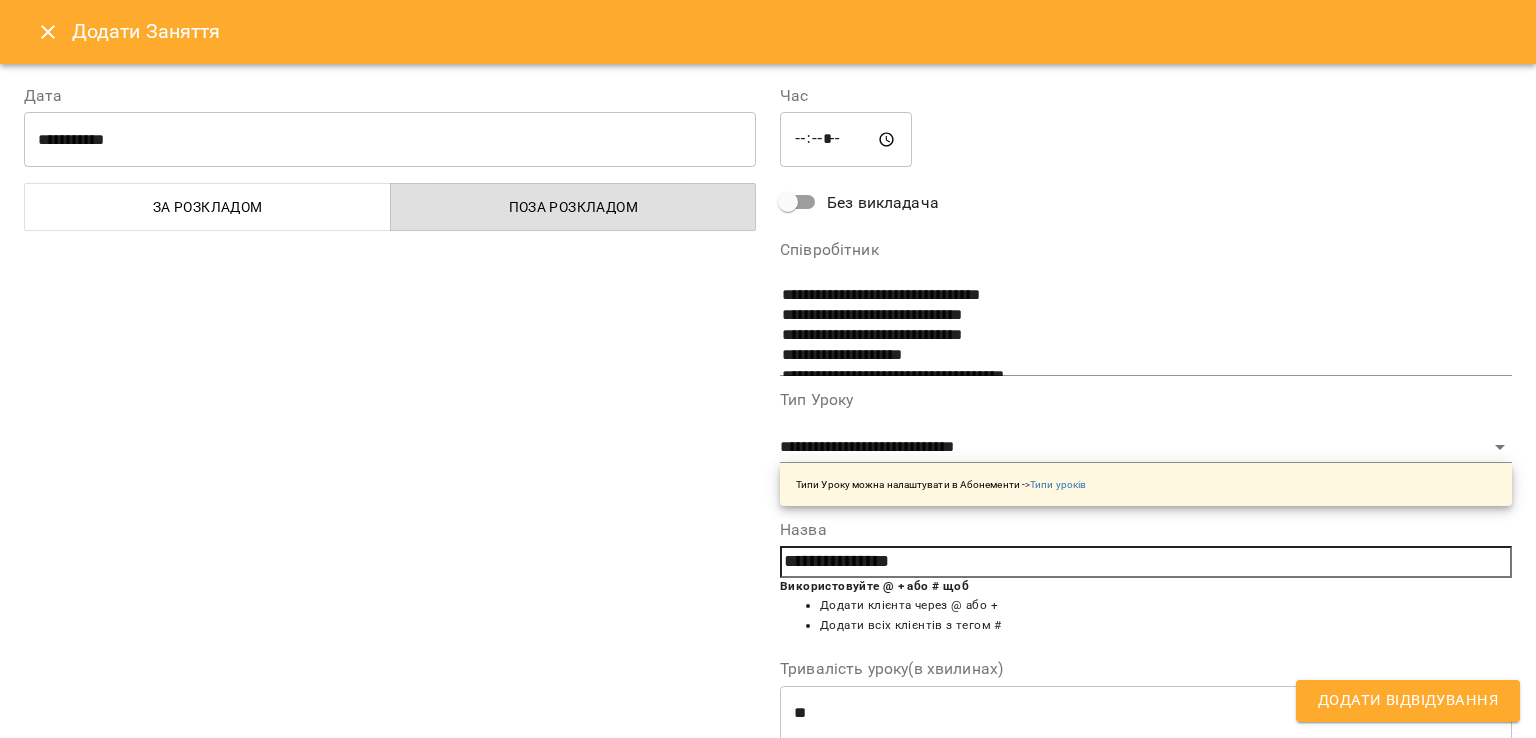 click on "Додати Відвідування" at bounding box center (1408, 701) 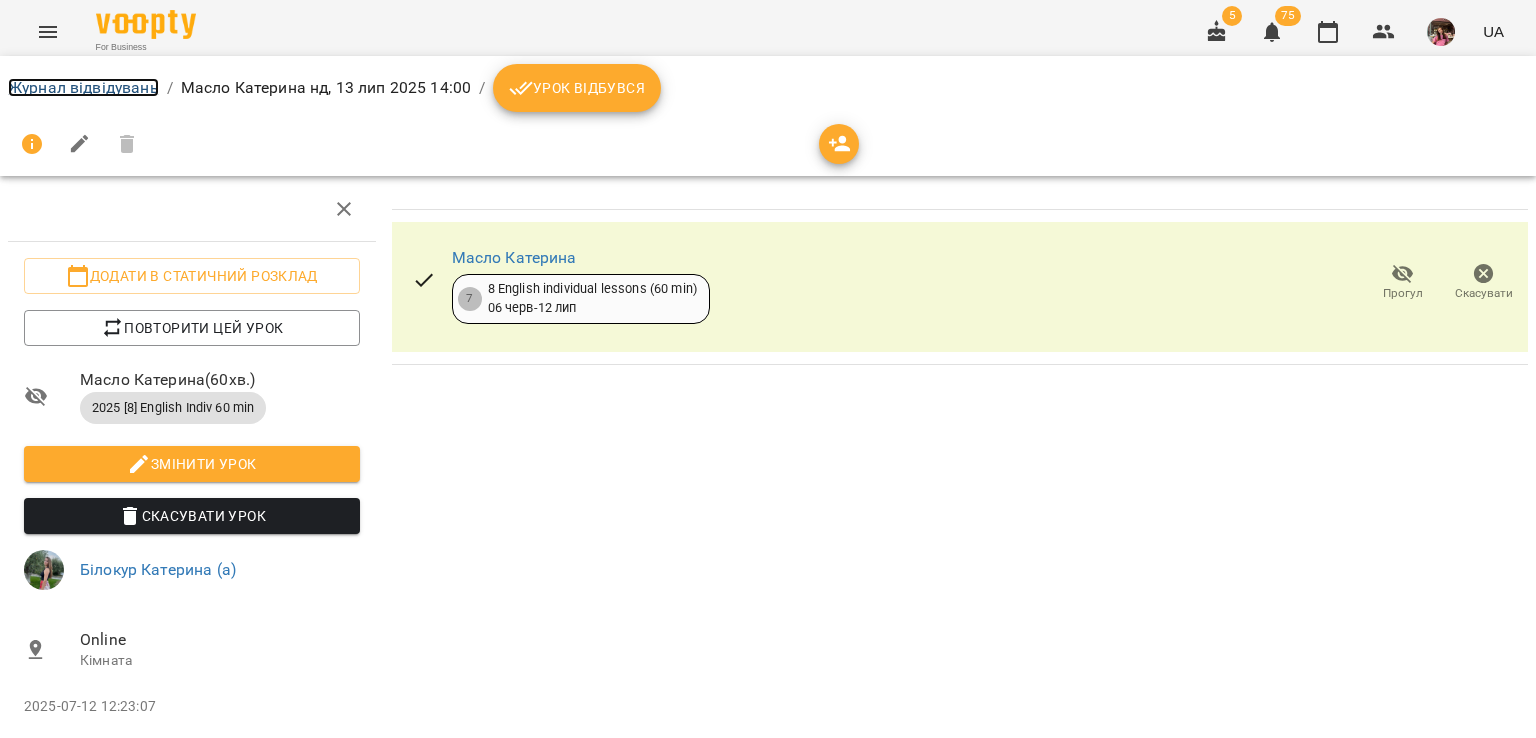 click on "Журнал відвідувань" at bounding box center [83, 87] 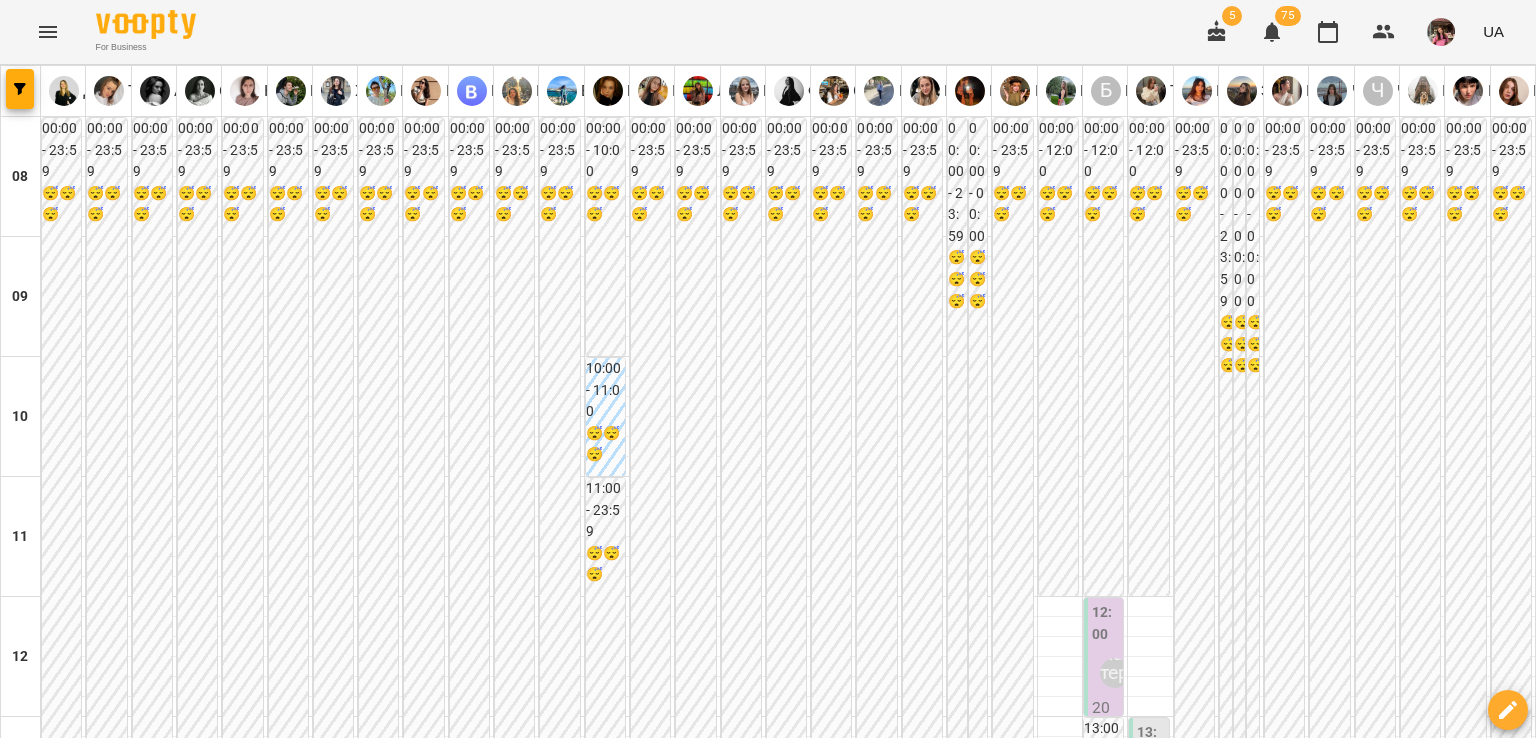 scroll, scrollTop: 504, scrollLeft: 0, axis: vertical 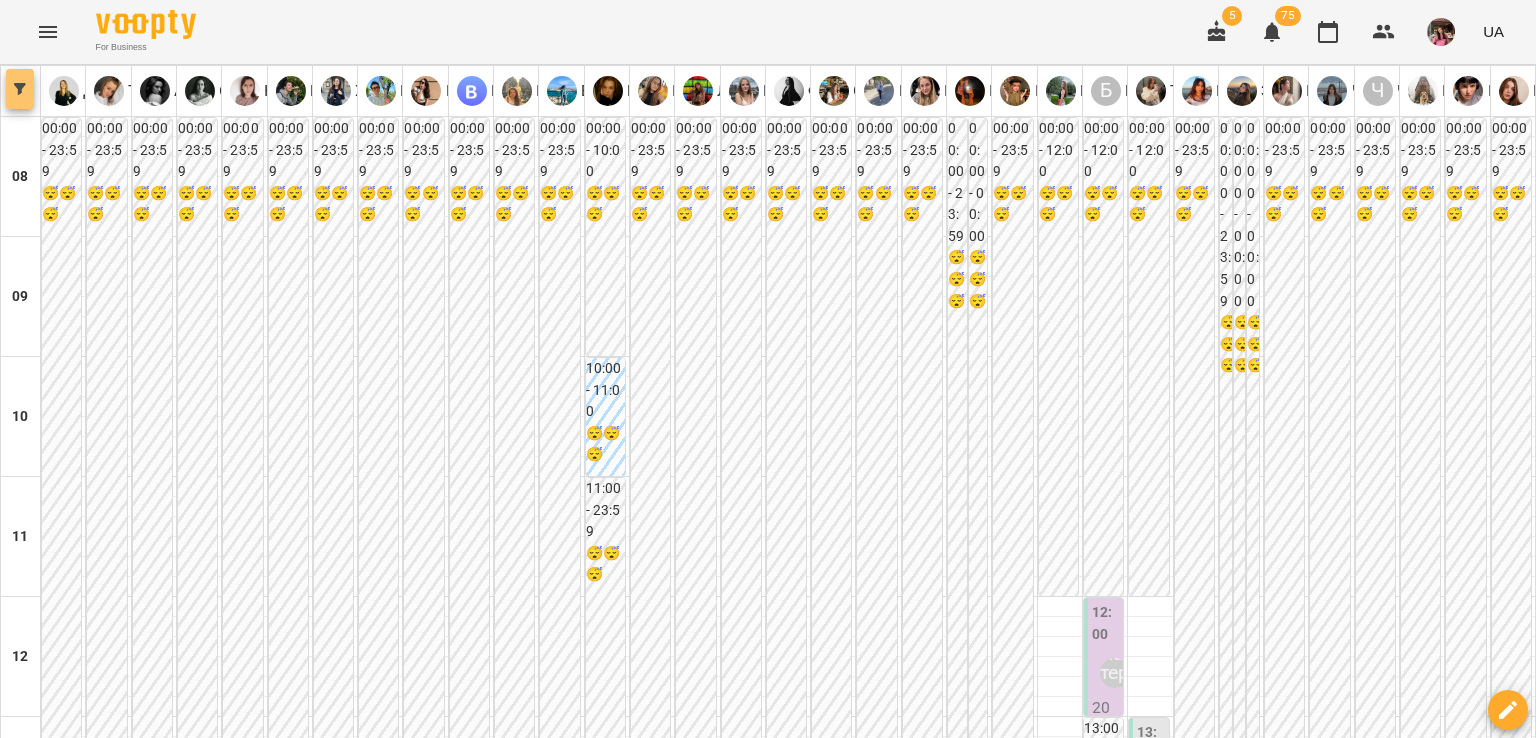 click at bounding box center (20, 89) 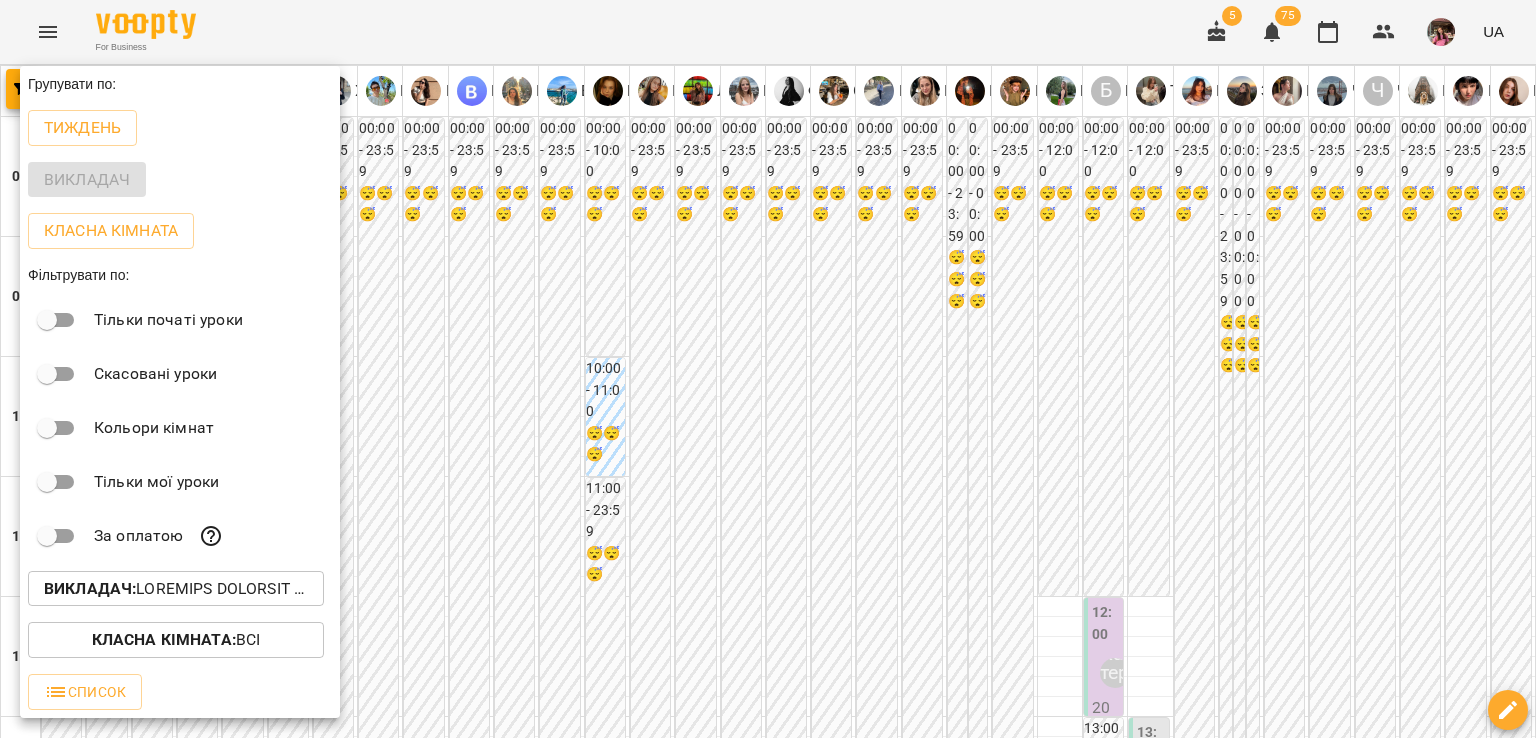 click on "Викладач :" at bounding box center (176, 589) 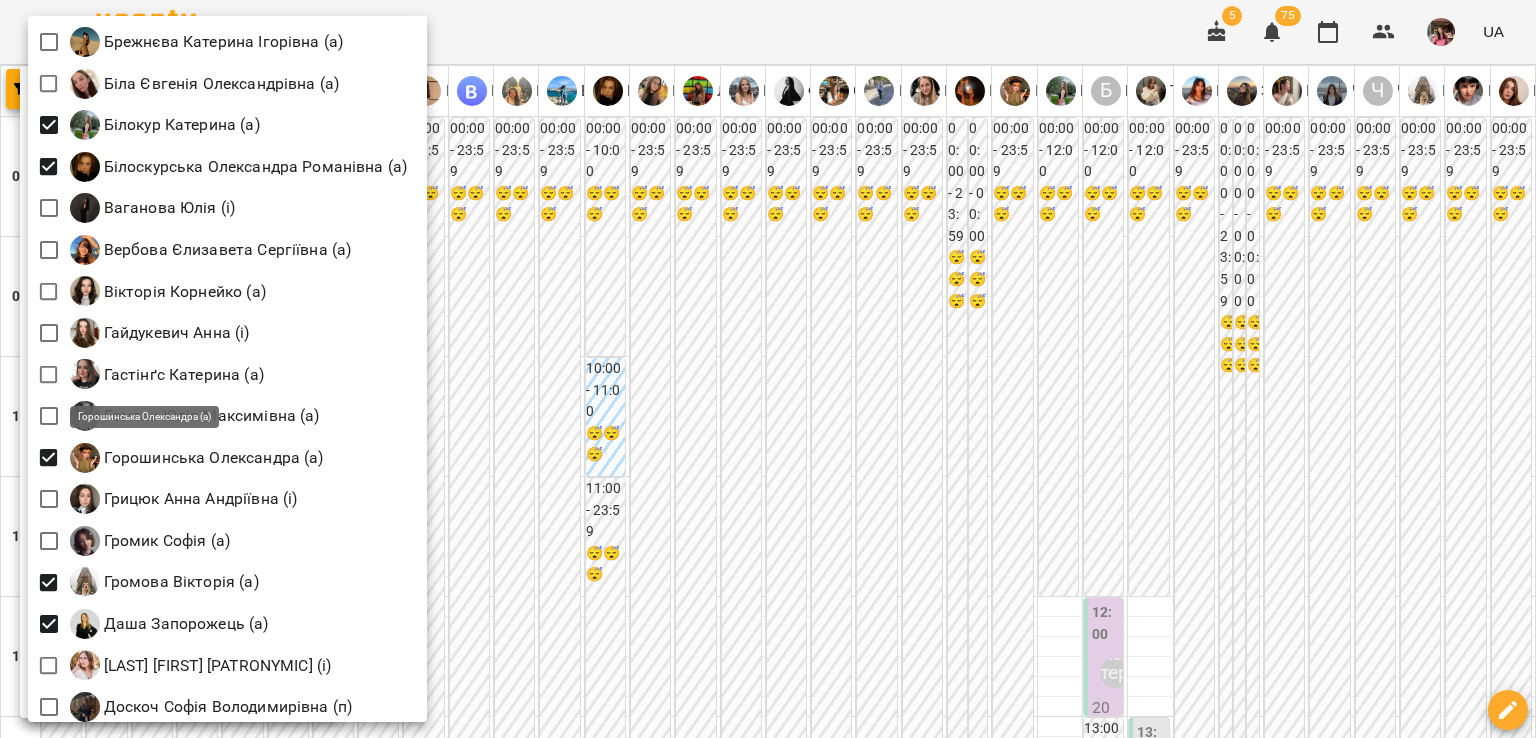 scroll, scrollTop: 452, scrollLeft: 0, axis: vertical 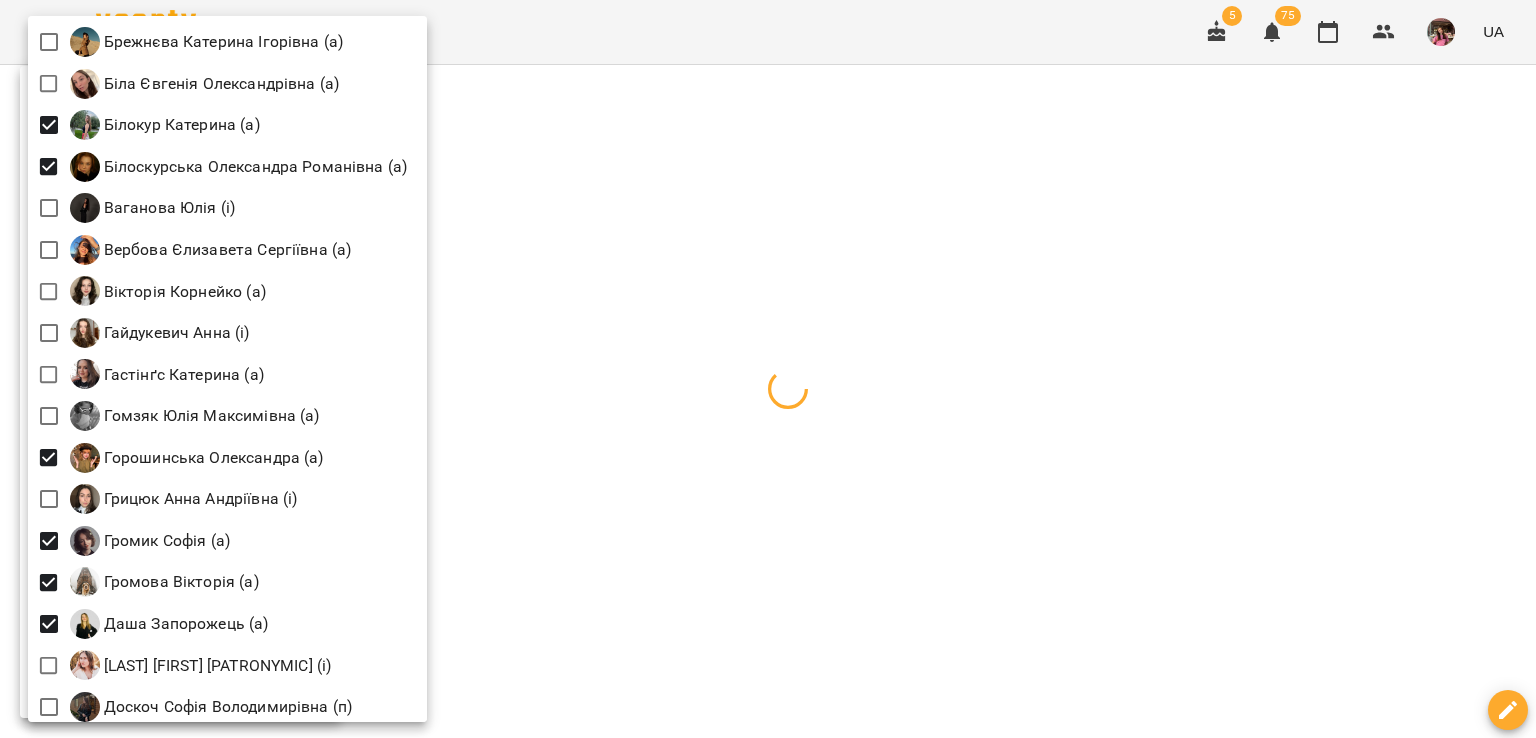 click at bounding box center [768, 369] 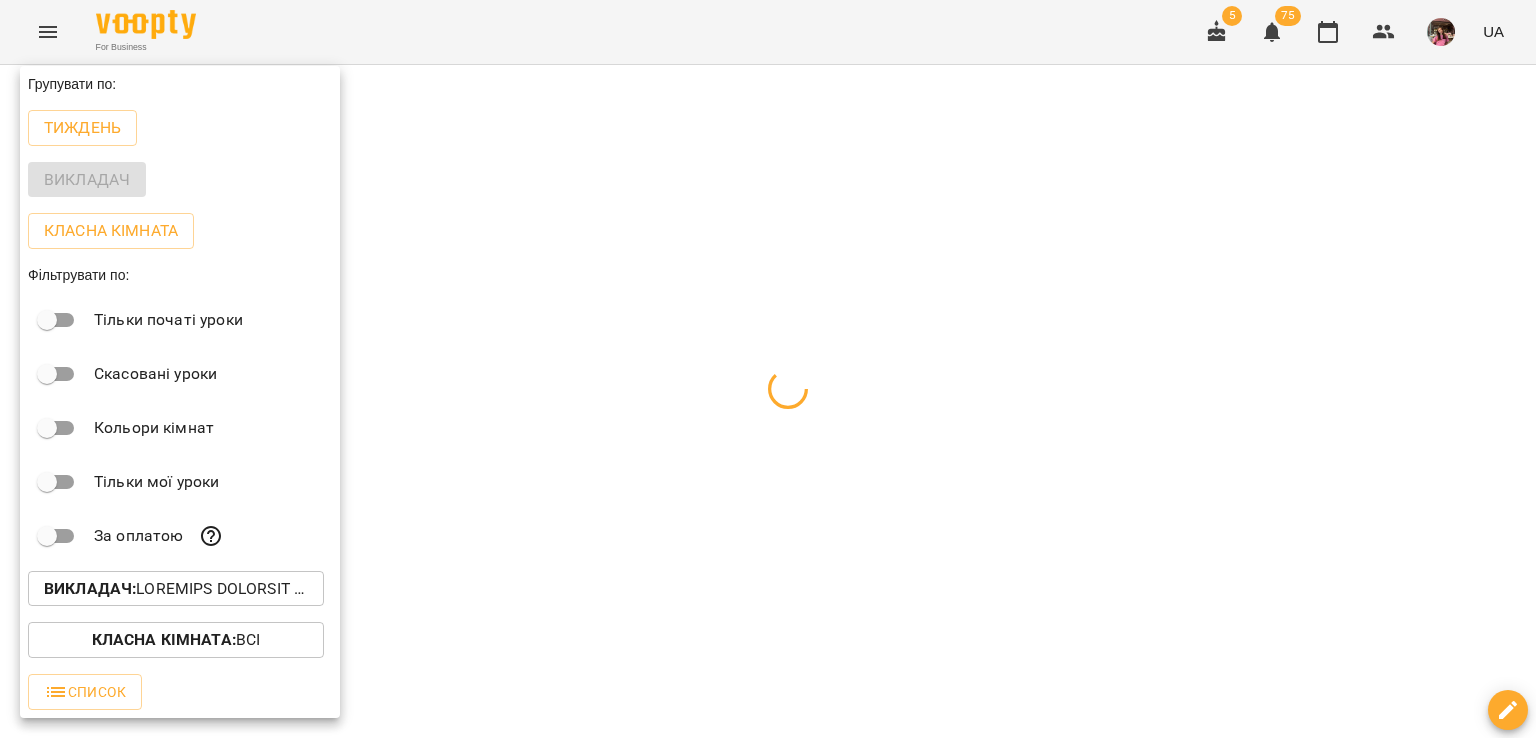 click at bounding box center (768, 369) 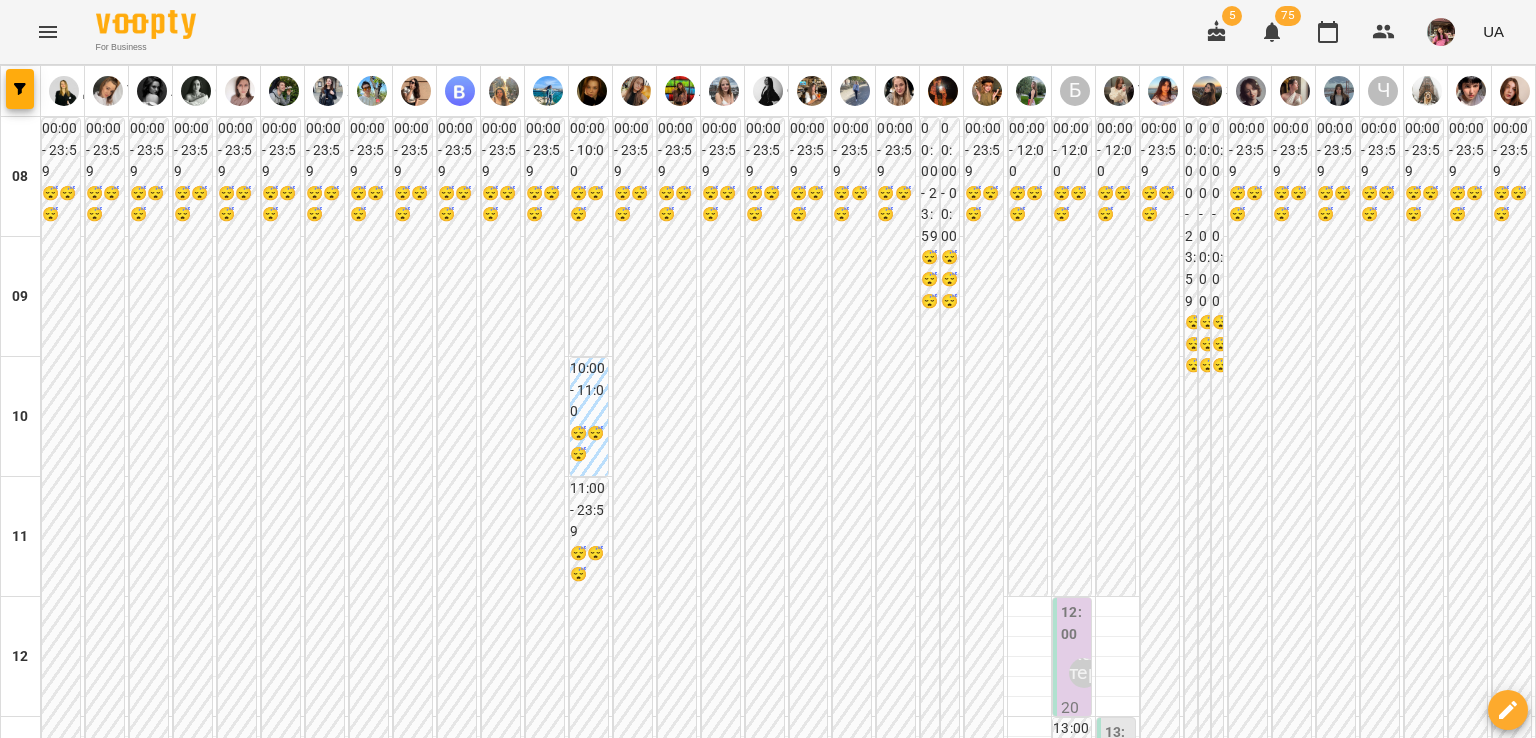 click at bounding box center (867, 2008) 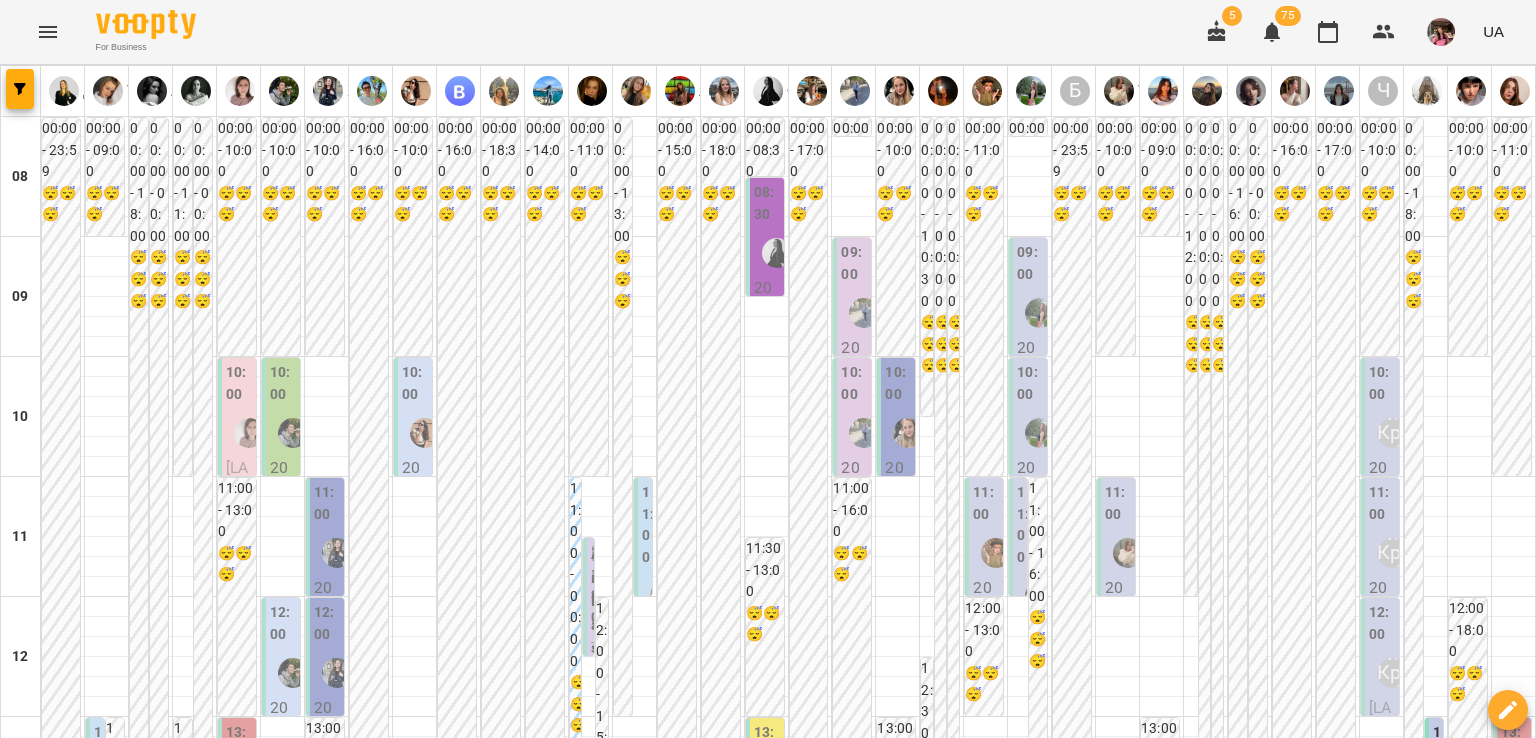 scroll, scrollTop: 1212, scrollLeft: 0, axis: vertical 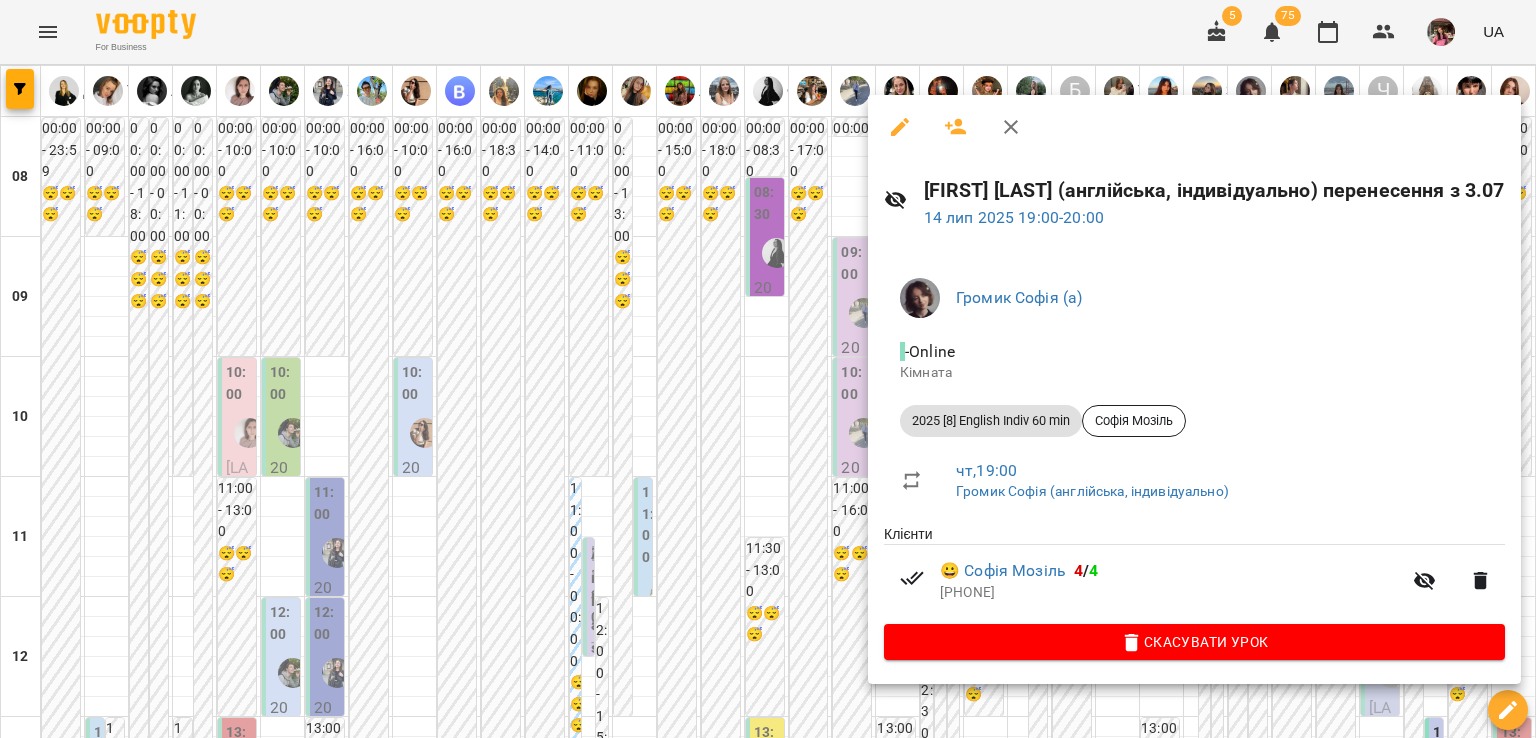 click at bounding box center (768, 369) 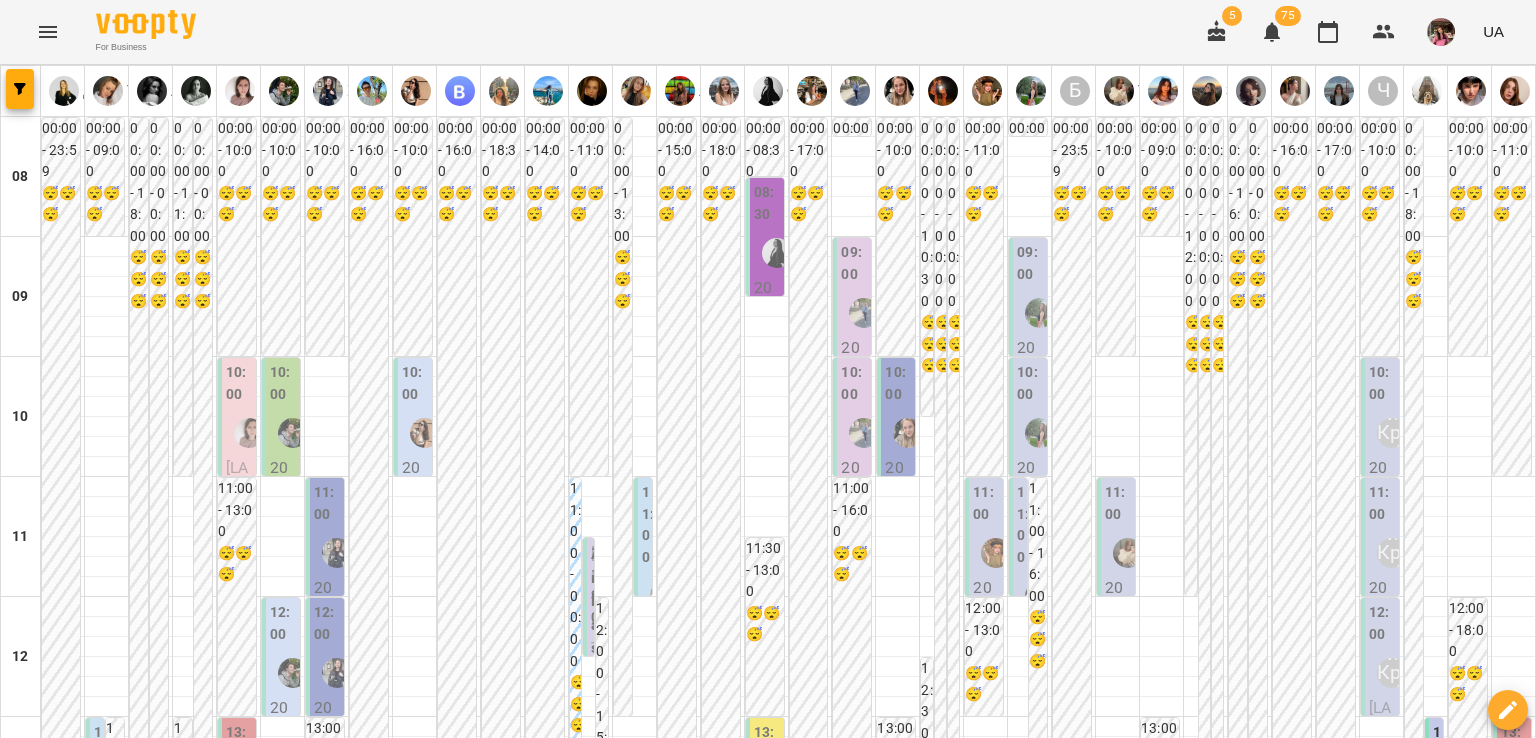scroll, scrollTop: 1312, scrollLeft: 0, axis: vertical 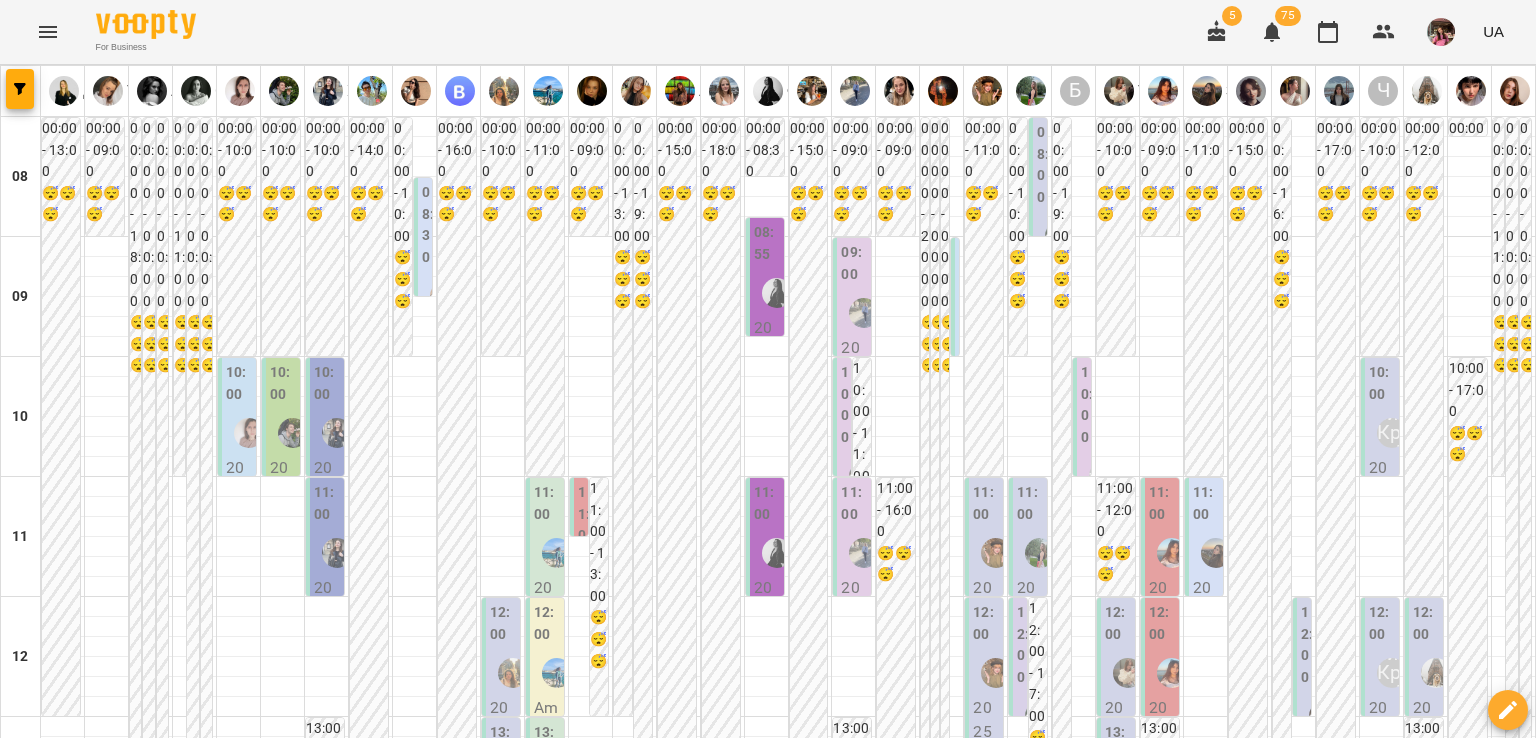 click on "сб" at bounding box center (1283, 1943) 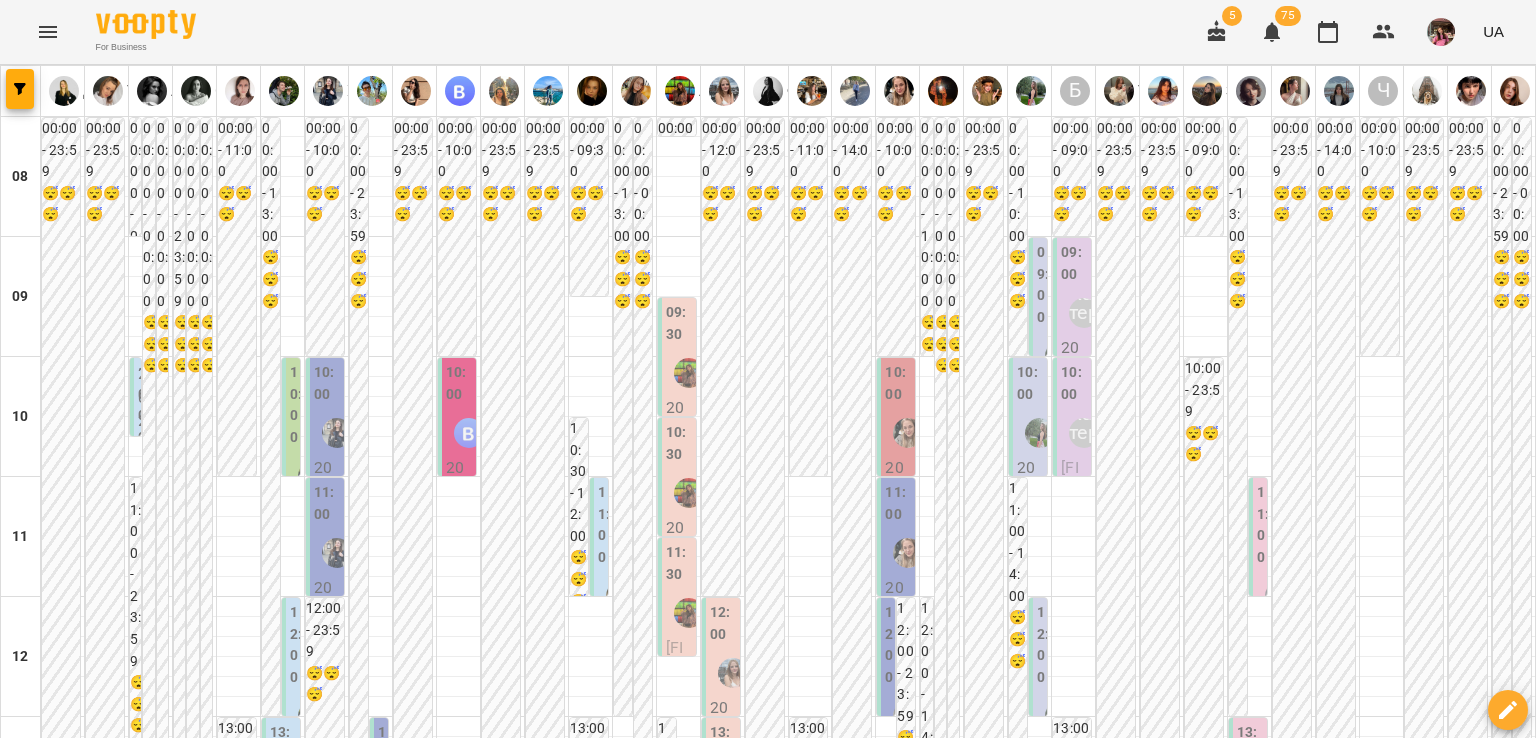 scroll, scrollTop: 808, scrollLeft: 0, axis: vertical 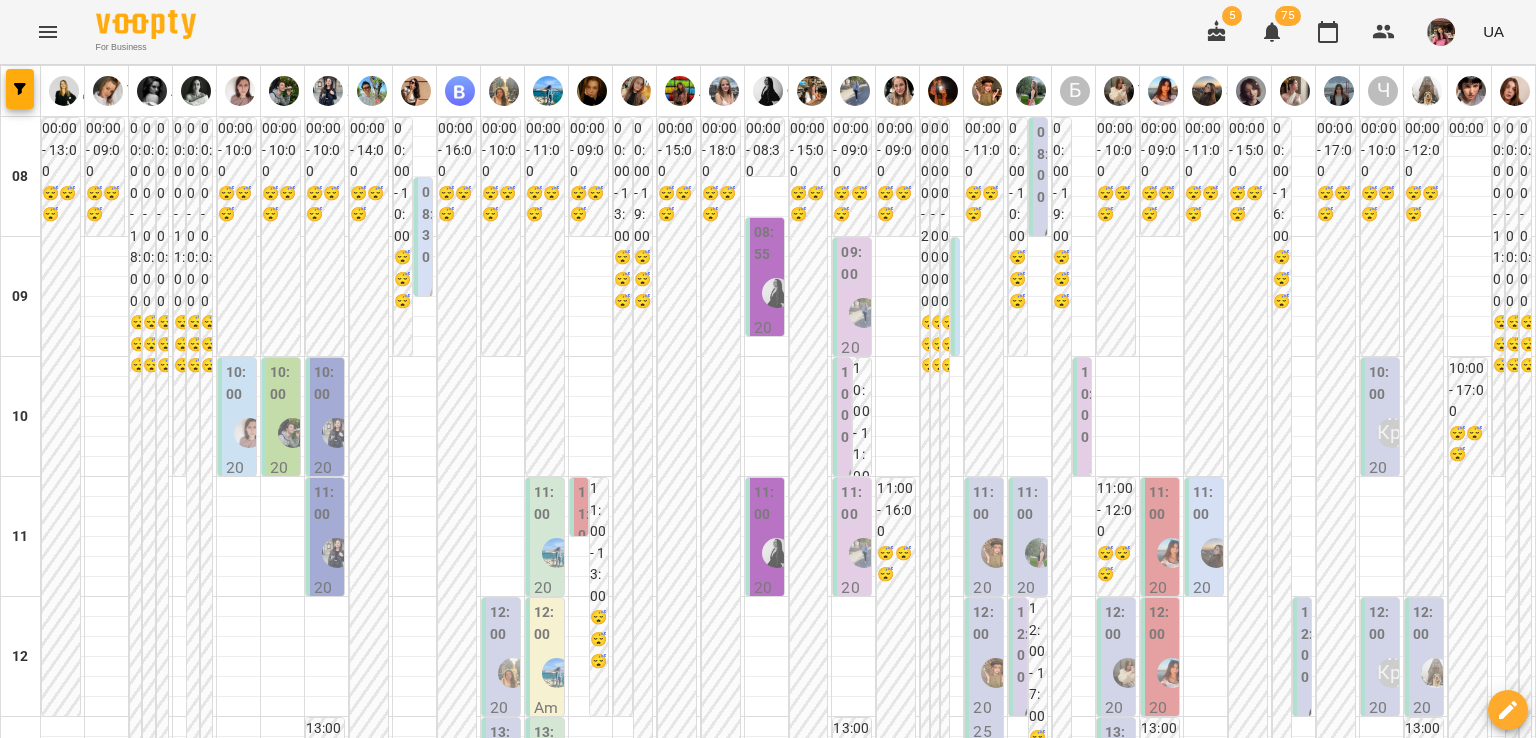 click at bounding box center [546, 1327] 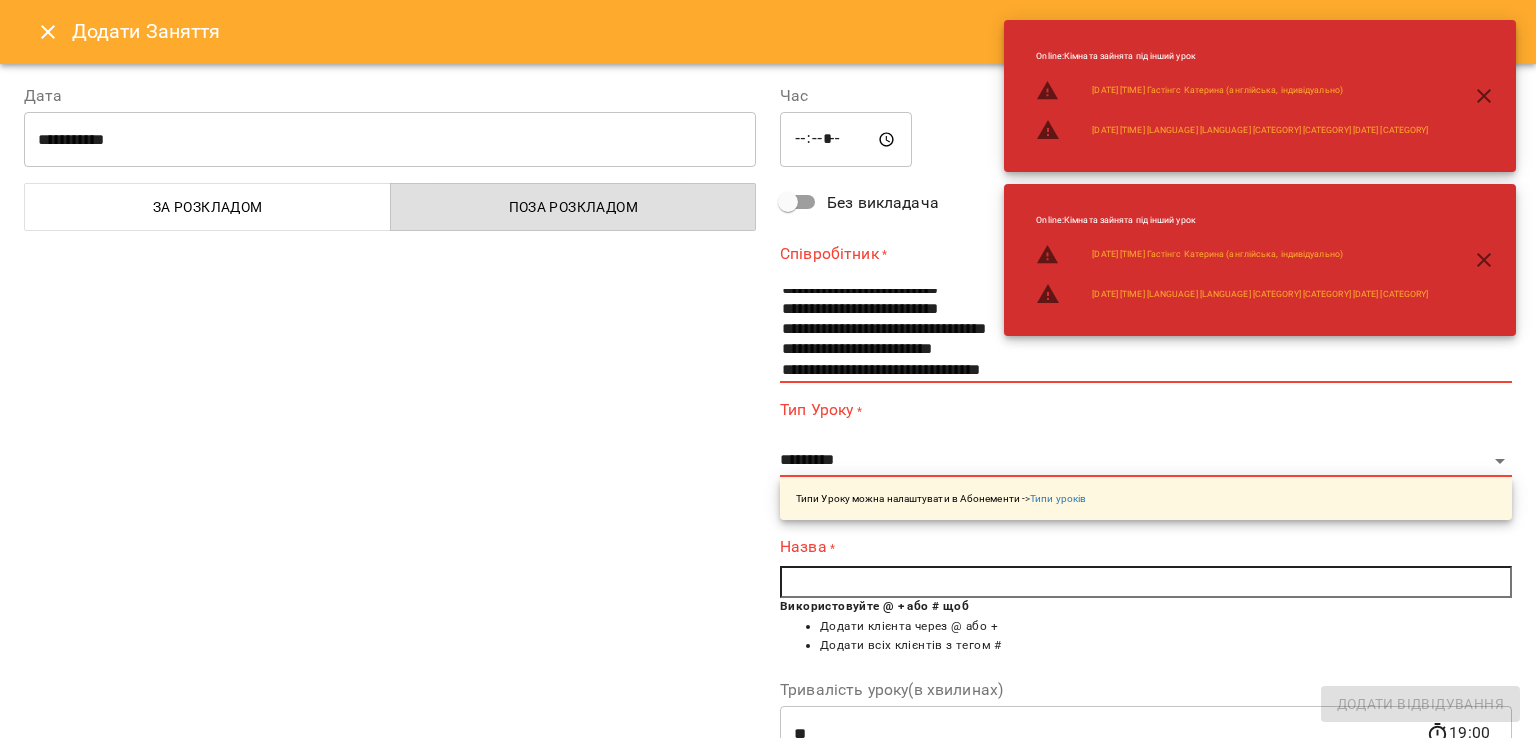 scroll, scrollTop: 115, scrollLeft: 0, axis: vertical 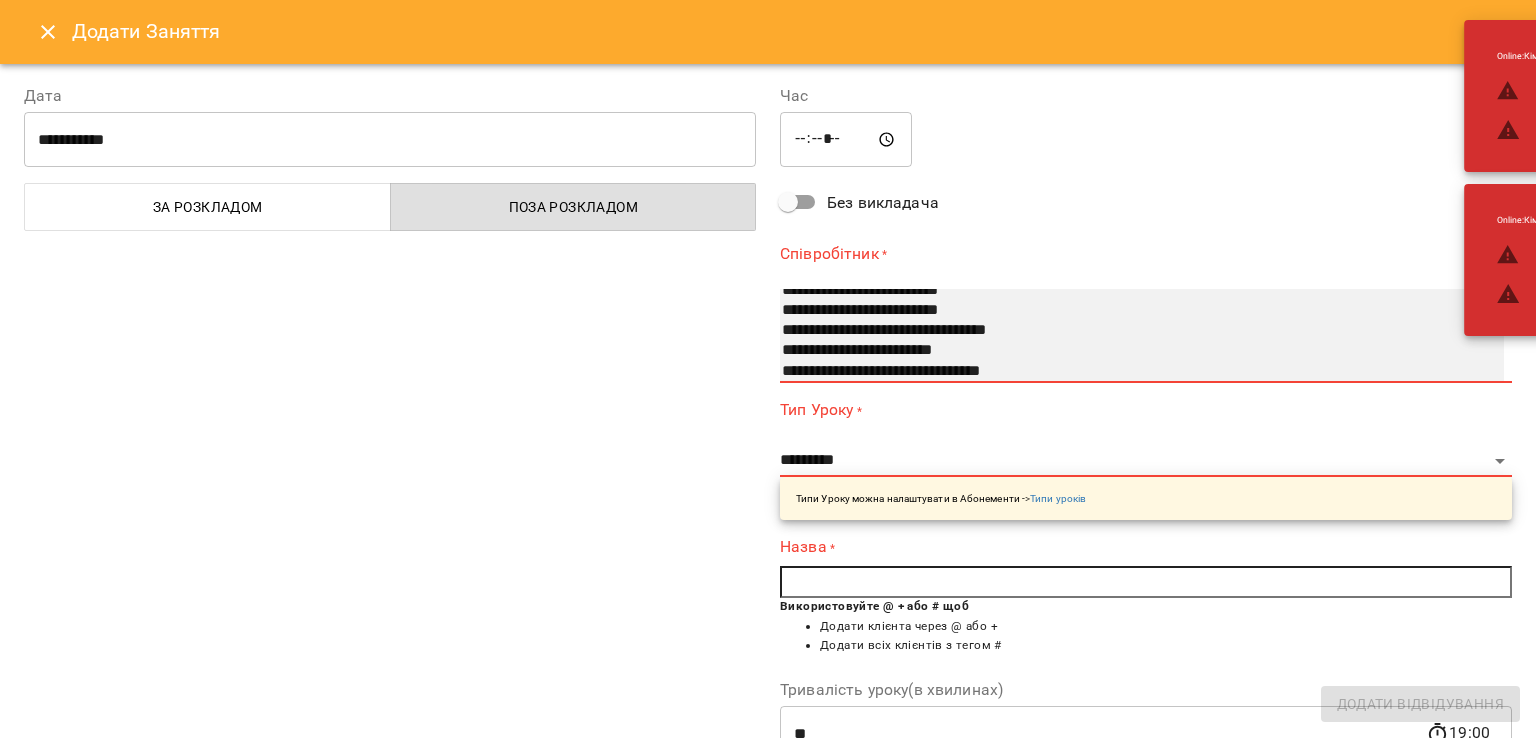 select on "**********" 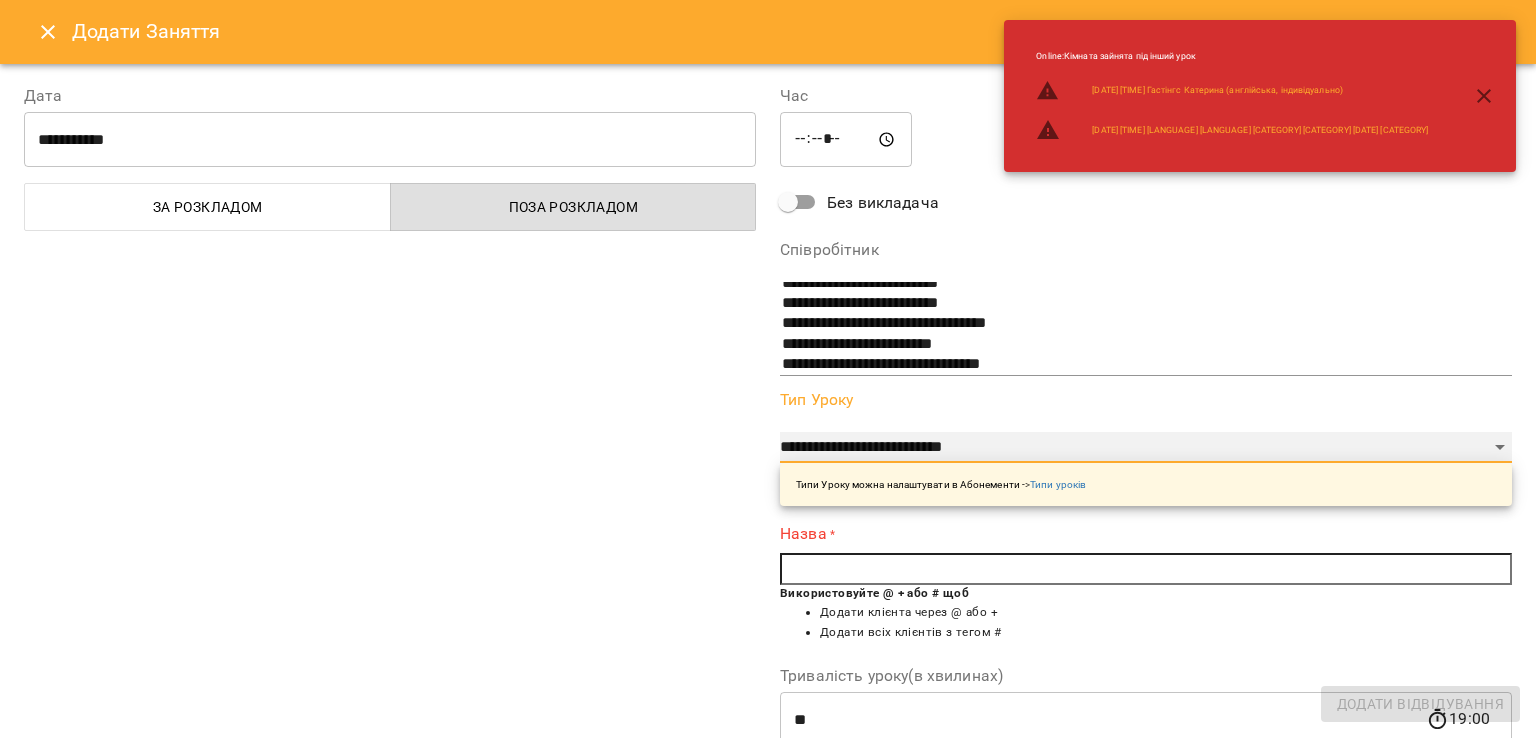click on "**********" at bounding box center (1146, 448) 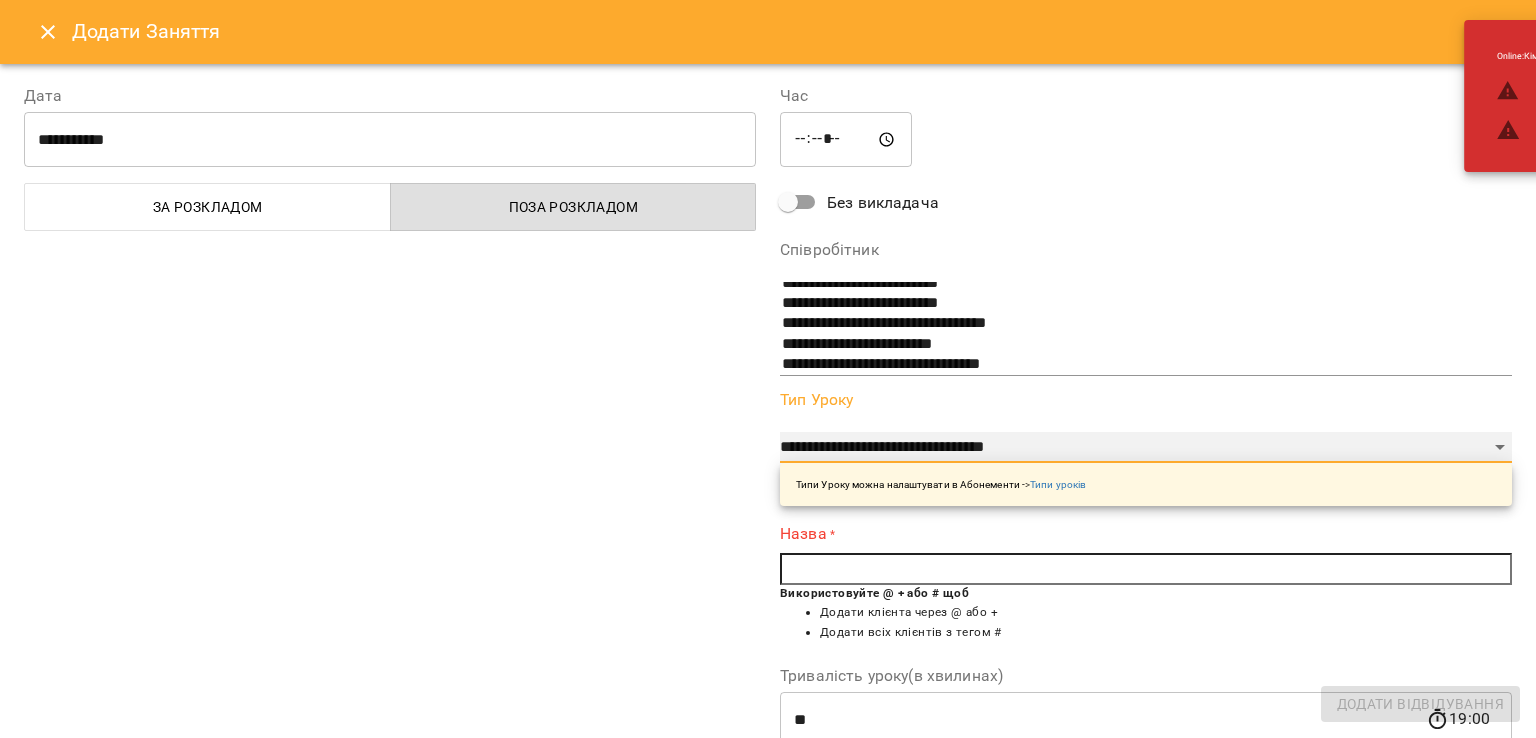 click on "**********" at bounding box center [1146, 448] 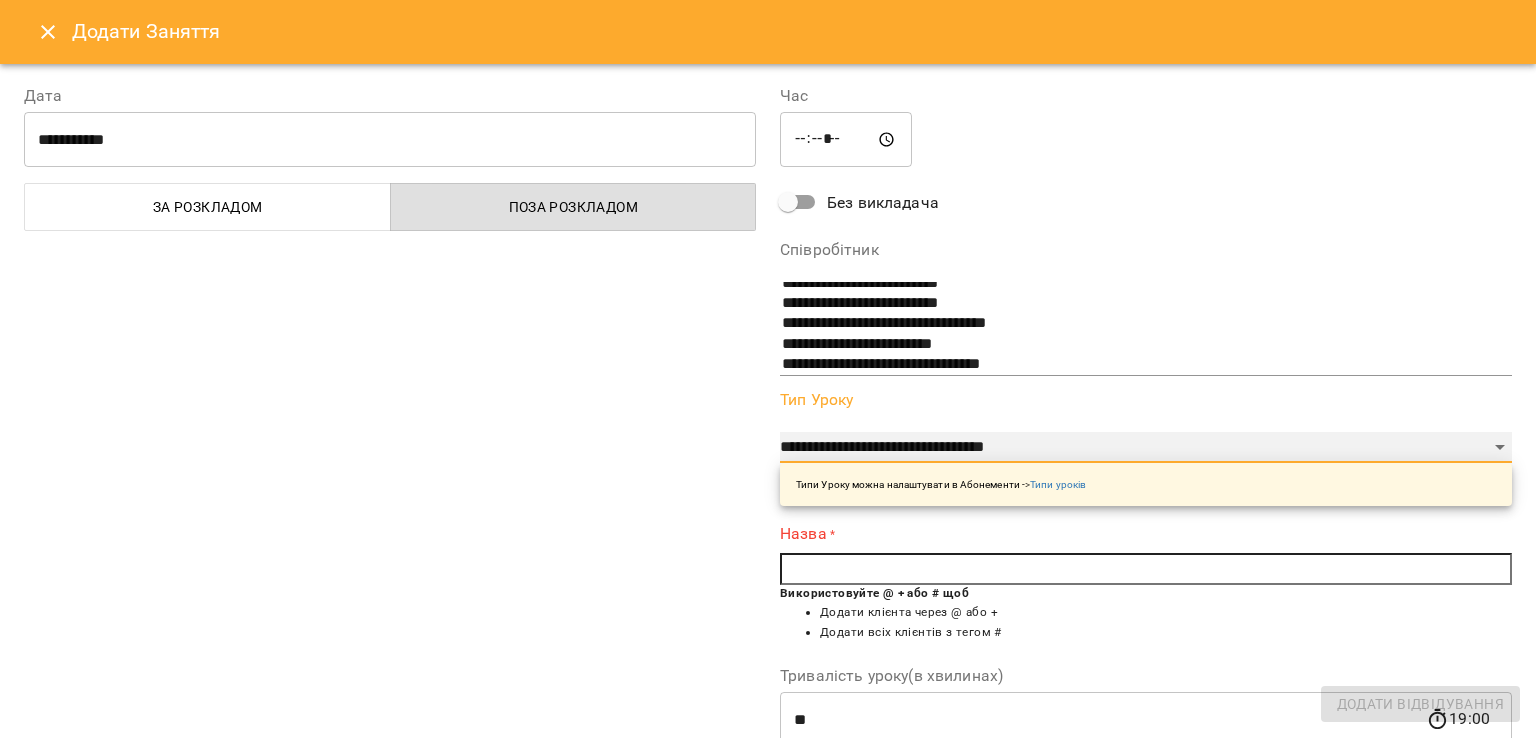 click on "**********" at bounding box center (1146, 448) 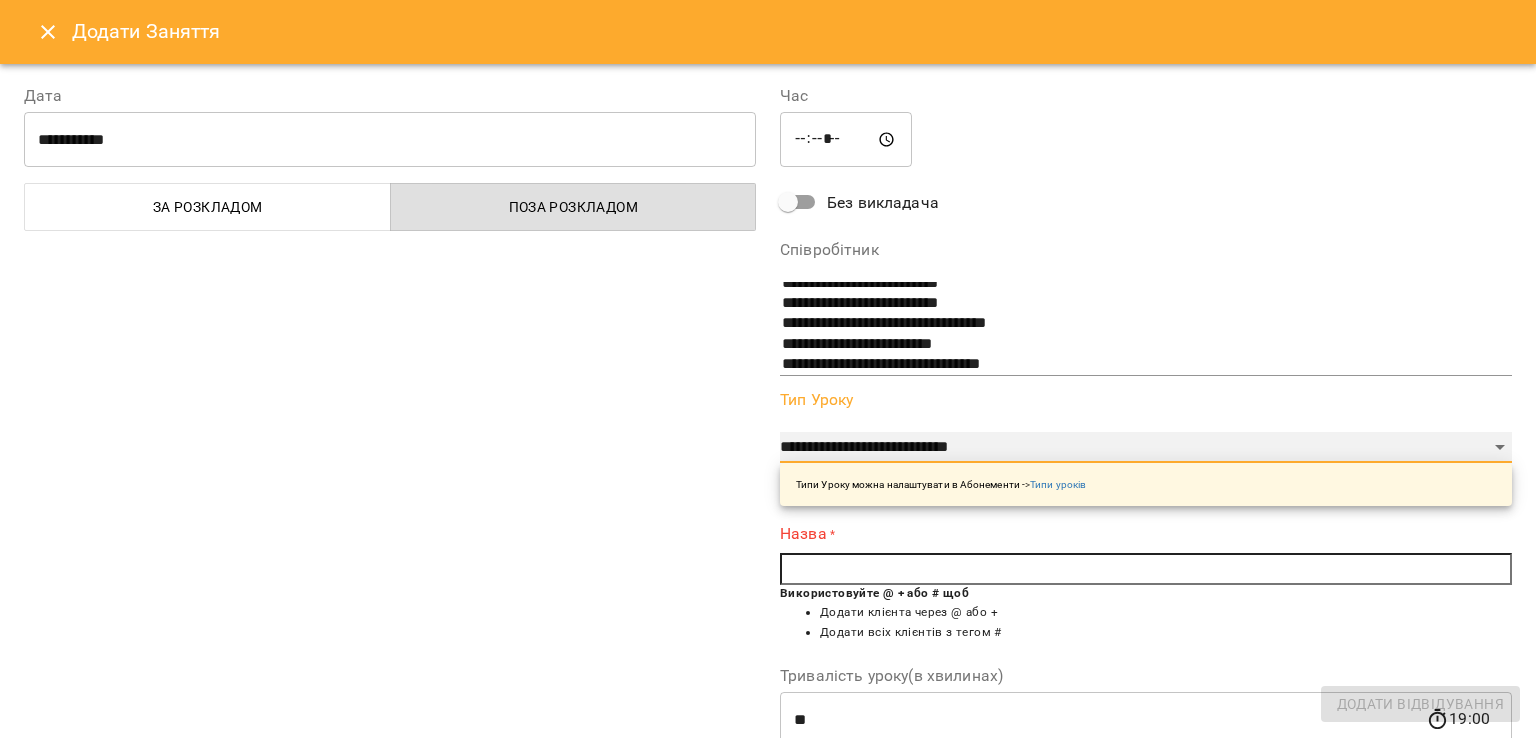 click on "**********" at bounding box center [1146, 448] 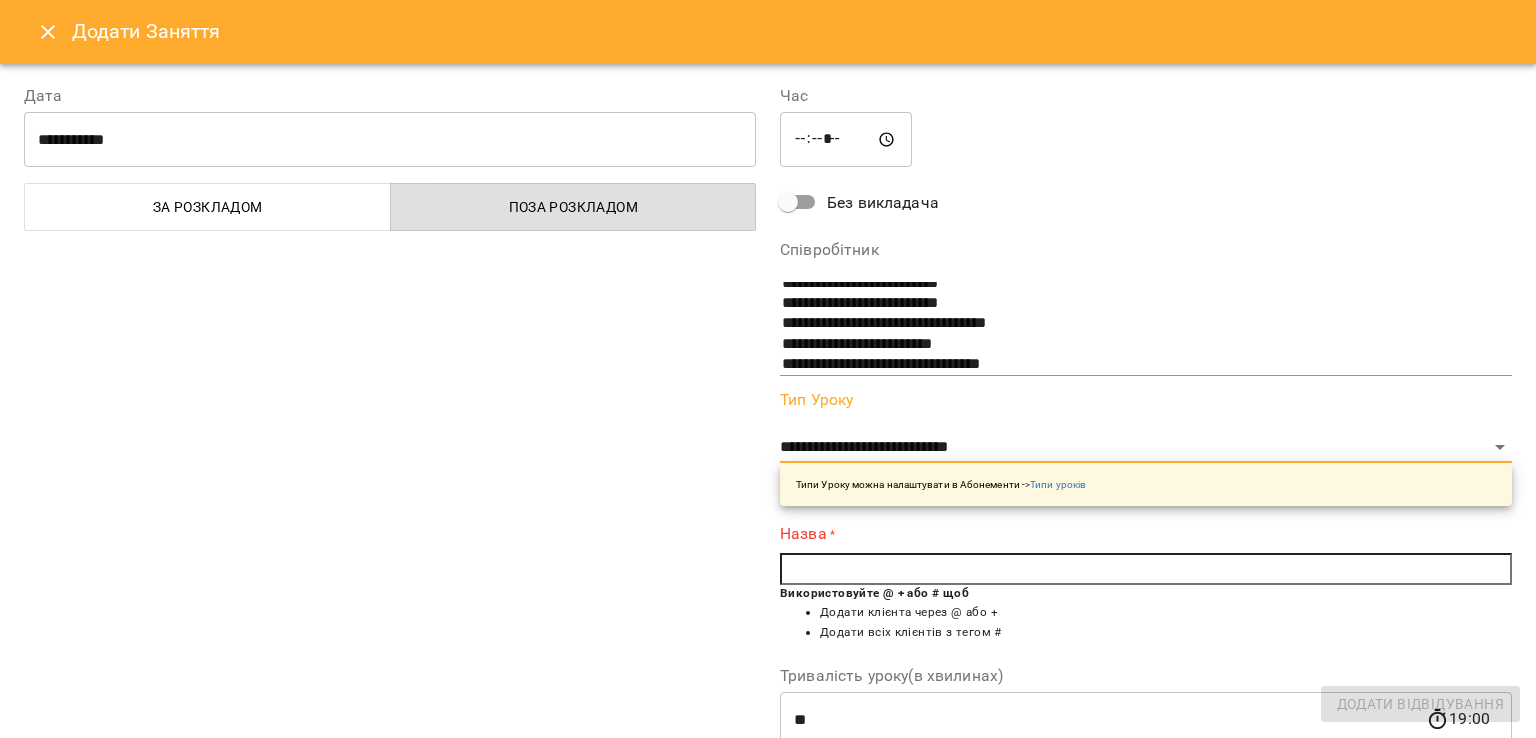 click on "Назва   *   Використовуйте @ + або # щоб Додати клієнта через @ або + Додати всіх клієнтів з тегом #" at bounding box center (1146, 587) 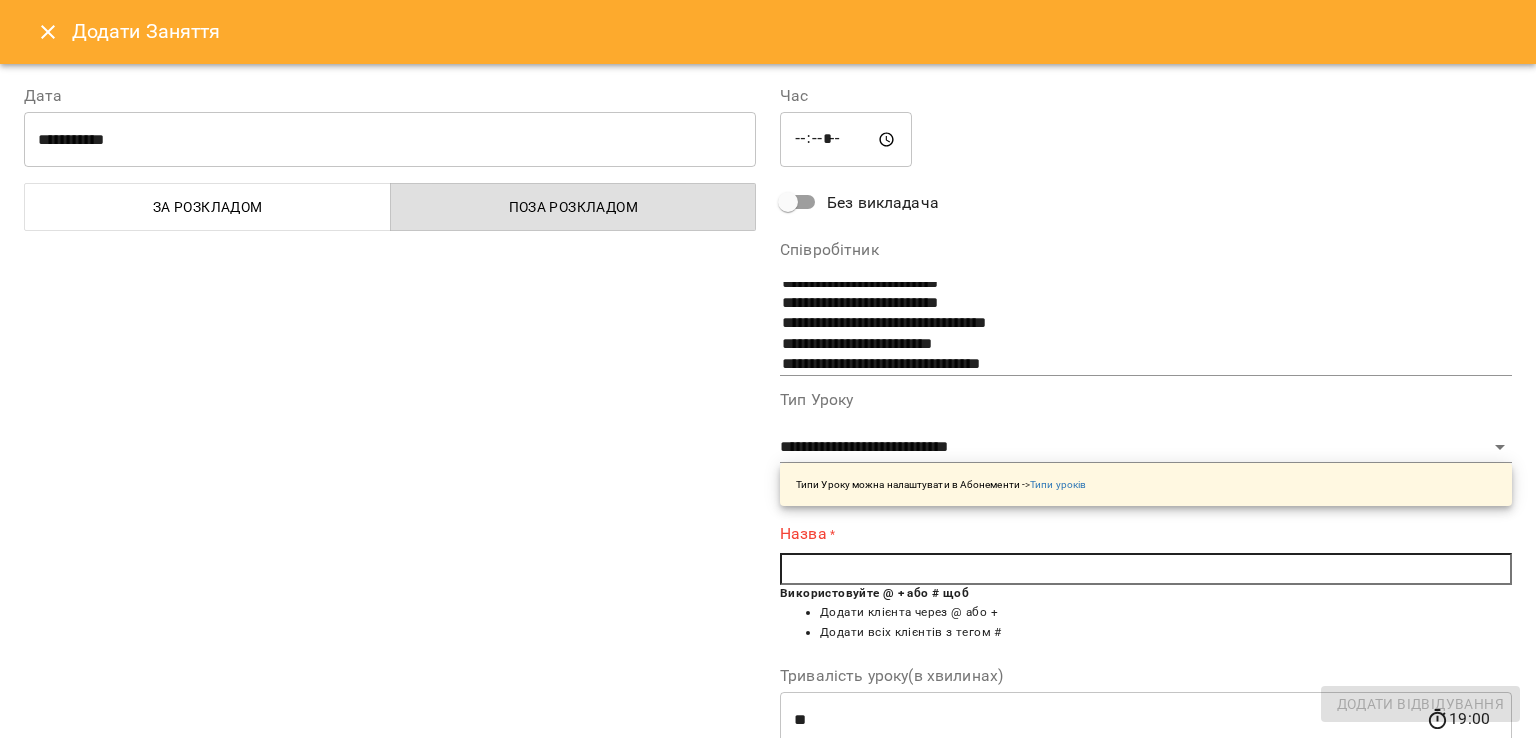 click at bounding box center [1146, 569] 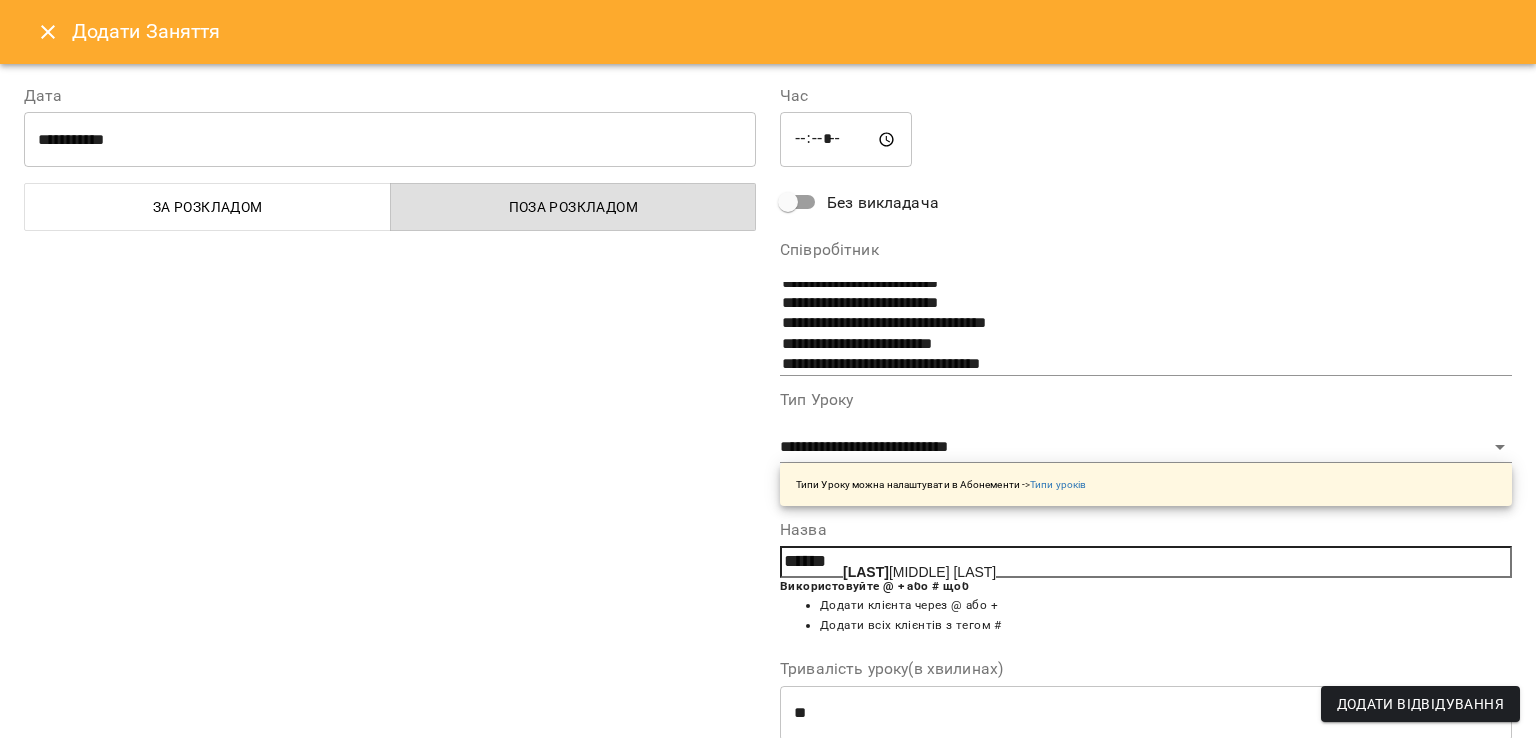 click on "Лапчи к Владислава" at bounding box center (919, 572) 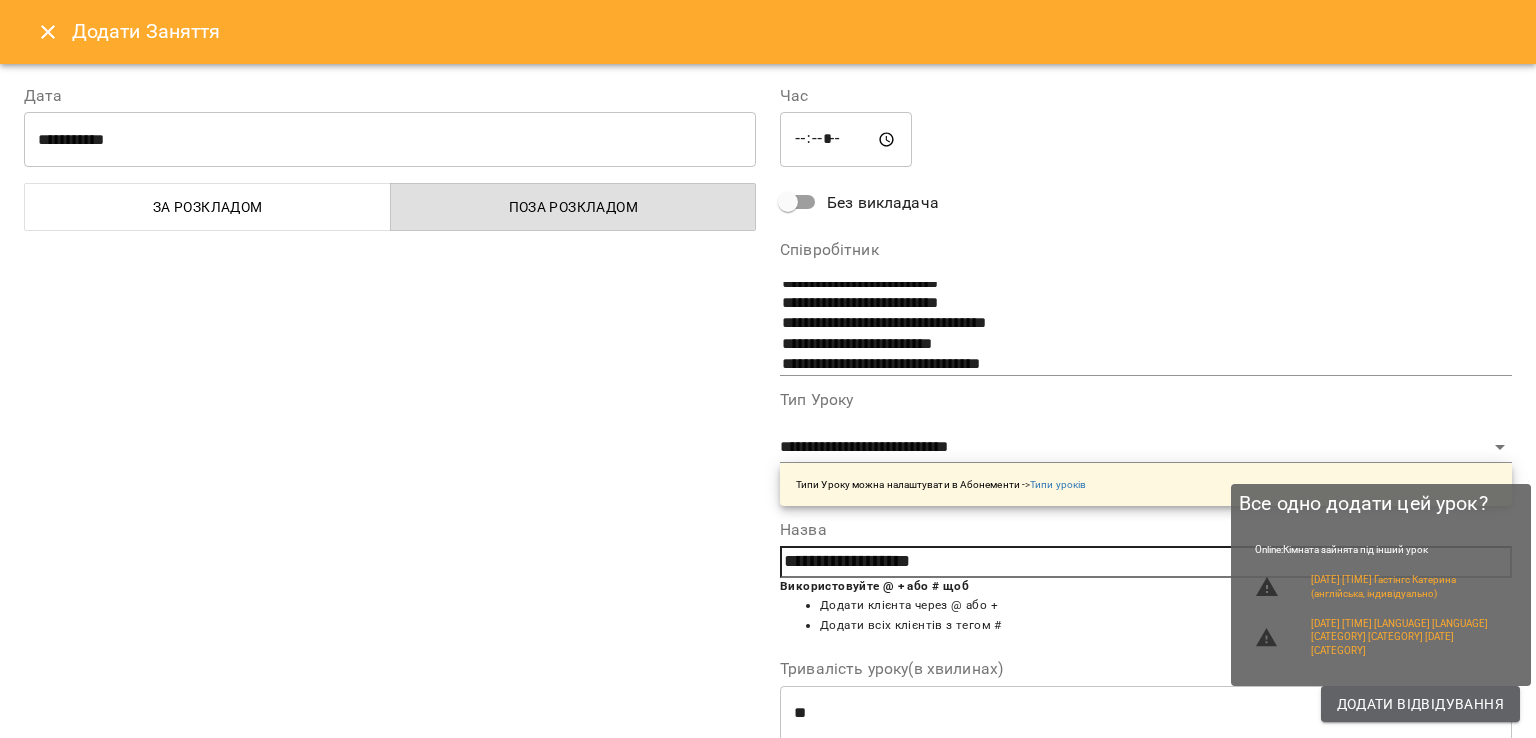 click on "Додати Відвідування" at bounding box center [1420, 704] 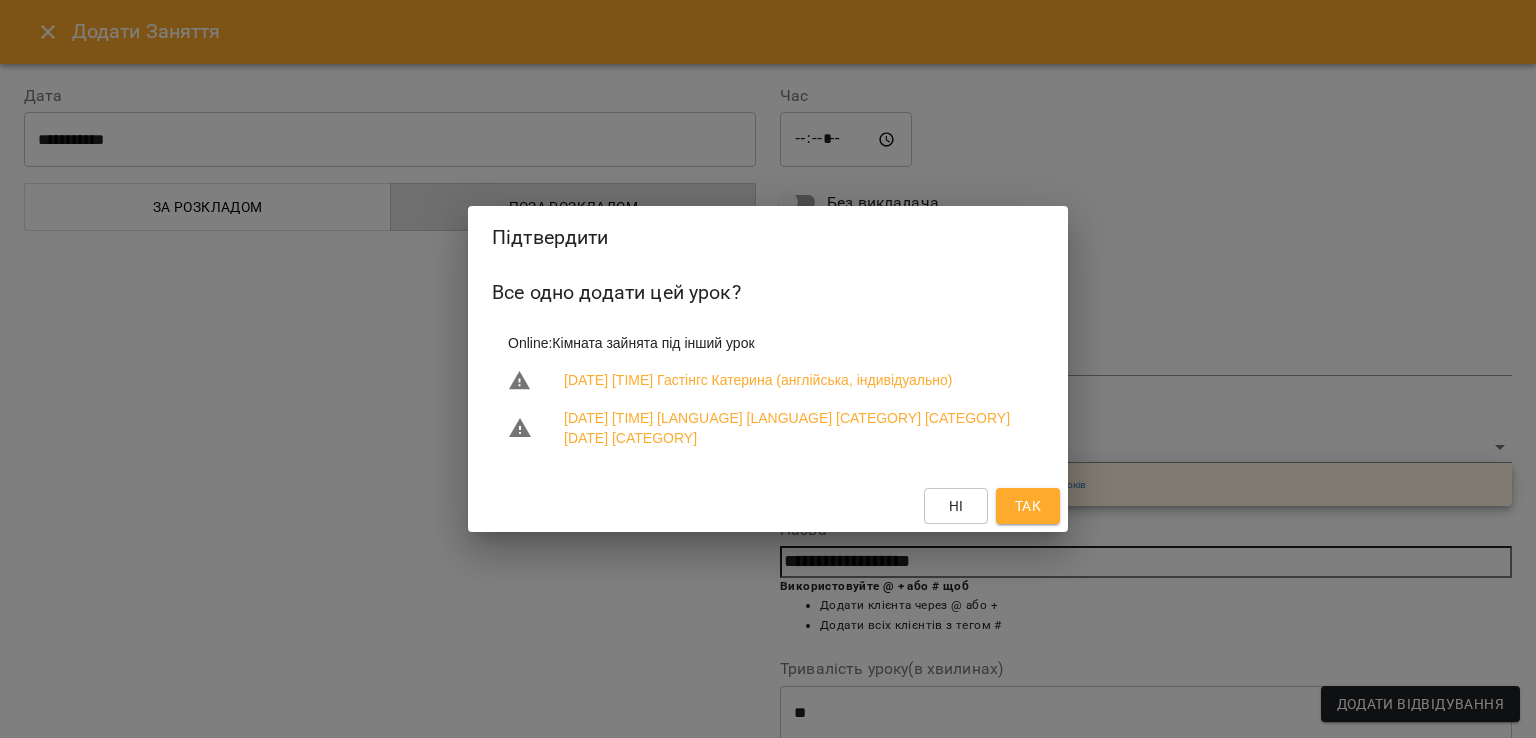 click on "Так" at bounding box center (1028, 506) 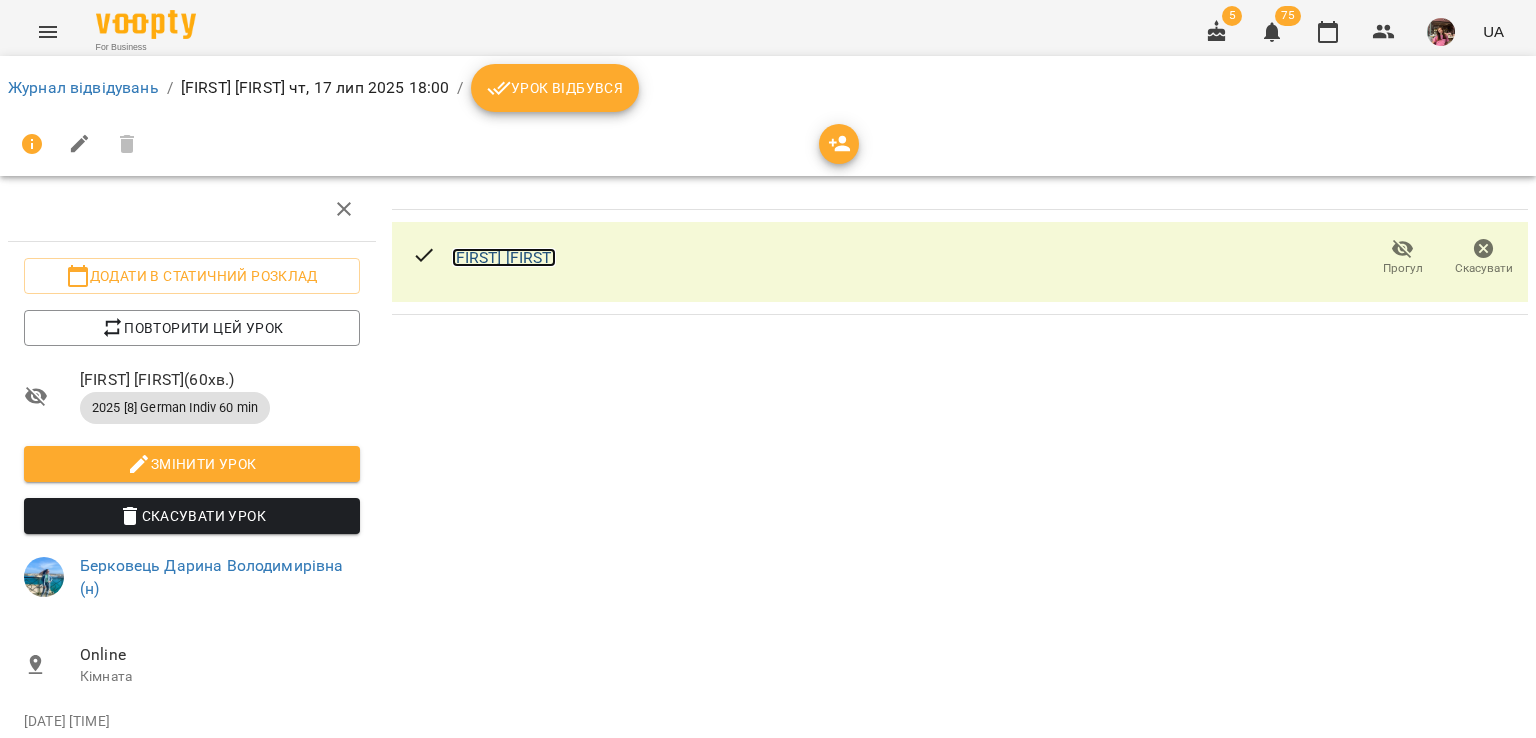click on "Лапчик Владислава" at bounding box center [504, 257] 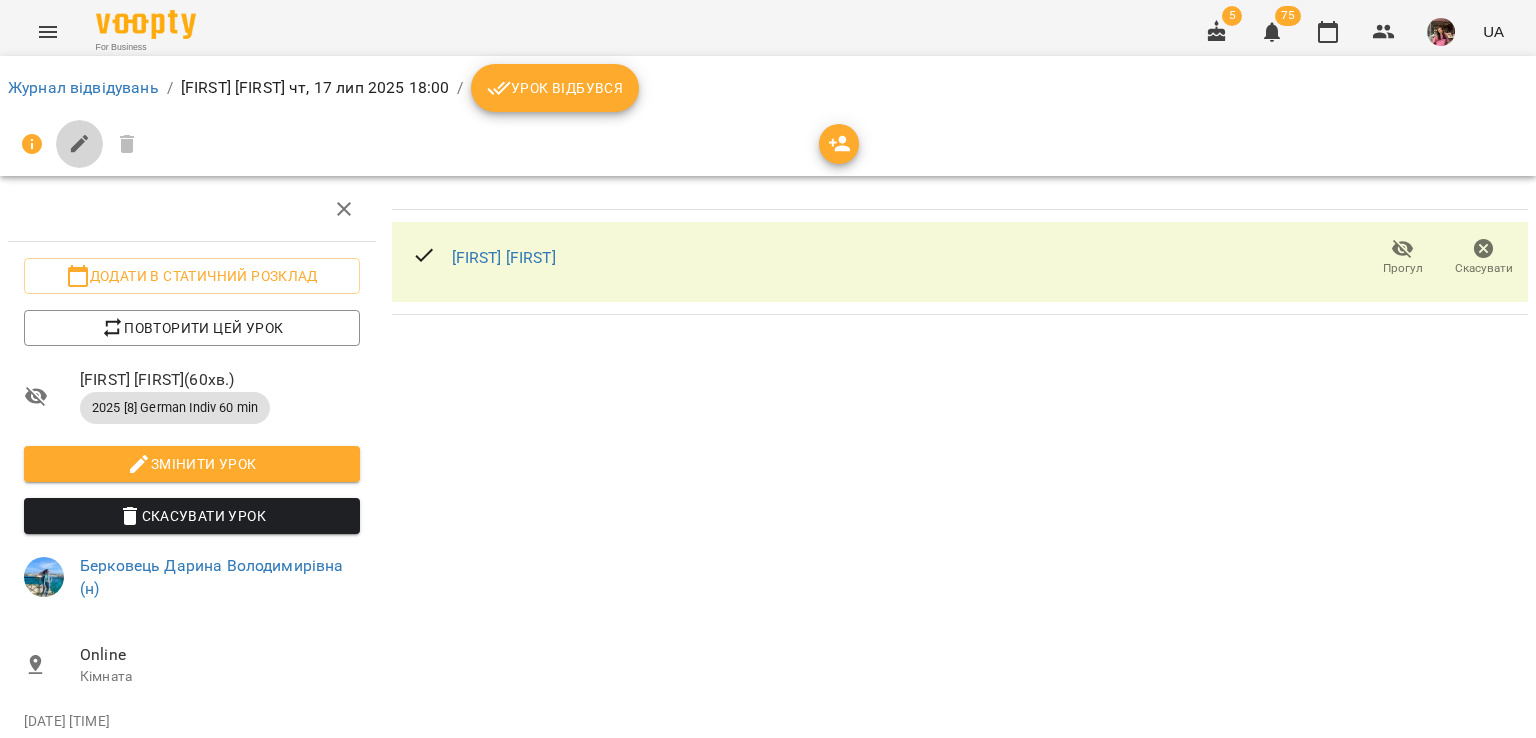 click 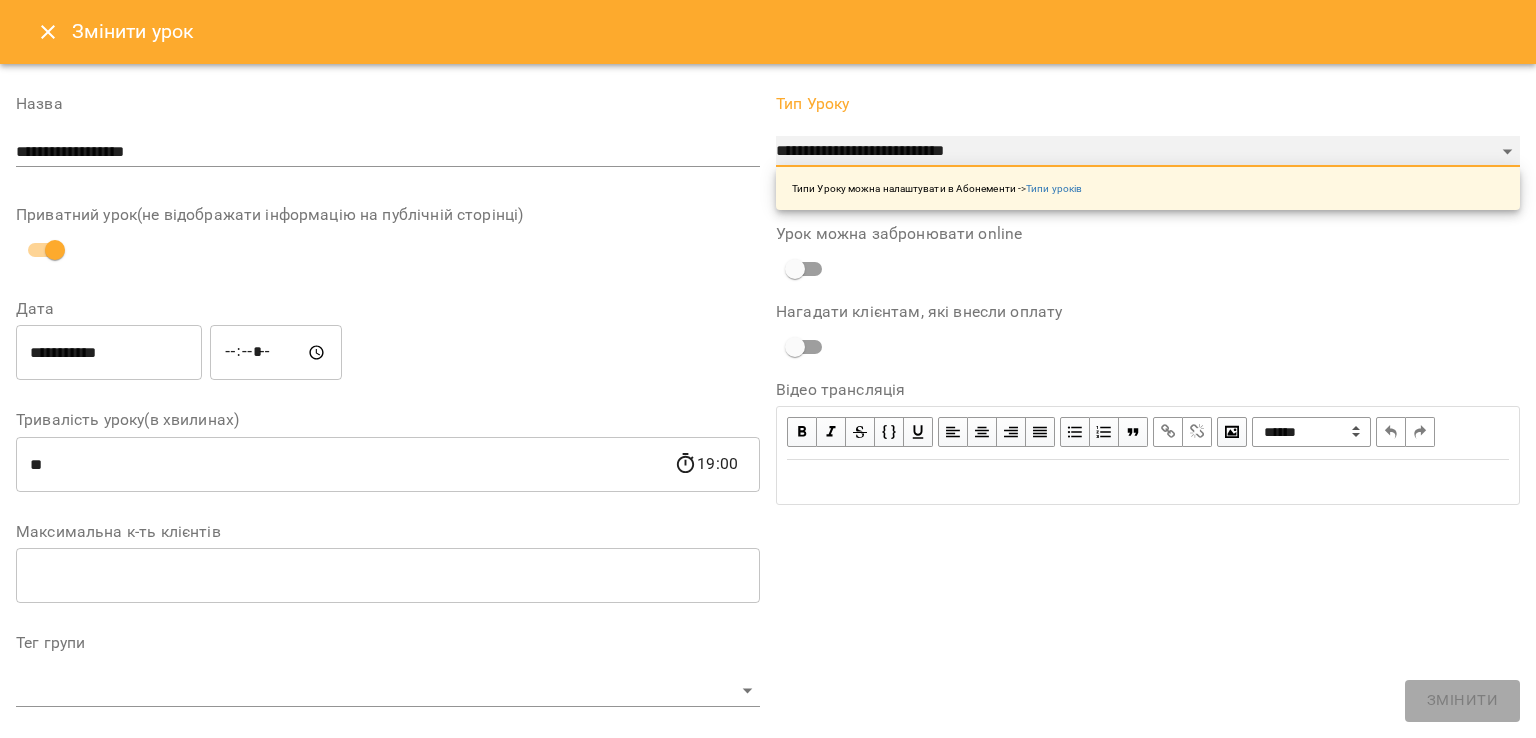 click on "**********" at bounding box center (1148, 152) 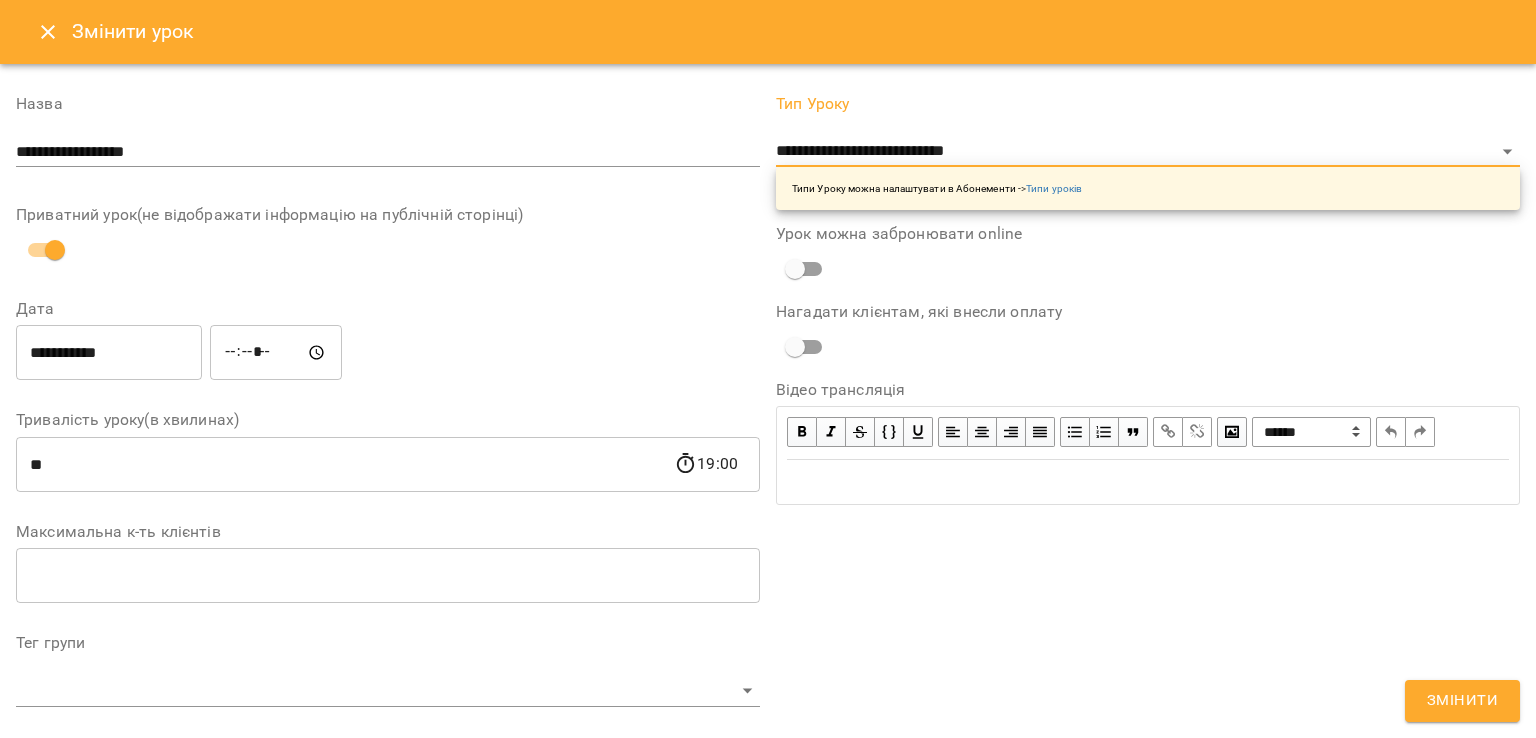 click on "Змінити" at bounding box center [1462, 701] 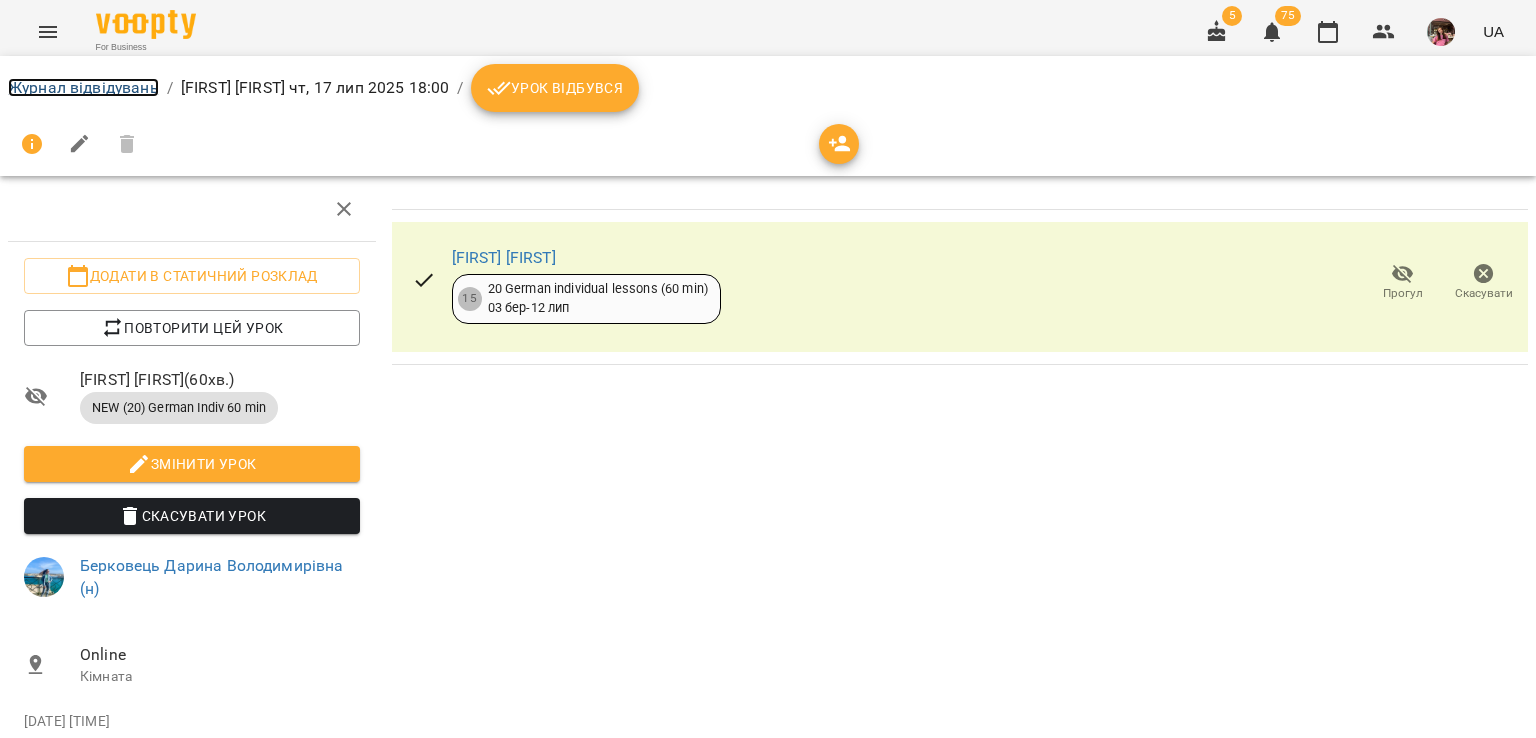 click on "Журнал відвідувань" at bounding box center (83, 87) 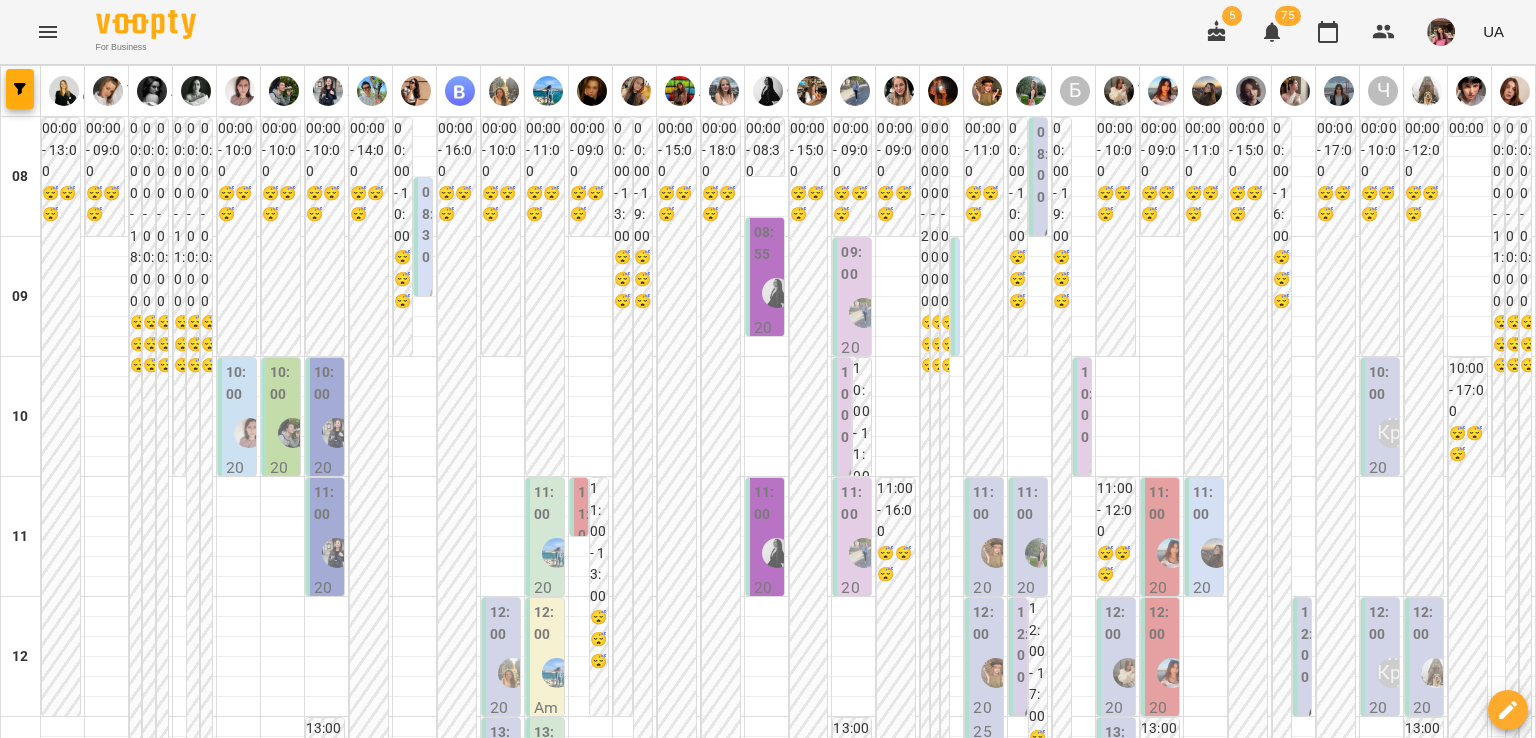 scroll, scrollTop: 1231, scrollLeft: 0, axis: vertical 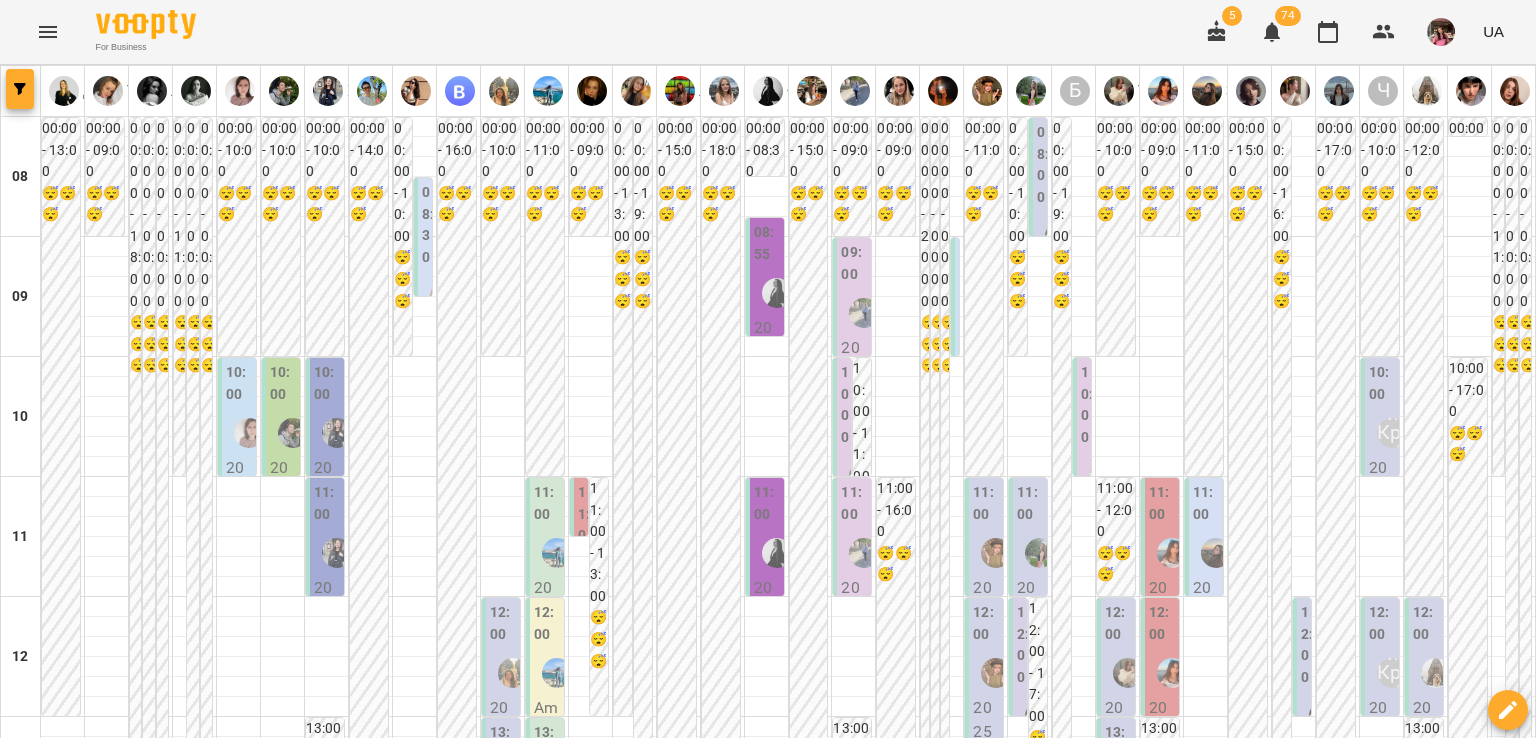 click at bounding box center (20, 89) 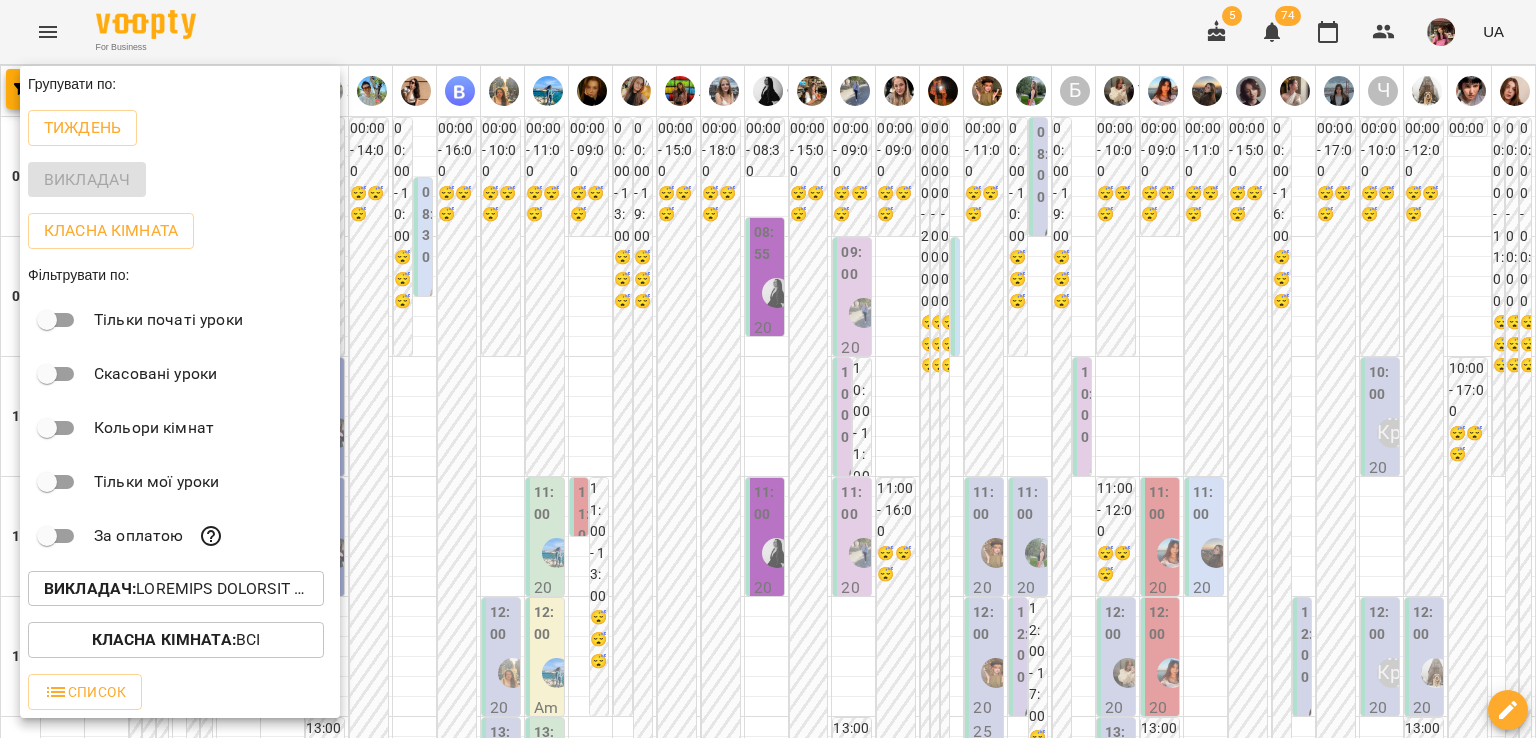 click on "Викладач :" at bounding box center (90, 588) 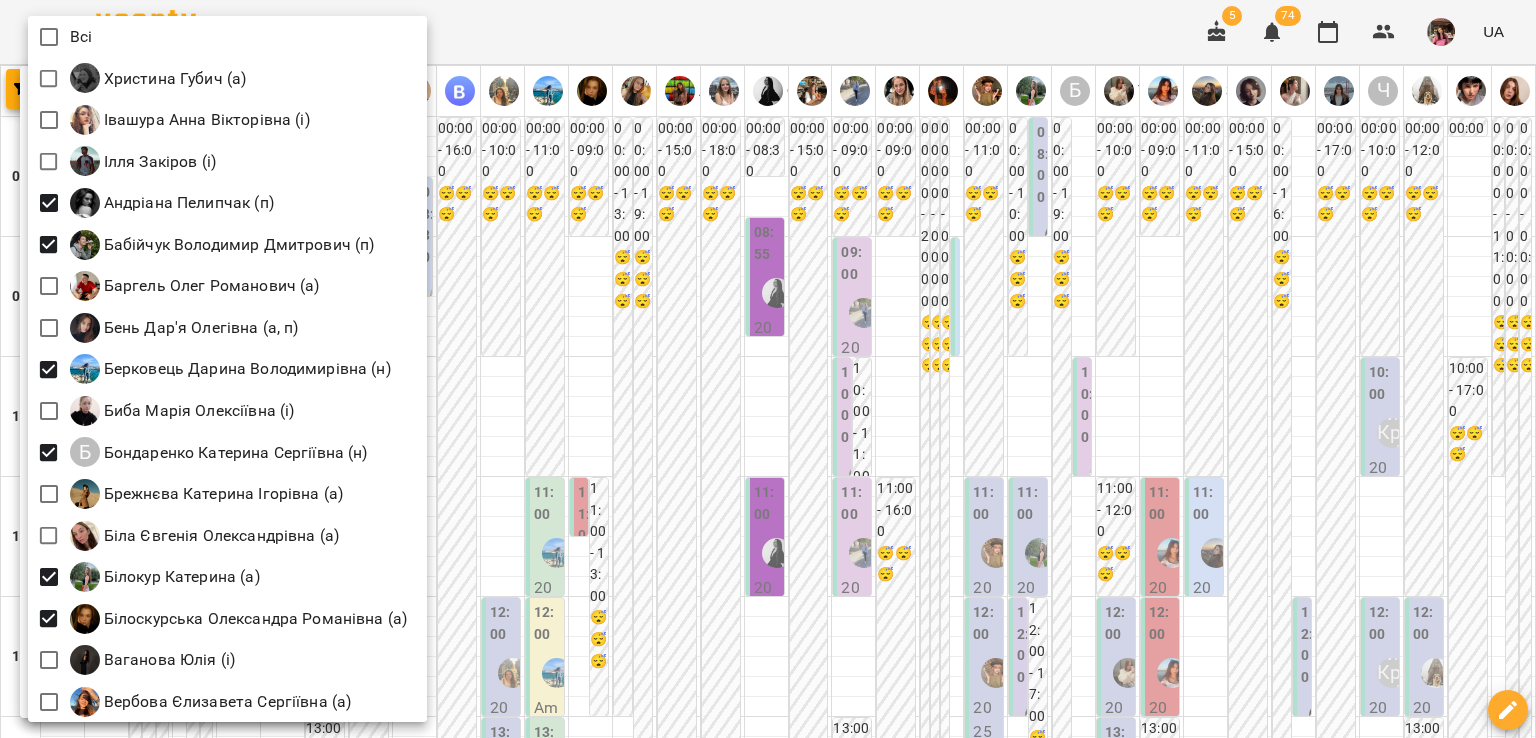 scroll, scrollTop: 1312, scrollLeft: 0, axis: vertical 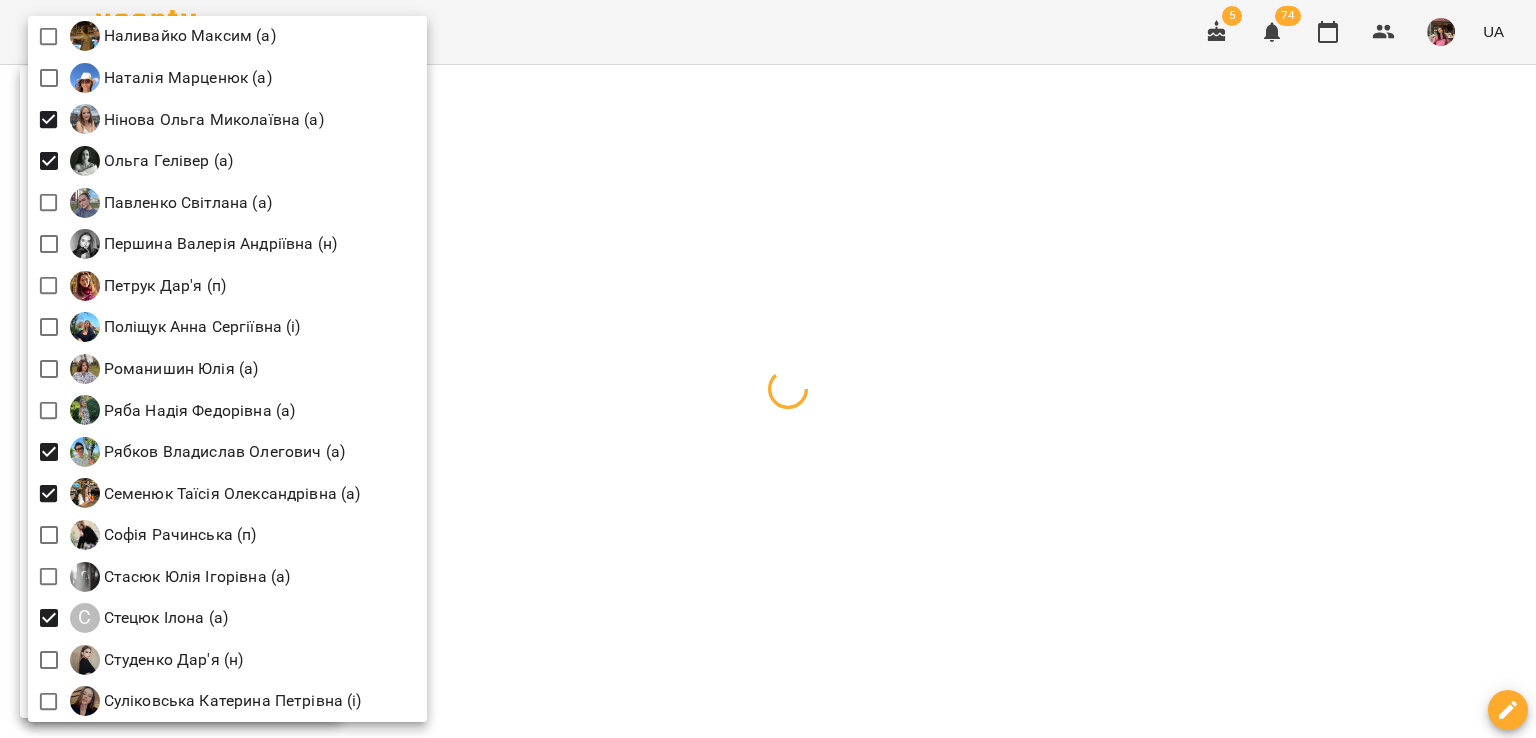 click at bounding box center (768, 369) 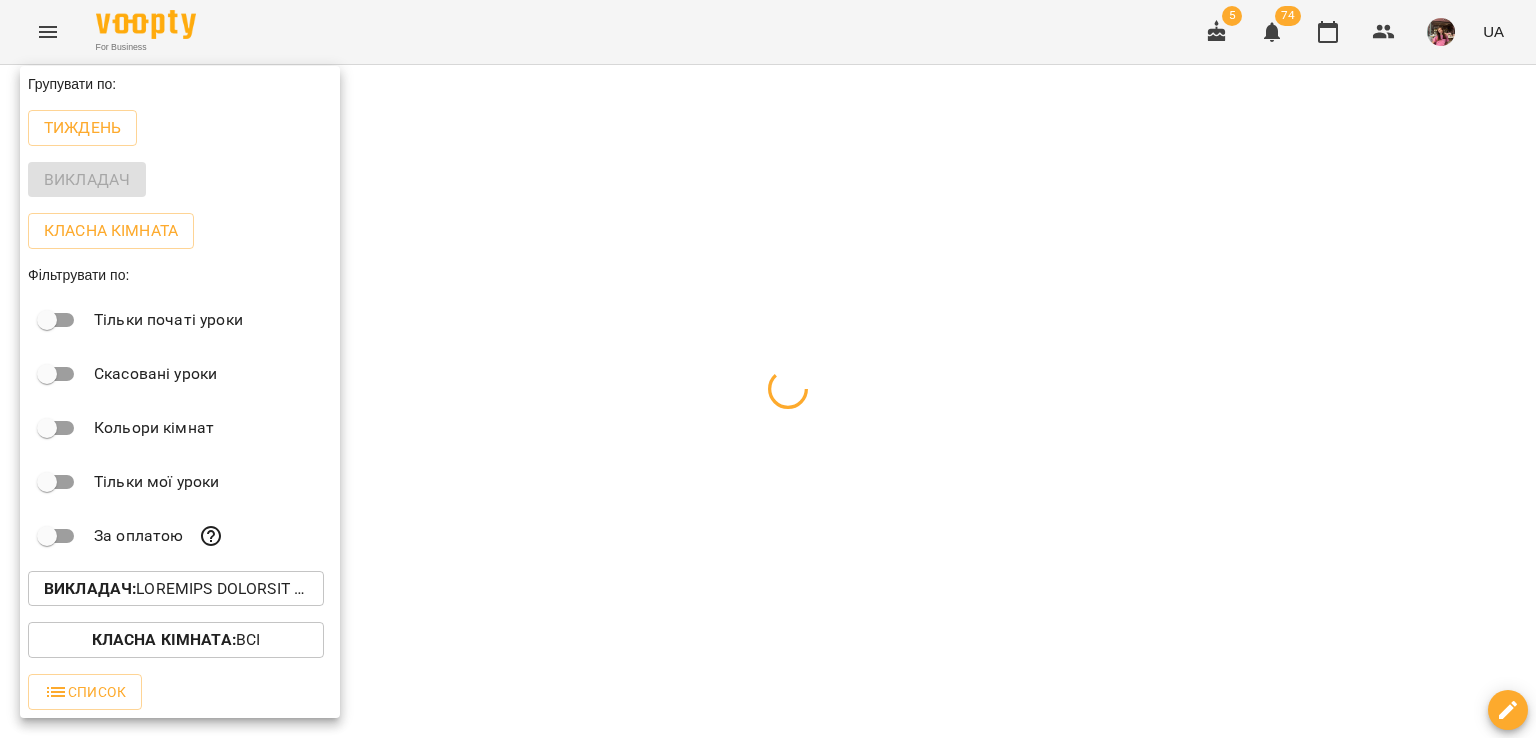 click at bounding box center (768, 369) 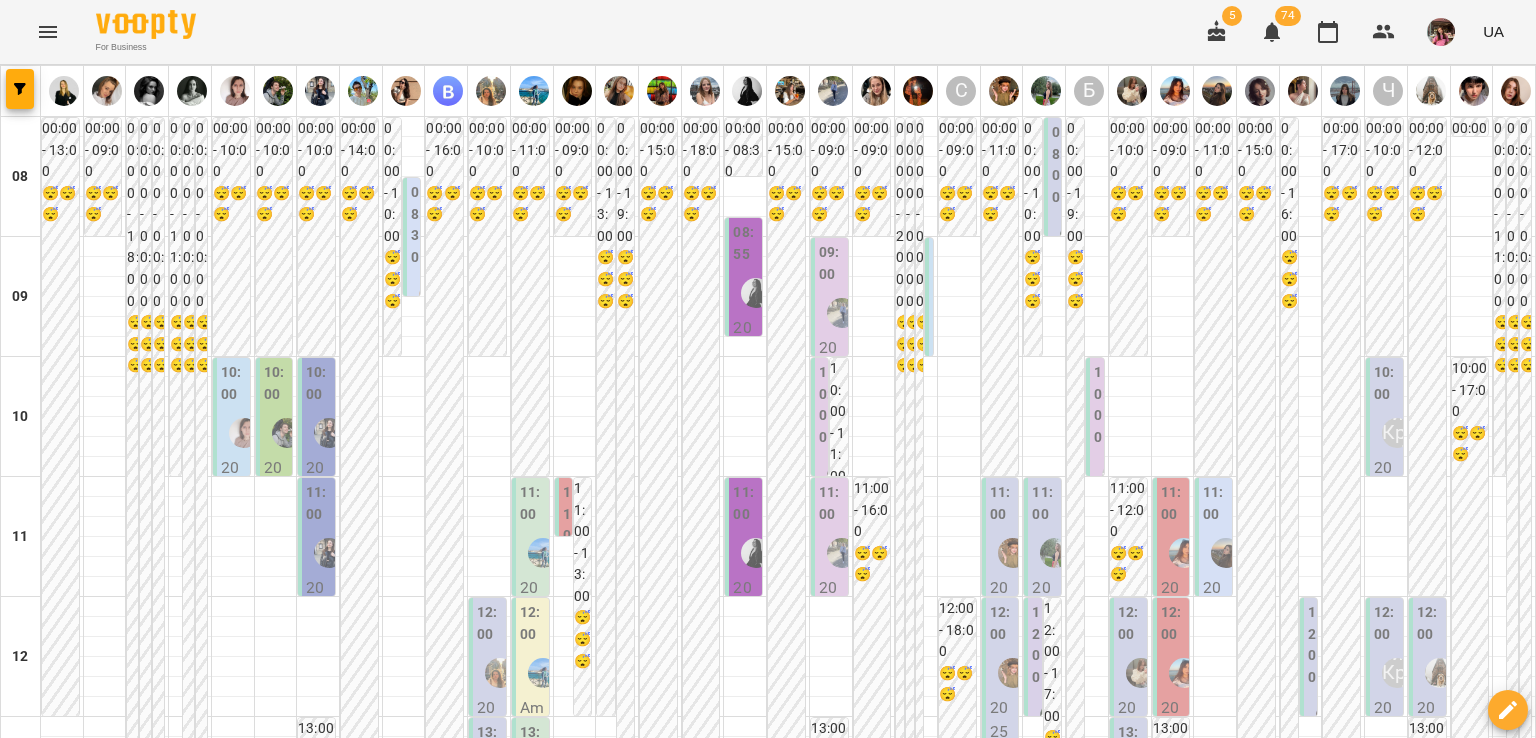 click on "**********" at bounding box center (768, 2008) 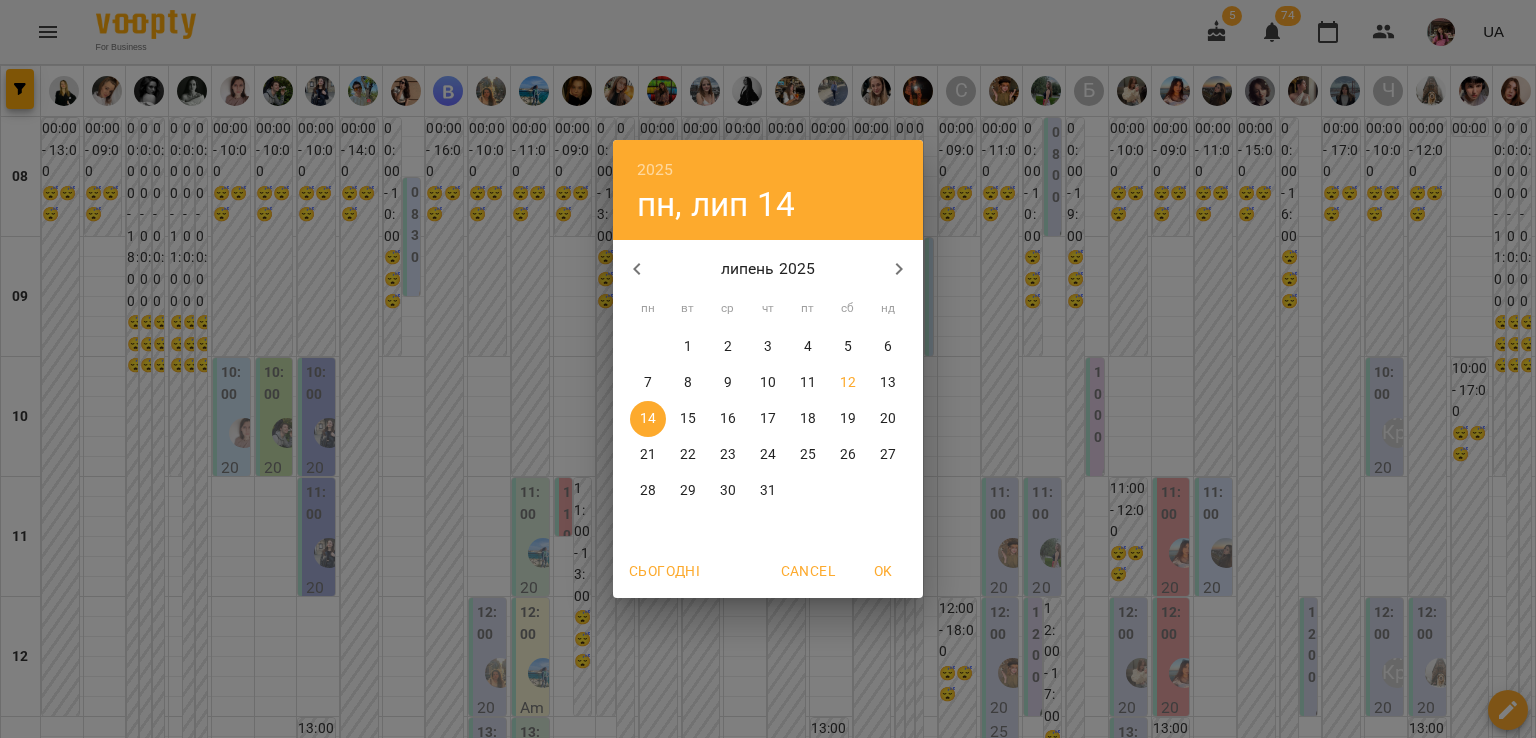 click on "21" at bounding box center [648, 455] 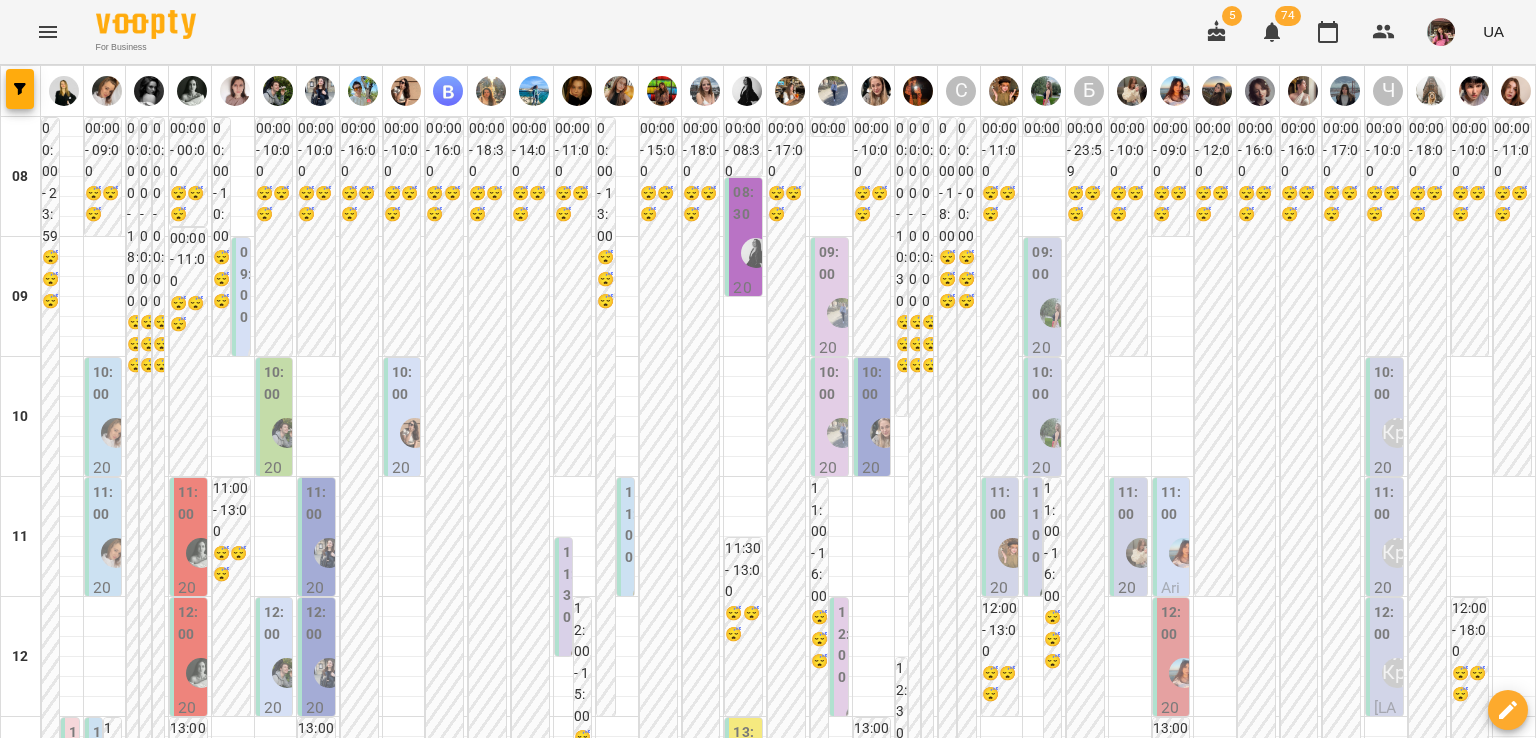 scroll, scrollTop: 1090, scrollLeft: 0, axis: vertical 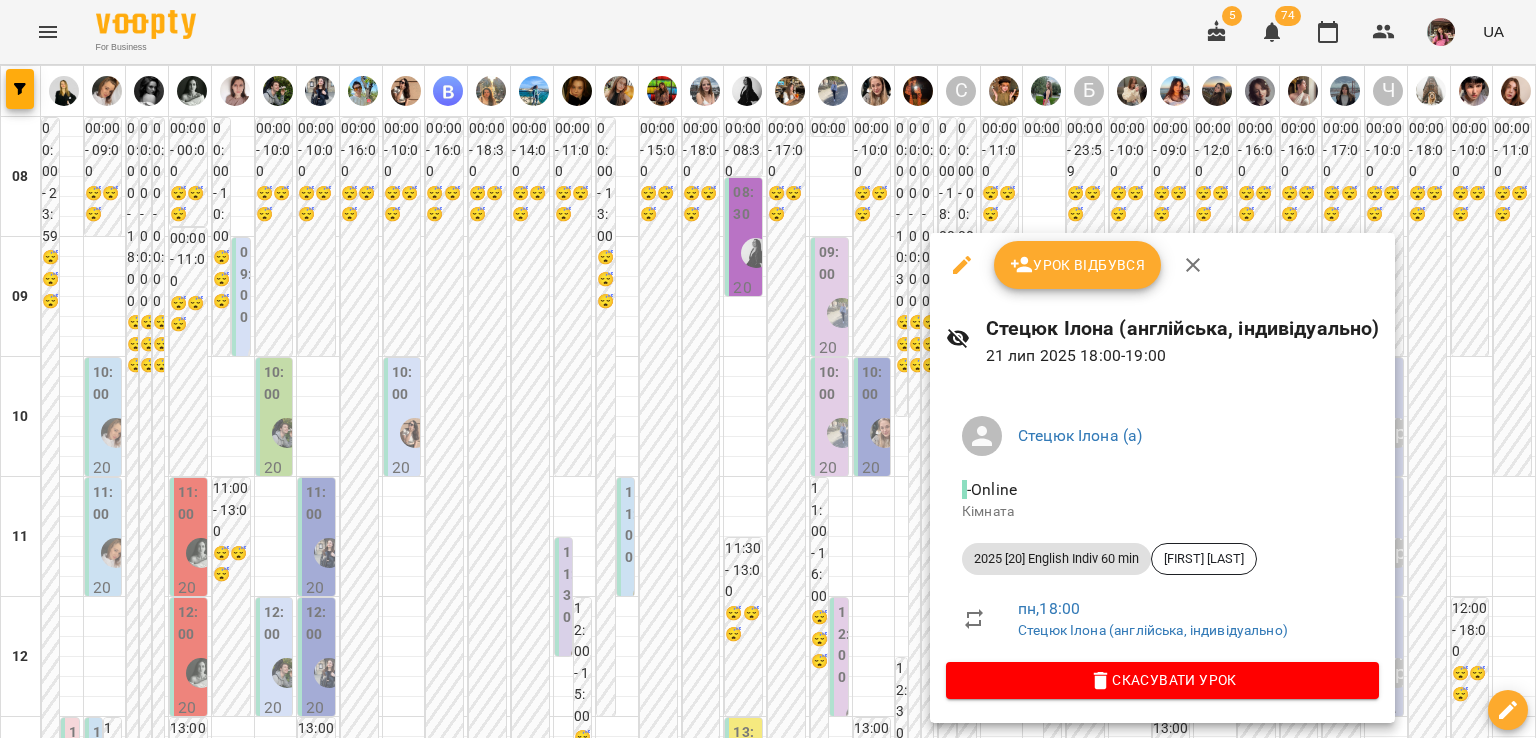 click at bounding box center [768, 369] 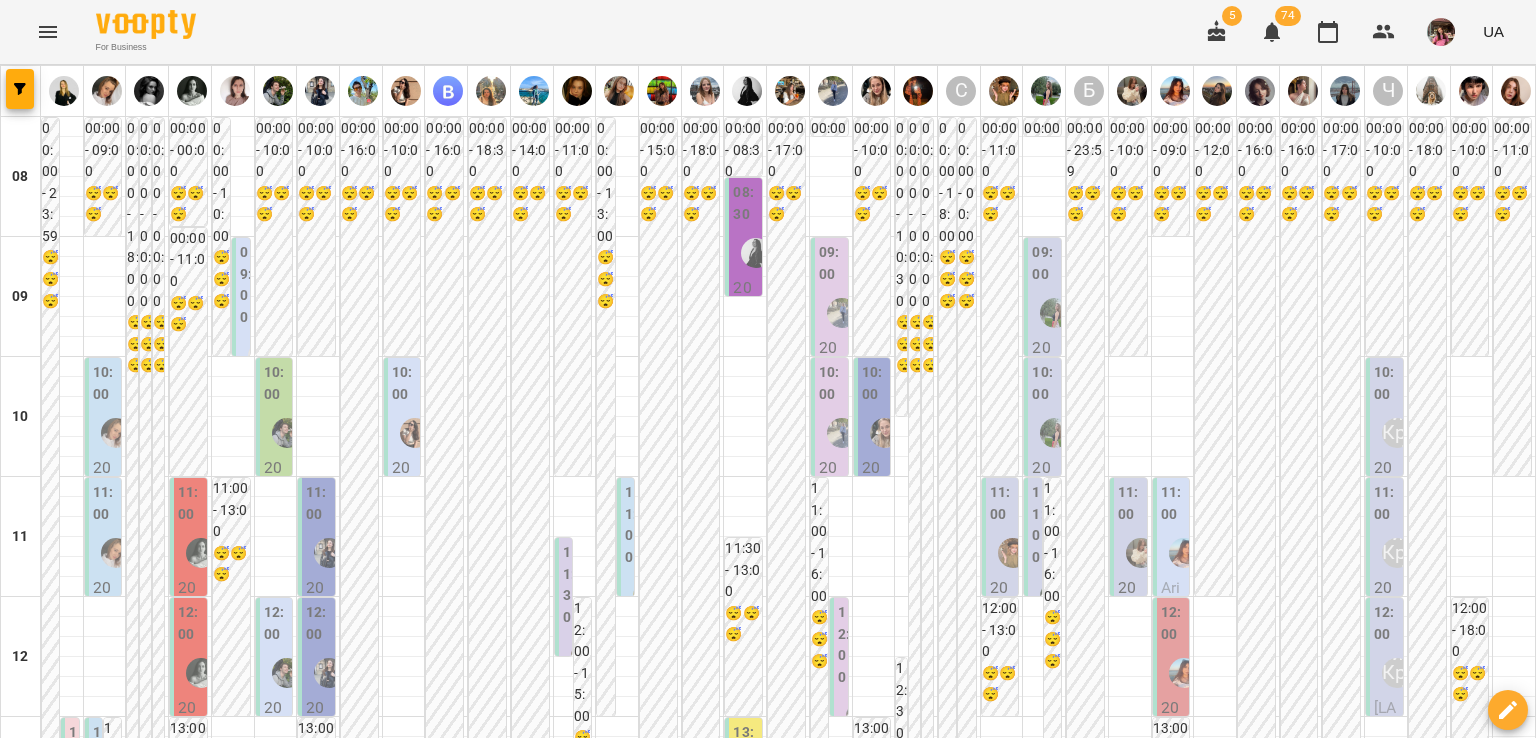 click on "**********" at bounding box center (768, 2008) 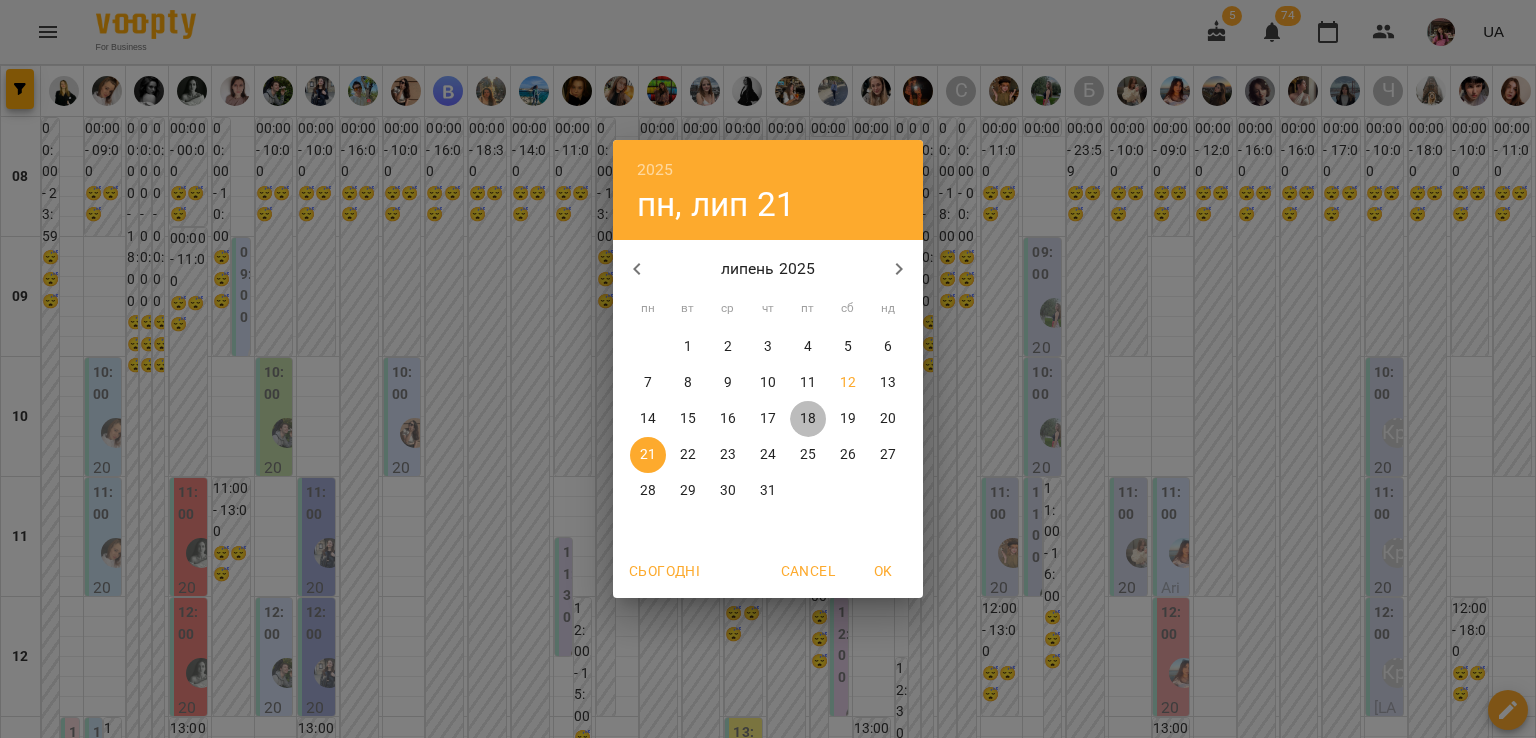 click on "18" at bounding box center (808, 419) 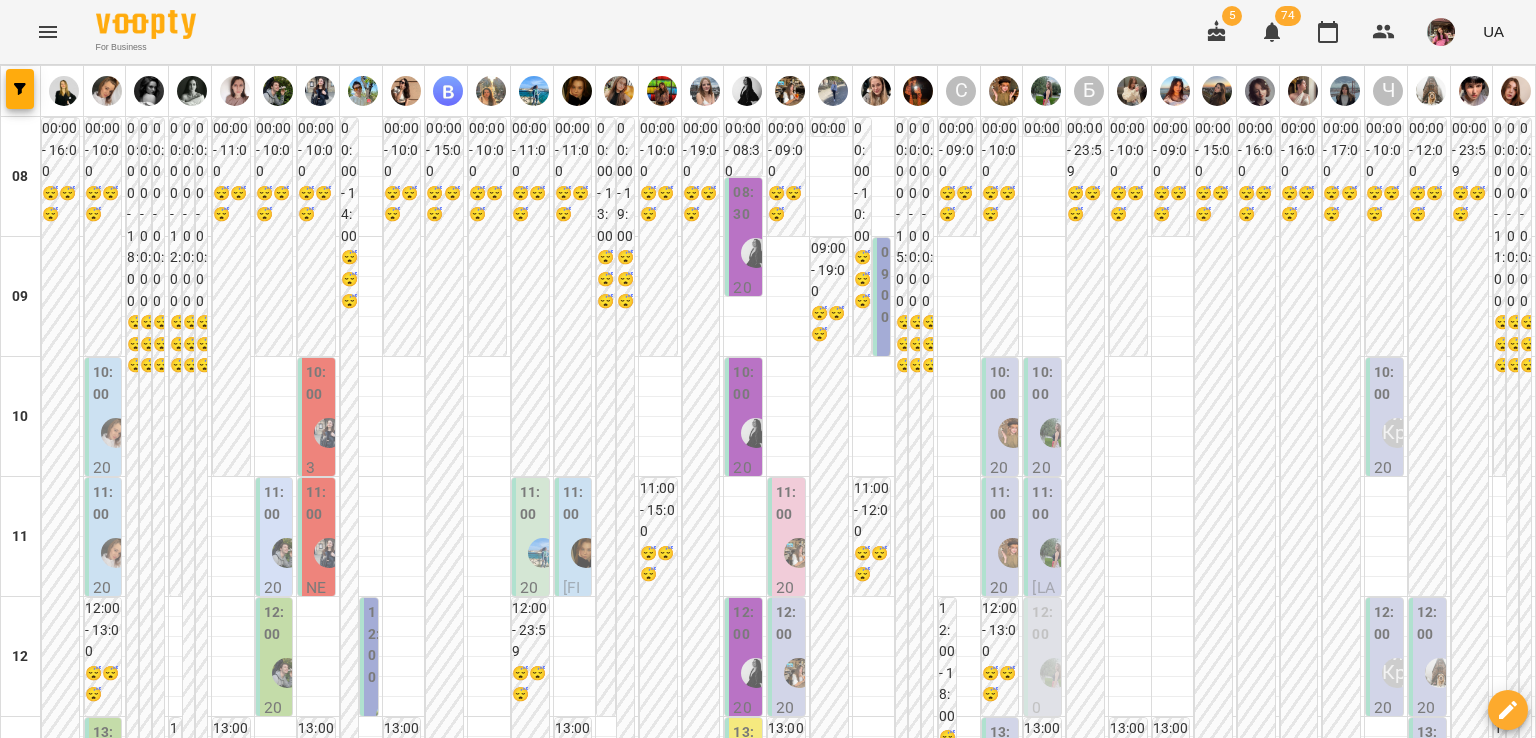 scroll, scrollTop: 1004, scrollLeft: 0, axis: vertical 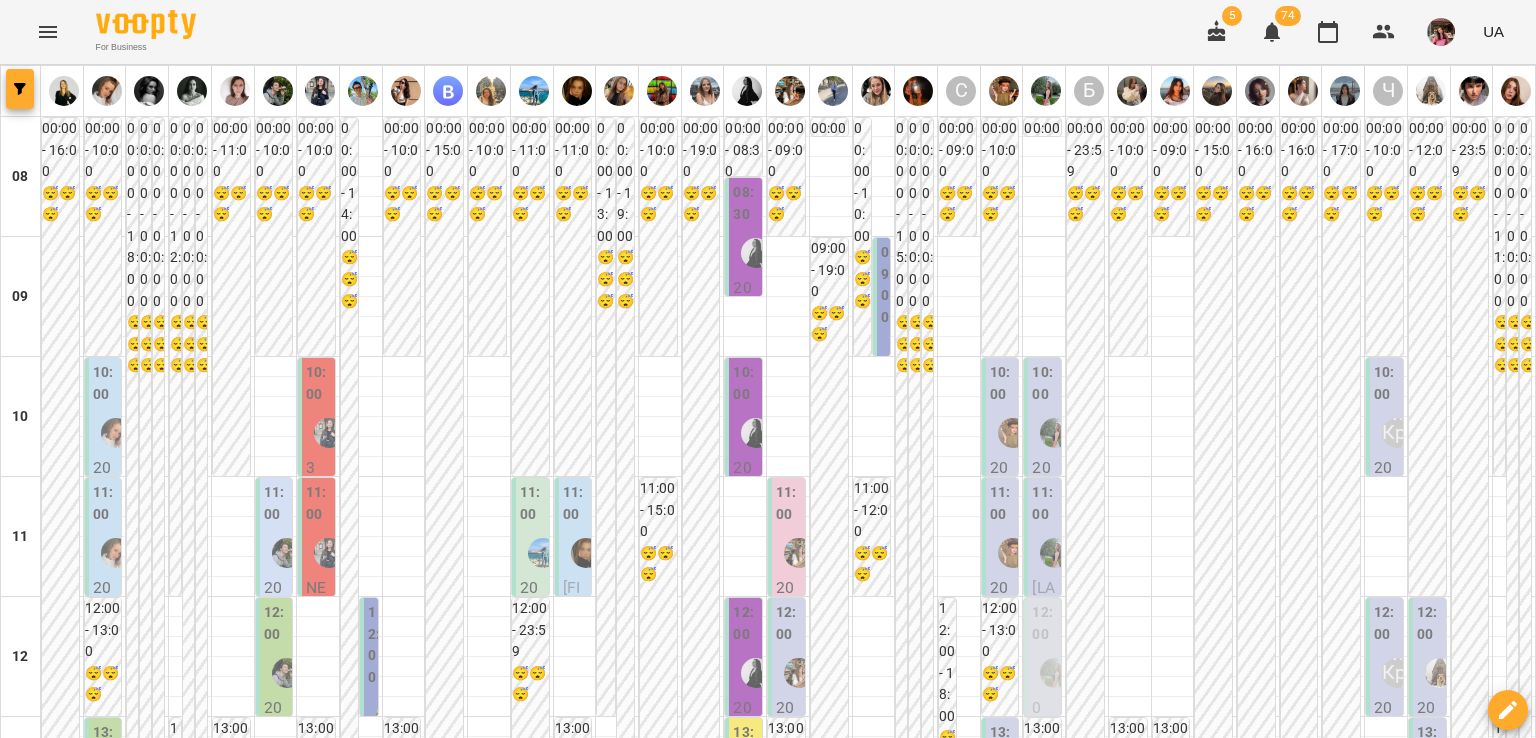 click at bounding box center (20, 89) 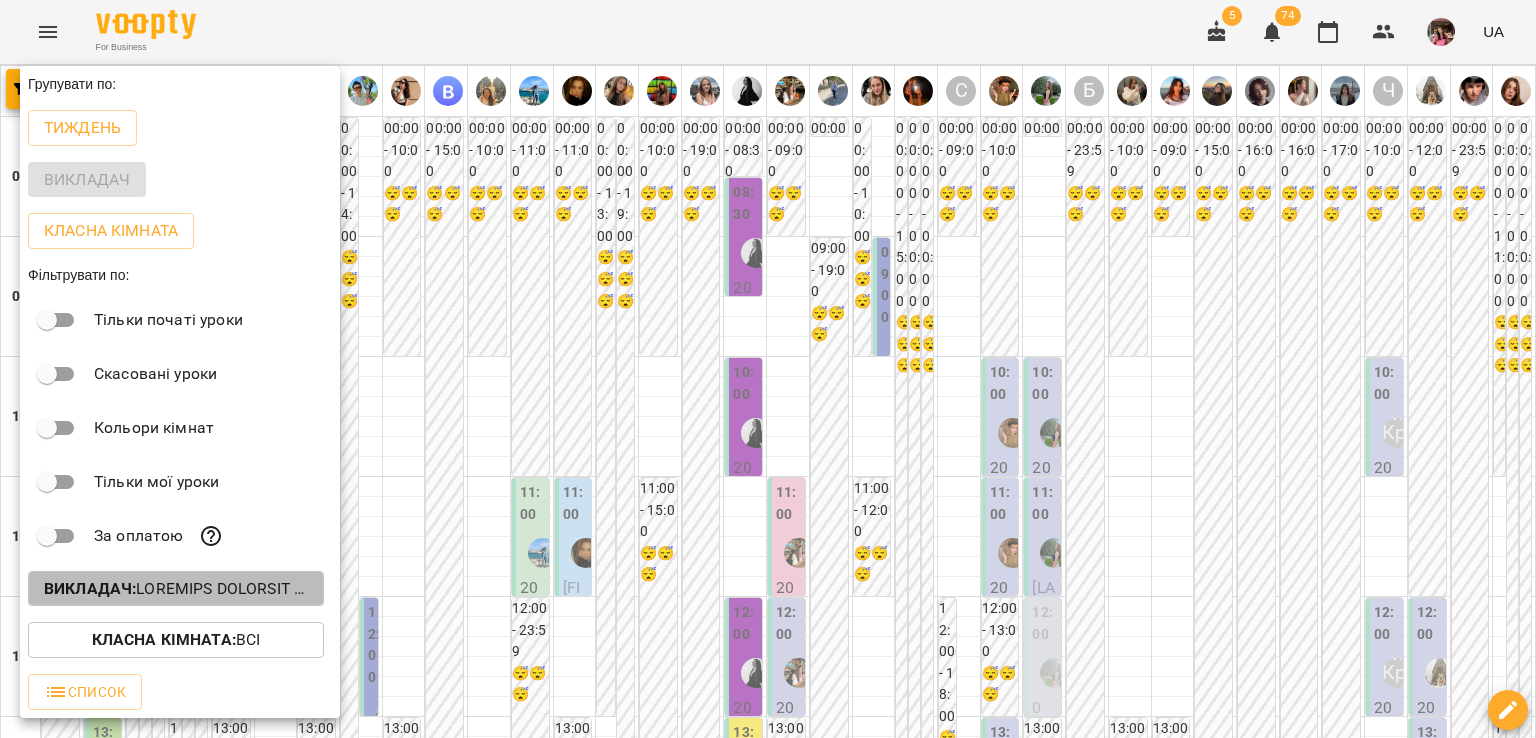 click on "Викладач :" at bounding box center [176, 589] 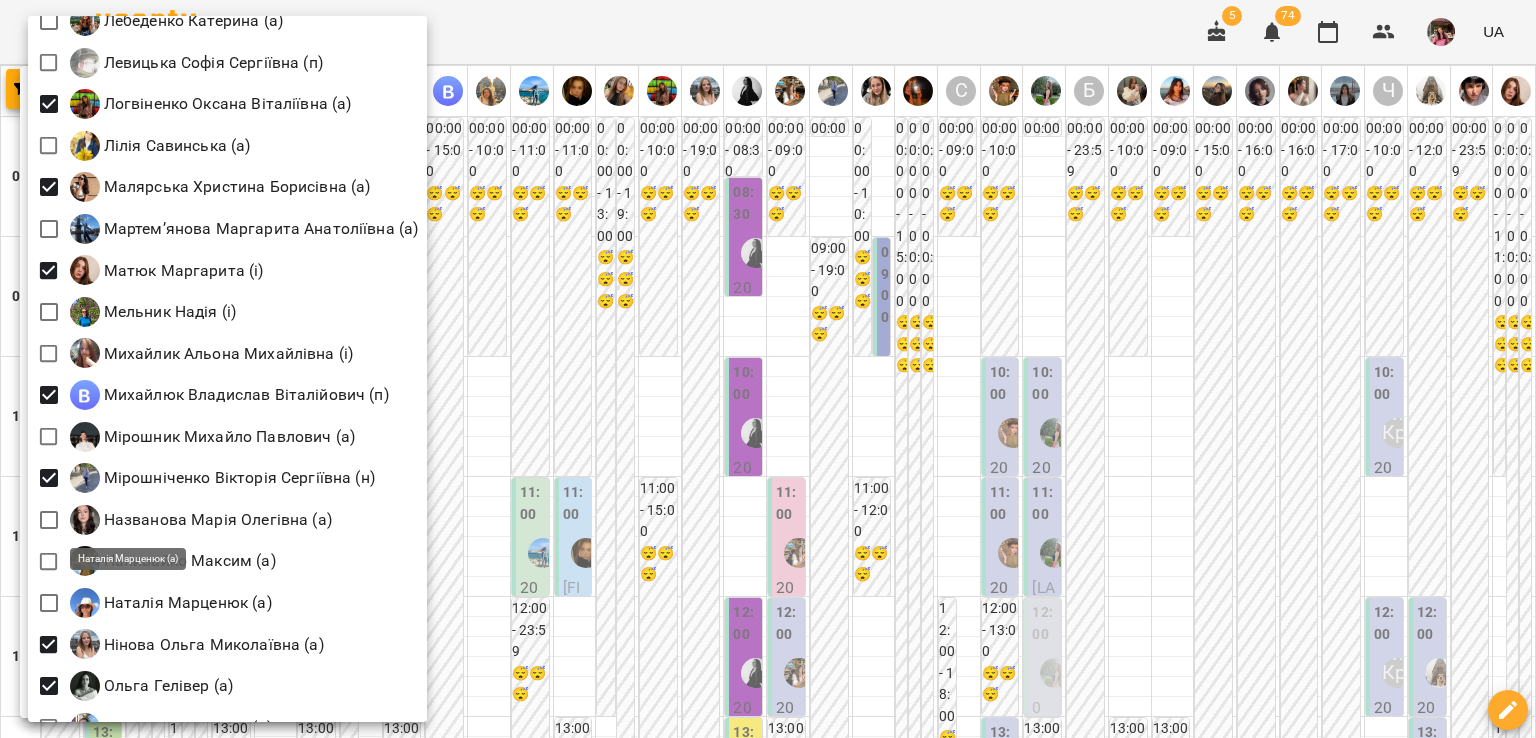 scroll, scrollTop: 1800, scrollLeft: 0, axis: vertical 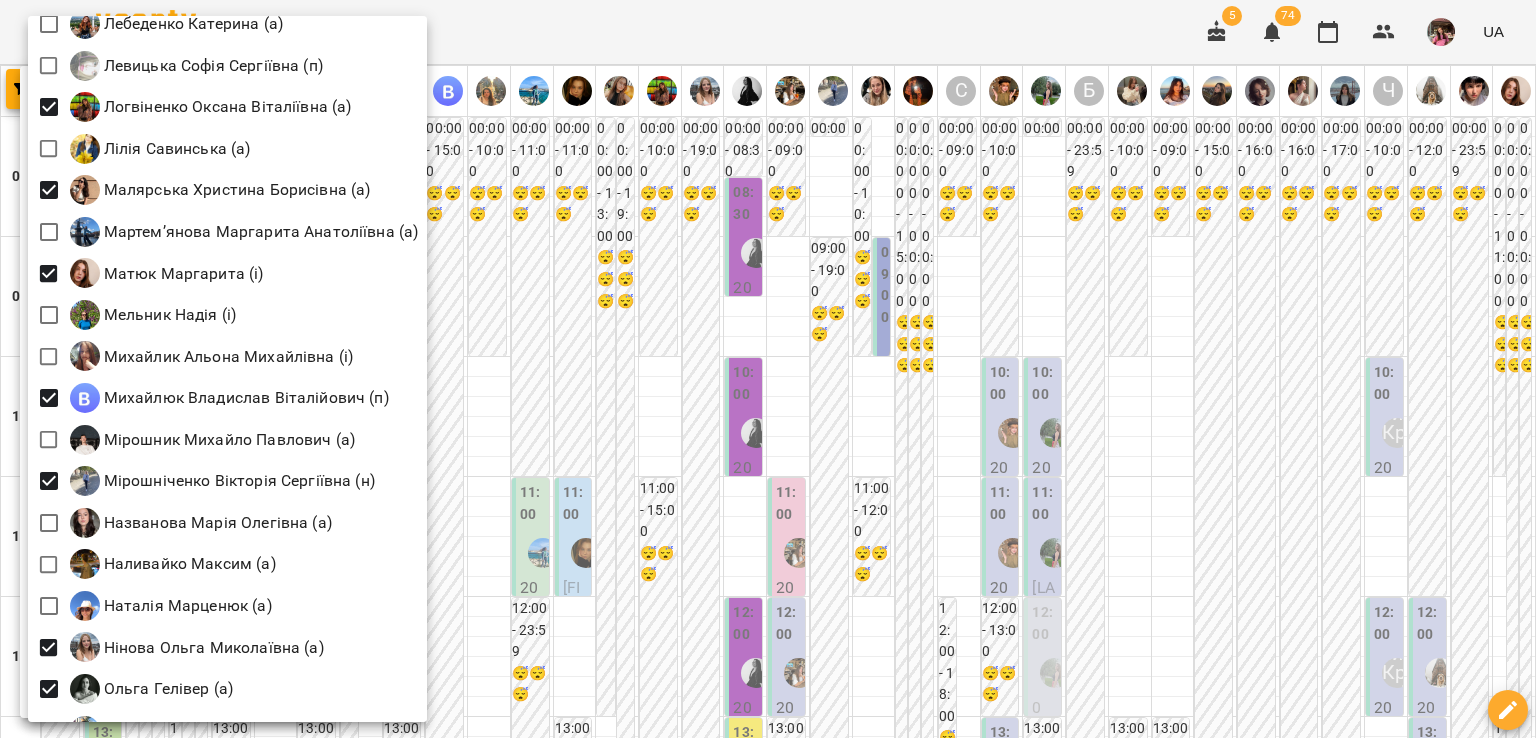 click at bounding box center (768, 369) 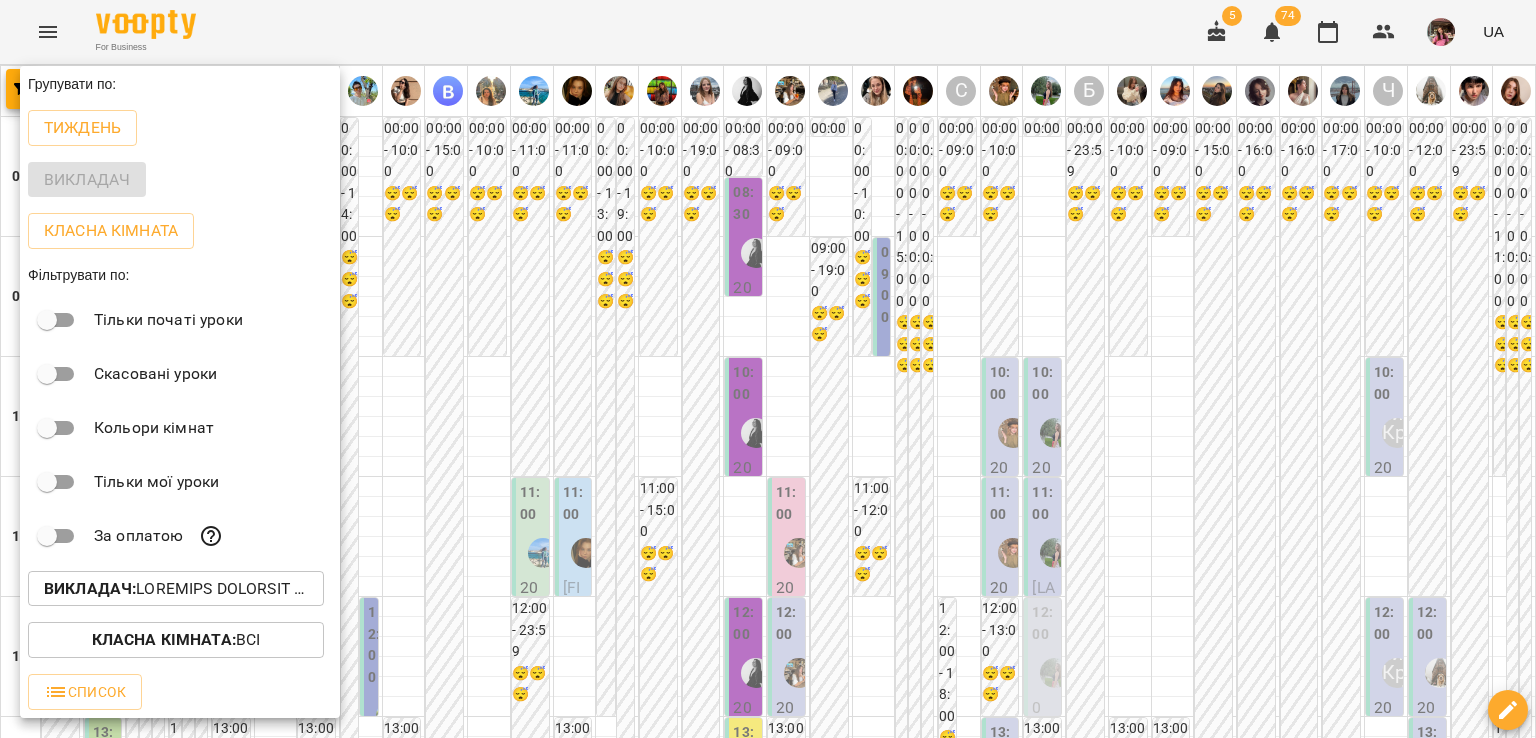 click at bounding box center (768, 369) 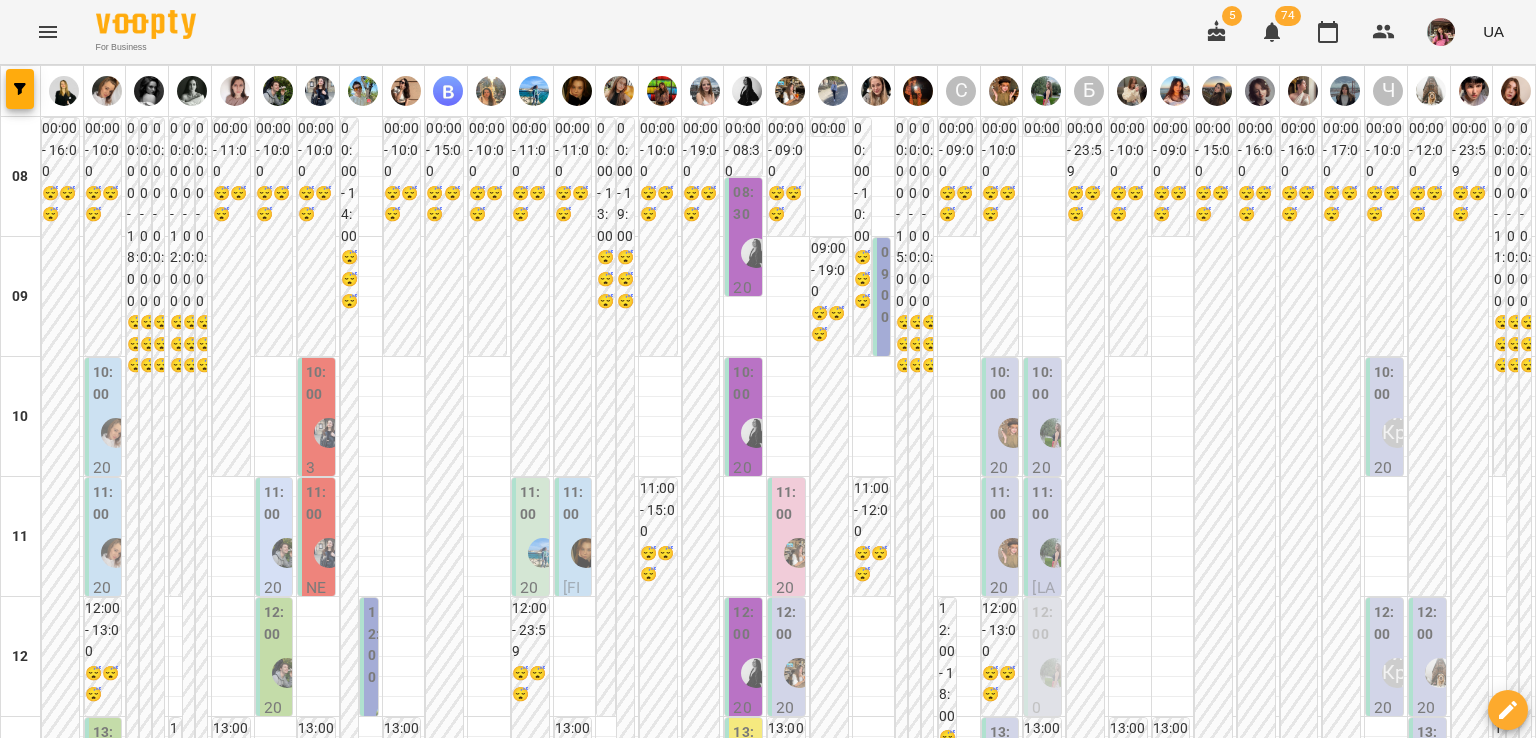 click on "ср" at bounding box center [463, 1943] 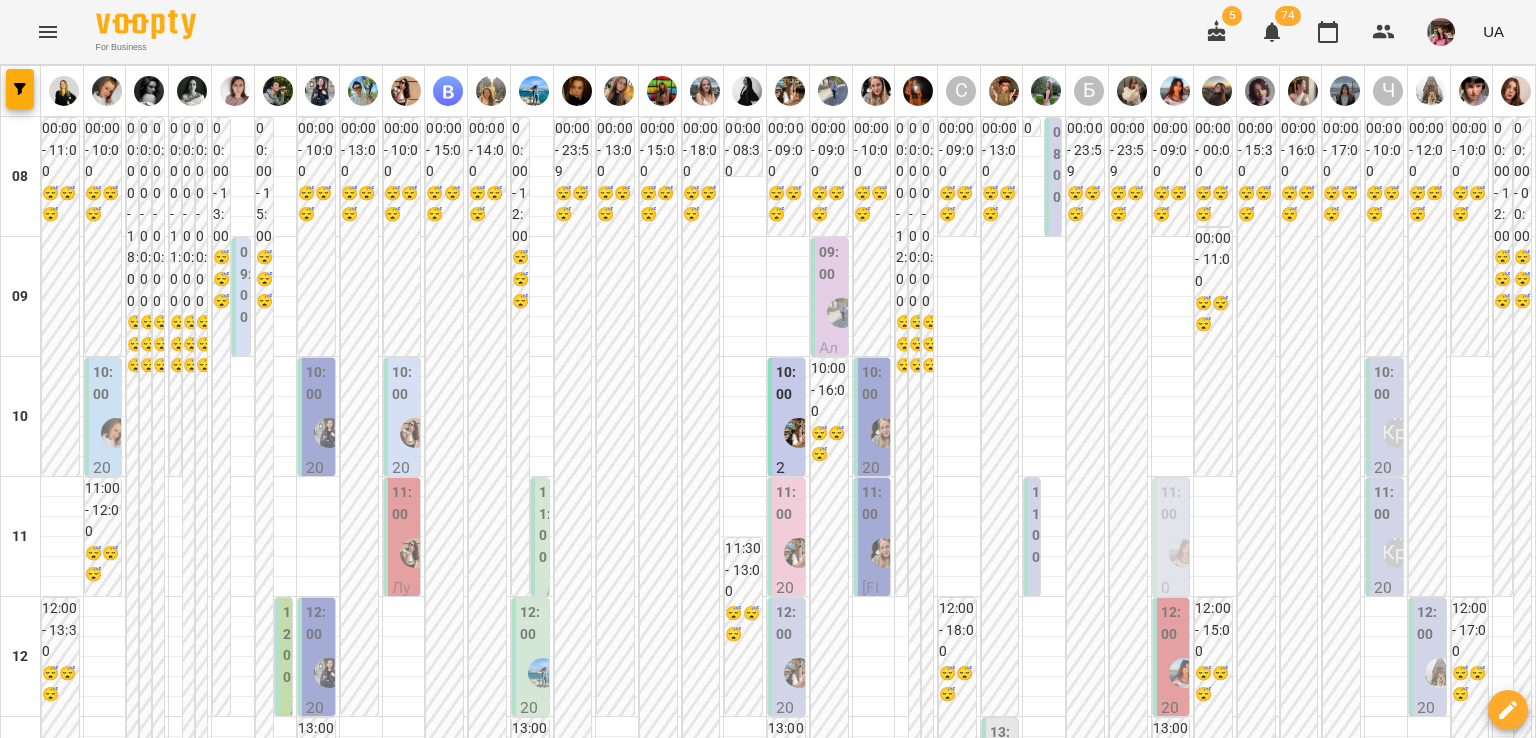 scroll, scrollTop: 860, scrollLeft: 0, axis: vertical 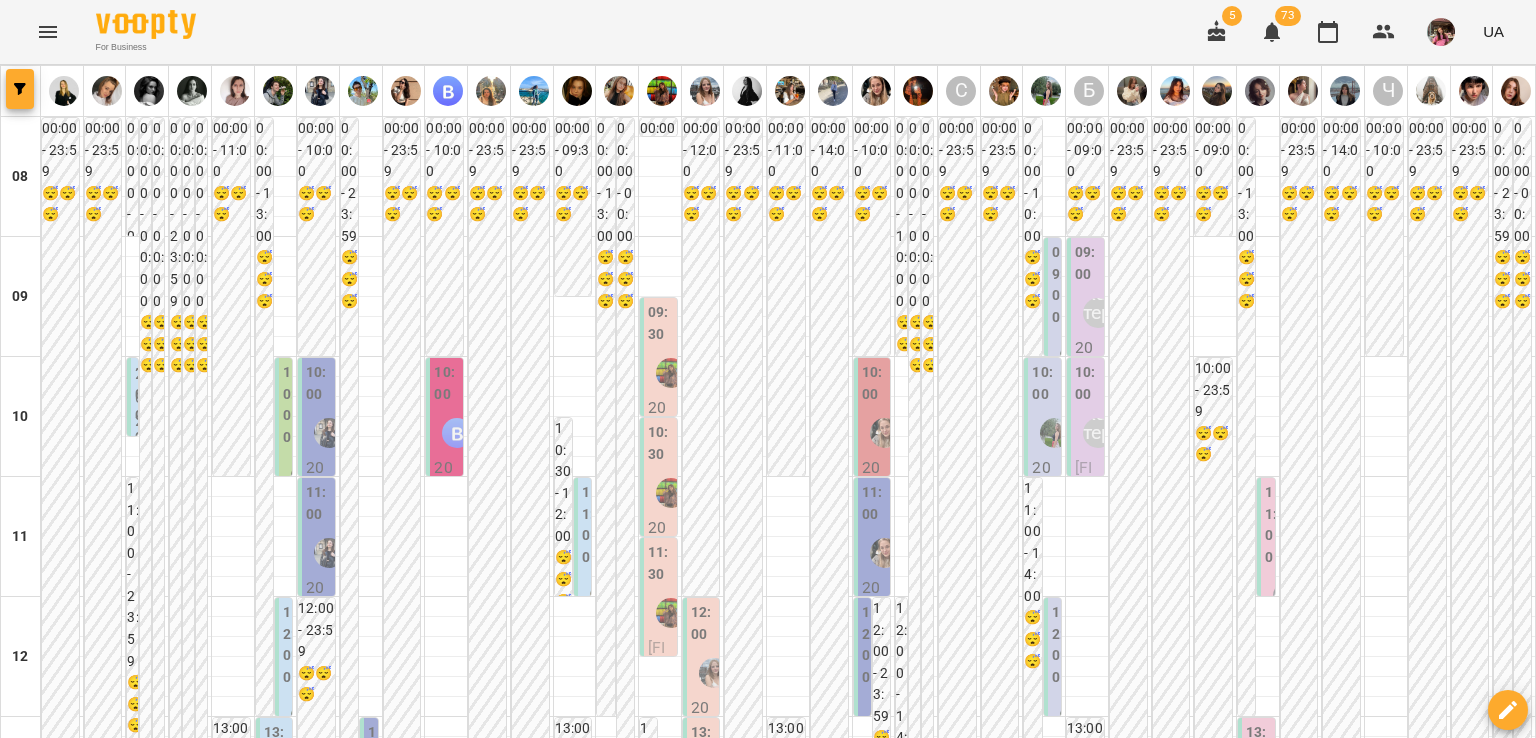 click at bounding box center (20, 89) 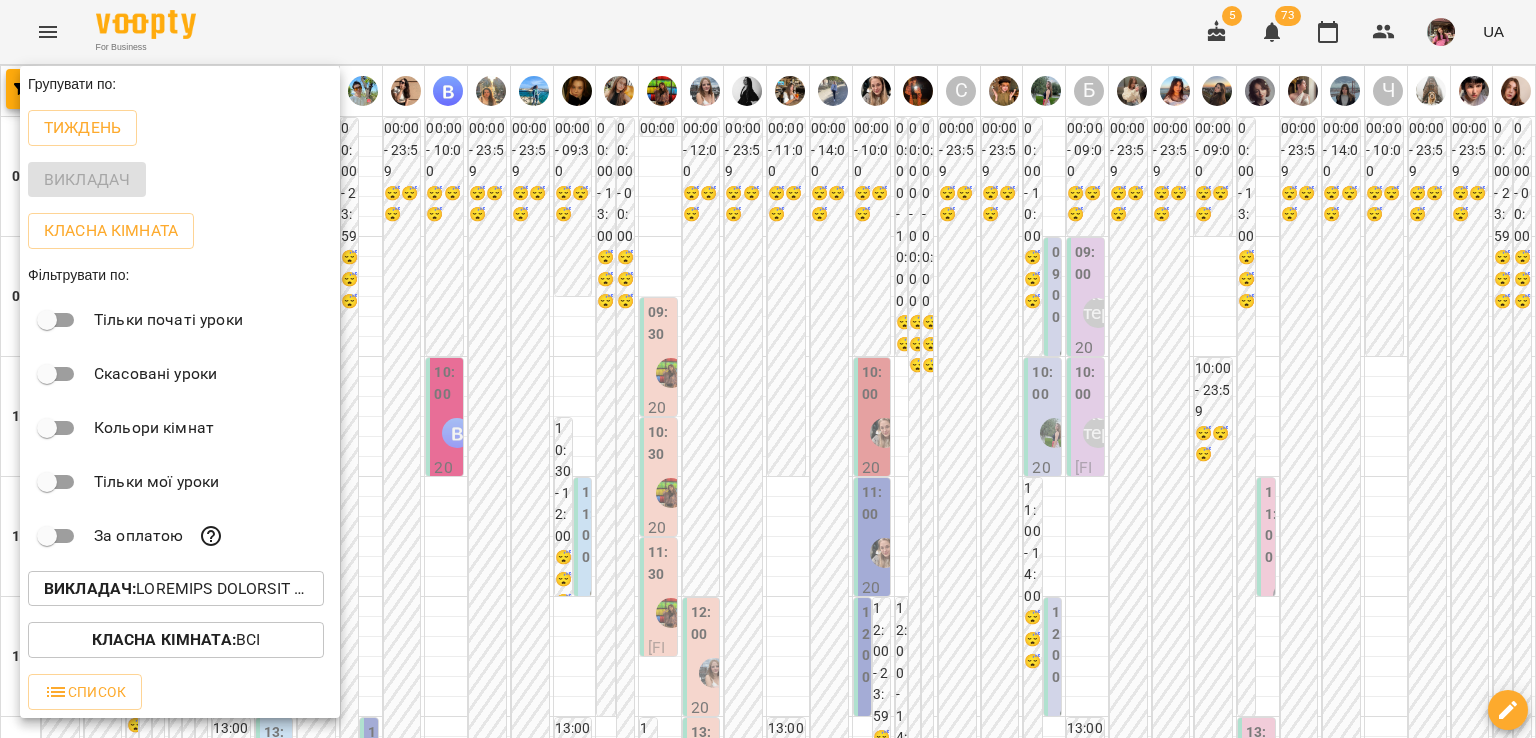 click on "Викладач :" at bounding box center (180, 589) 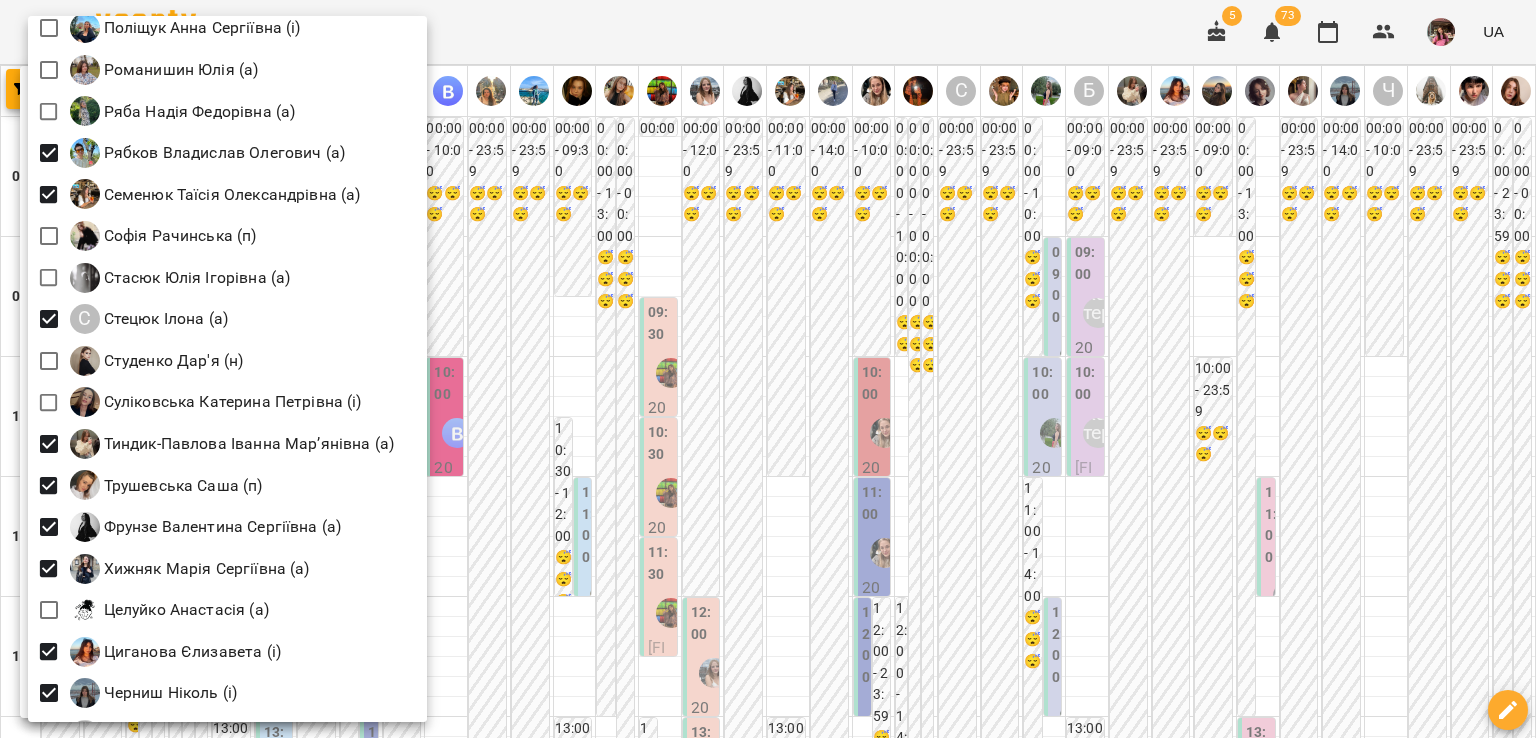 scroll, scrollTop: 2831, scrollLeft: 0, axis: vertical 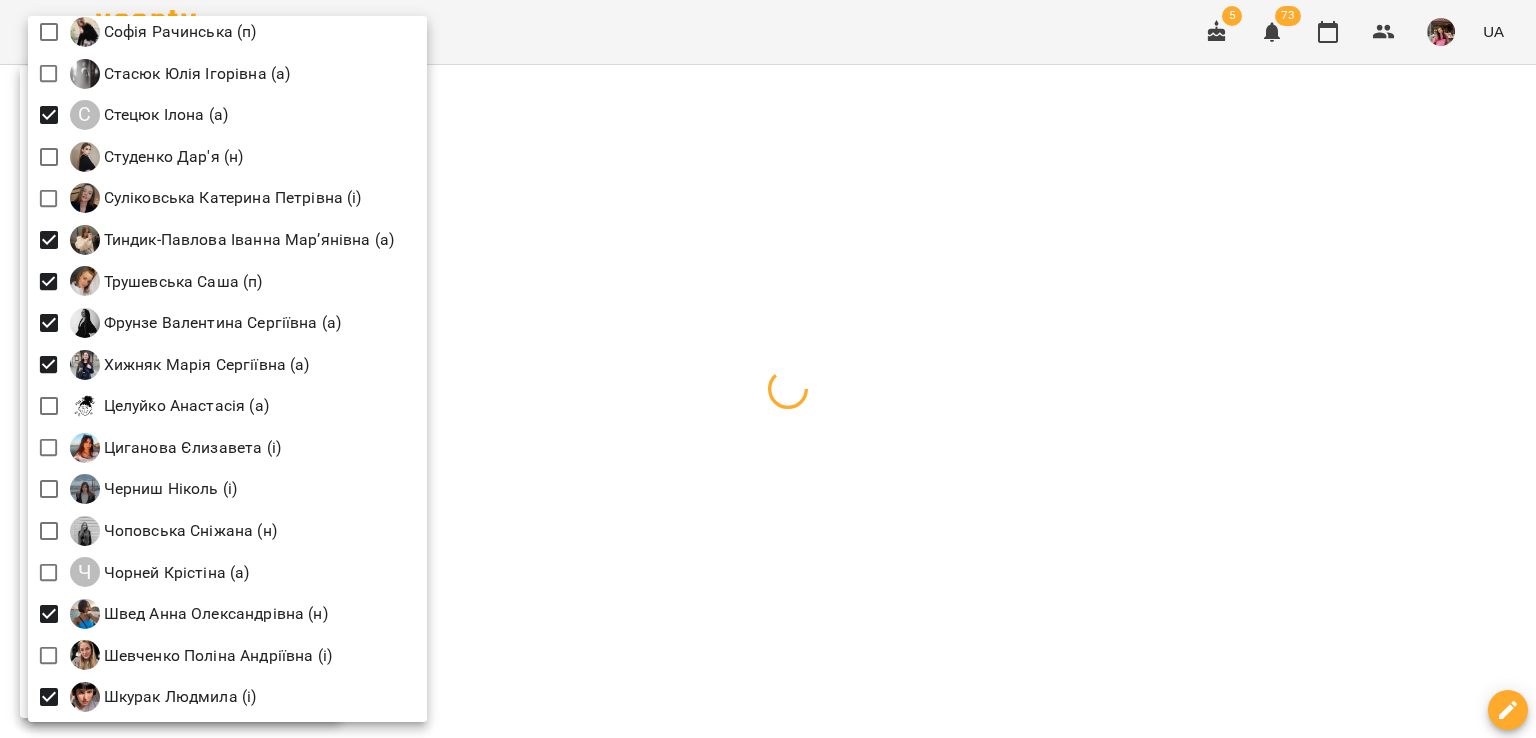 click at bounding box center (768, 369) 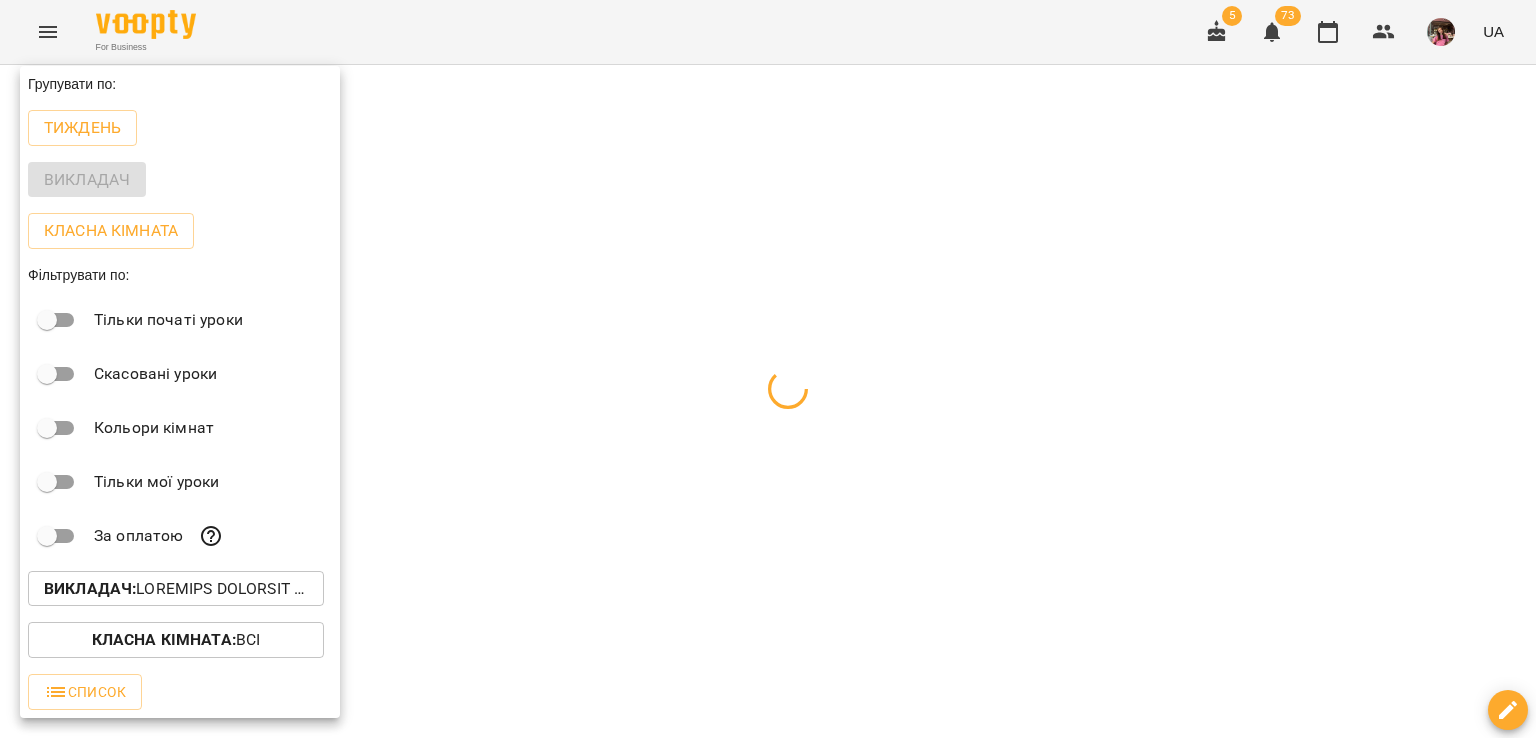 click at bounding box center (768, 369) 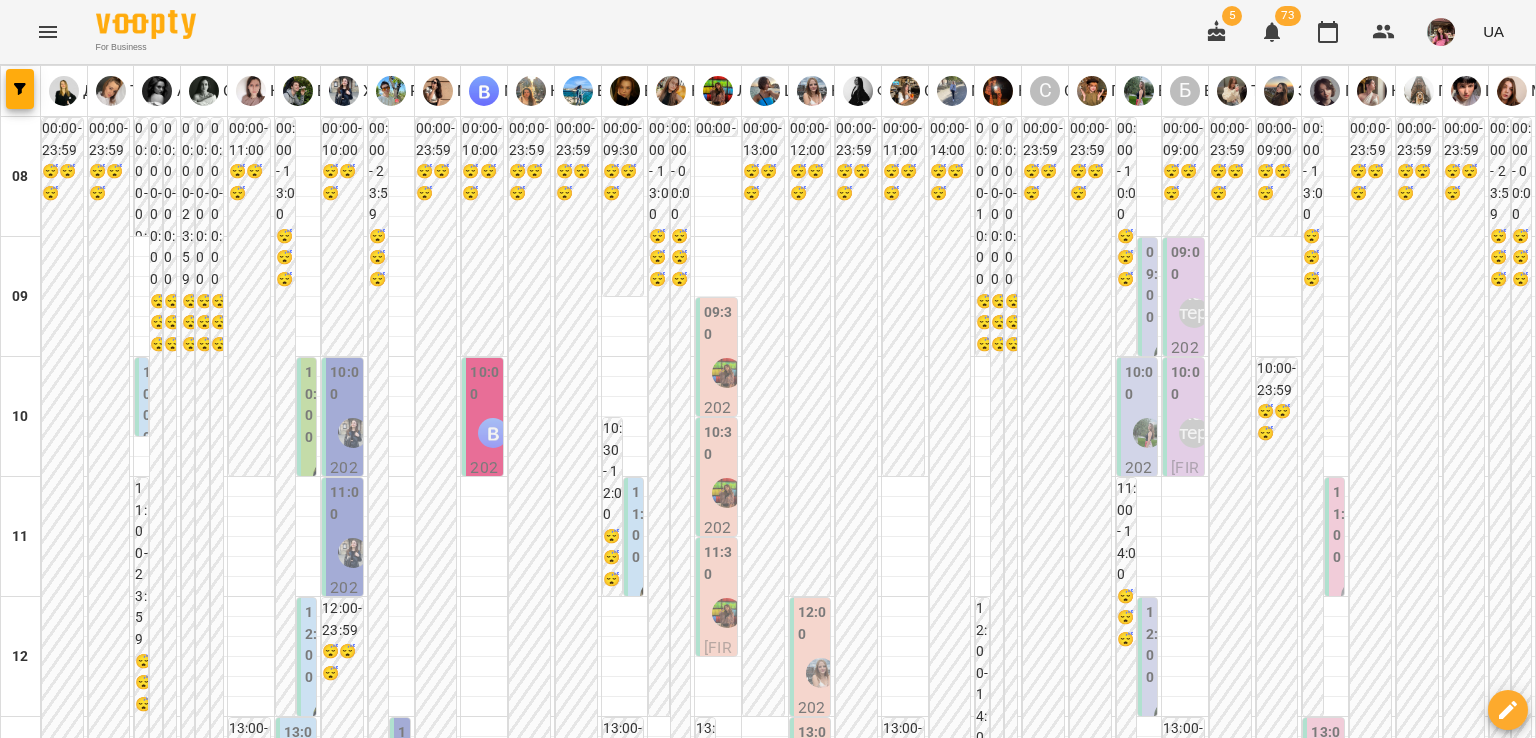click on "16 лип" at bounding box center (463, 1962) 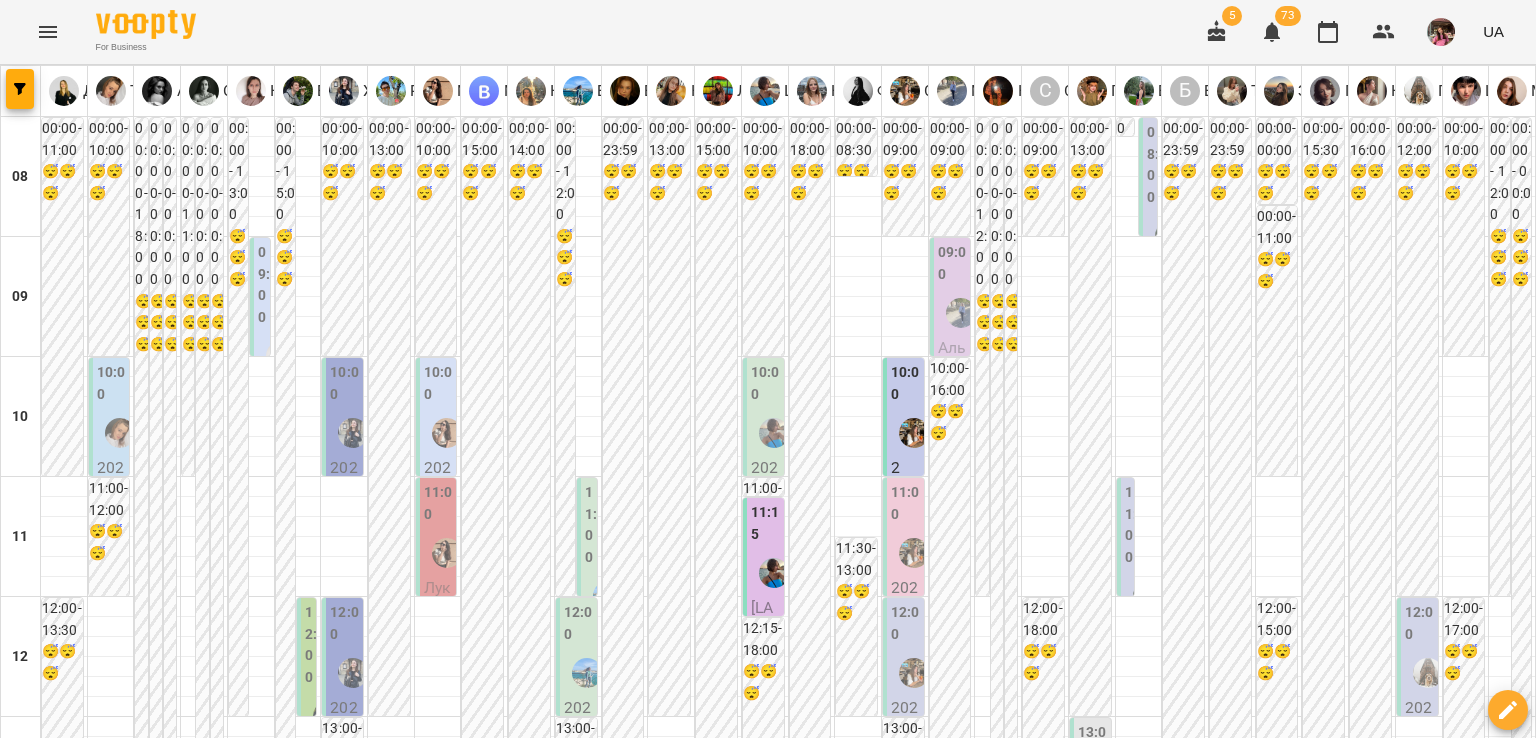 scroll, scrollTop: 1312, scrollLeft: 0, axis: vertical 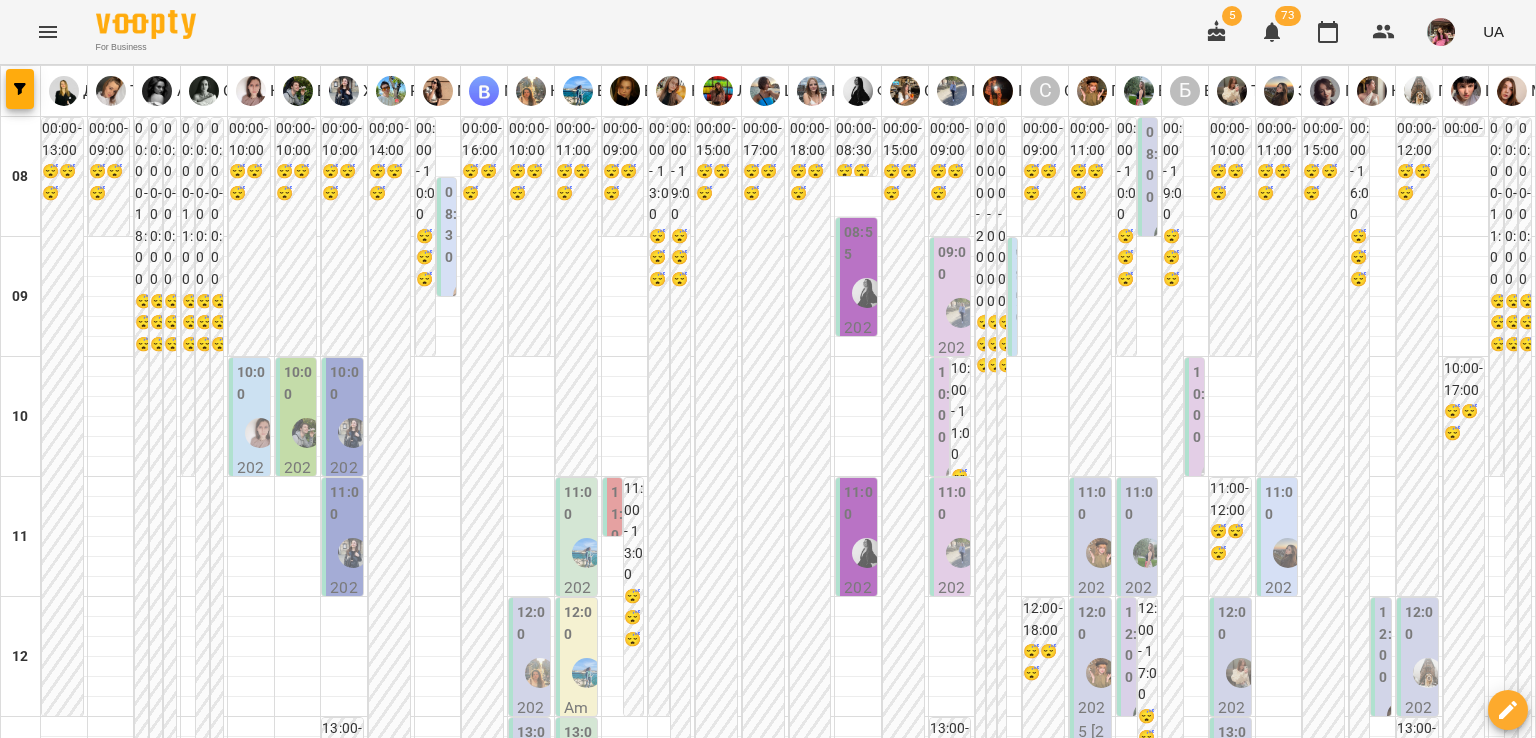 click on "вт 15 лип" at bounding box center [251, 1949] 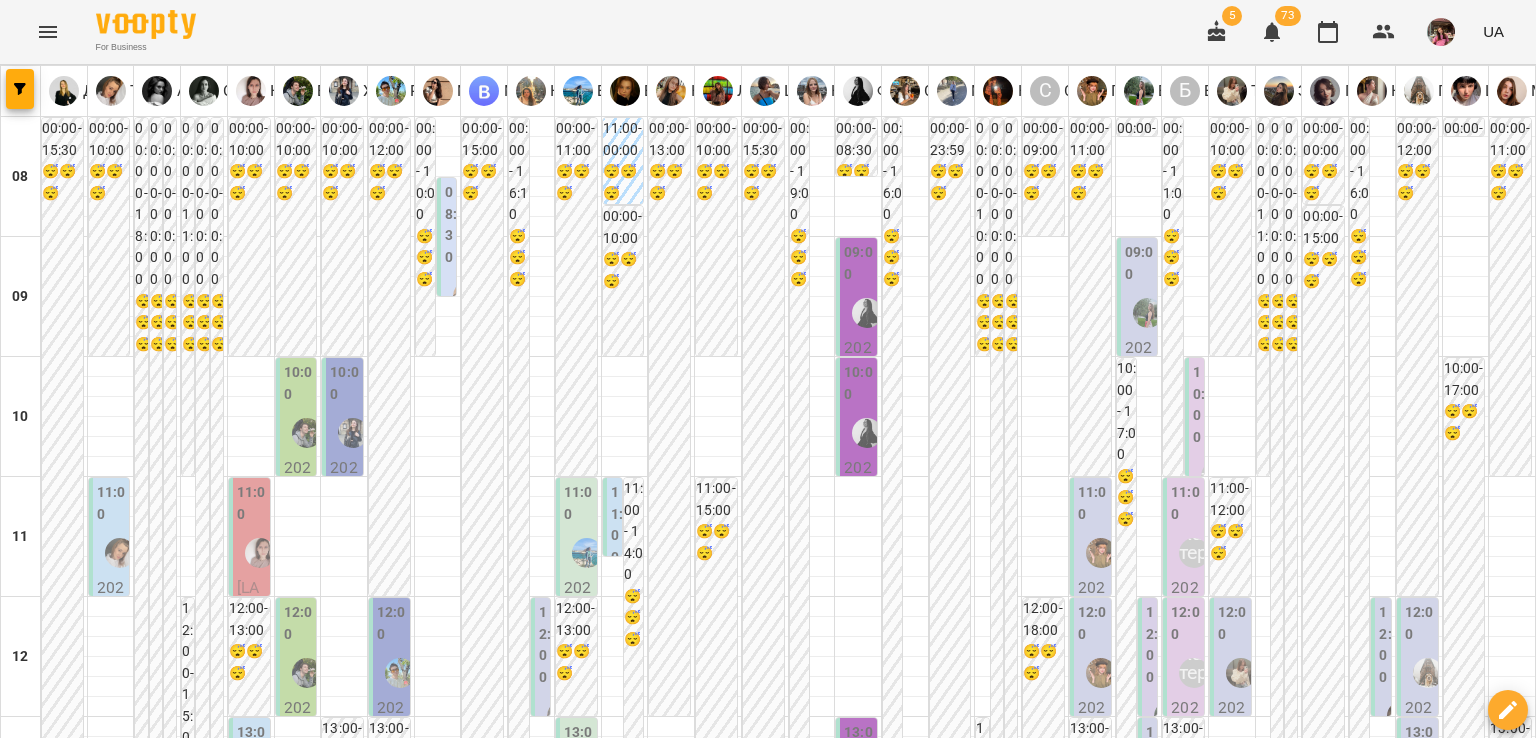 scroll, scrollTop: 1024, scrollLeft: 0, axis: vertical 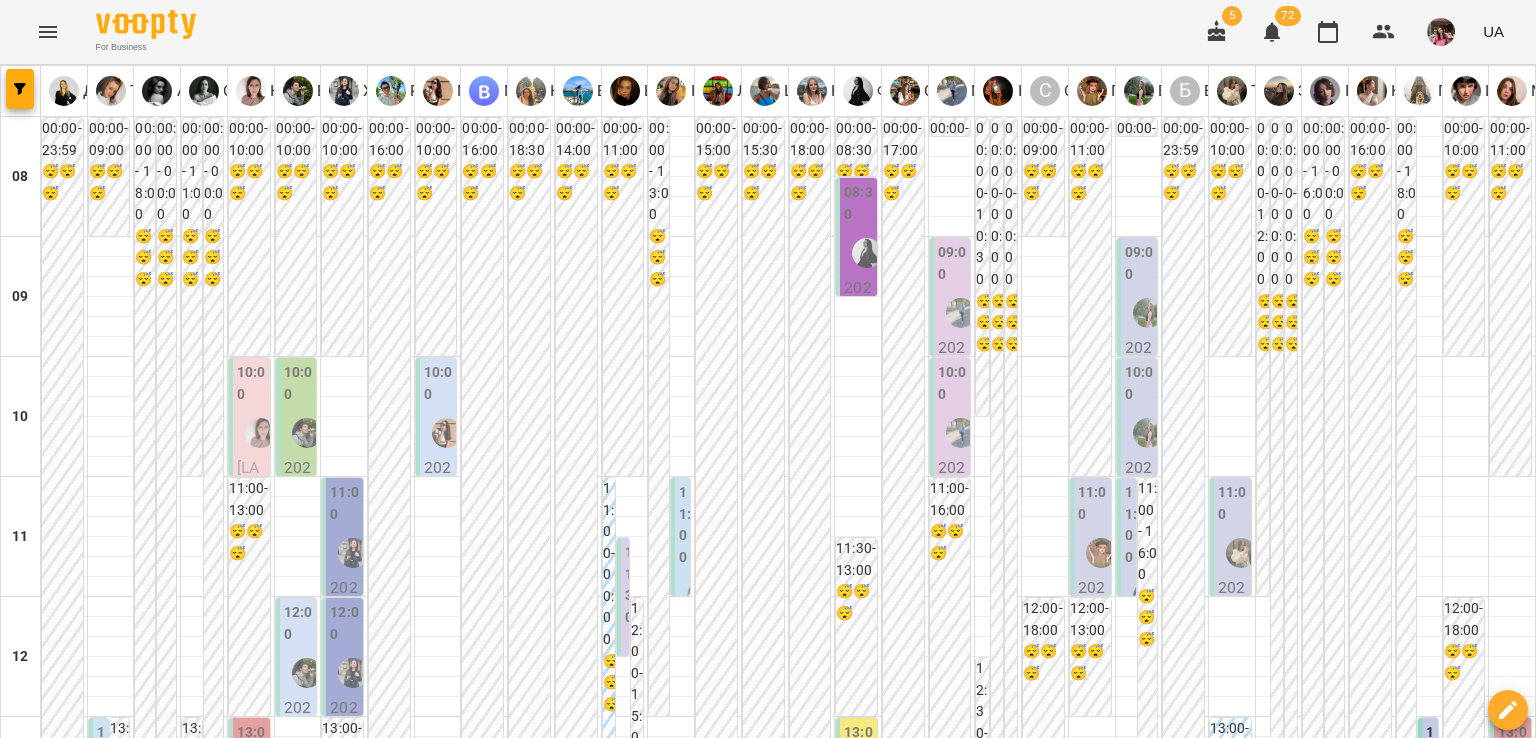 click on "вт" at bounding box center (433, 1943) 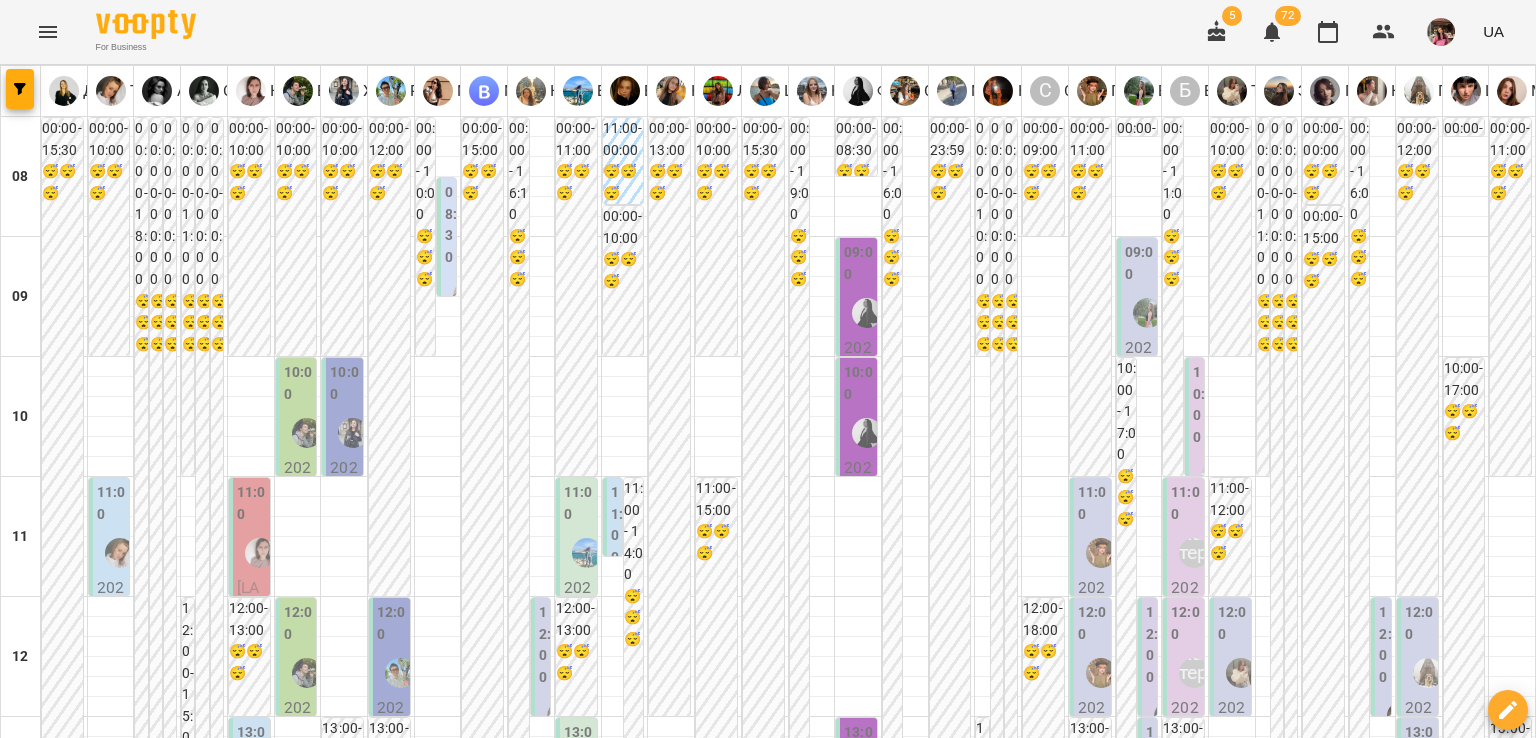 scroll, scrollTop: 0, scrollLeft: 0, axis: both 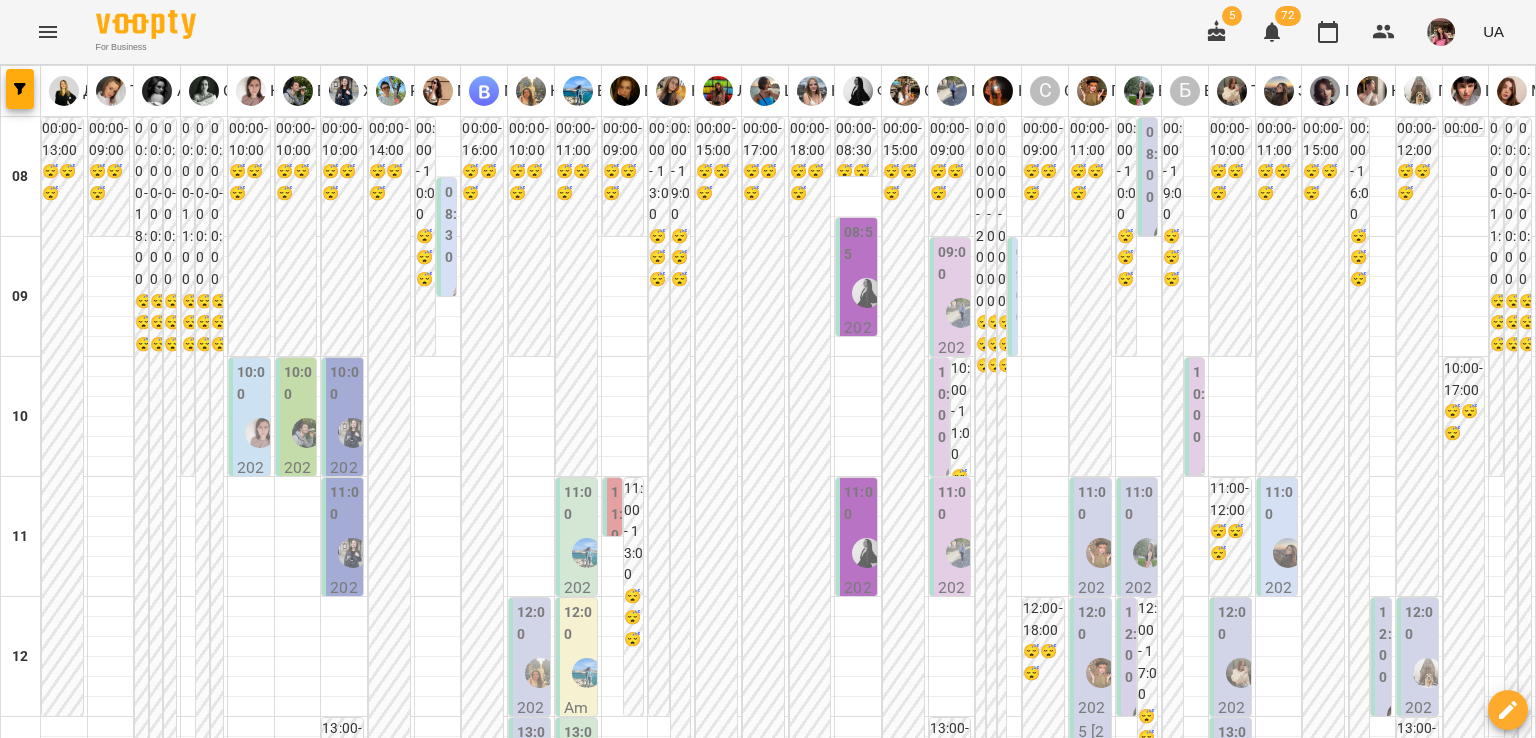 click on "18 лип" at bounding box center [1071, 1962] 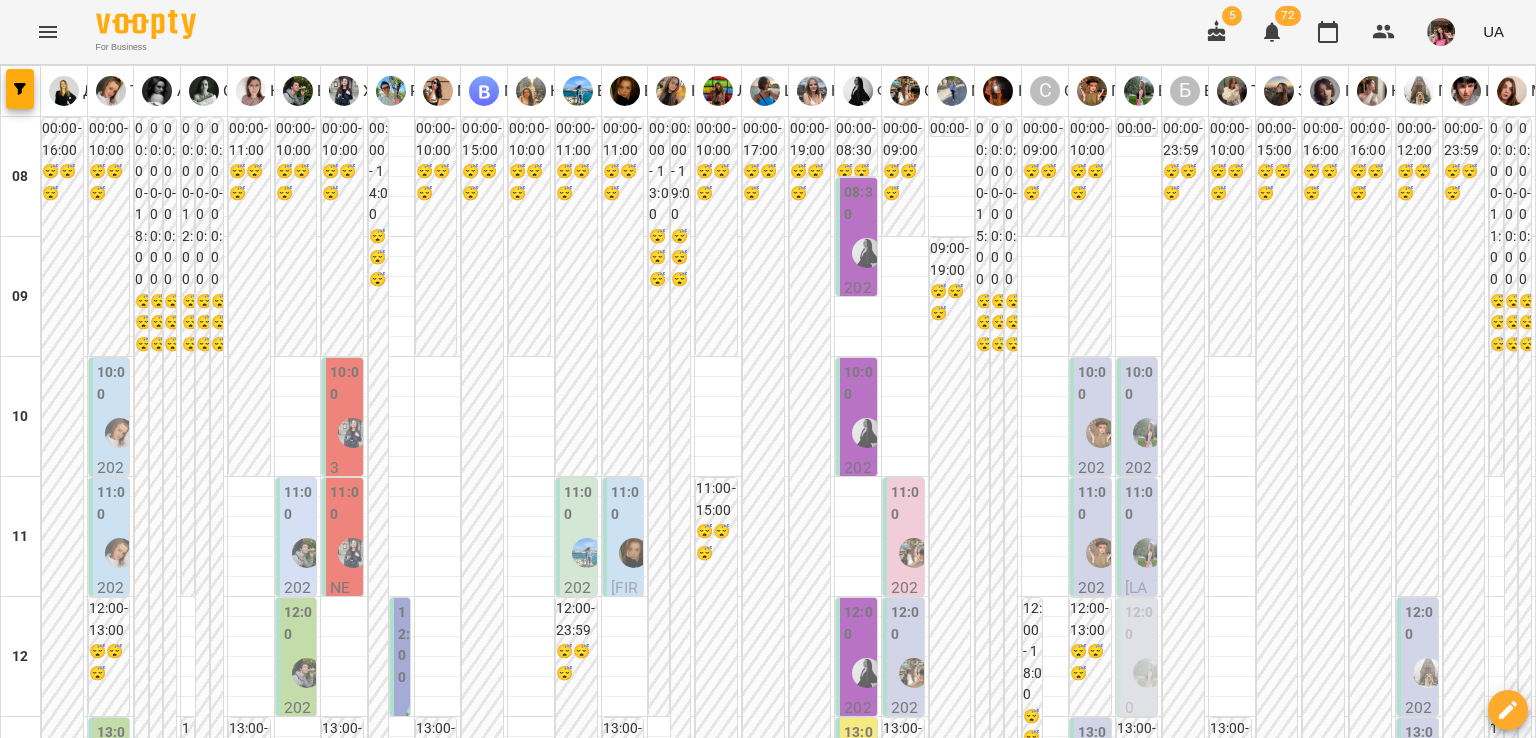 scroll, scrollTop: 0, scrollLeft: 0, axis: both 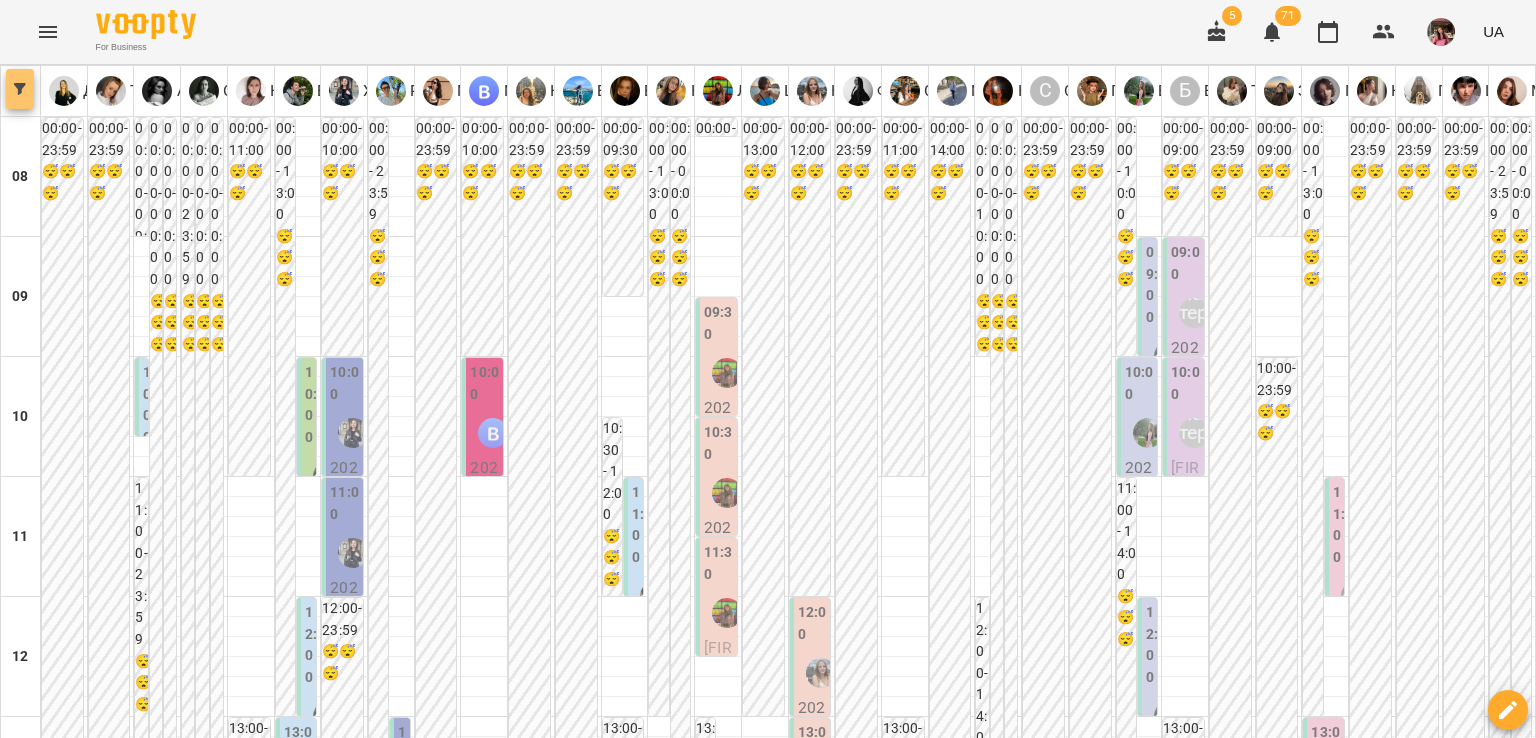 click 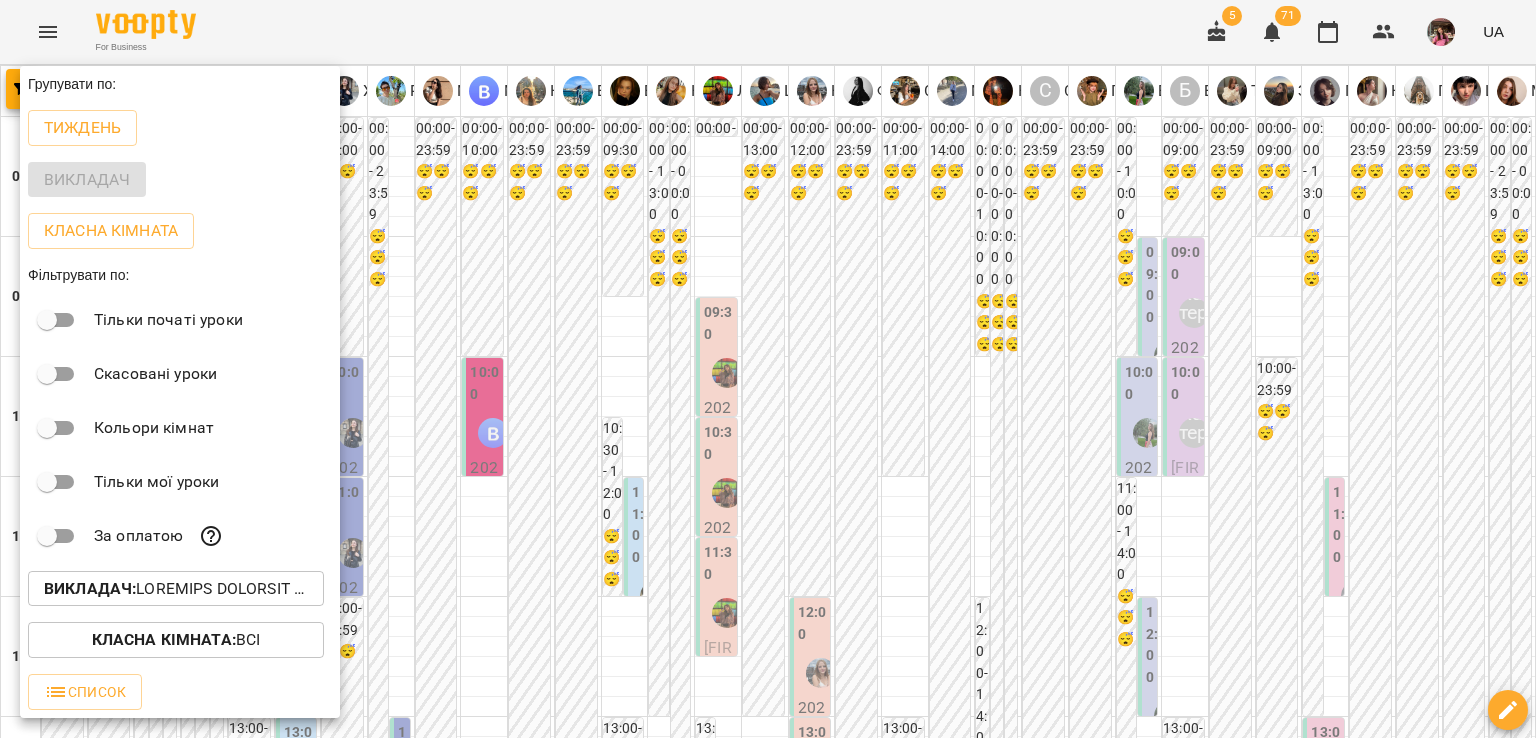 click on "Викладач :" at bounding box center (176, 589) 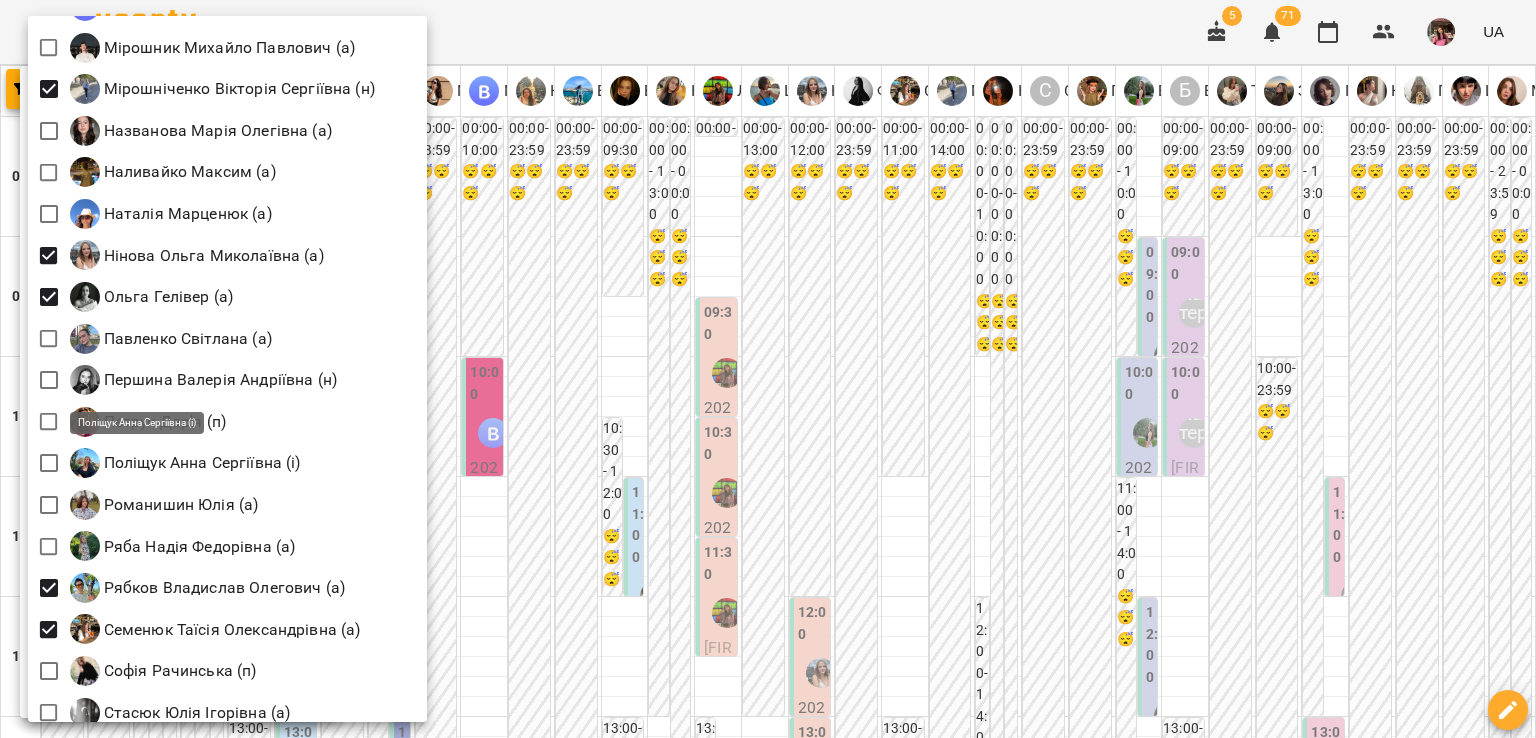 scroll, scrollTop: 2200, scrollLeft: 0, axis: vertical 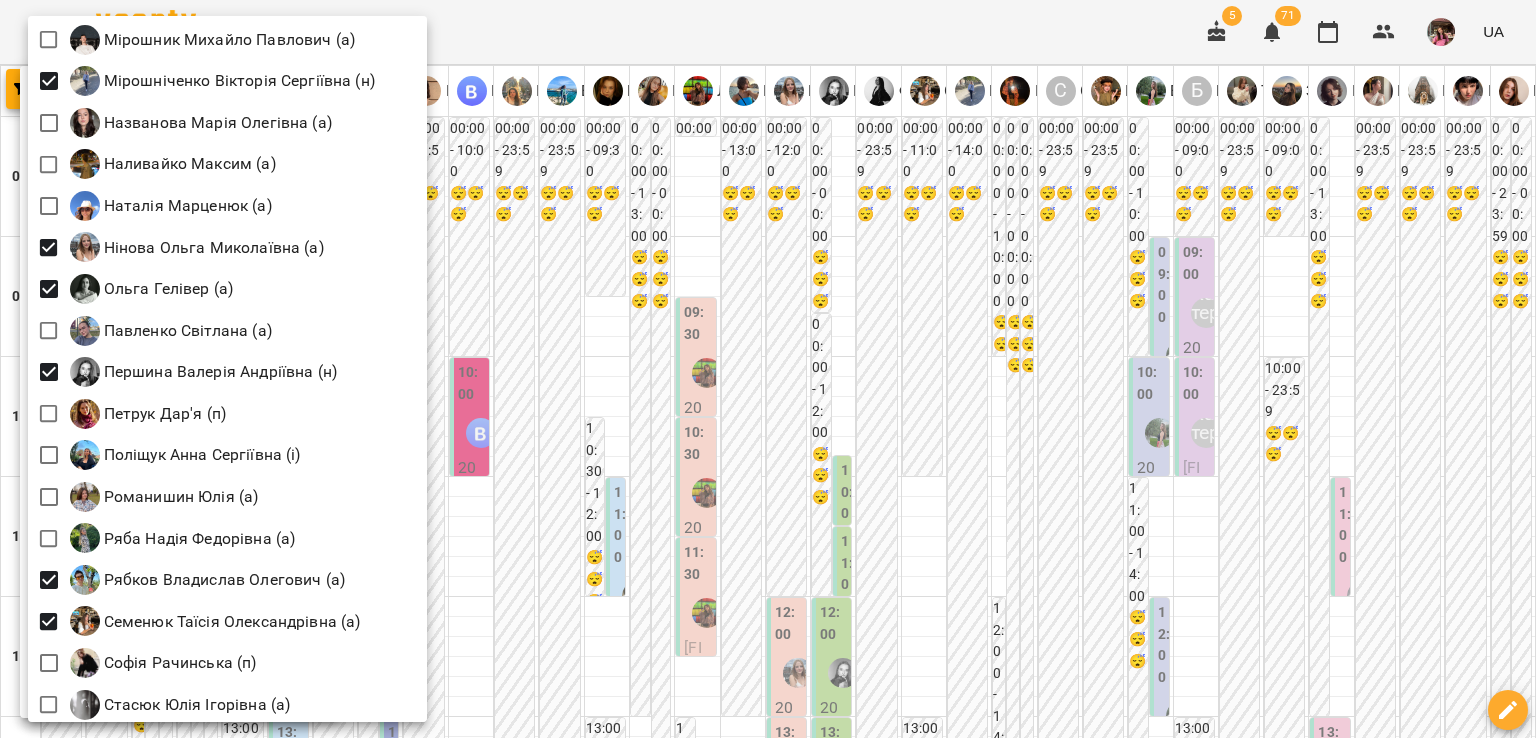click at bounding box center [768, 369] 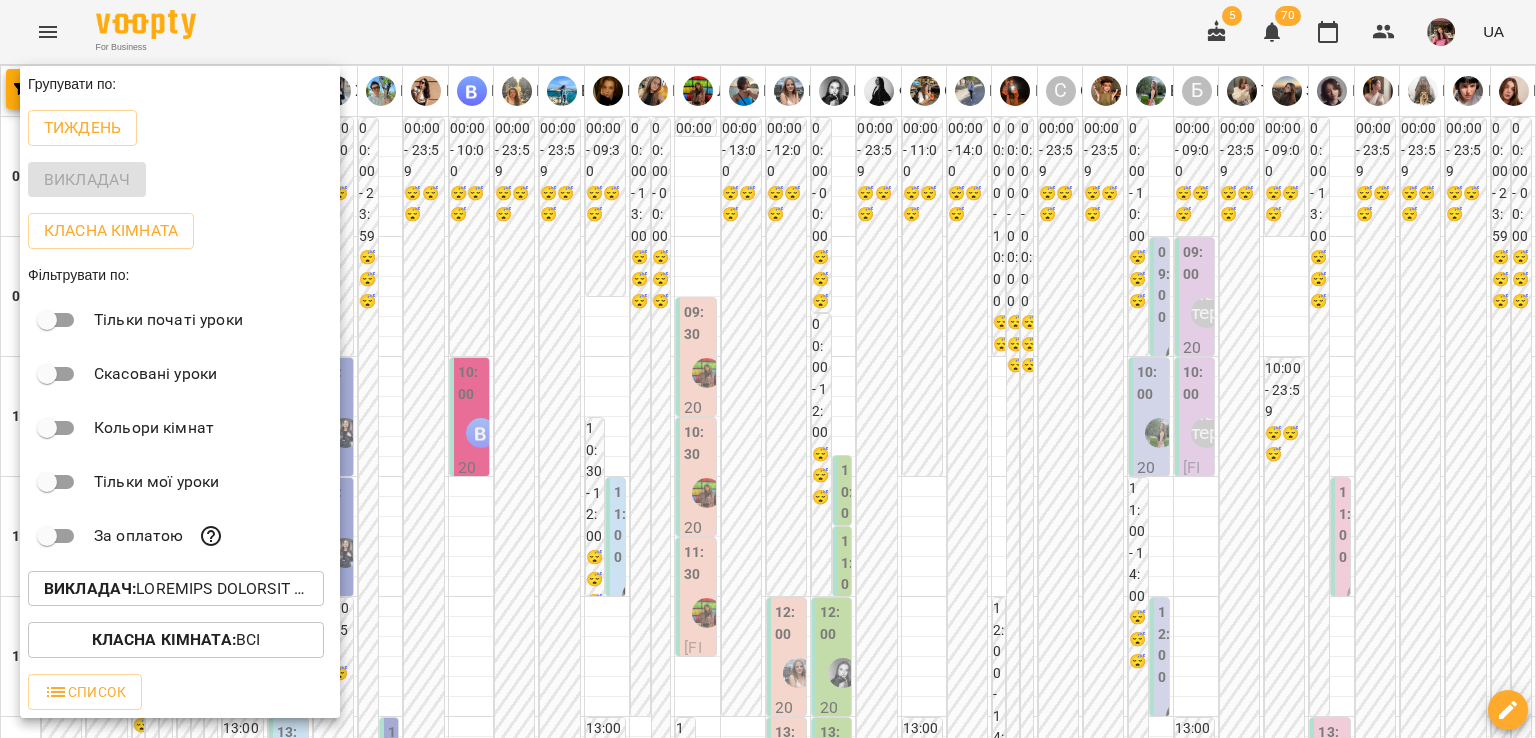 click on "Викладач :" at bounding box center (176, 589) 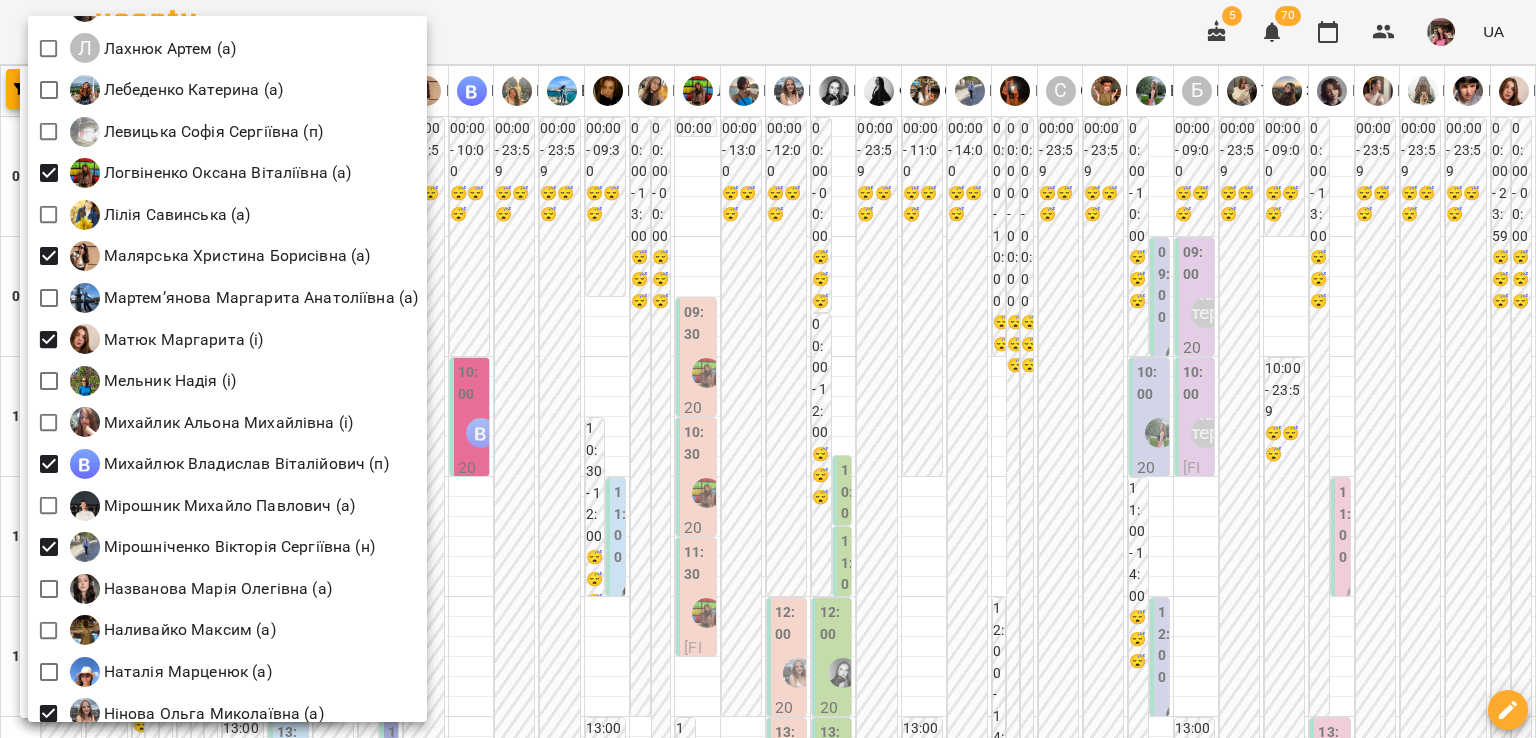scroll, scrollTop: 1735, scrollLeft: 0, axis: vertical 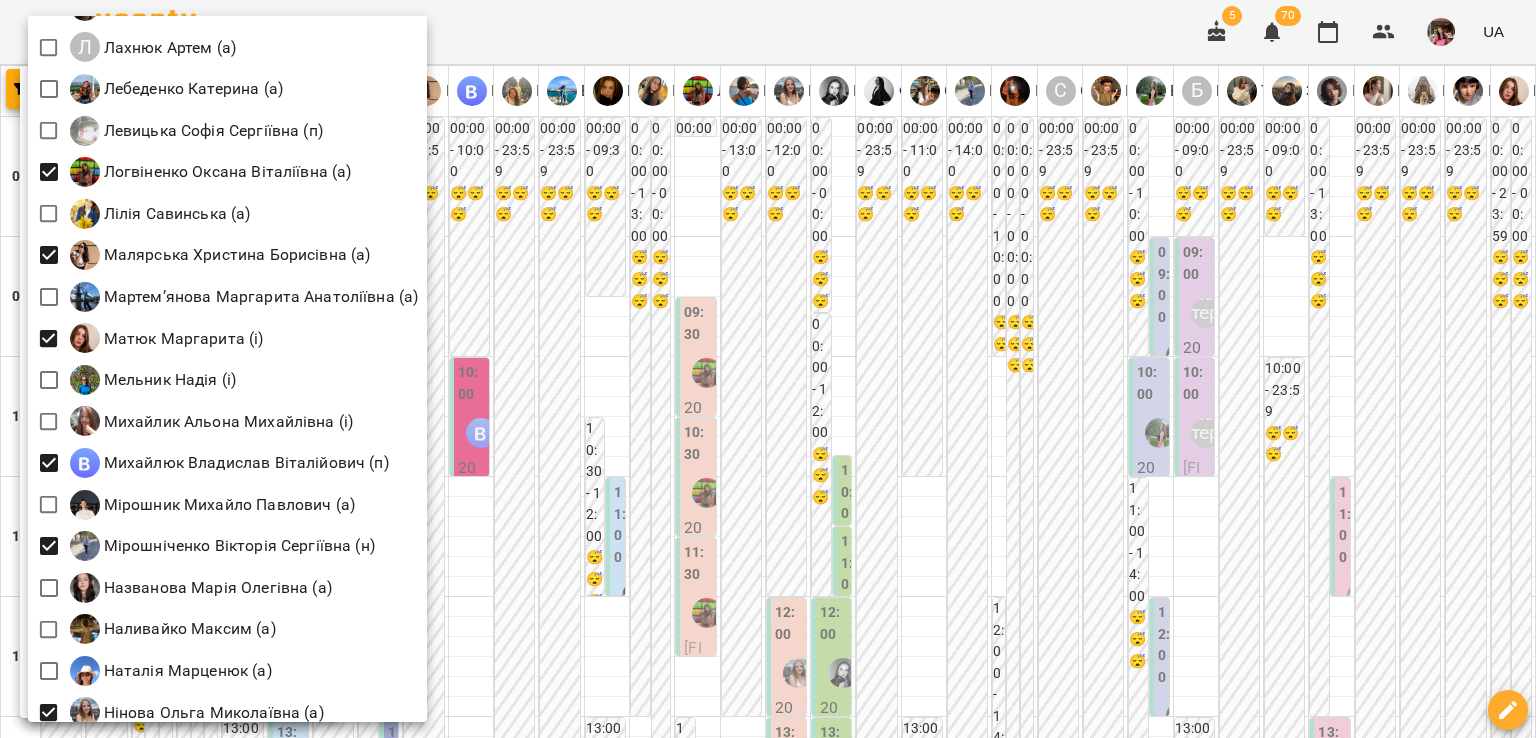 click at bounding box center [768, 369] 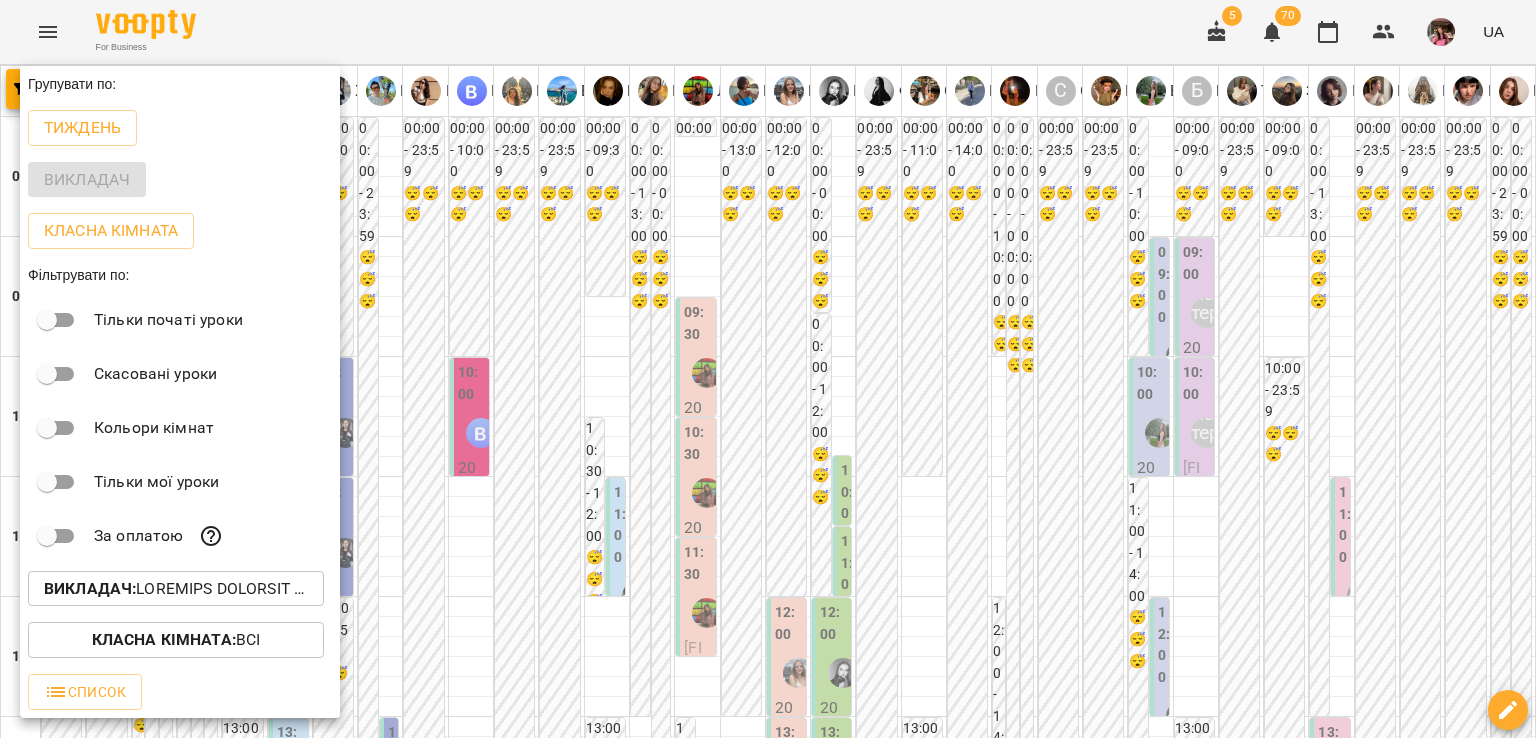 click at bounding box center (768, 369) 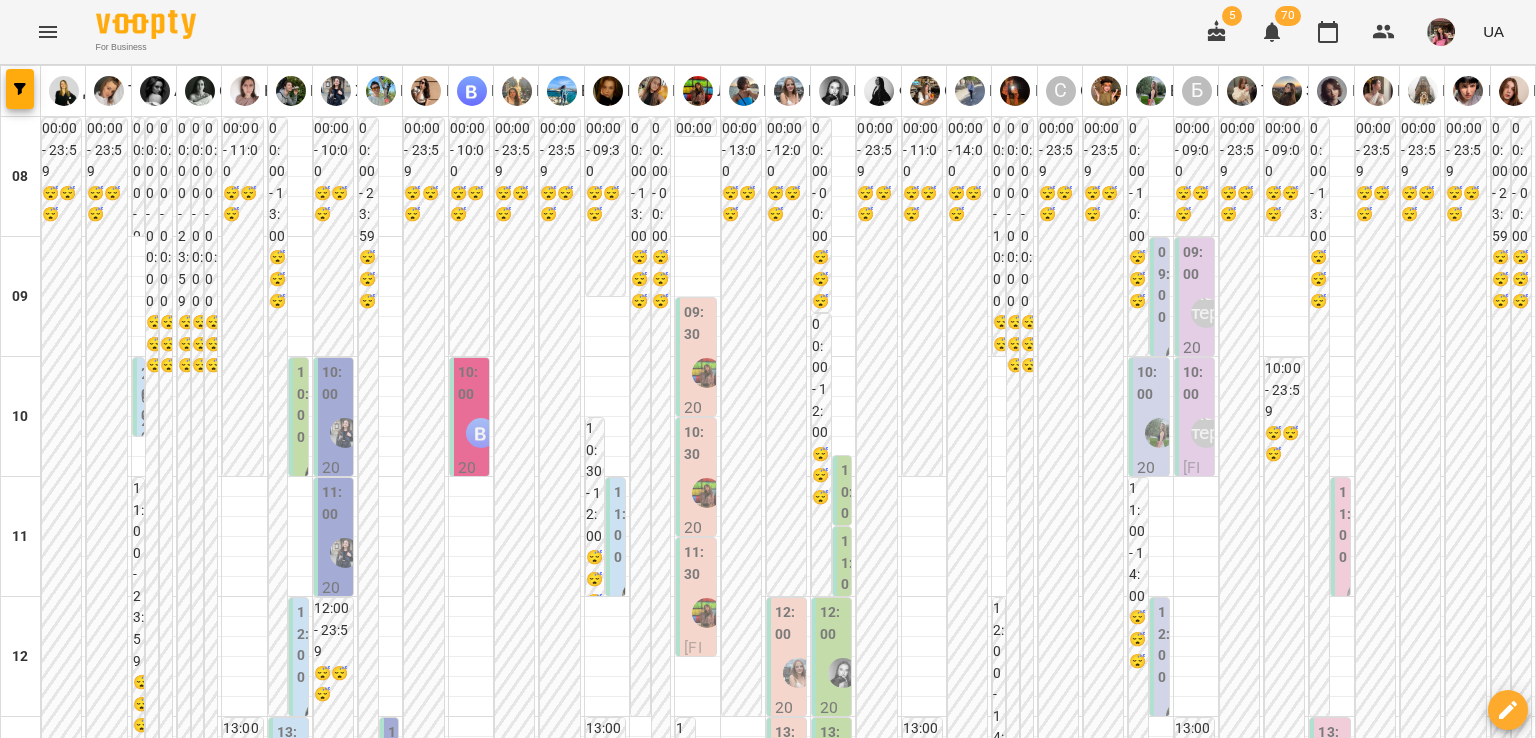 click on "пн" at bounding box center [38, 1943] 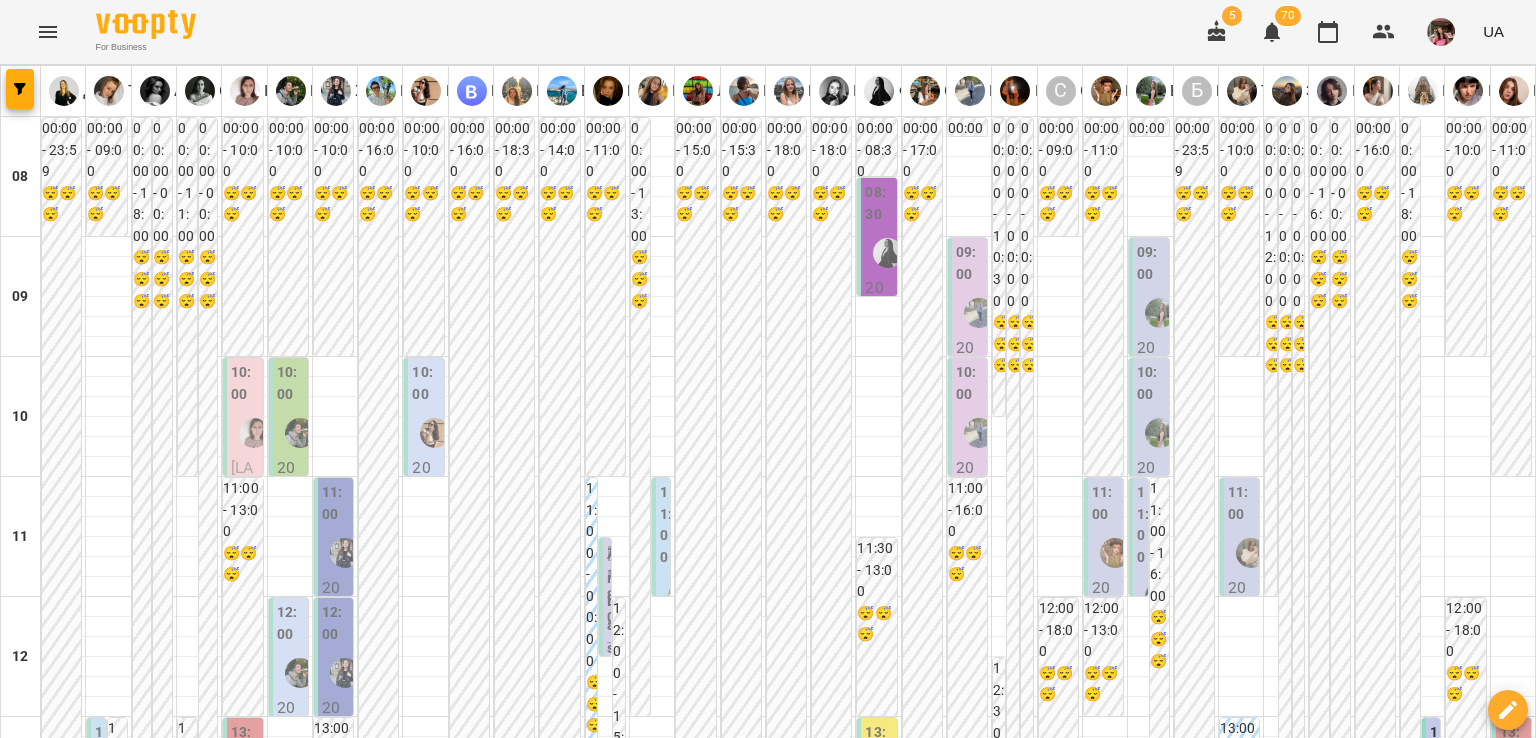 scroll, scrollTop: 1228, scrollLeft: 0, axis: vertical 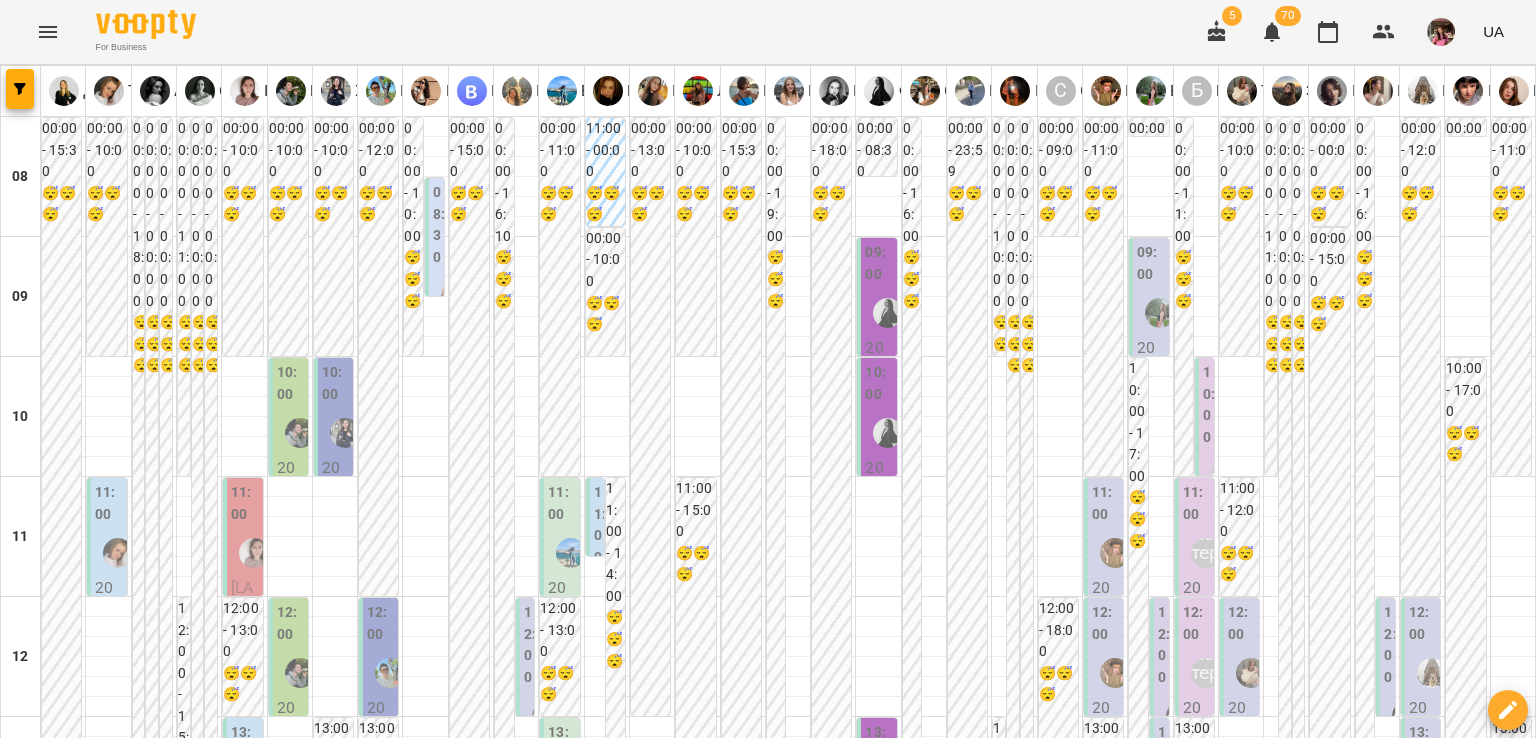 click on "ср" at bounding box center [647, 1943] 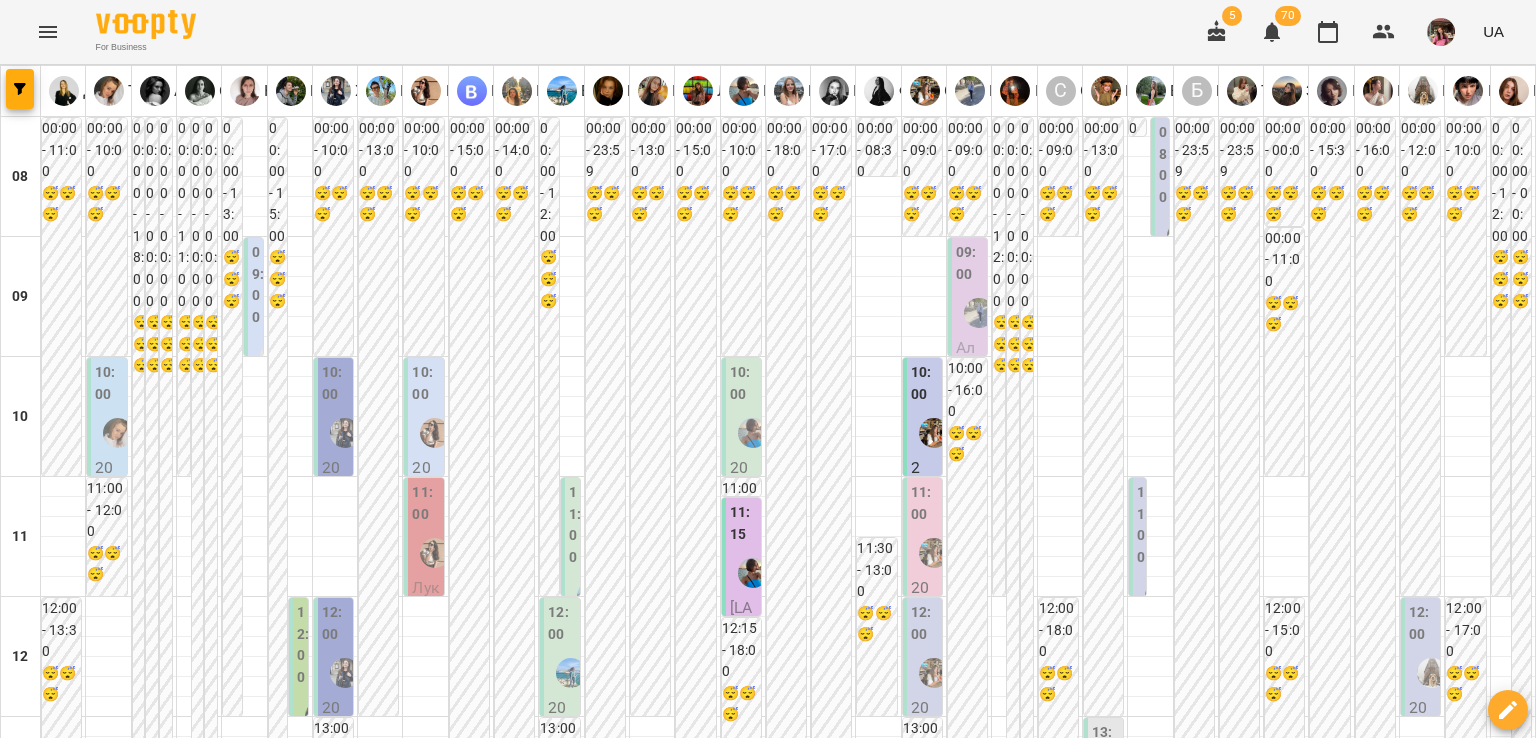 scroll, scrollTop: 488, scrollLeft: 0, axis: vertical 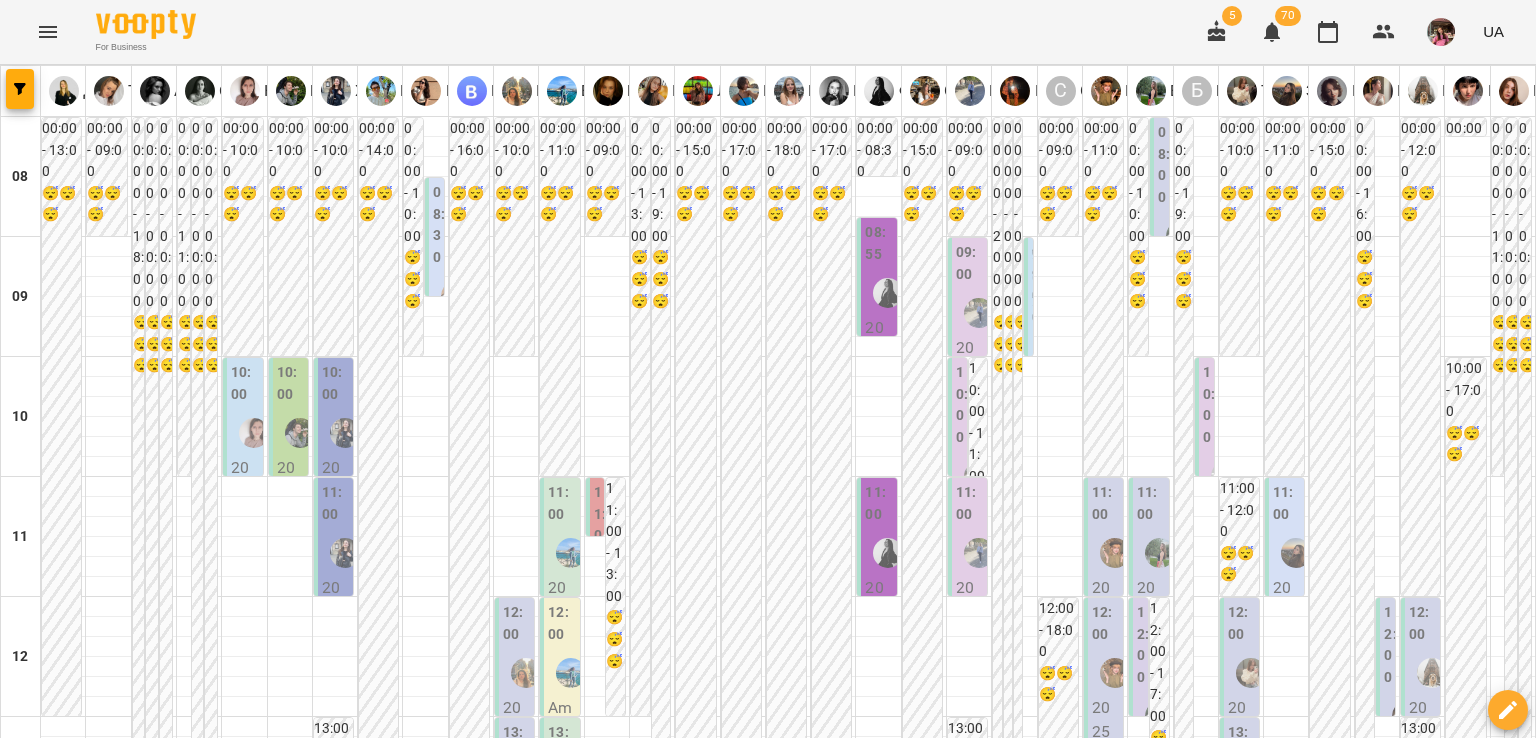 click on "пт 18 лип" at bounding box center [1071, 1949] 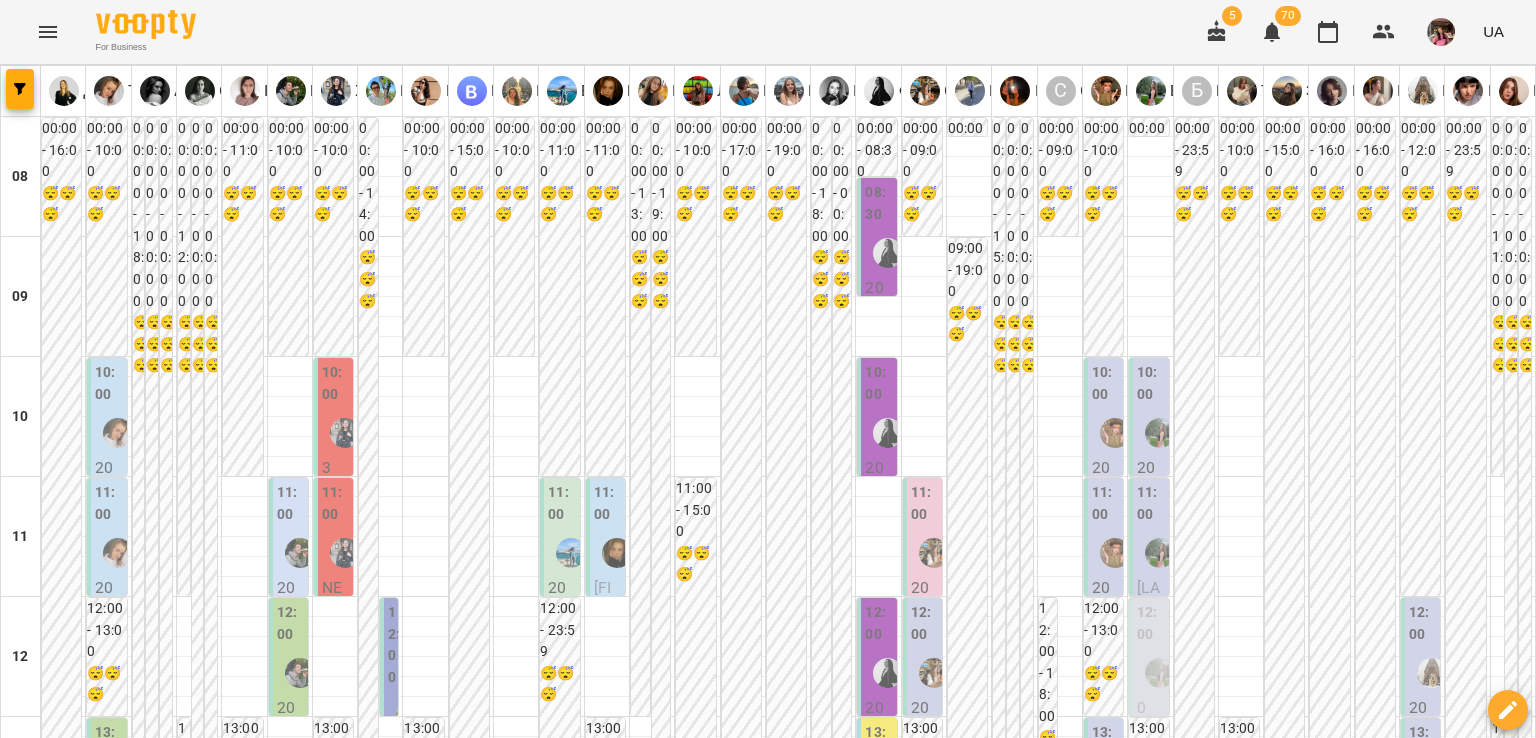 scroll, scrollTop: 718, scrollLeft: 0, axis: vertical 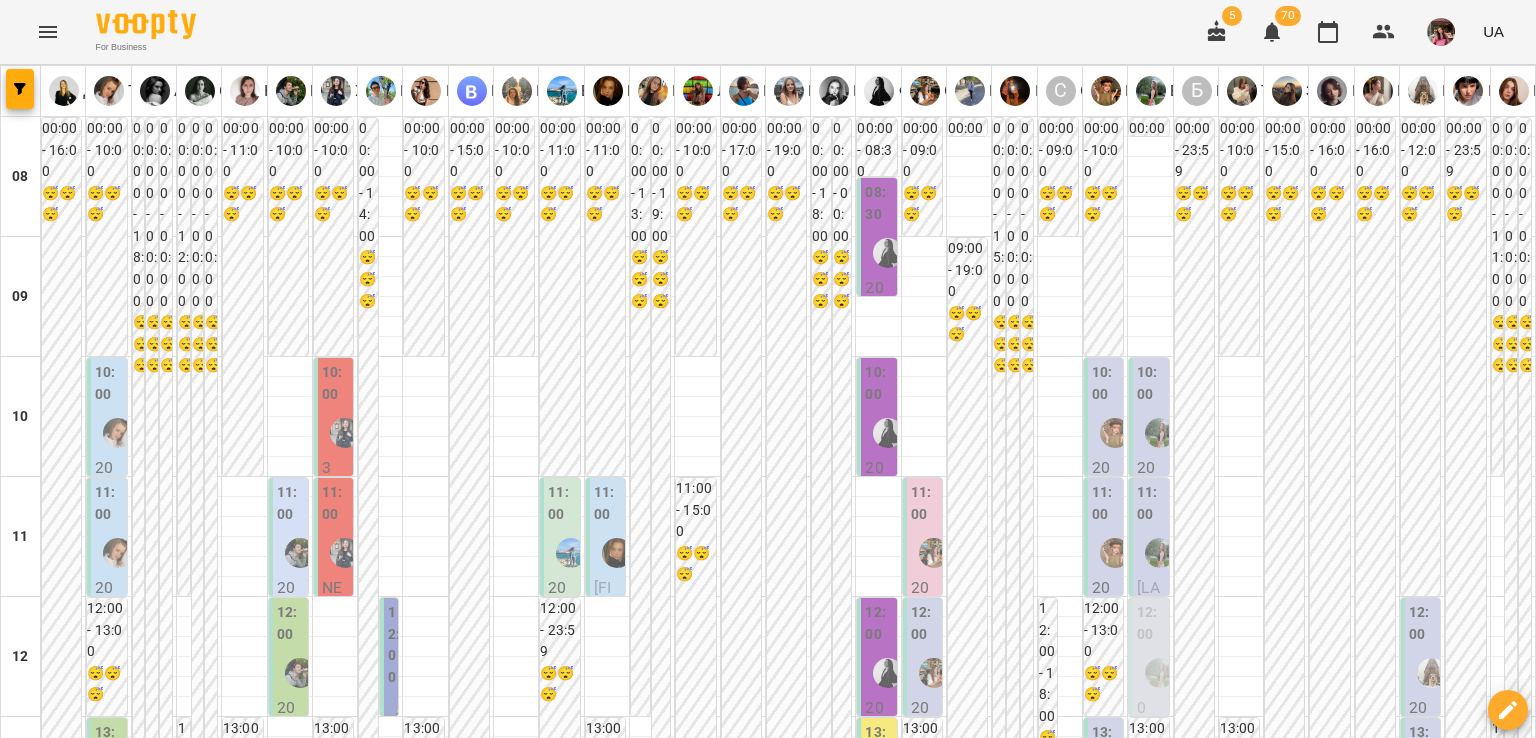 click on "19 лип" at bounding box center (1283, 1962) 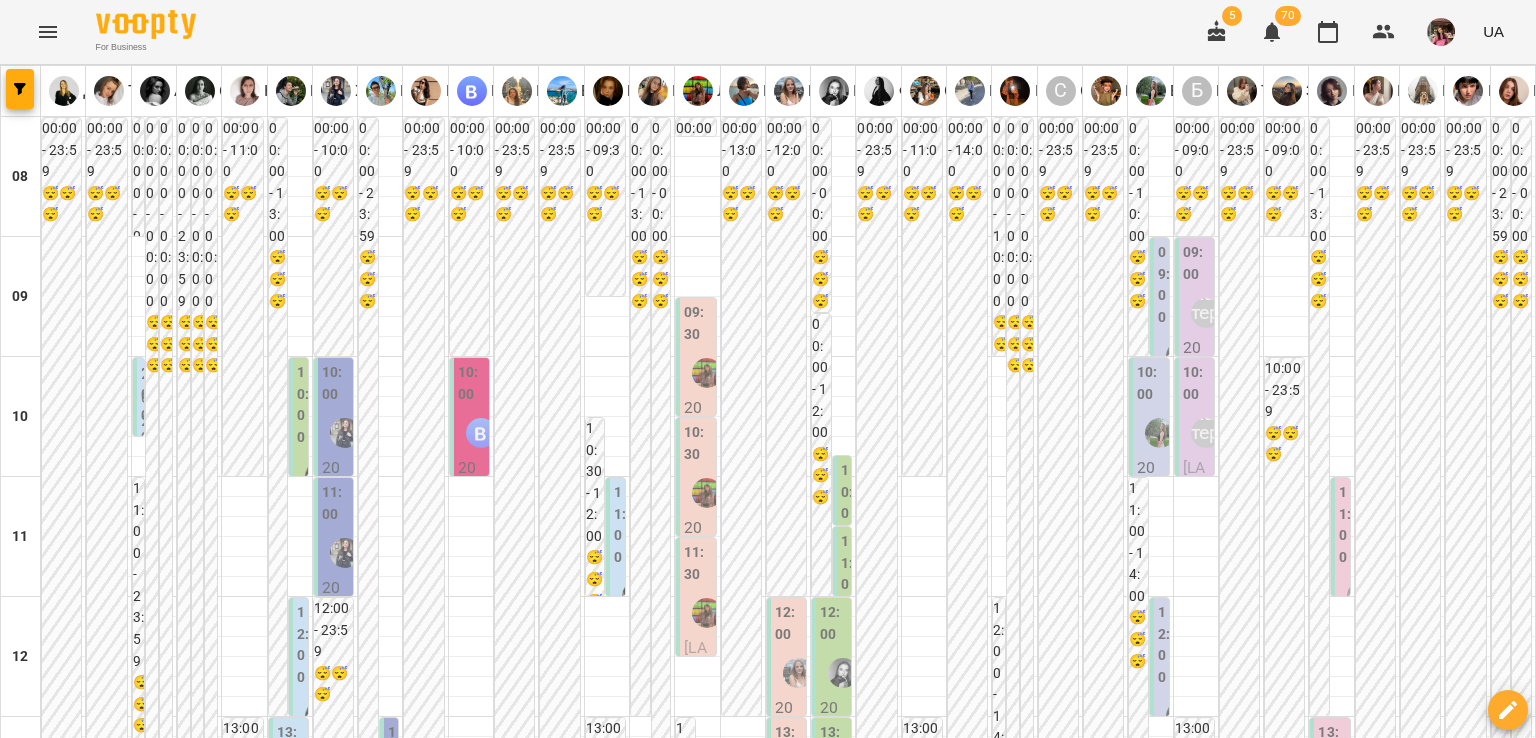 scroll, scrollTop: 1312, scrollLeft: 0, axis: vertical 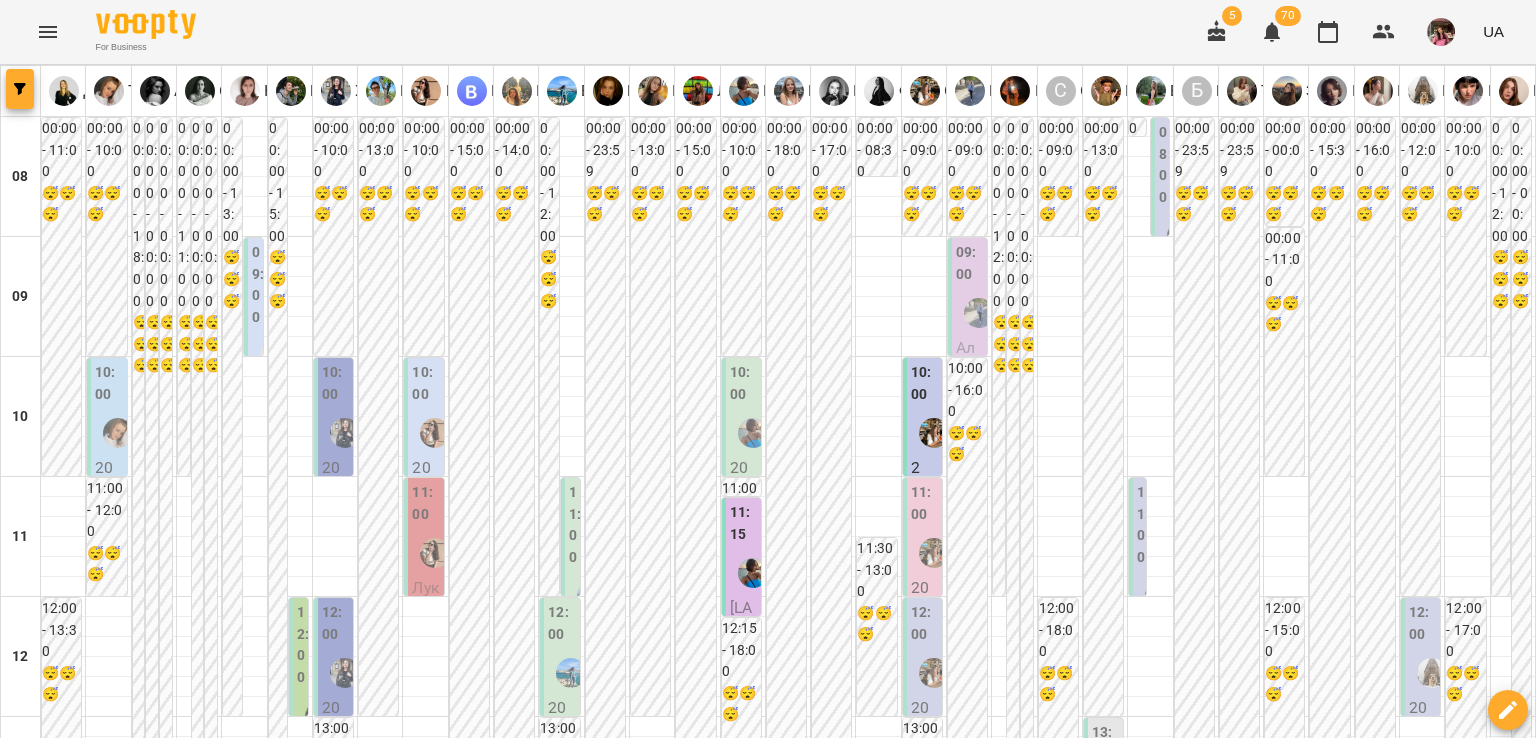 click 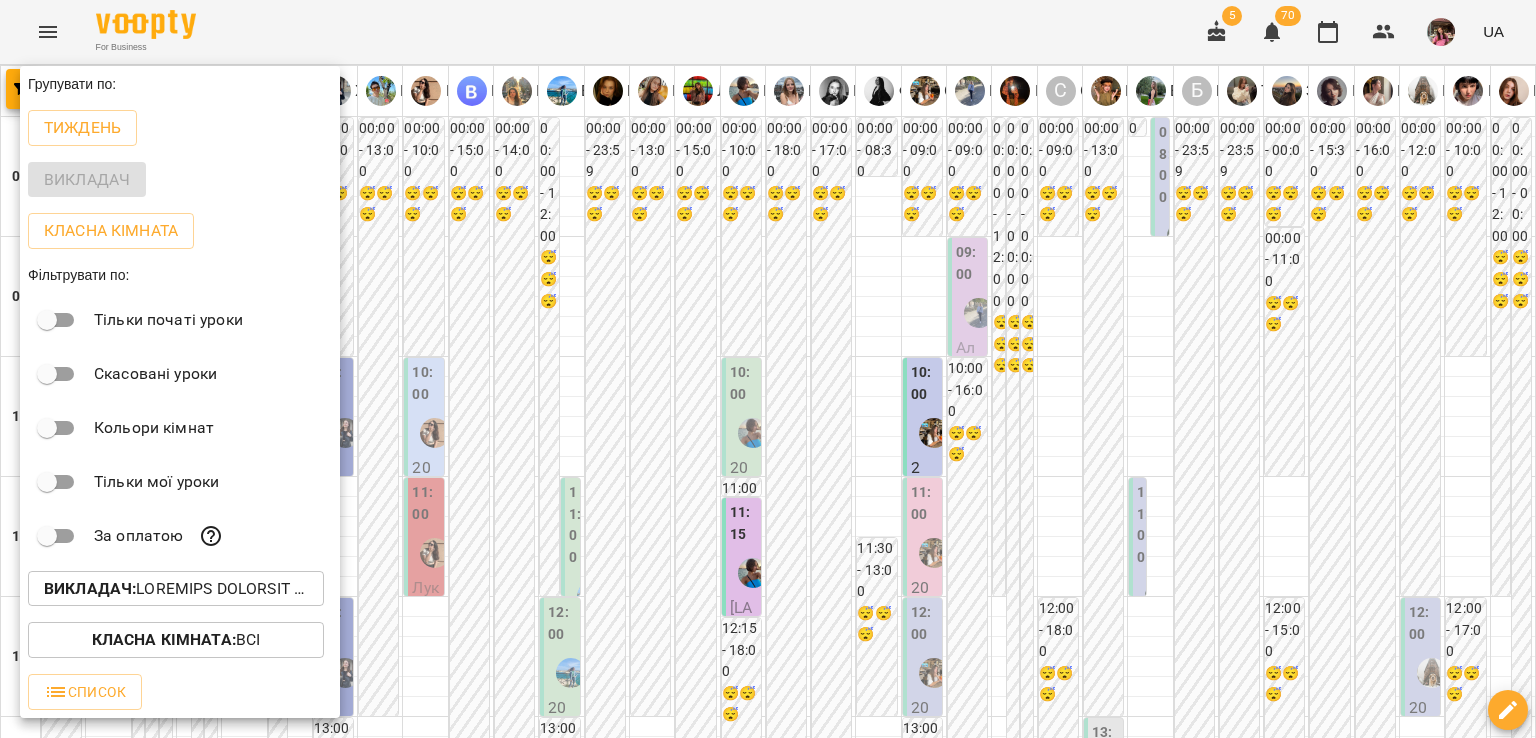 click on "Викладач :" at bounding box center (90, 588) 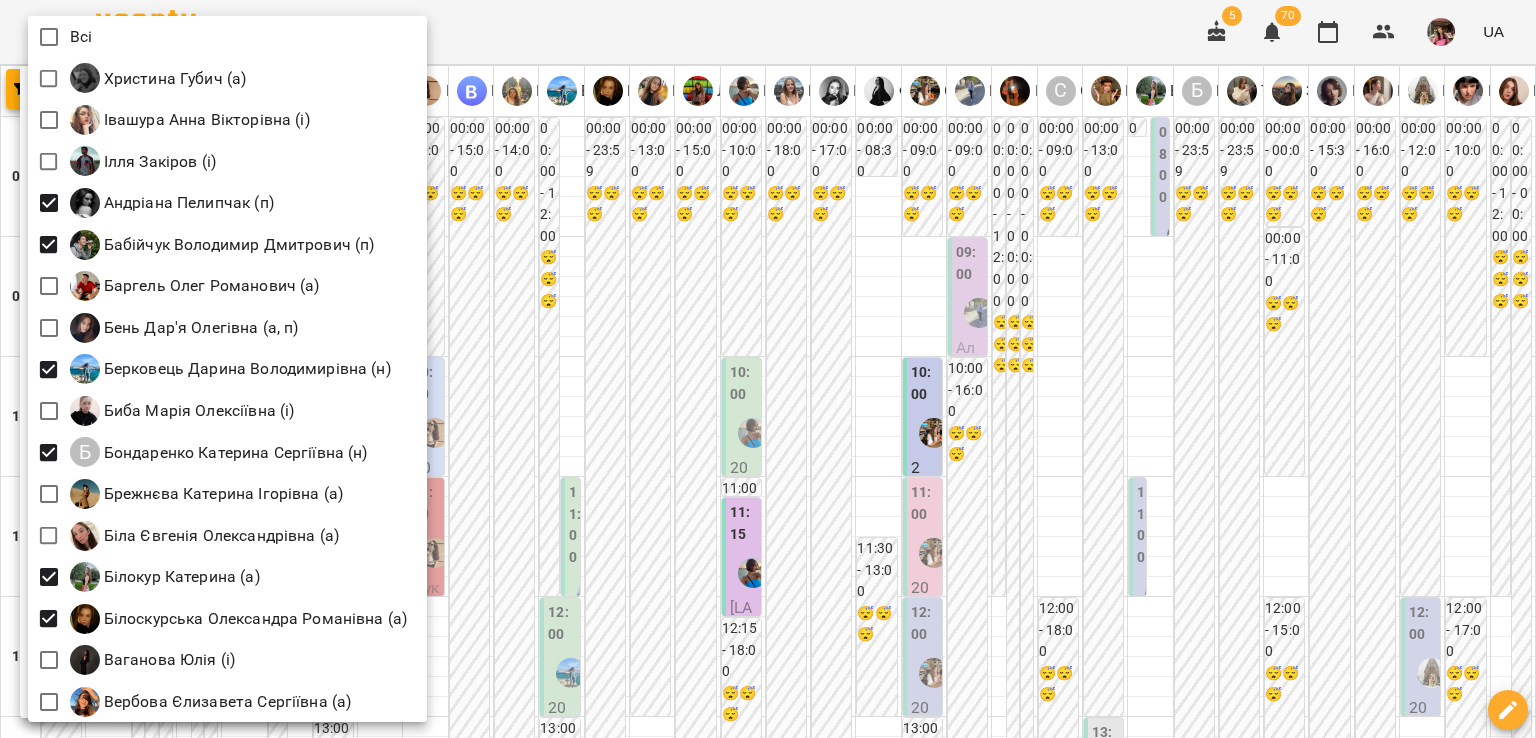 scroll, scrollTop: 2831, scrollLeft: 0, axis: vertical 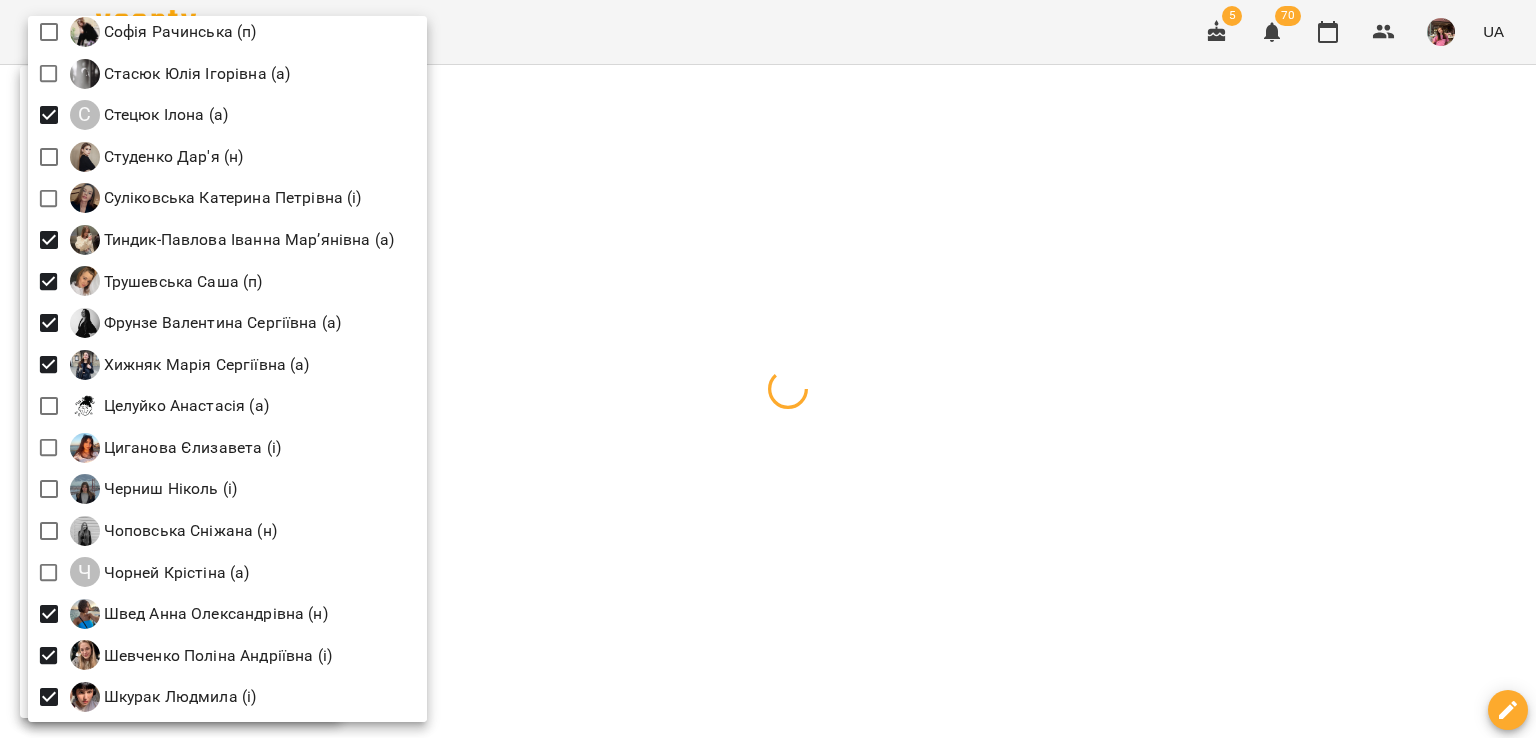 click at bounding box center [768, 369] 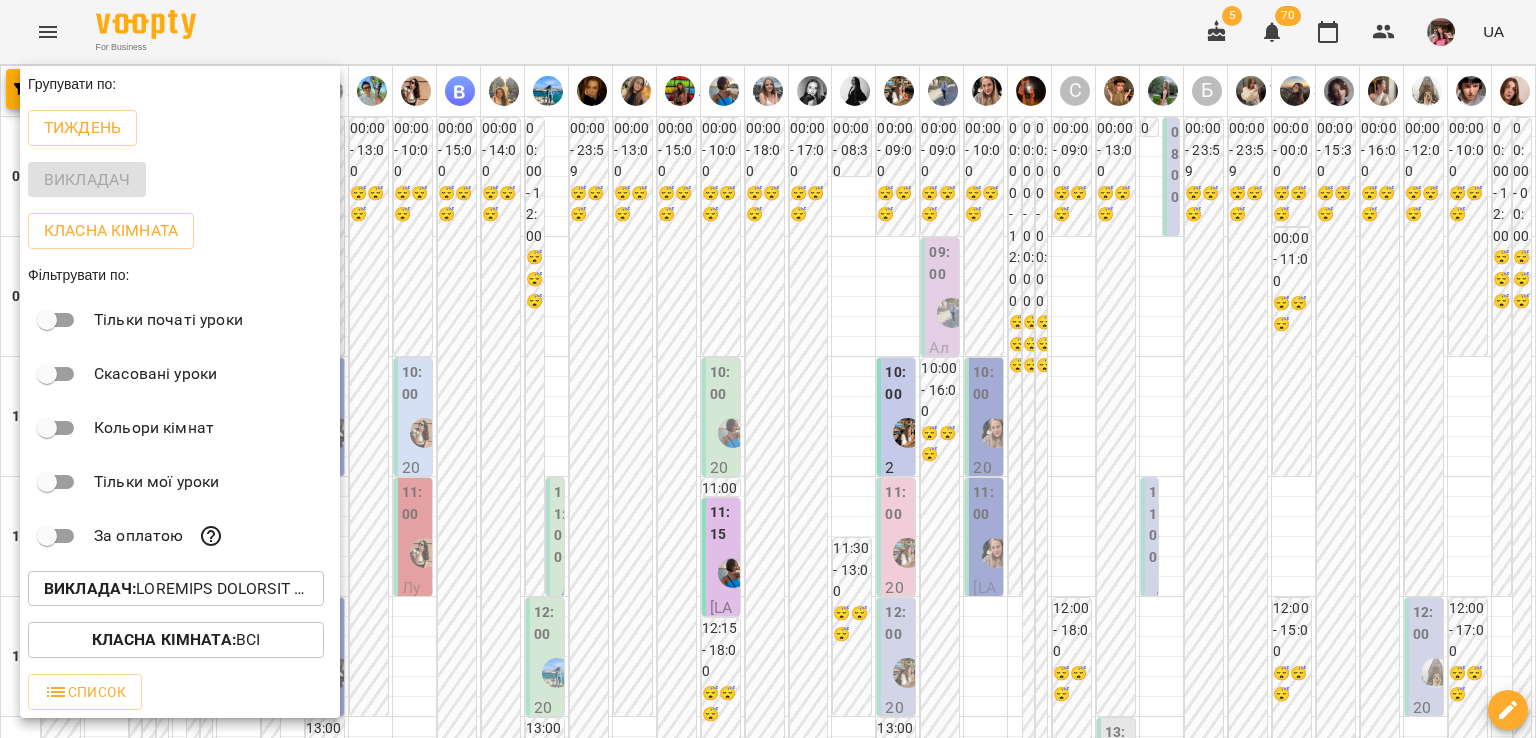 click at bounding box center (768, 369) 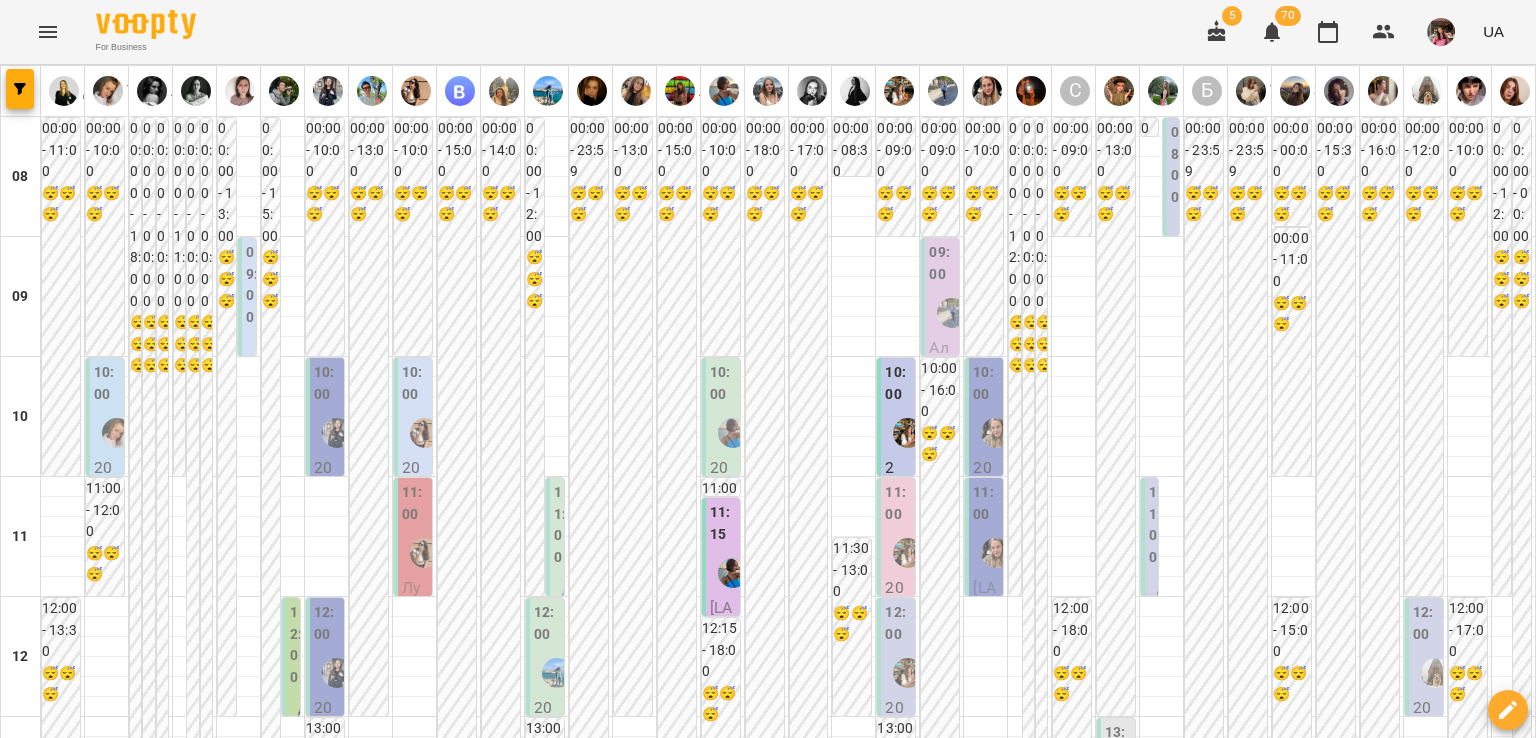 scroll, scrollTop: 1310, scrollLeft: 0, axis: vertical 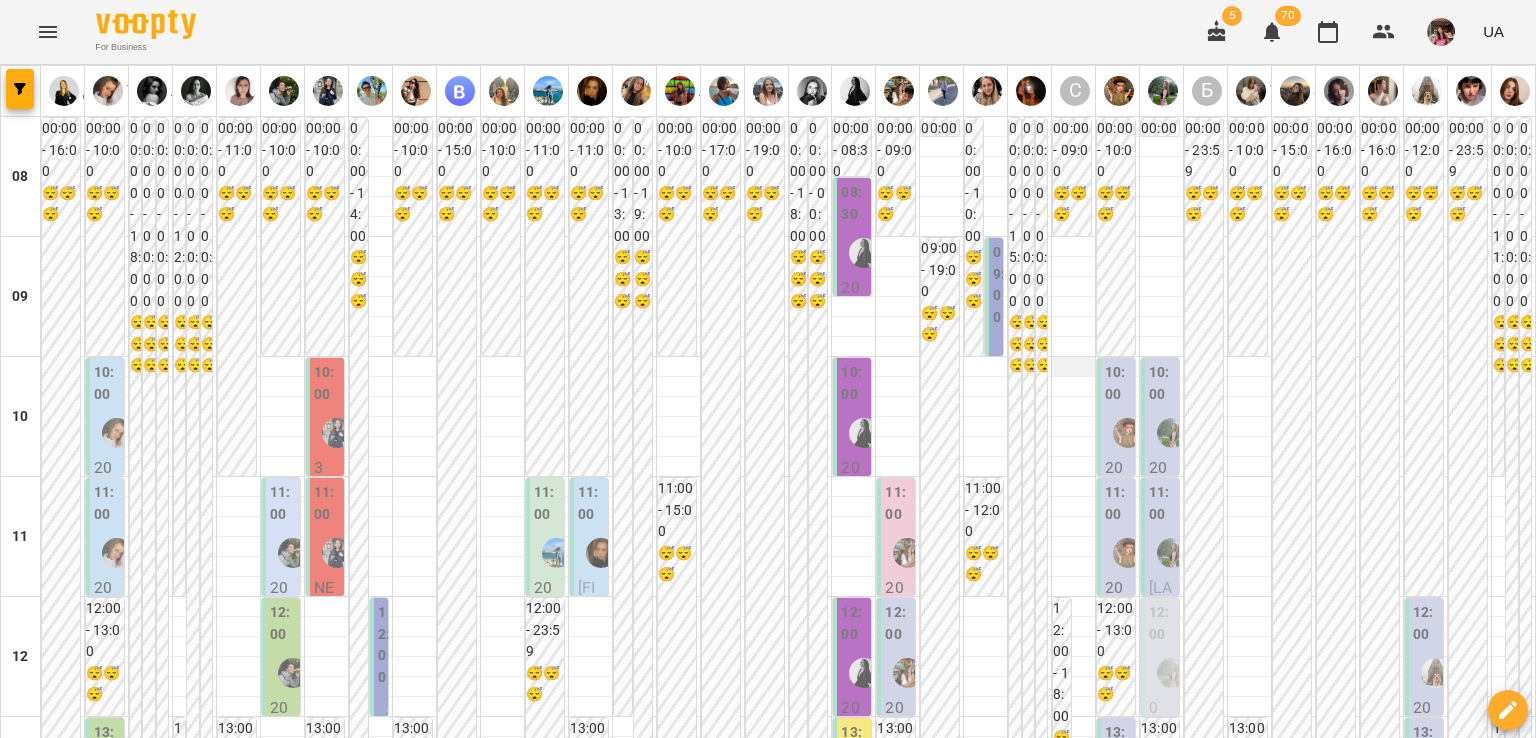 click at bounding box center (1073, 367) 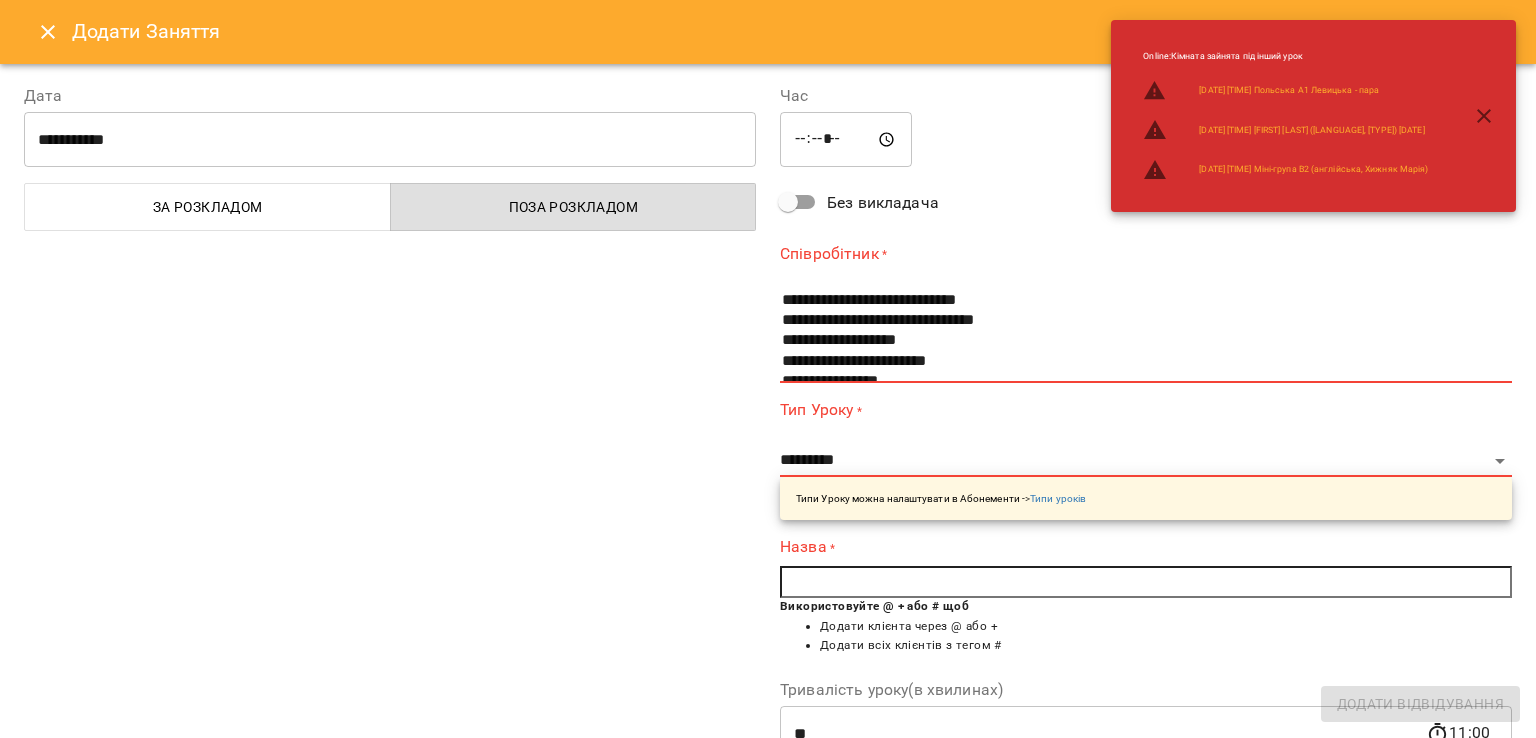 scroll, scrollTop: 1344, scrollLeft: 0, axis: vertical 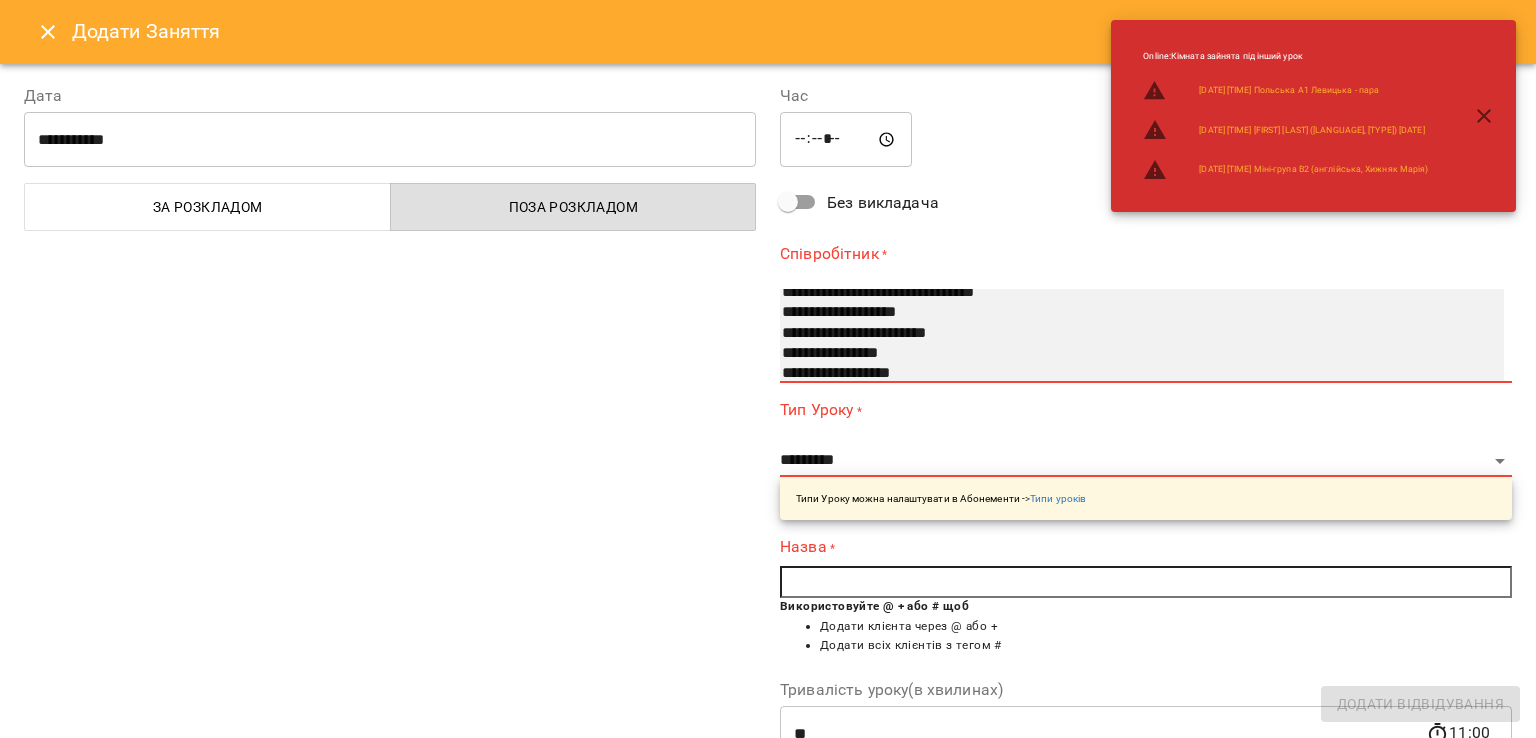 select on "**********" 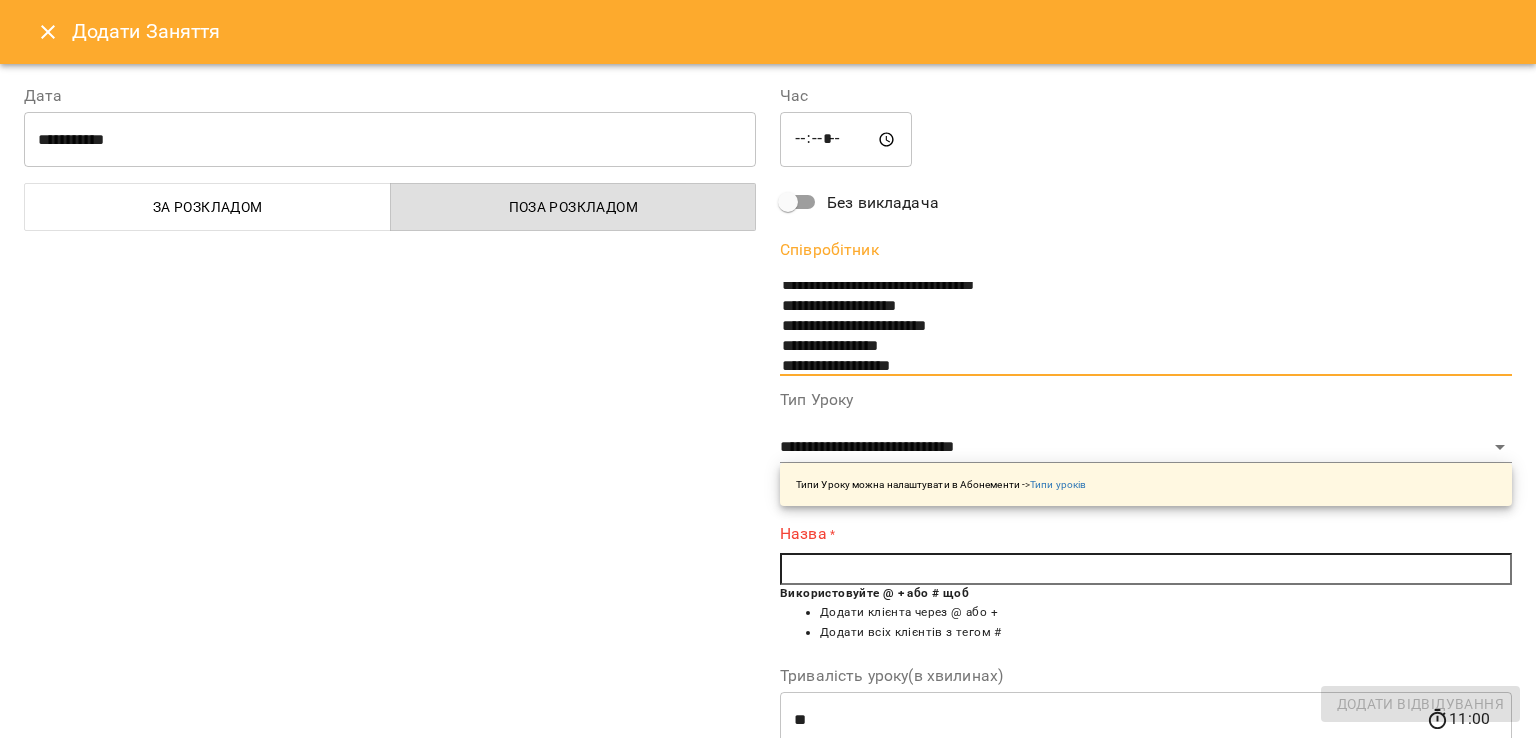 click at bounding box center (1146, 569) 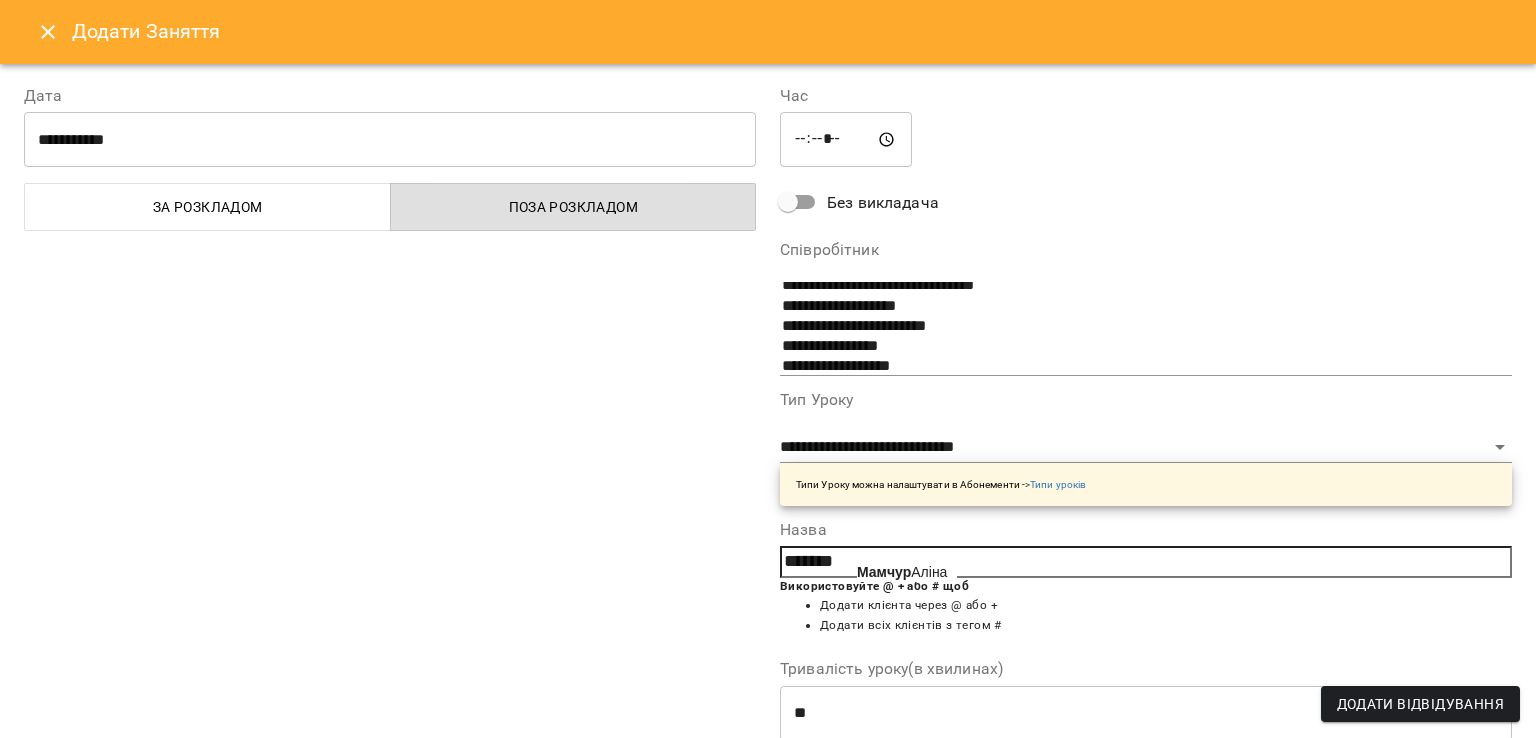 click on "Мамчур" 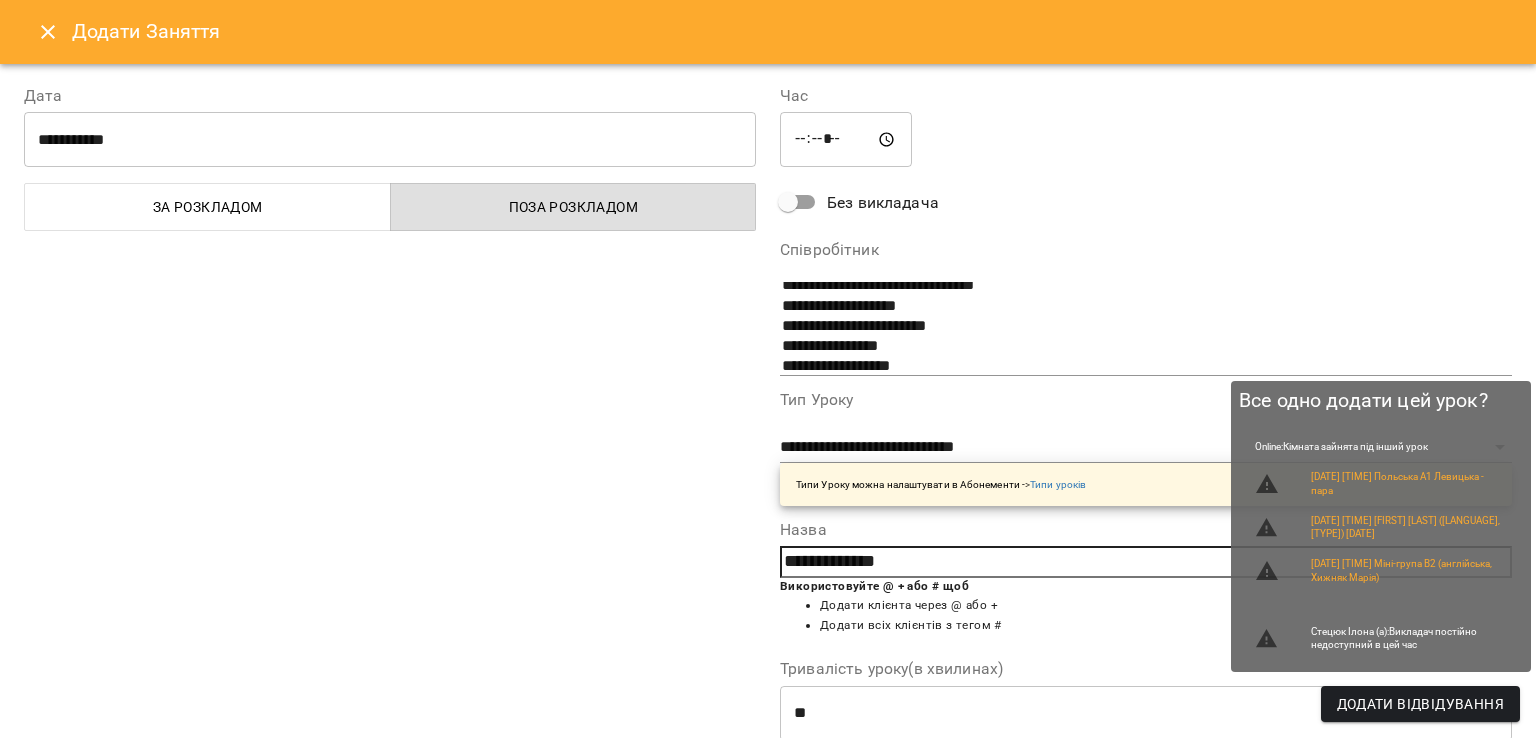 click on "Додати Відвідування" at bounding box center (1420, 704) 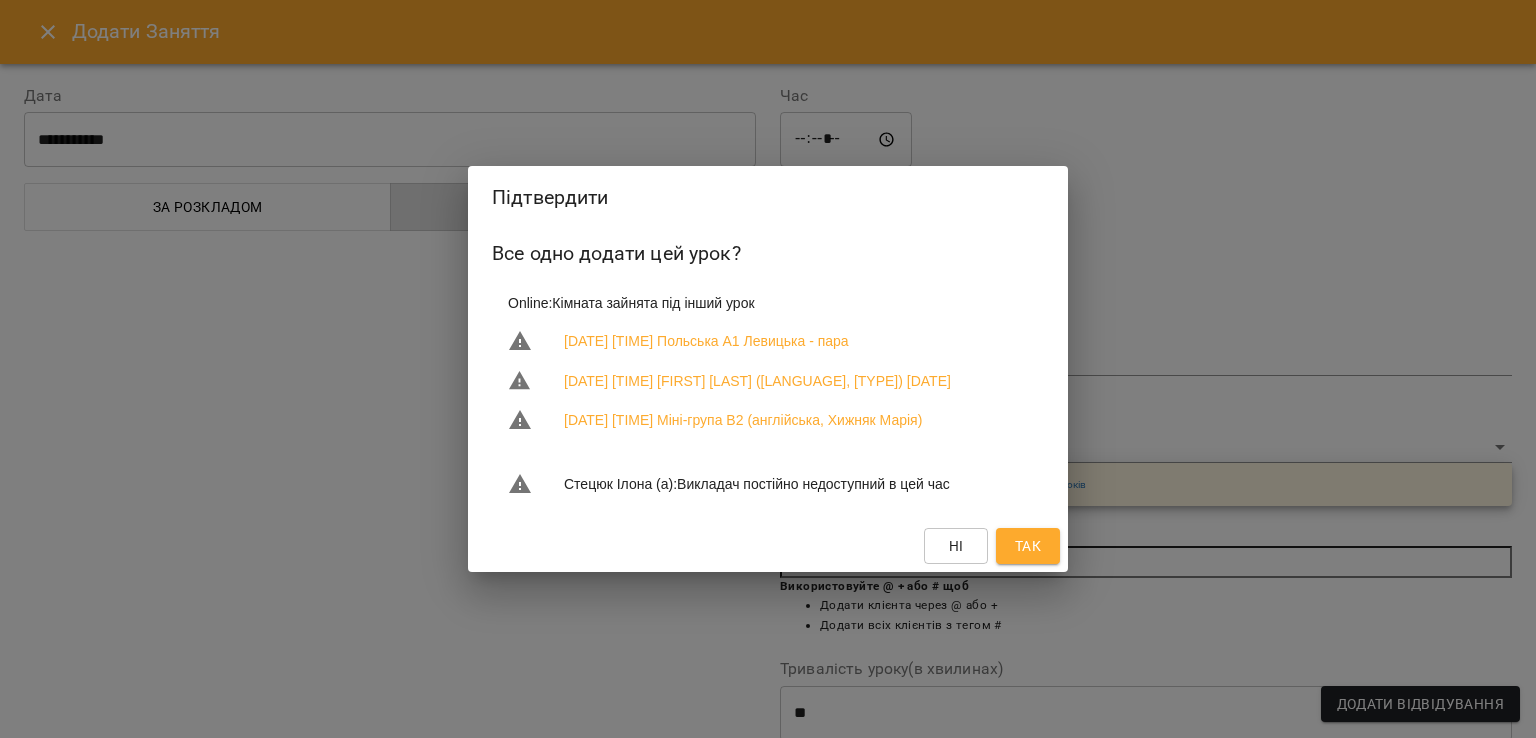 click on "Так" at bounding box center [1028, 546] 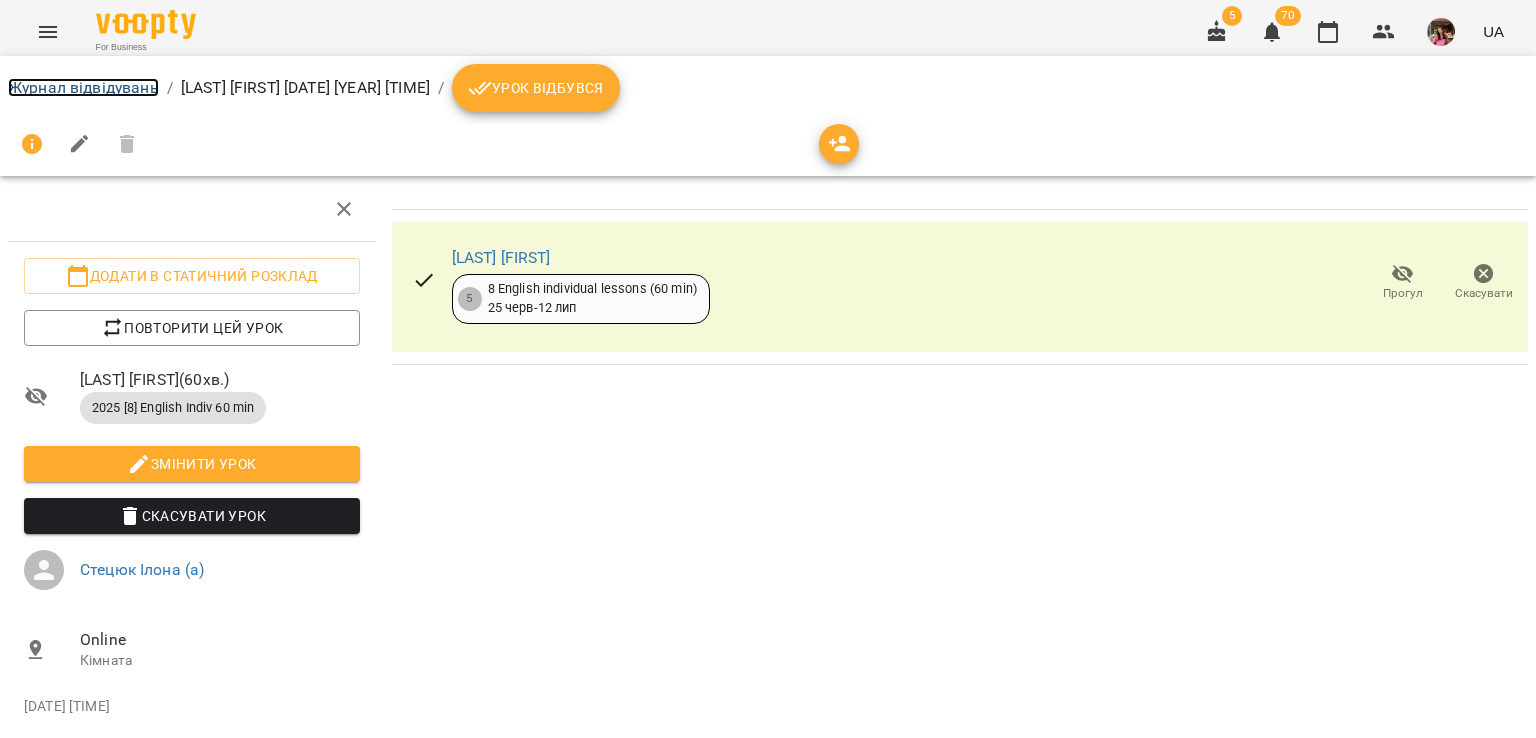 click on "Журнал відвідувань" at bounding box center (83, 87) 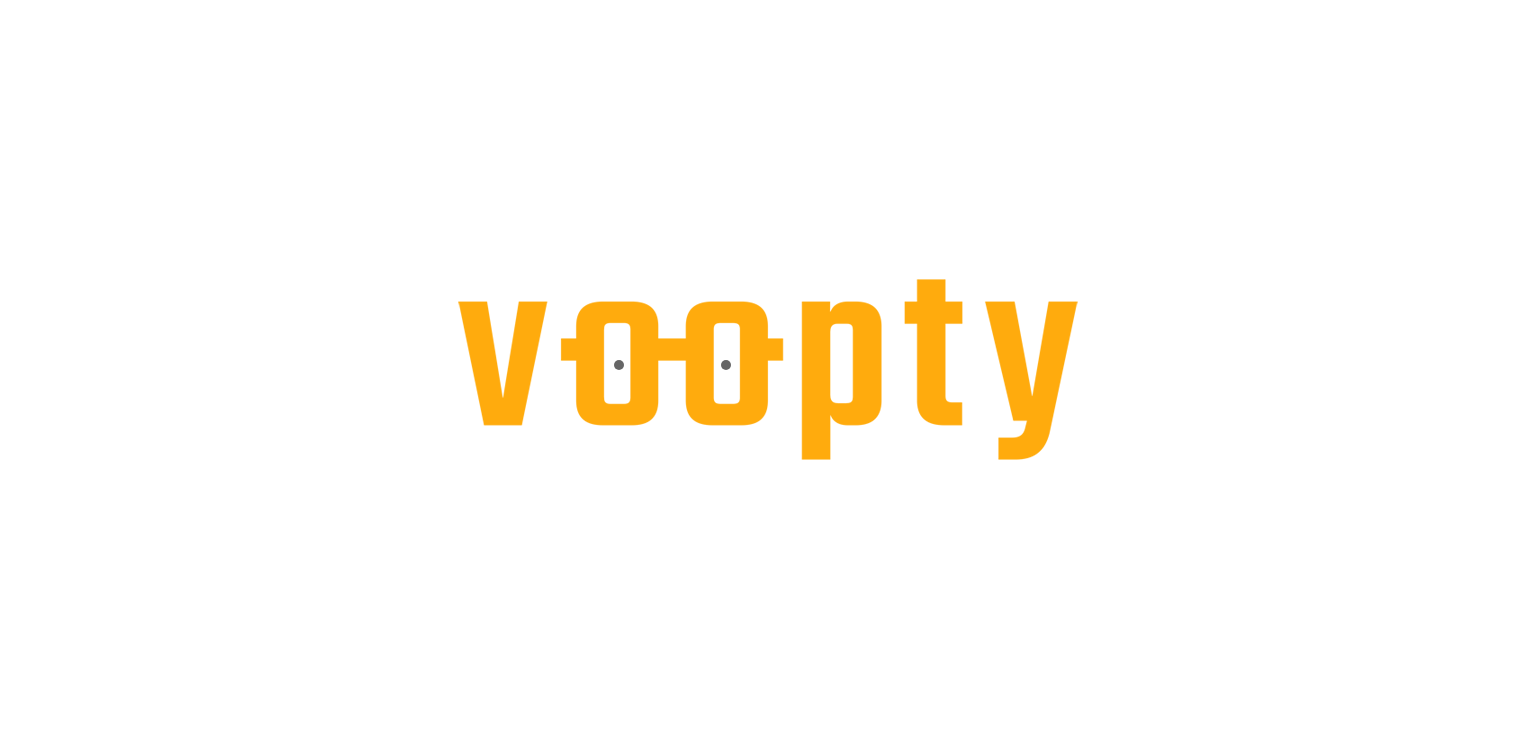 scroll, scrollTop: 0, scrollLeft: 0, axis: both 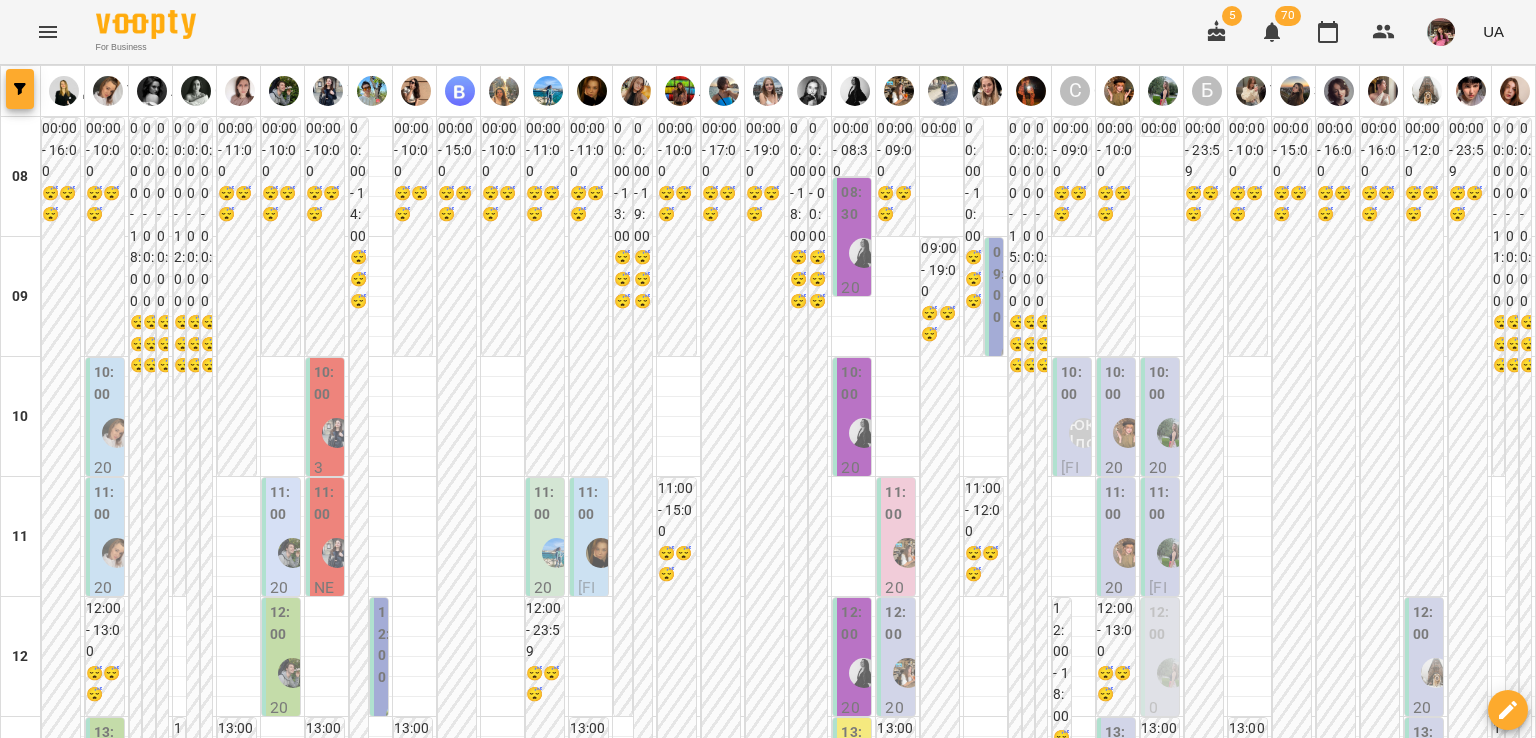 click at bounding box center (20, 89) 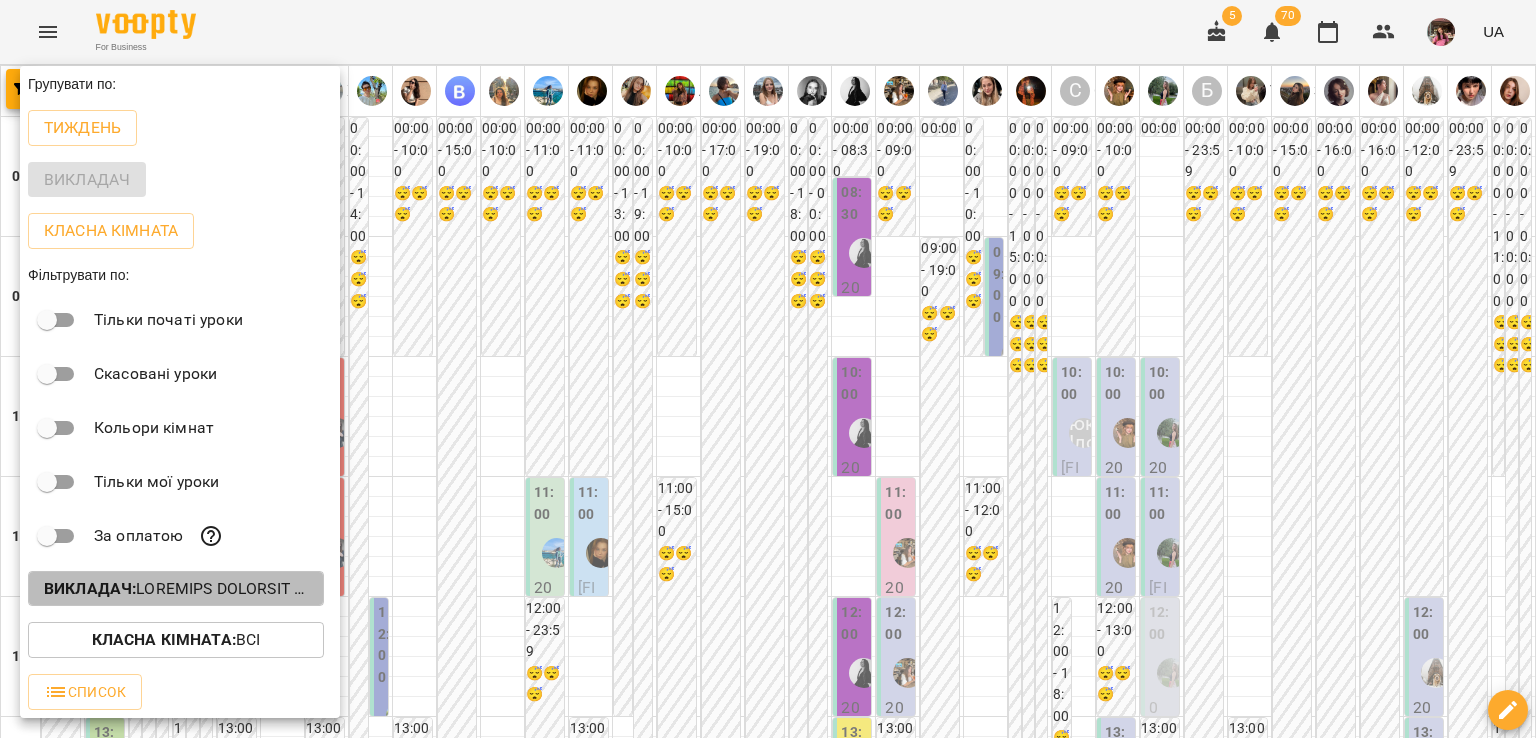 click on "Викладач :" at bounding box center [90, 588] 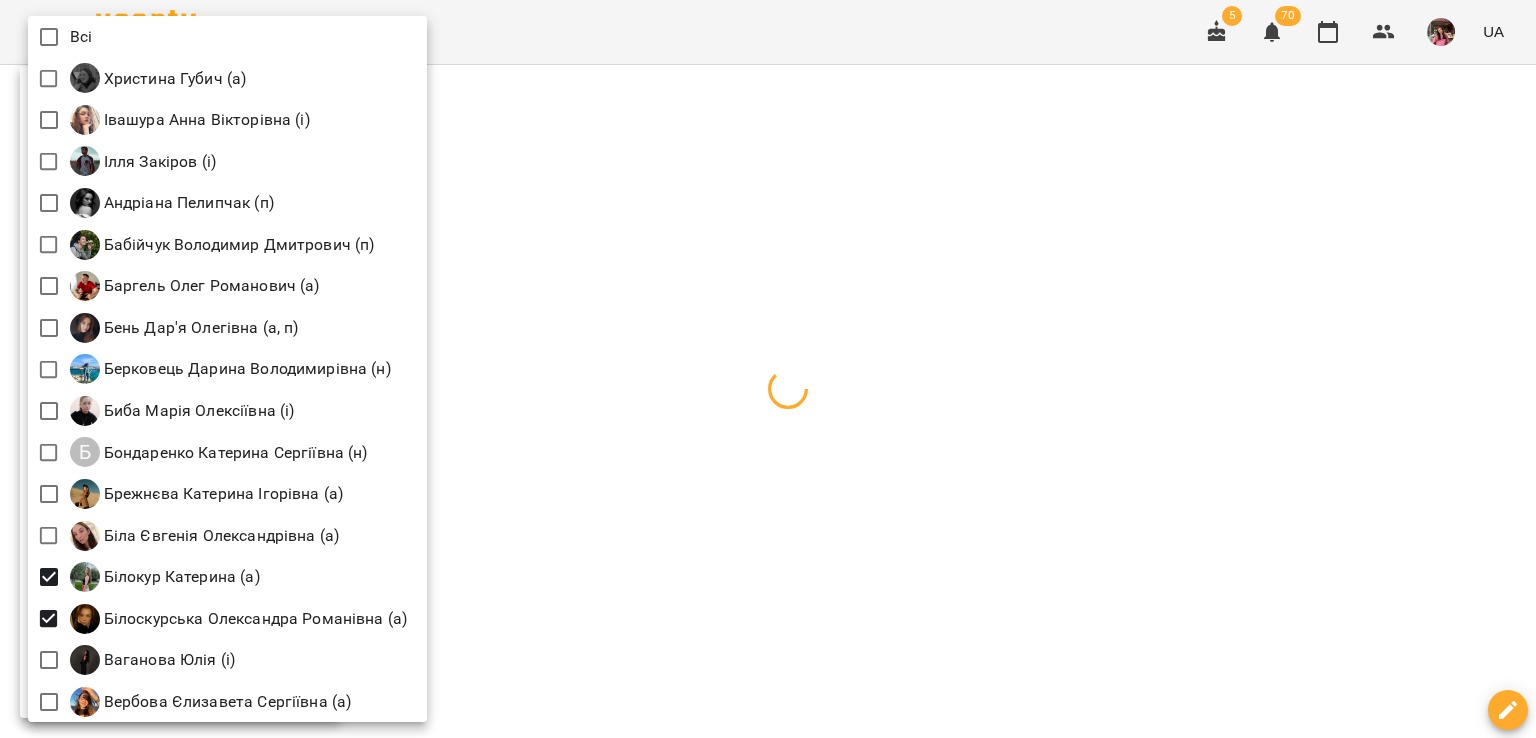 scroll, scrollTop: 256, scrollLeft: 0, axis: vertical 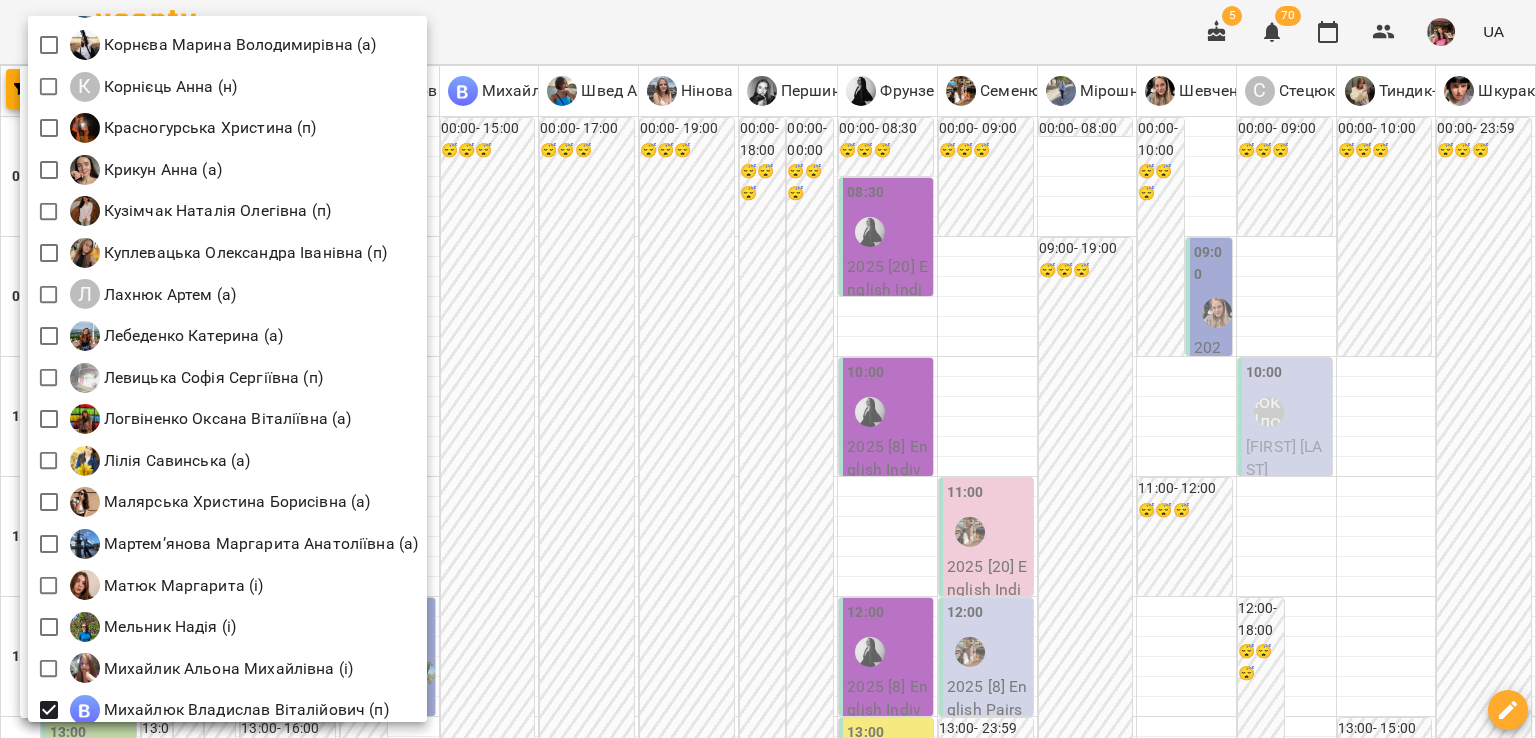 click at bounding box center (768, 369) 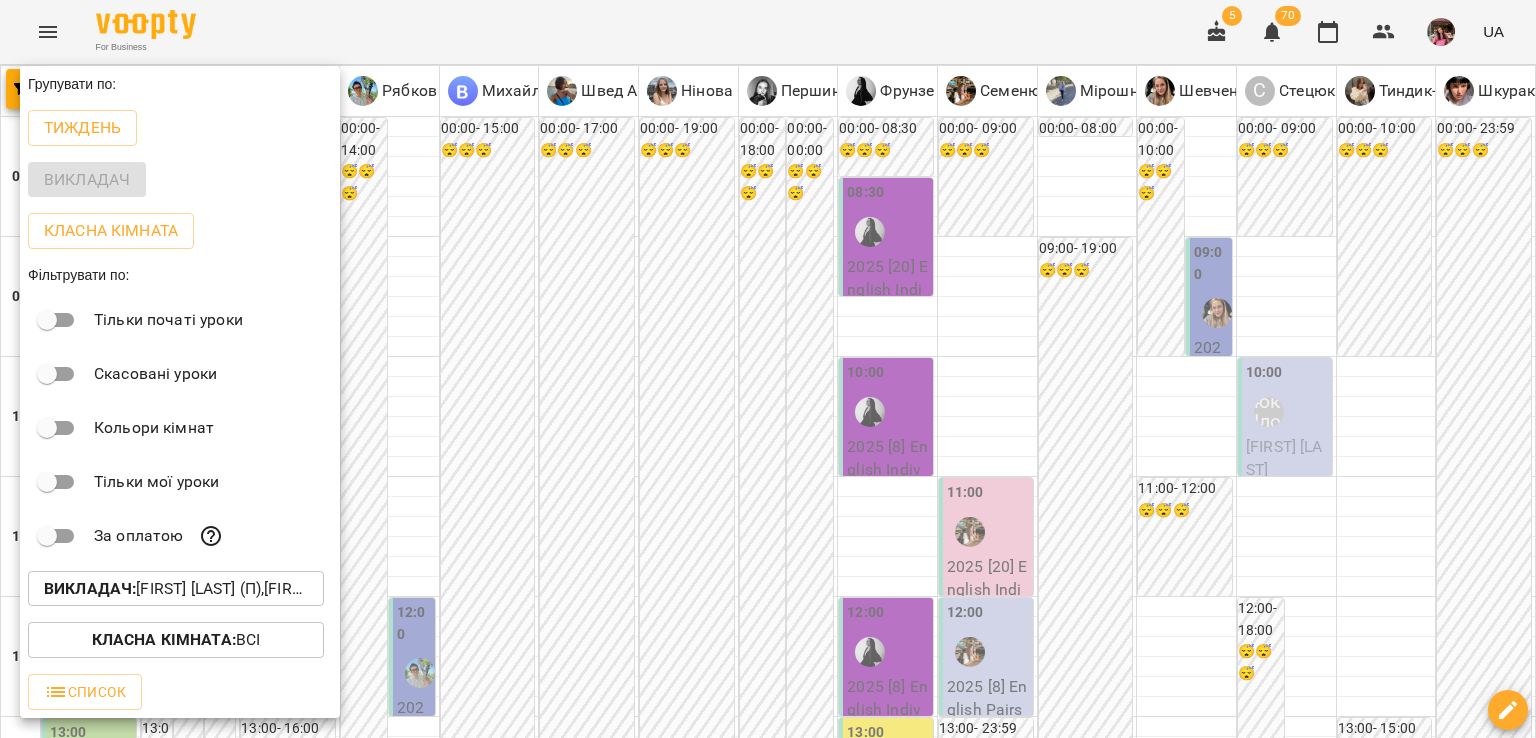 click at bounding box center [768, 369] 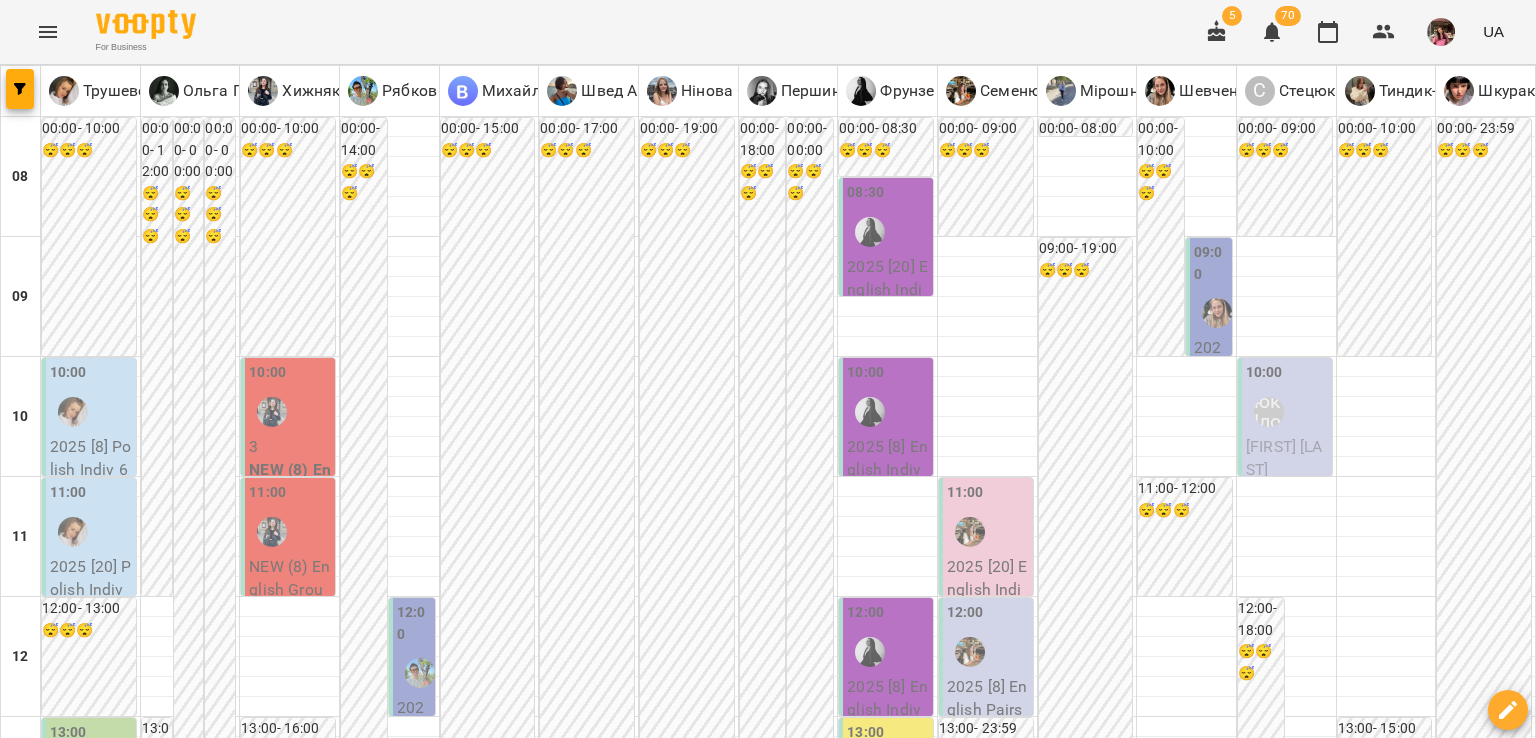 scroll, scrollTop: 0, scrollLeft: 0, axis: both 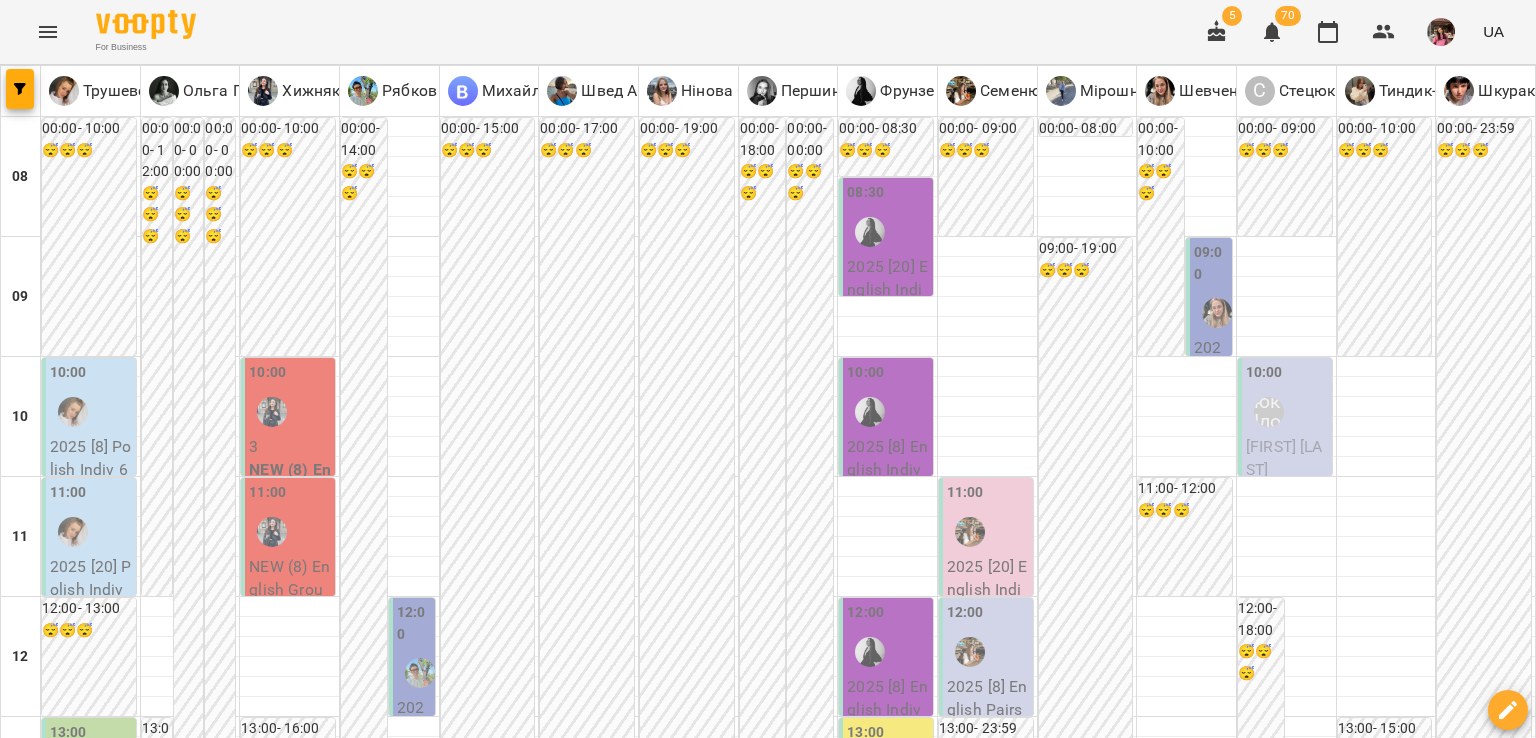 type 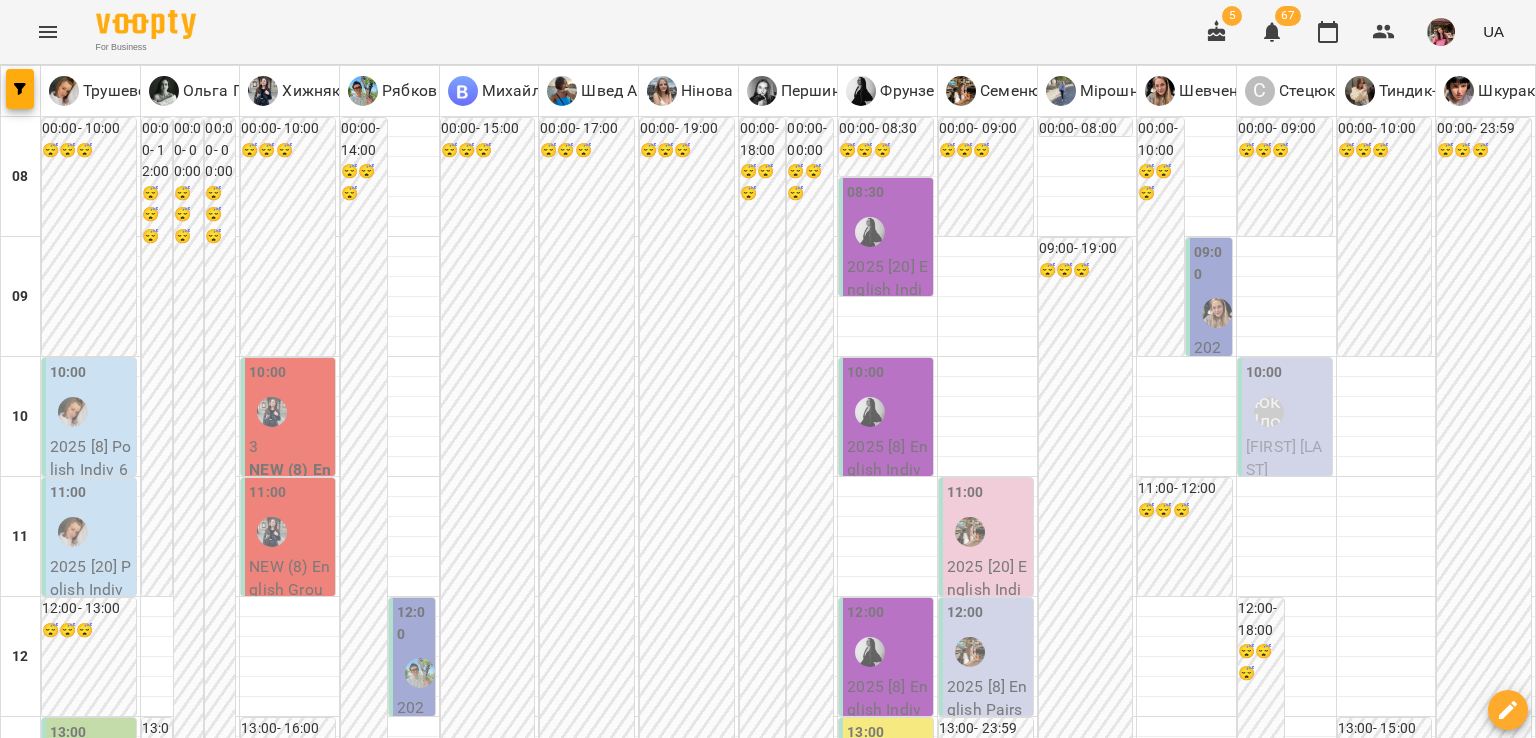 click on "вт" at bounding box center (251, 1943) 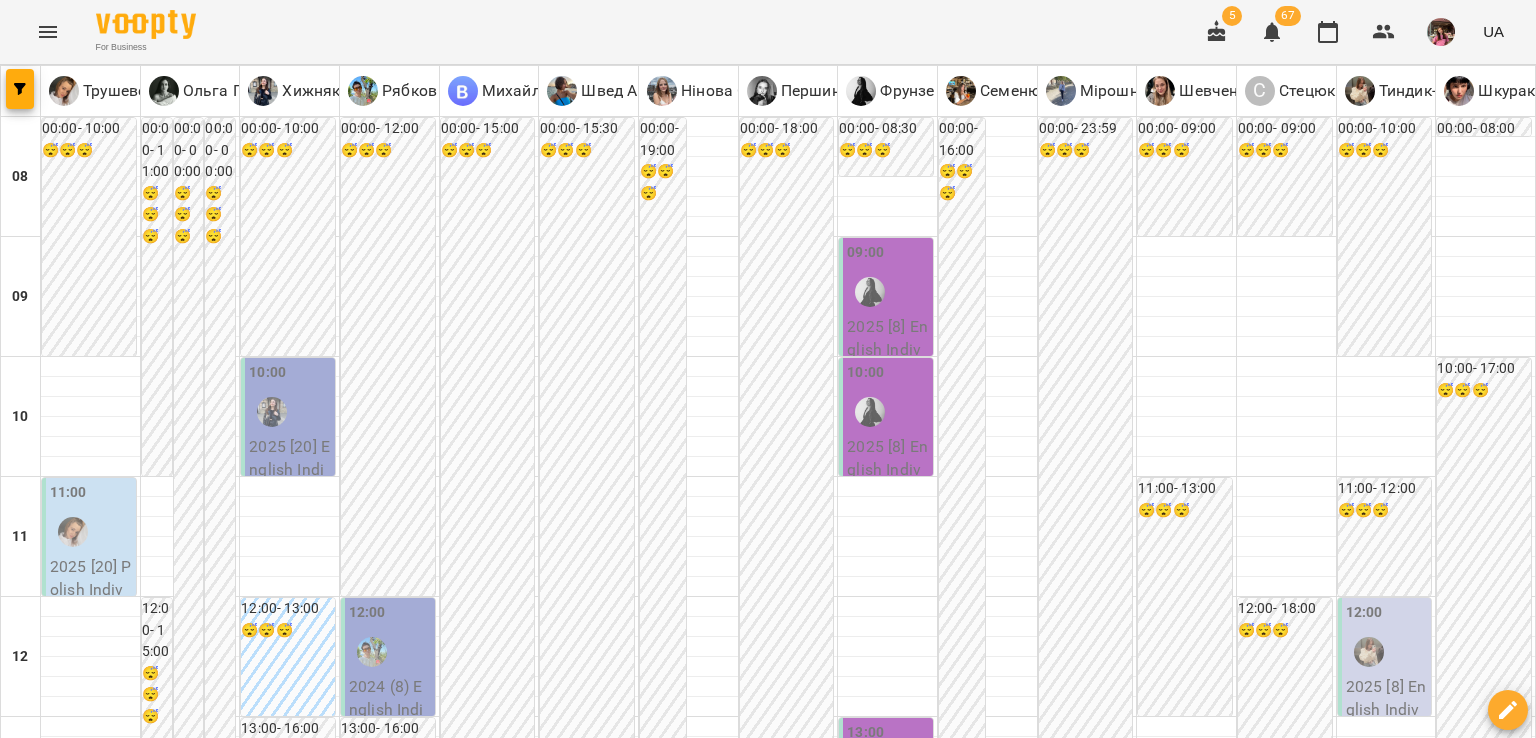 scroll, scrollTop: 587, scrollLeft: 0, axis: vertical 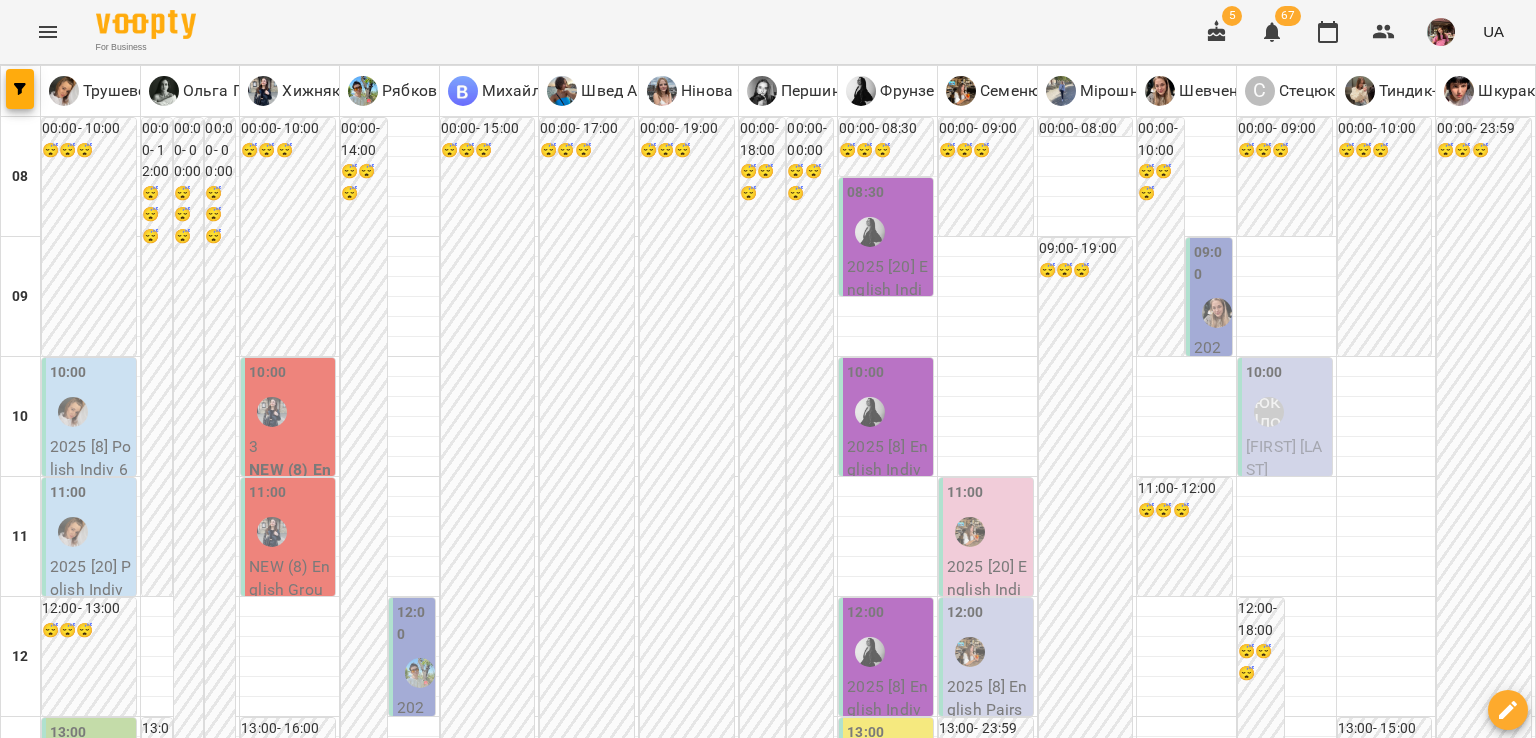 click on "чт" at bounding box center (675, 1943) 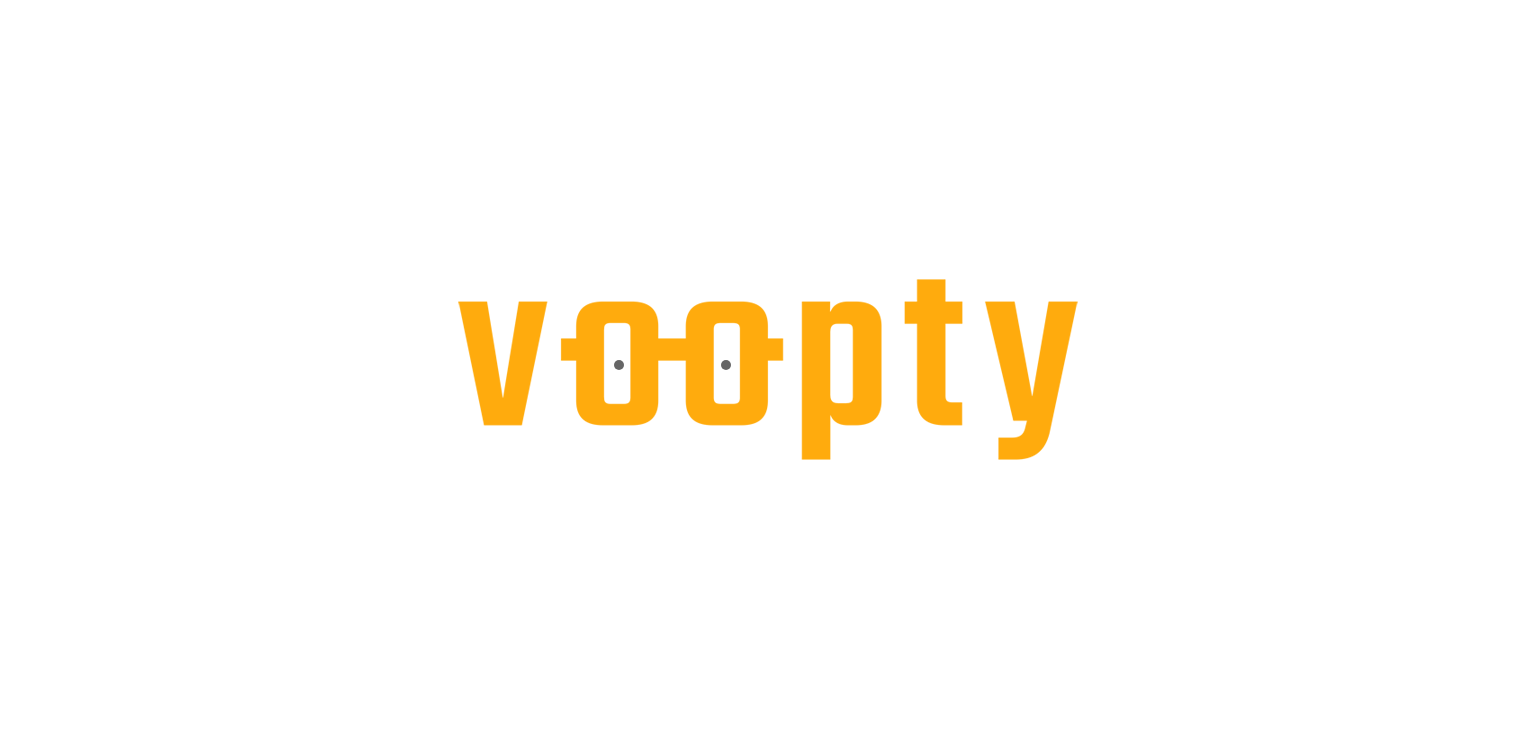 scroll, scrollTop: 0, scrollLeft: 0, axis: both 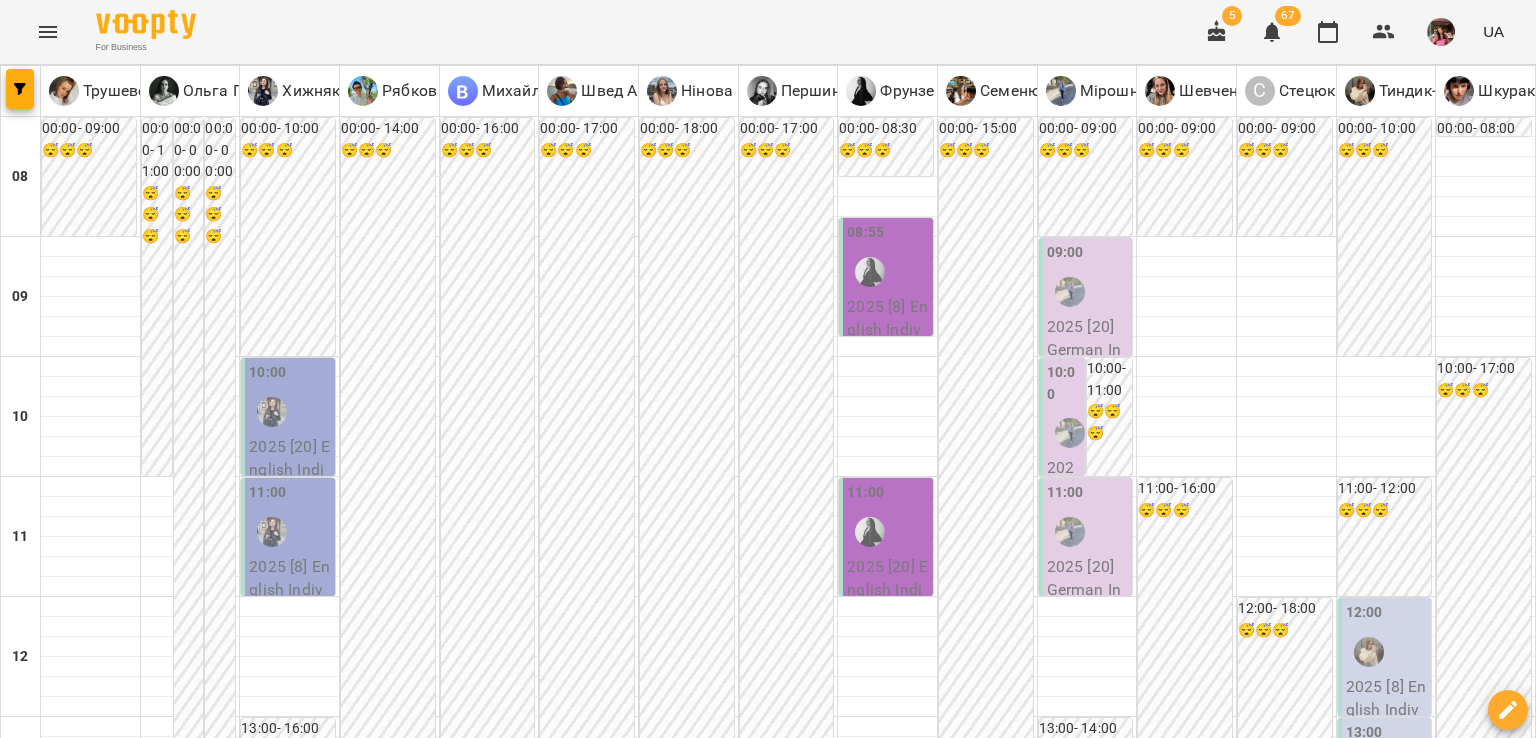 click on "пт" at bounding box center (1071, 1943) 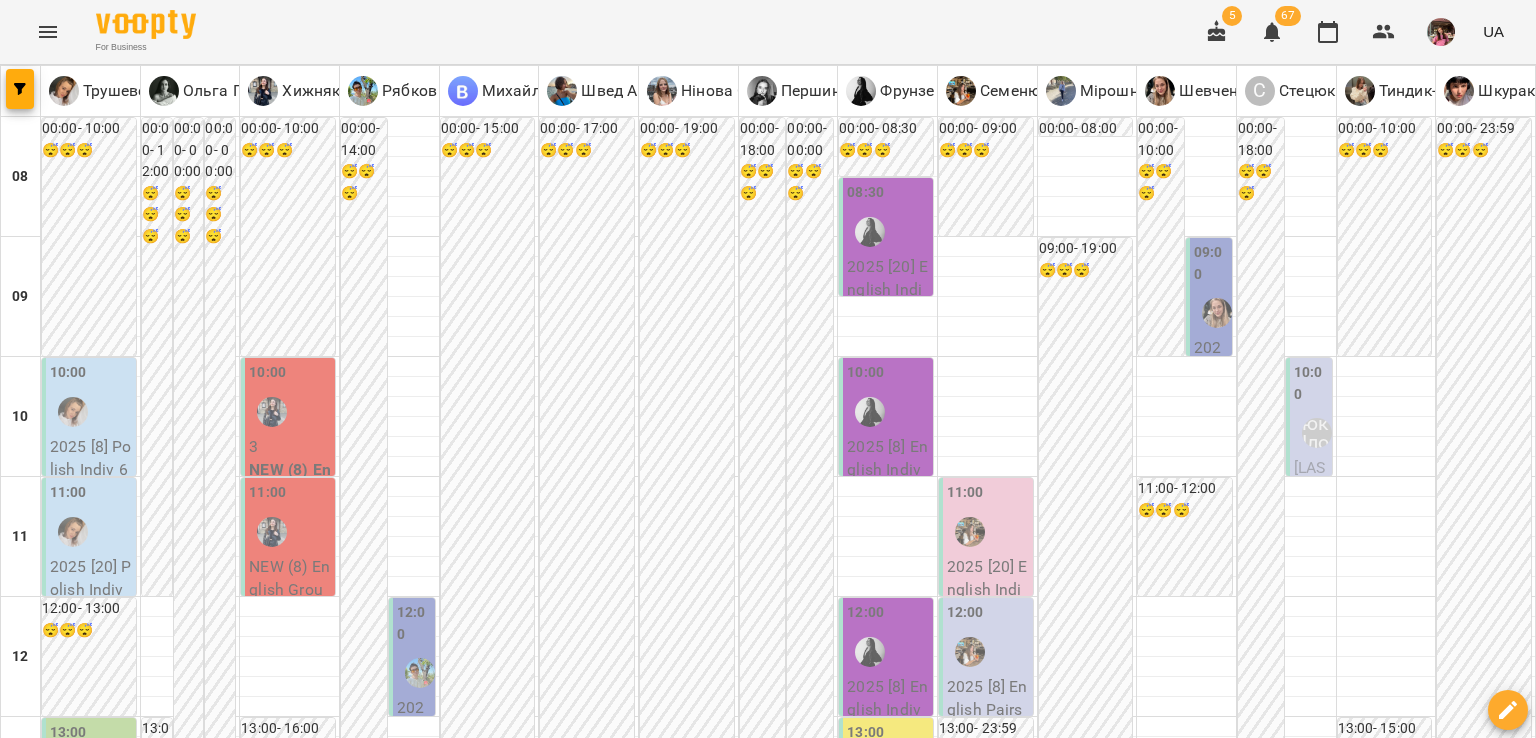 click on "чт" at bounding box center (675, 1943) 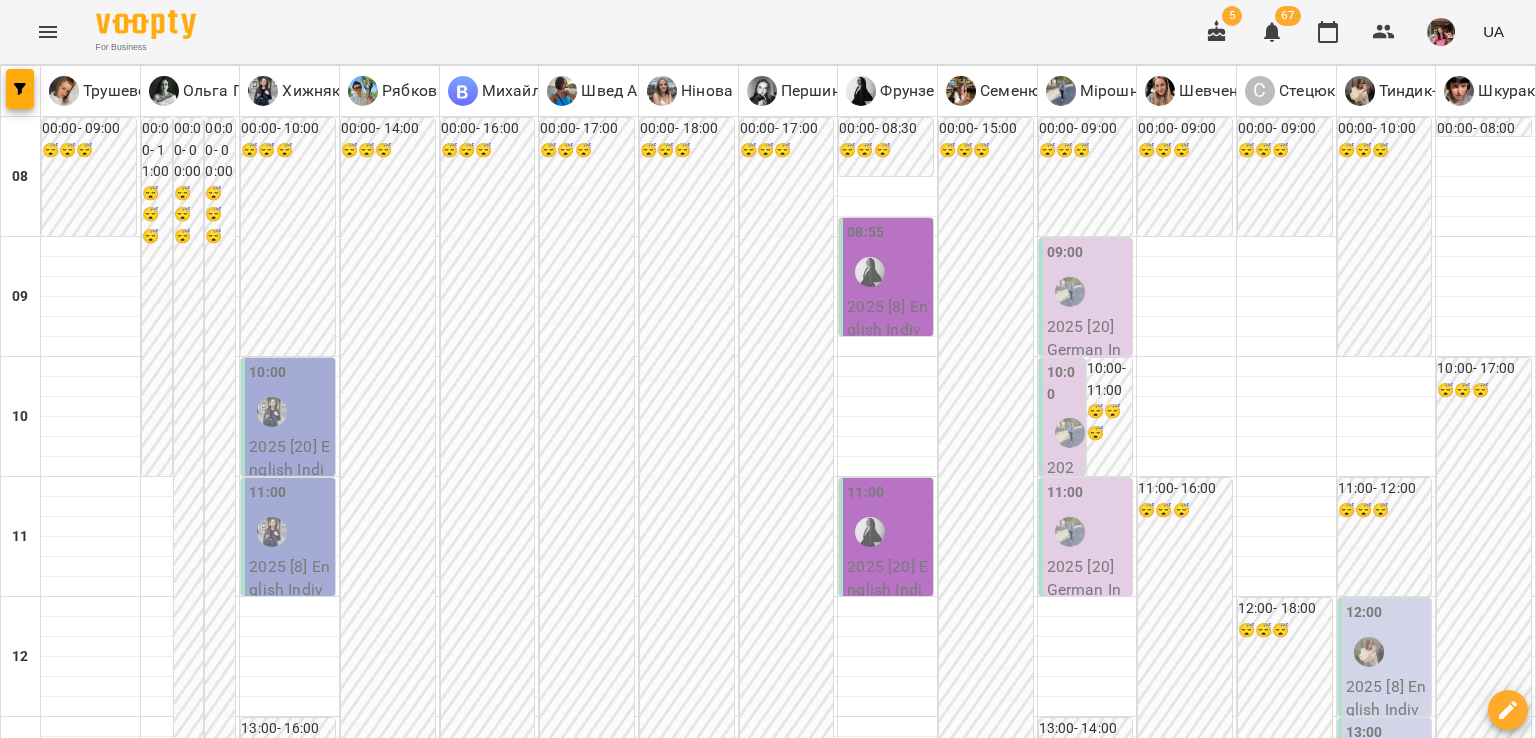 click on "16 лип" at bounding box center (463, 1962) 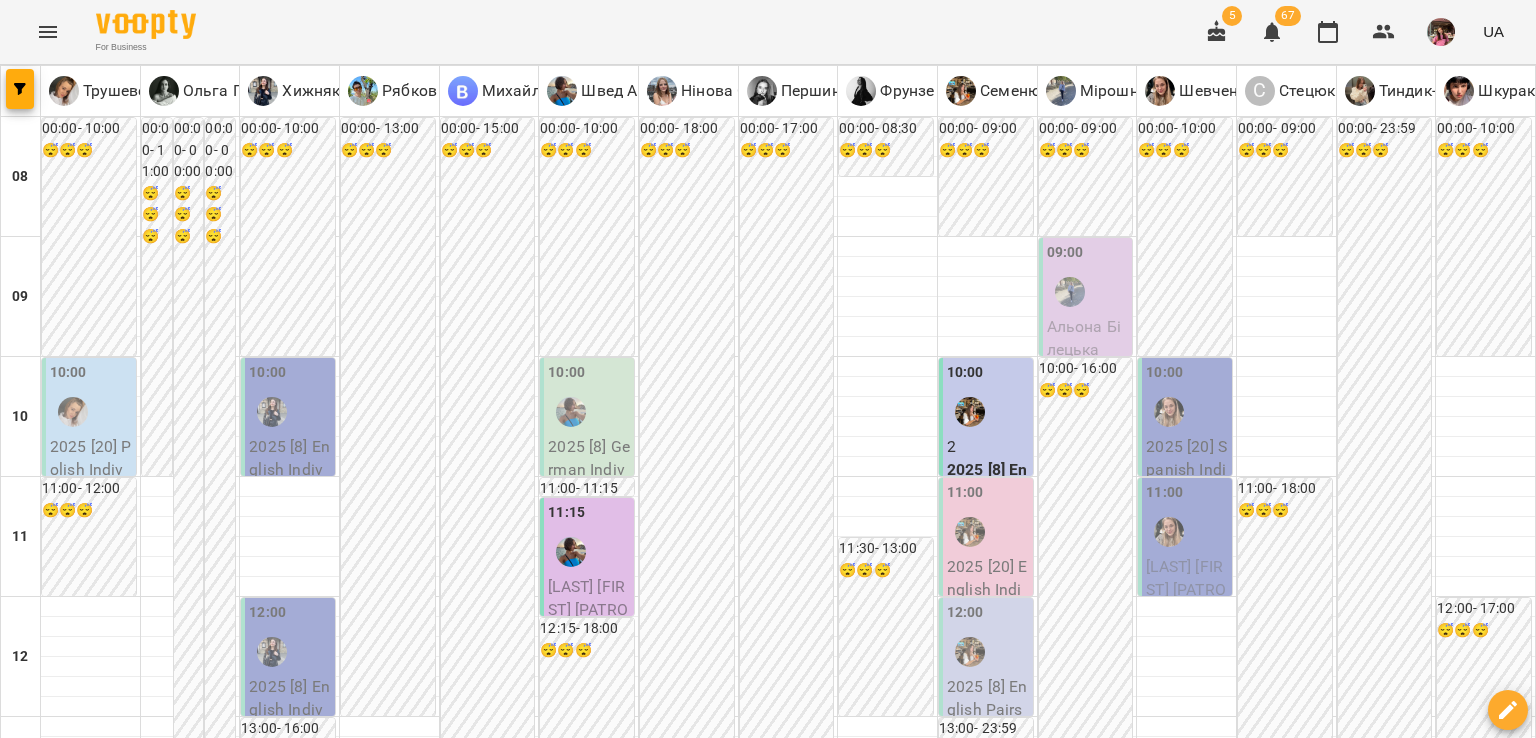 scroll, scrollTop: 56, scrollLeft: 0, axis: vertical 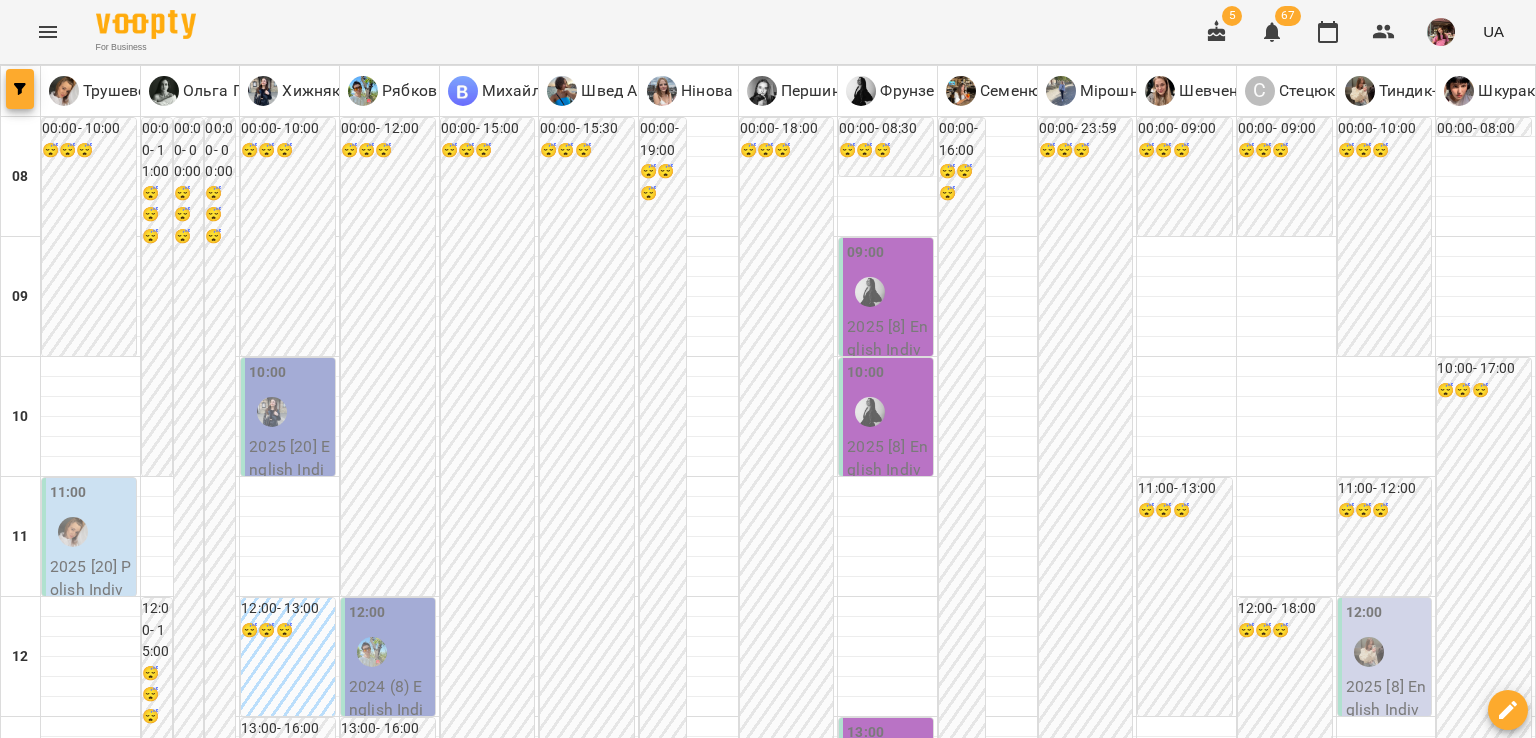 click 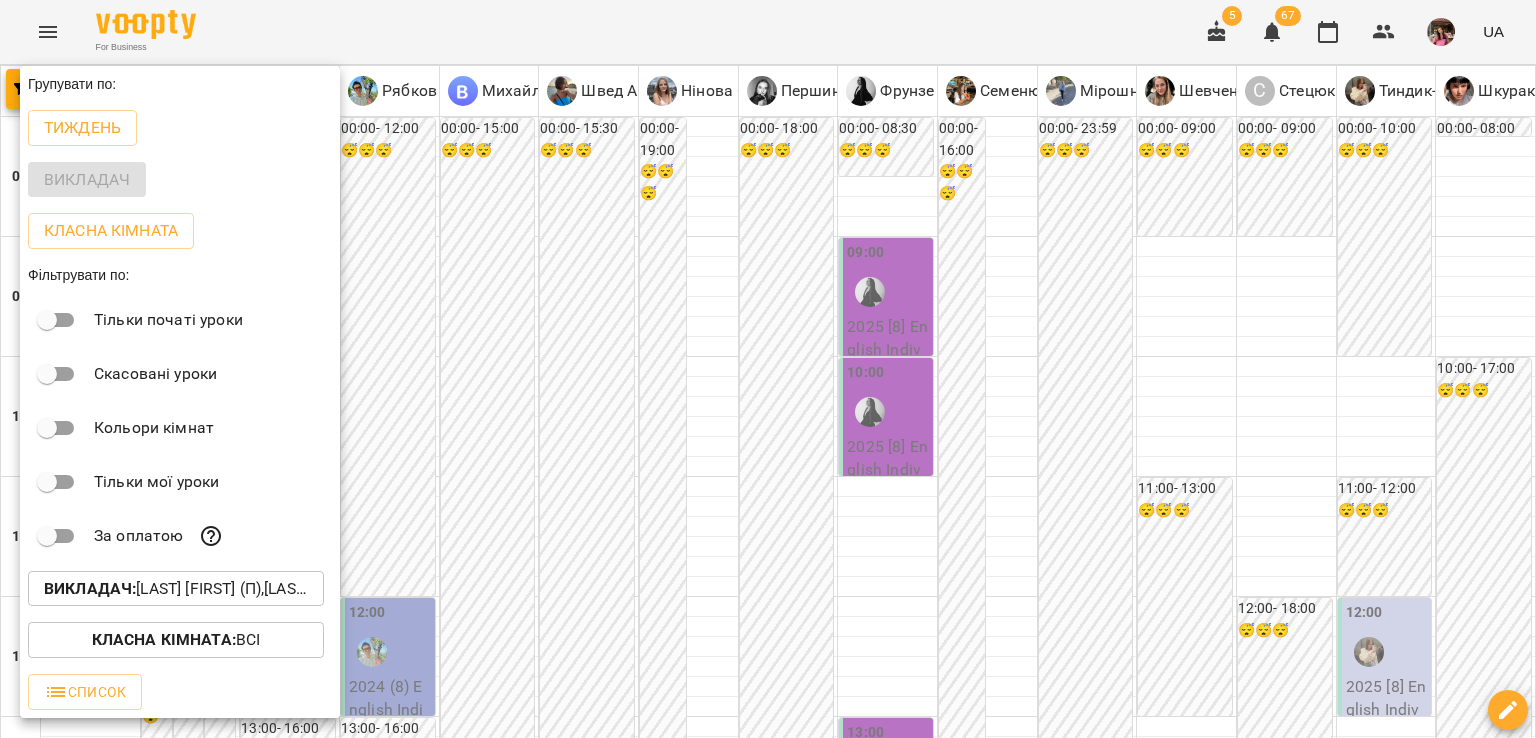click on "Викладач : [LAST] [FIRST] [MIDDLE] (п),[LAST] [FIRST] [MIDDLE] (н),[LAST] [FIRST] [MIDDLE] (а),[FIRST] [LAST] (а),[LAST] [FIRST] [MIDDLE] (н),[LAST] [FIRST] [MIDDLE] (а),[LAST] [FIRST] [MIDDLE] (а),[LAST] [FIRST] (а),[LAST]-[FIRST] [MIDDLE] (а),[LAST] [FIRST] (п),[LAST] [FIRST] [MIDDLE] (а),[LAST] [FIRST] [MIDDLE] (а),[LAST] [FIRST] [MIDDLE] (н),[LAST] [FIRST] [MIDDLE] (і),[LAST] [FIRST] (і)" at bounding box center [176, 589] 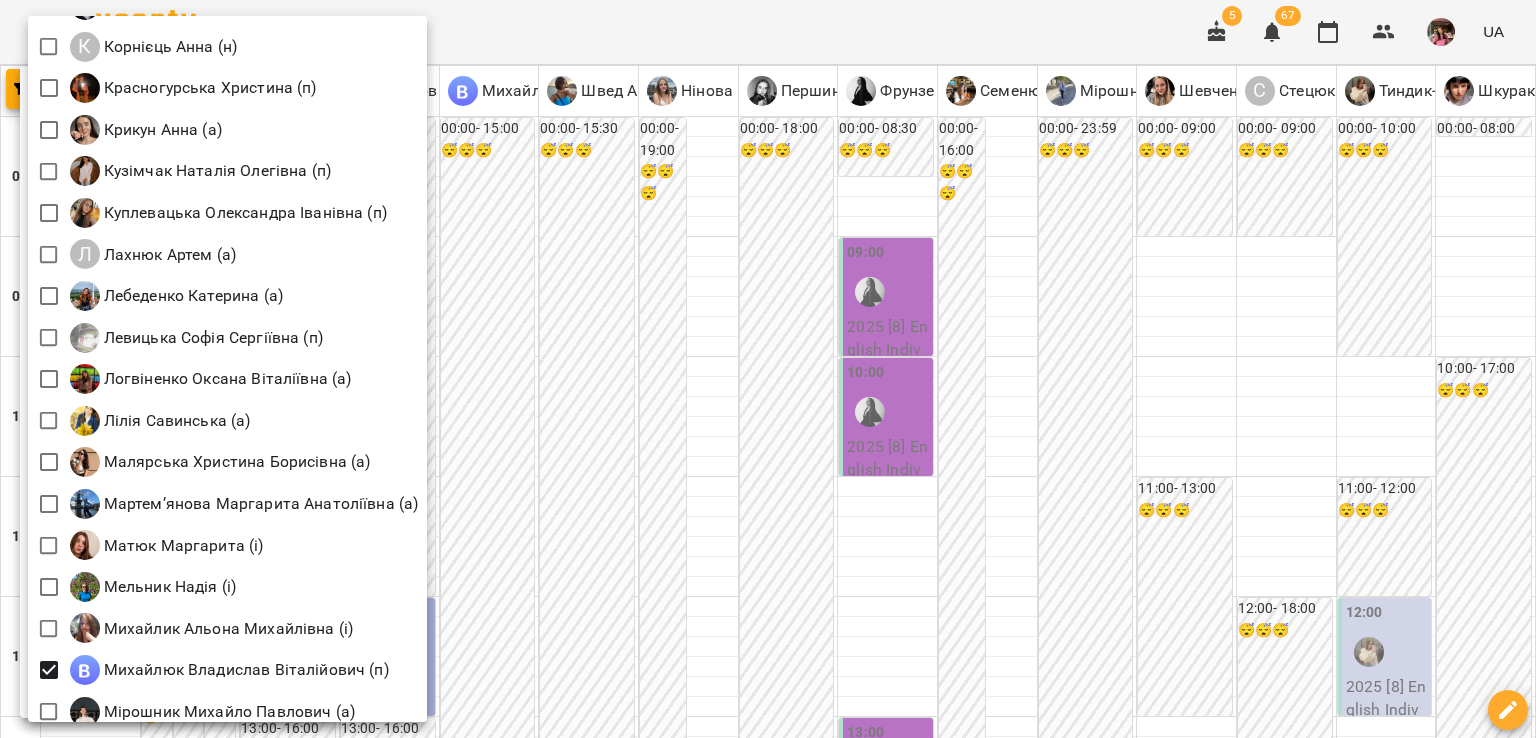 scroll, scrollTop: 1728, scrollLeft: 0, axis: vertical 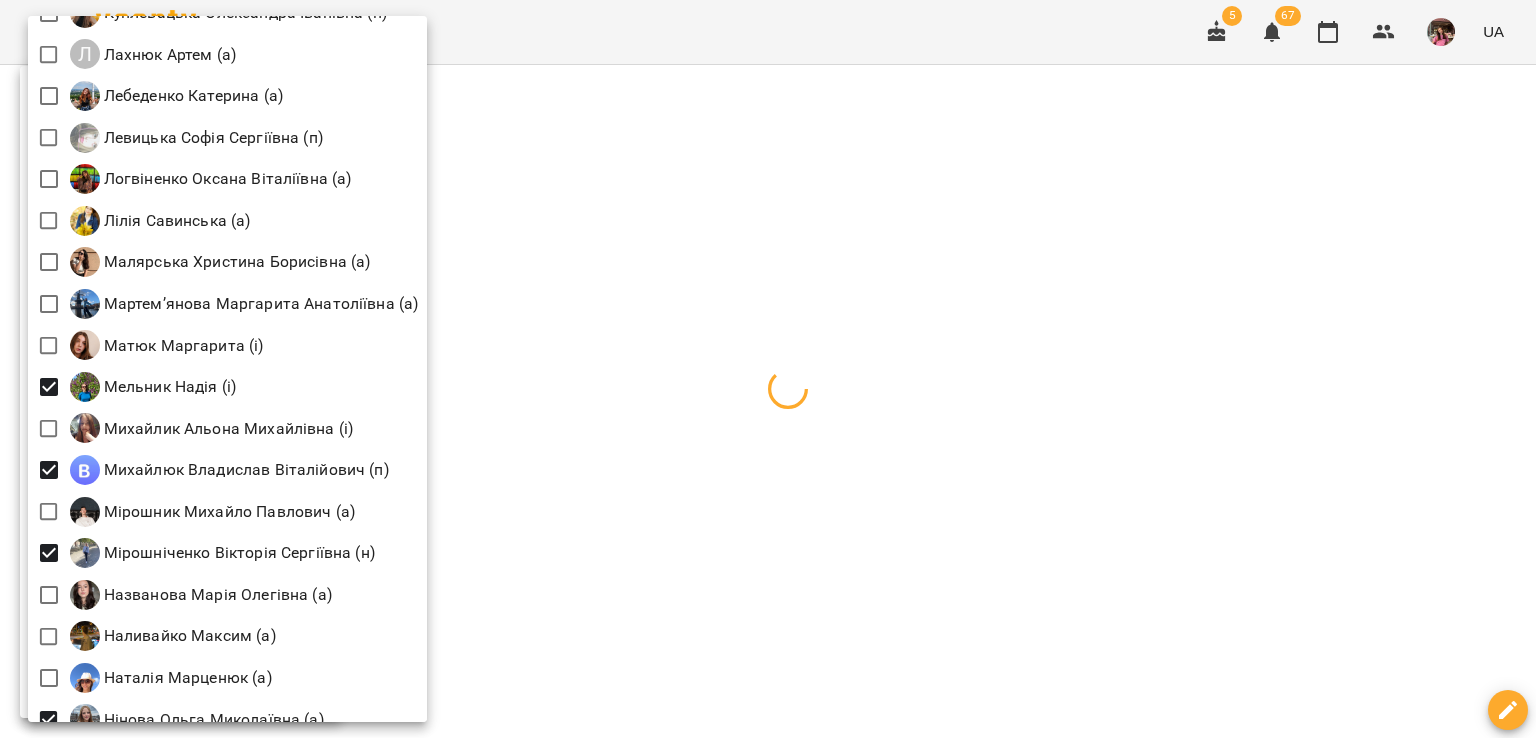 click at bounding box center [768, 369] 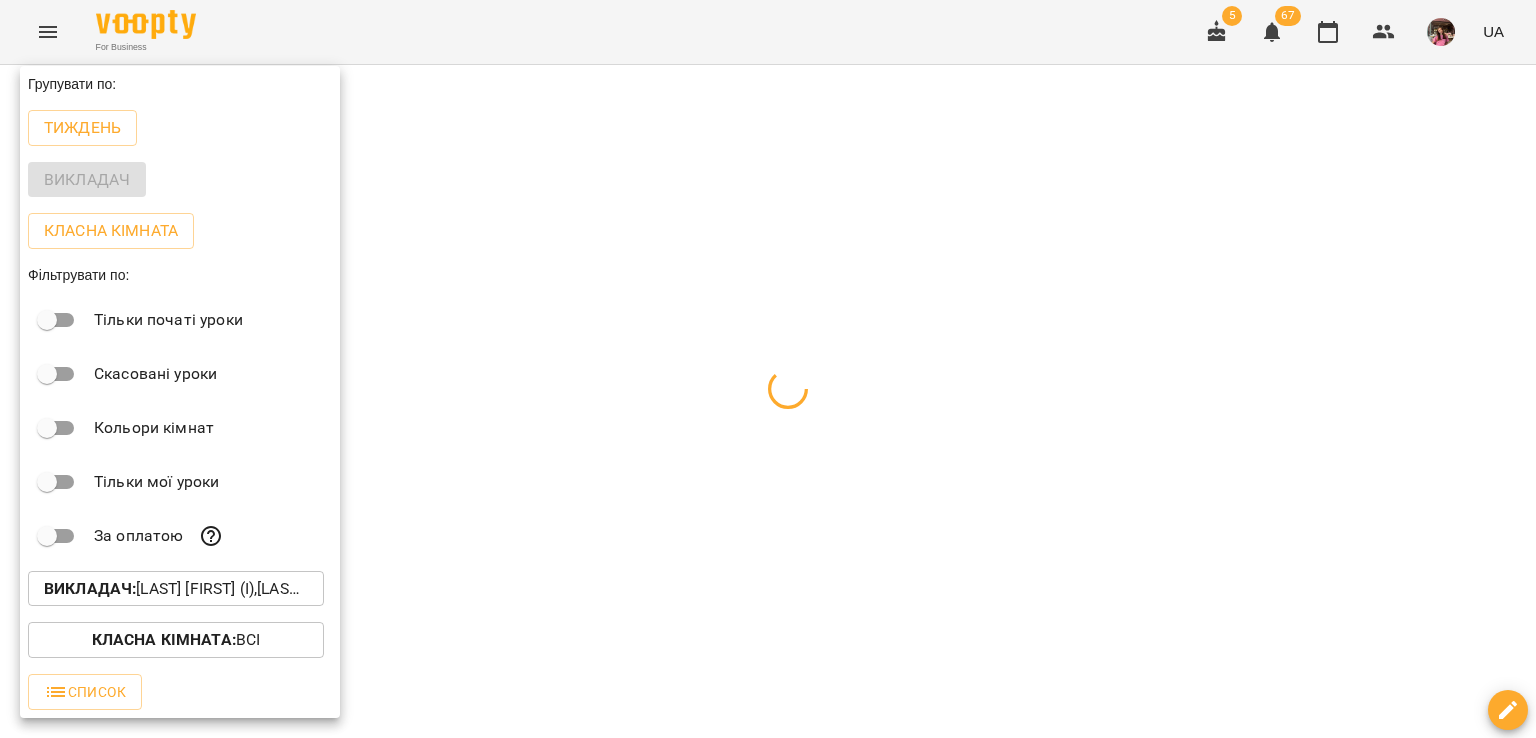 click at bounding box center (768, 369) 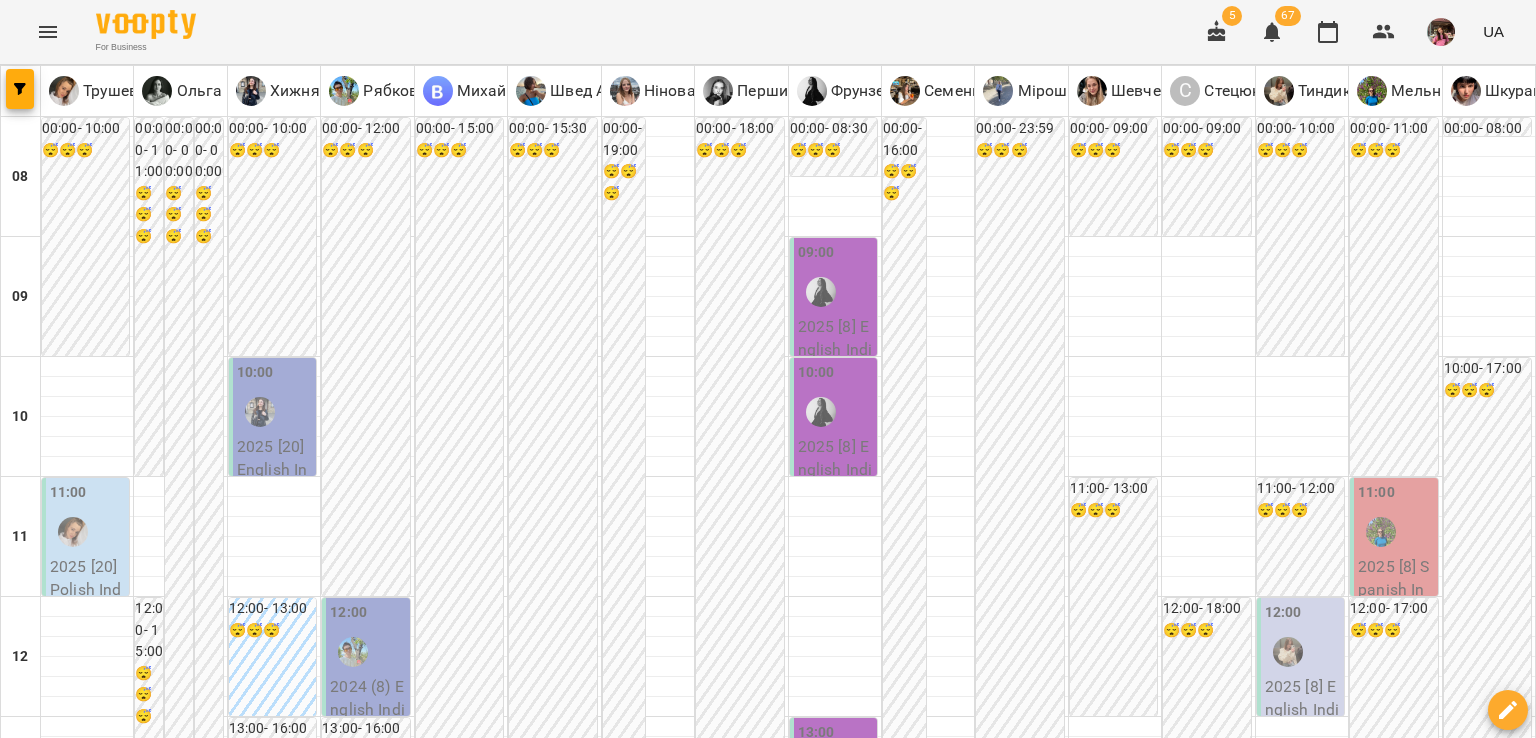 click on "пн" at bounding box center (38, 1943) 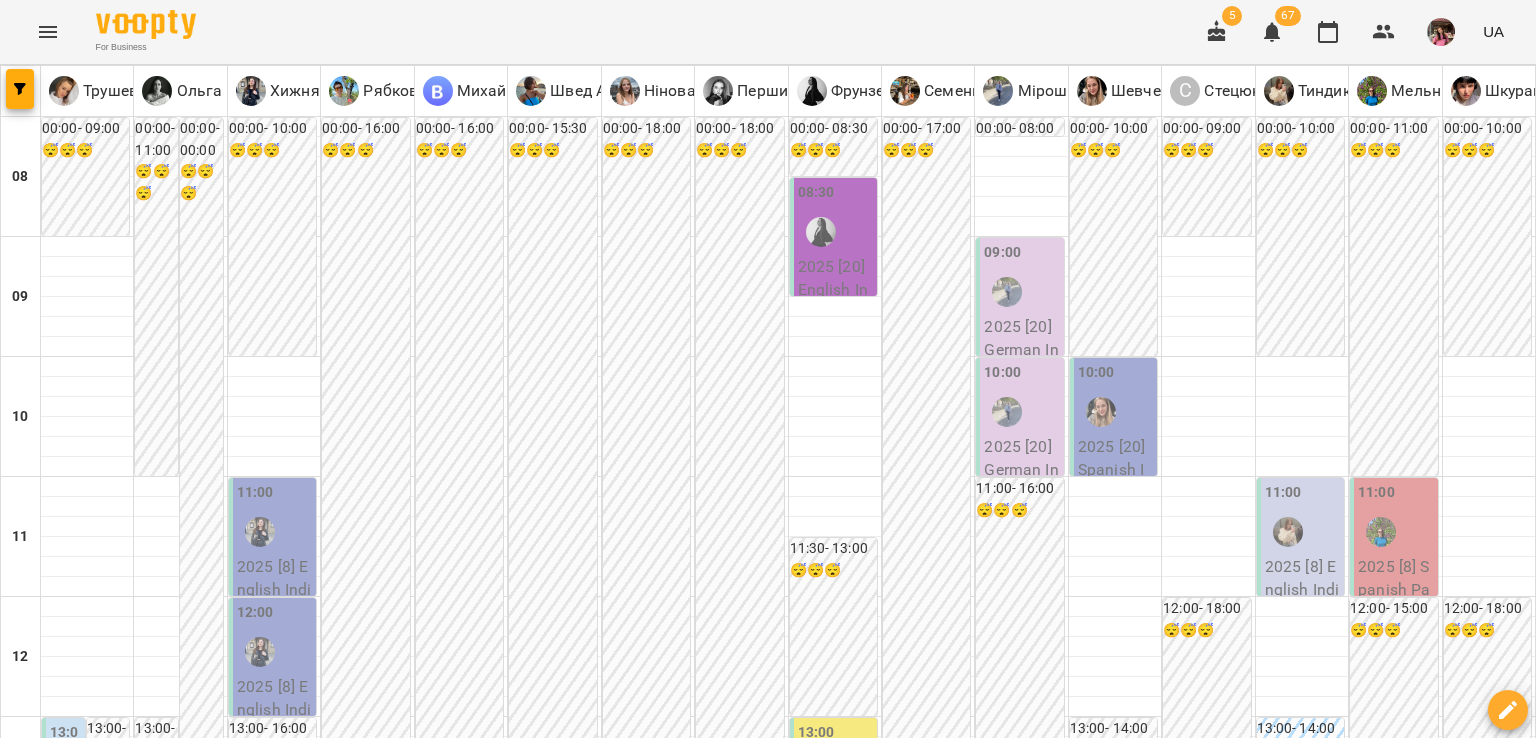 scroll, scrollTop: 0, scrollLeft: 0, axis: both 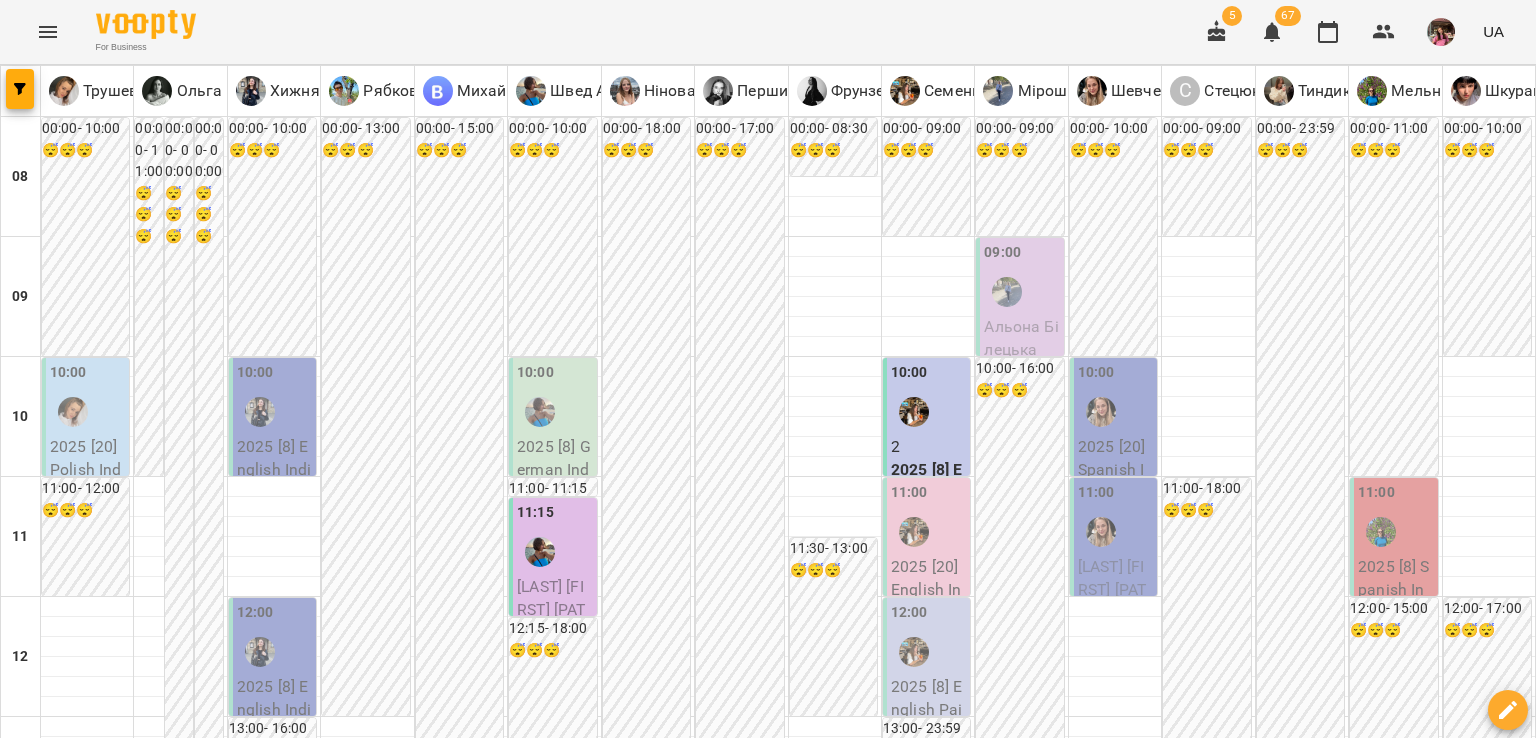 click on "18 лип" at bounding box center (1071, 1962) 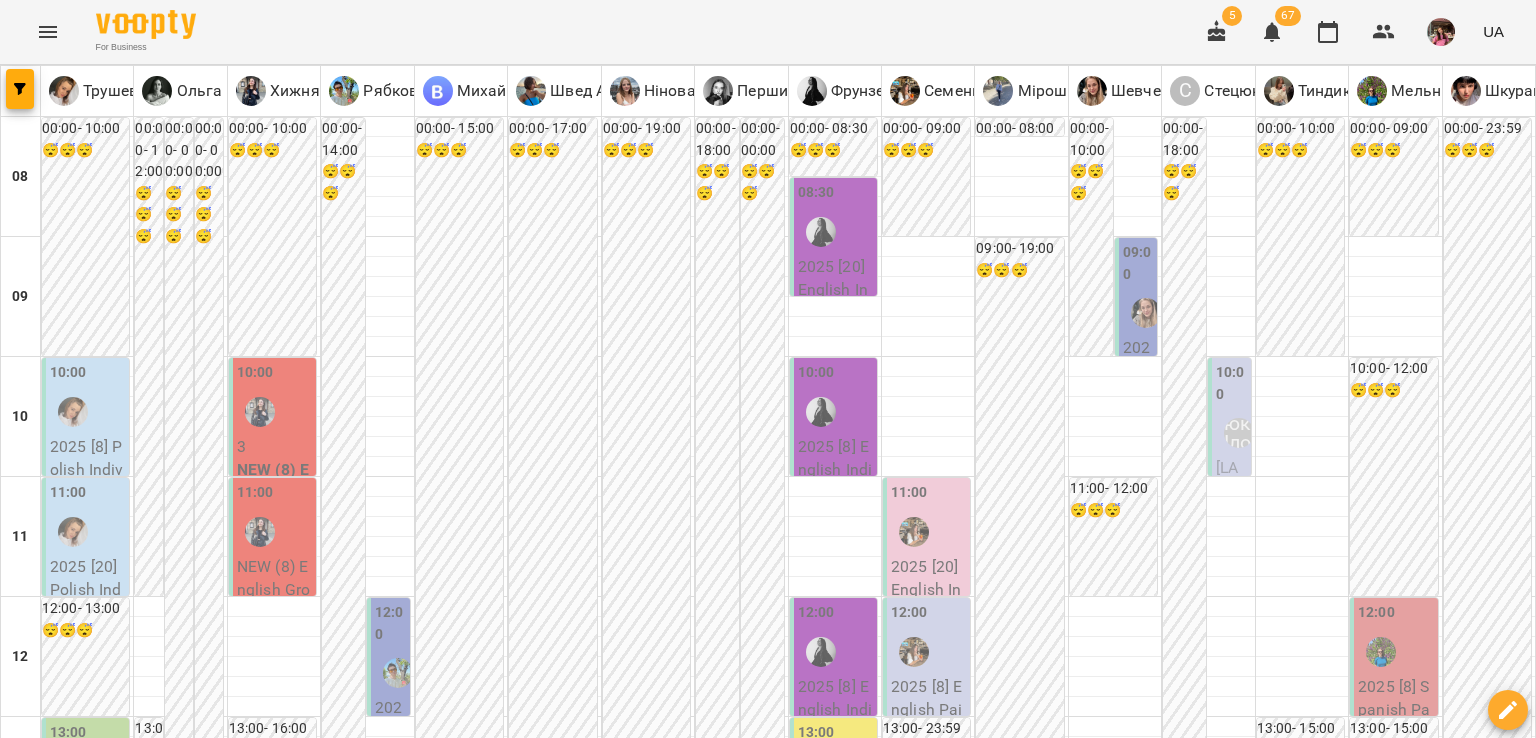 scroll, scrollTop: 888, scrollLeft: 0, axis: vertical 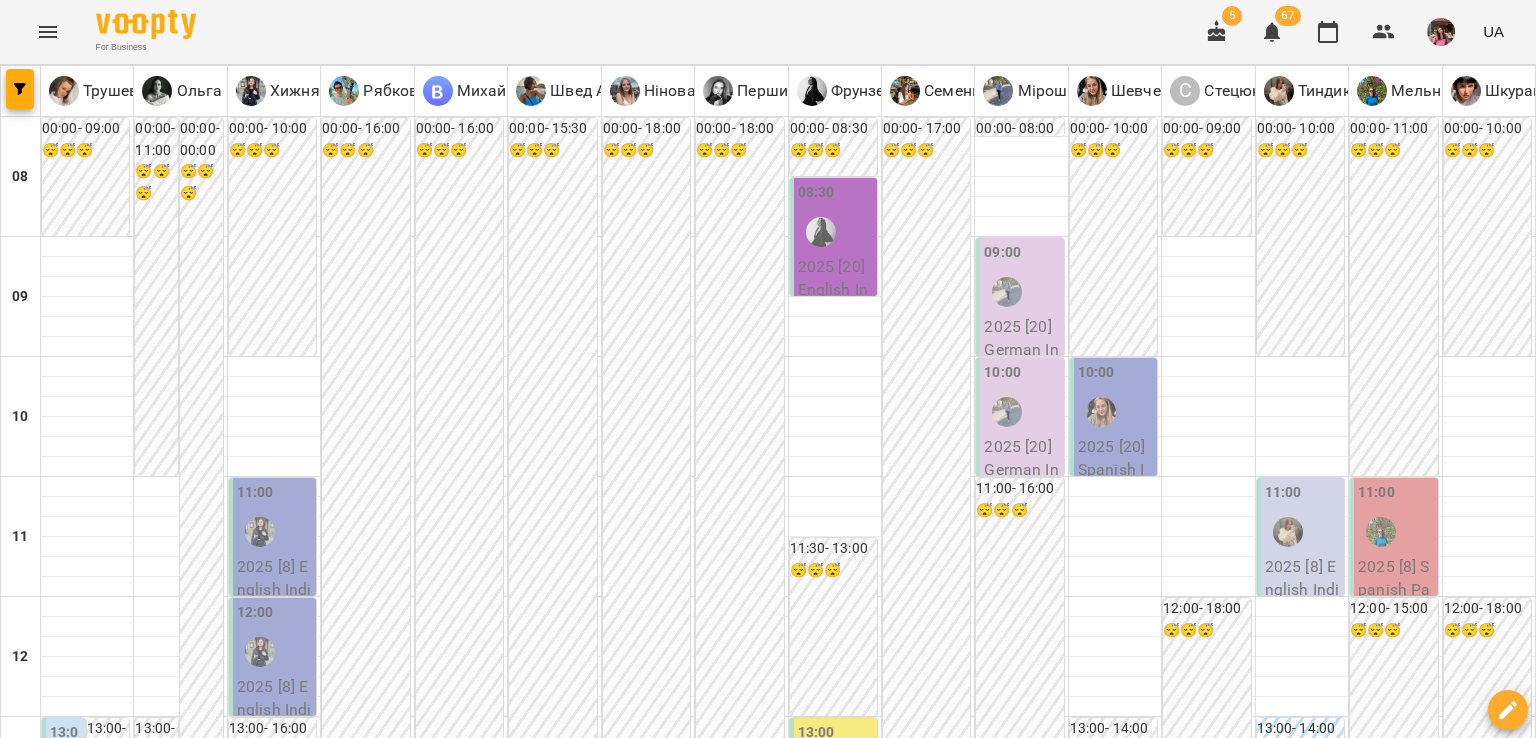 click on "ср" at bounding box center [645, 1943] 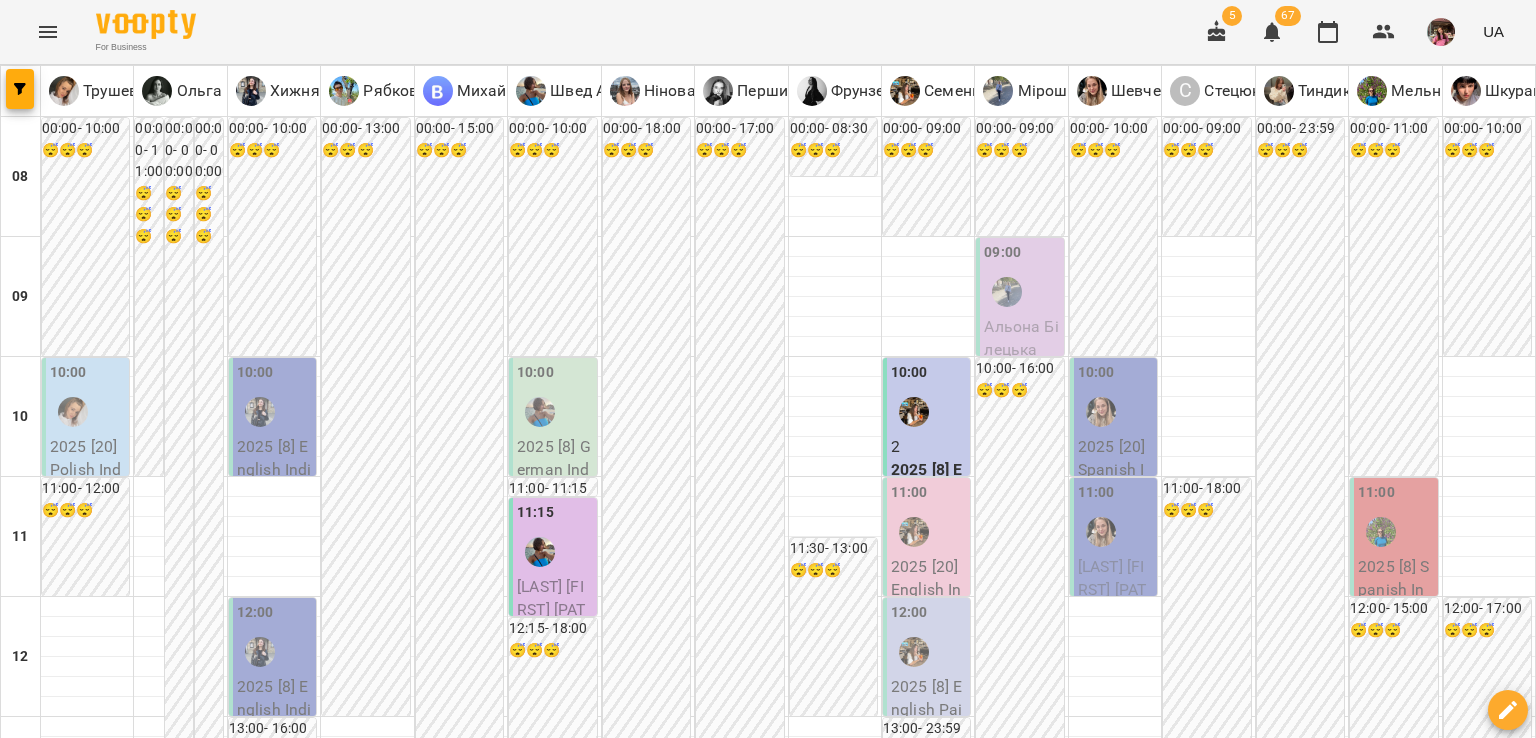 scroll, scrollTop: 912, scrollLeft: 0, axis: vertical 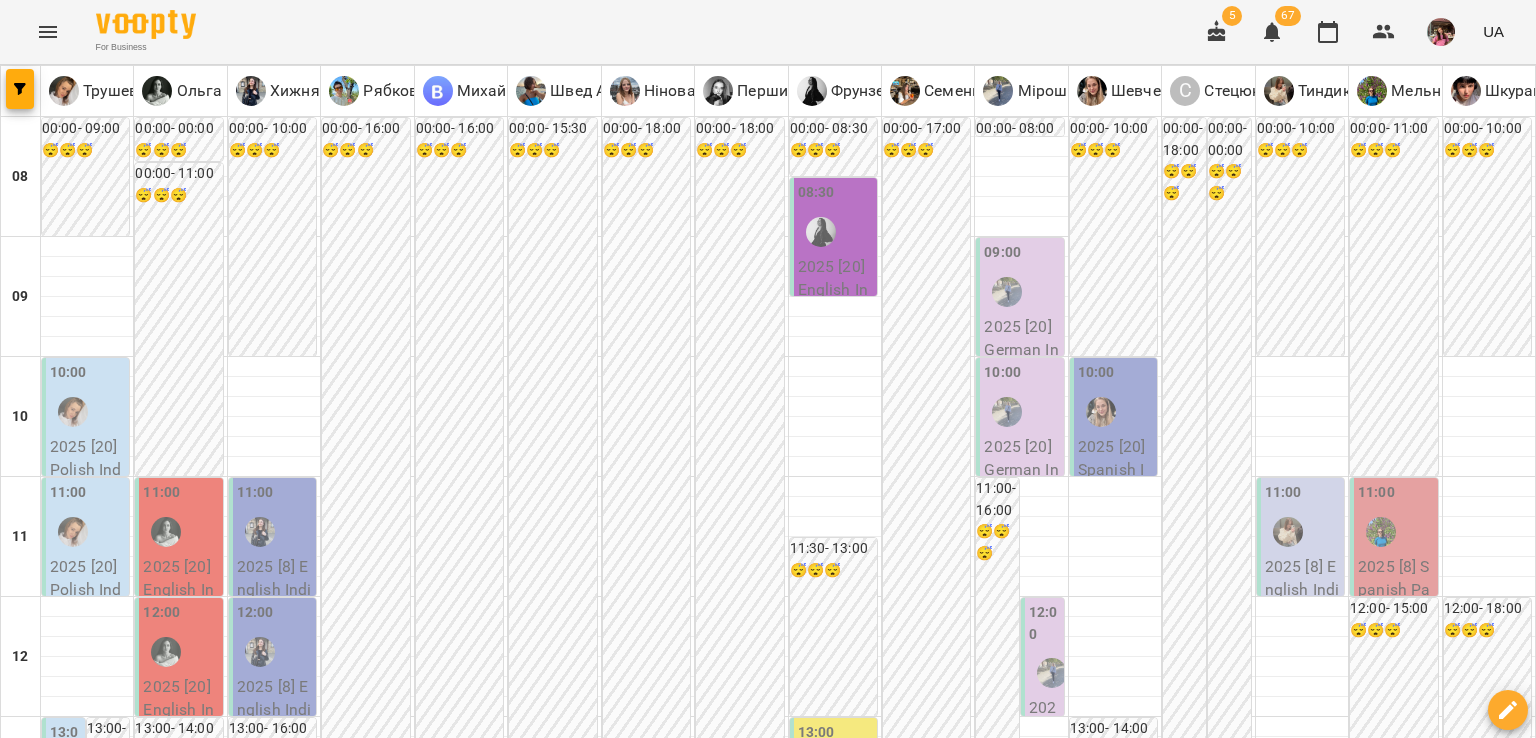 click on "ср" at bounding box center [645, 1943] 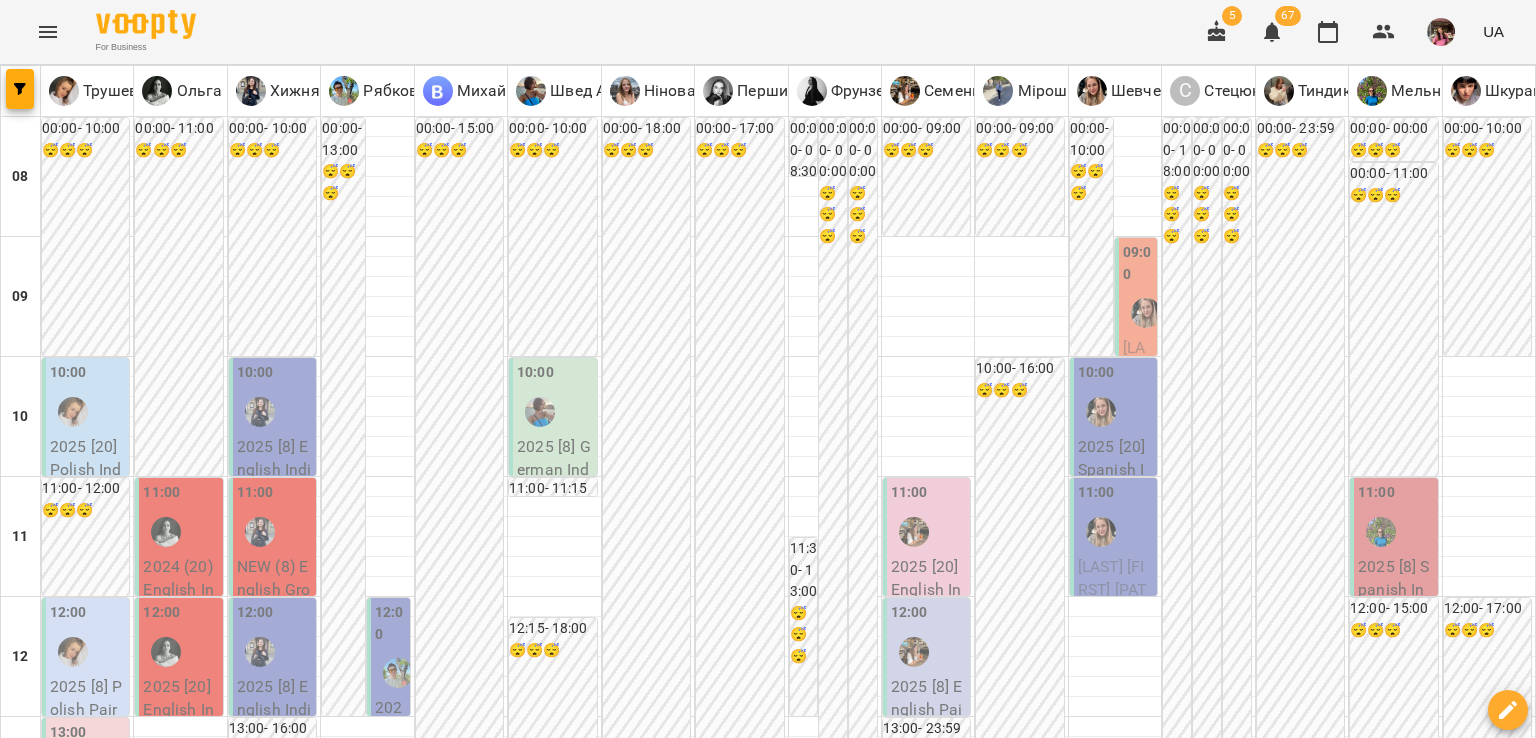 scroll, scrollTop: 1095, scrollLeft: 0, axis: vertical 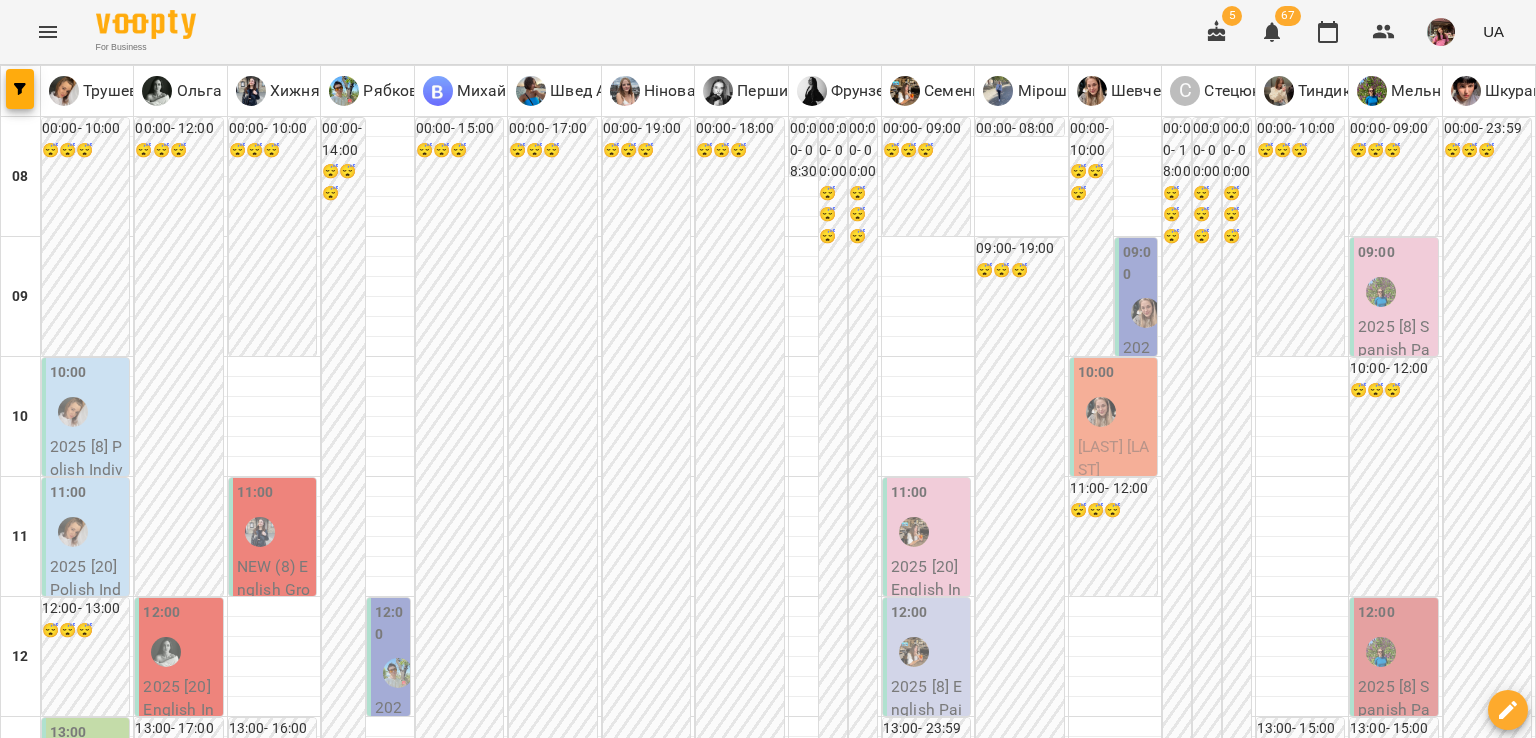 click on "**********" at bounding box center (768, 2008) 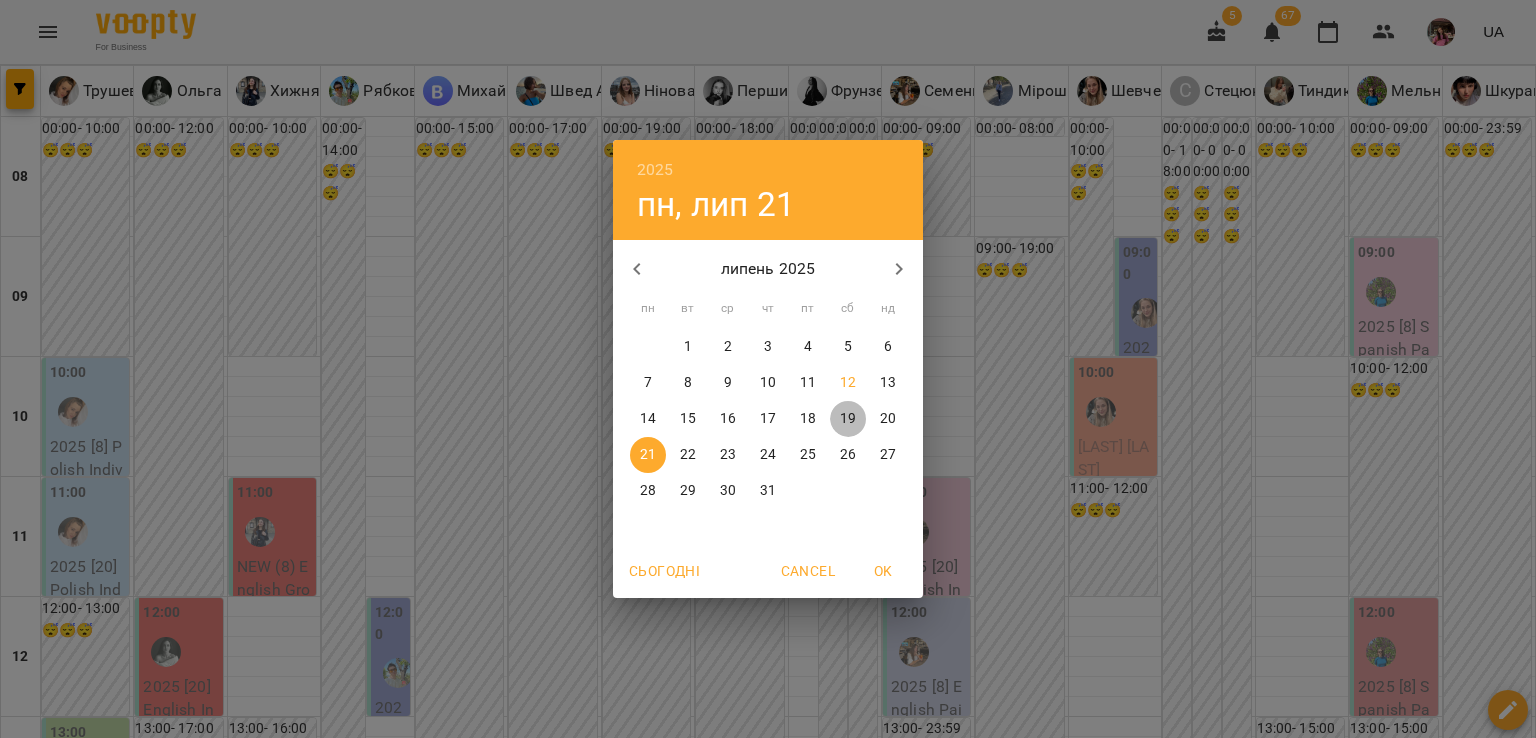 click on "19" at bounding box center (848, 419) 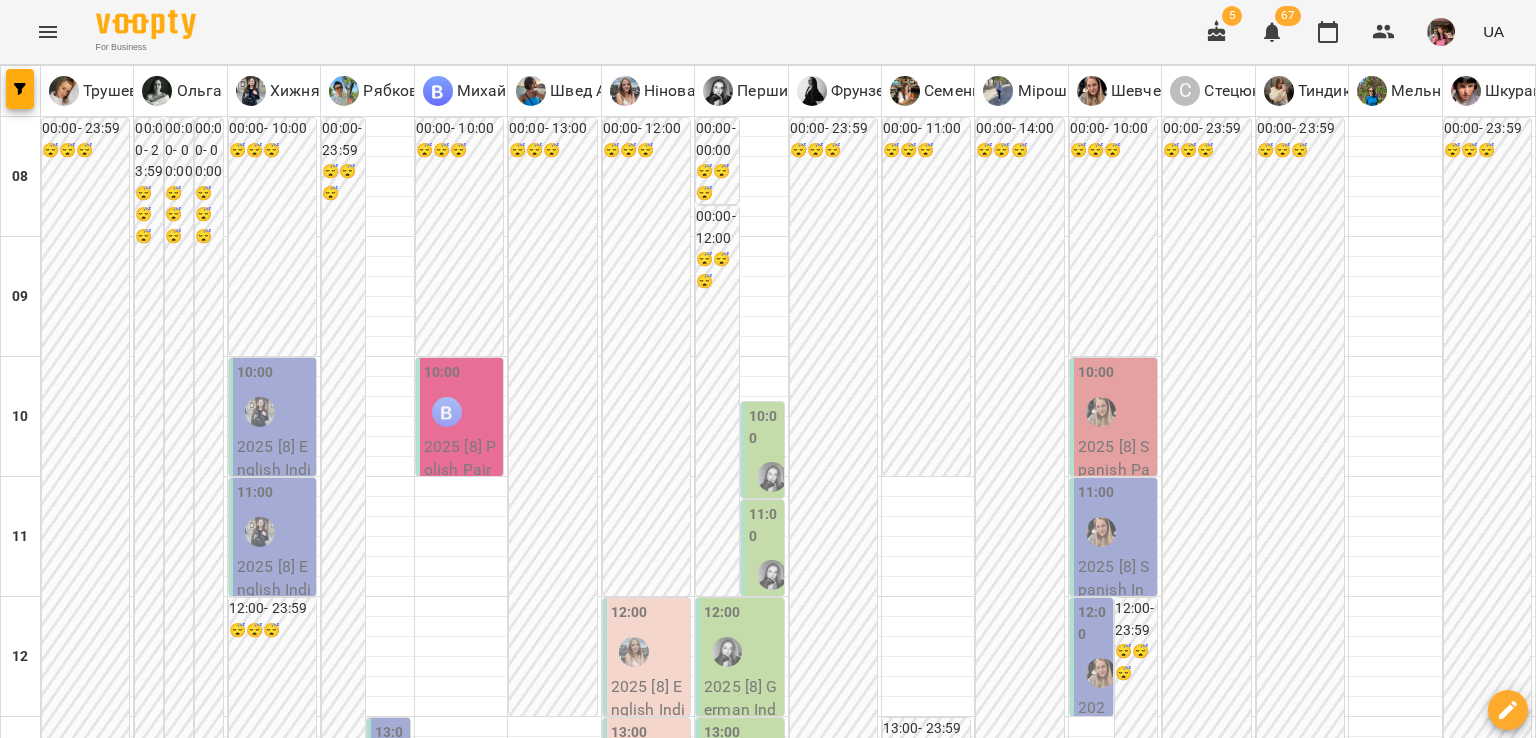 scroll, scrollTop: 760, scrollLeft: 0, axis: vertical 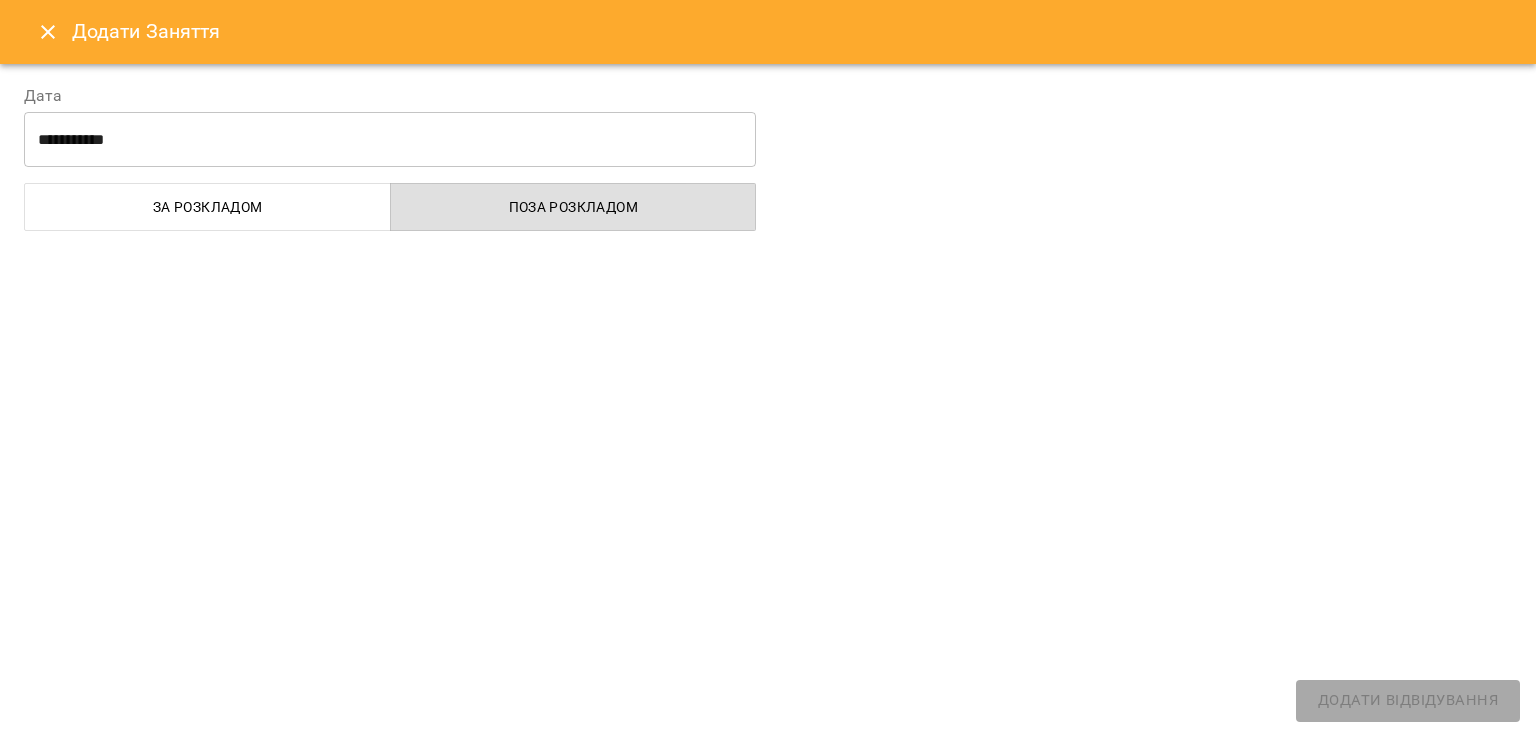 select 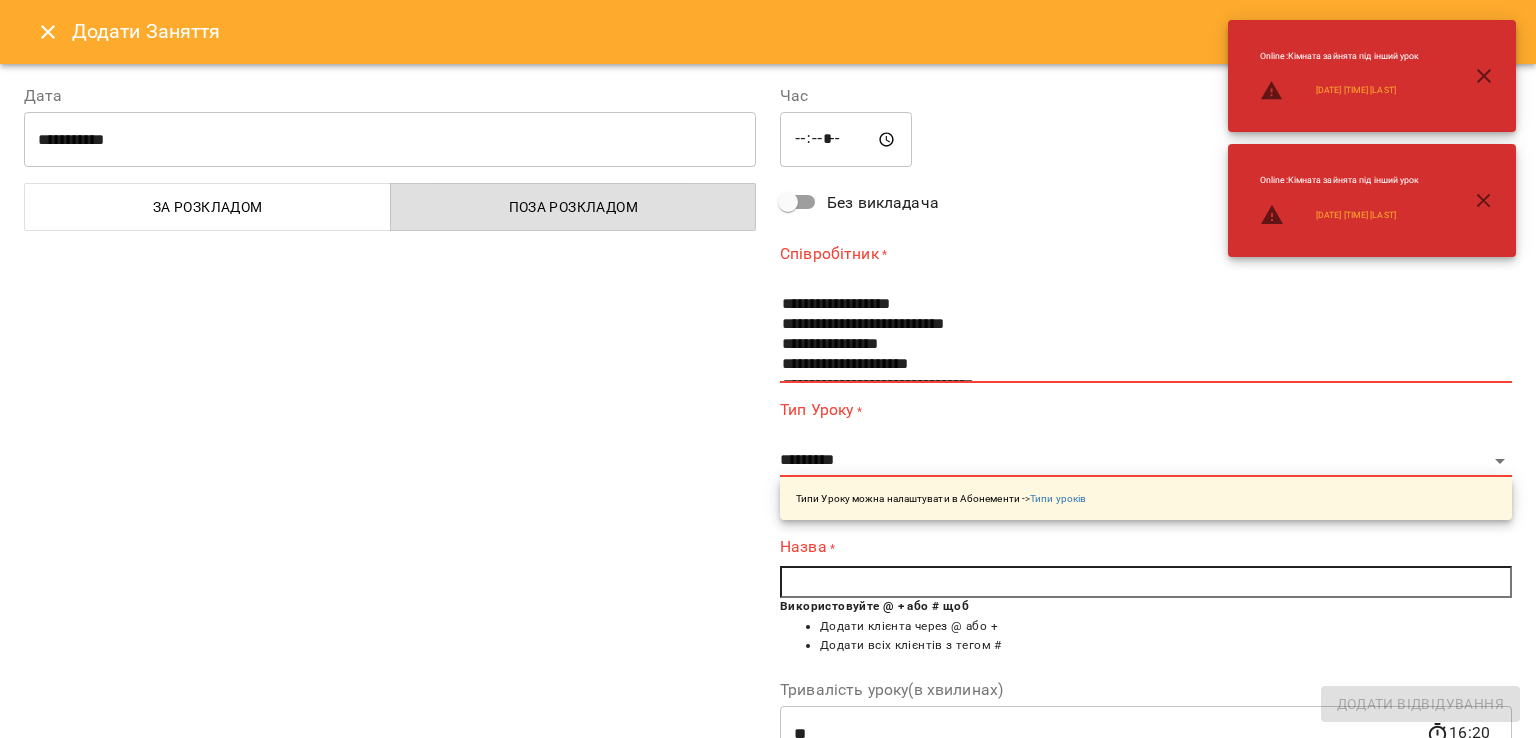click at bounding box center [48, 32] 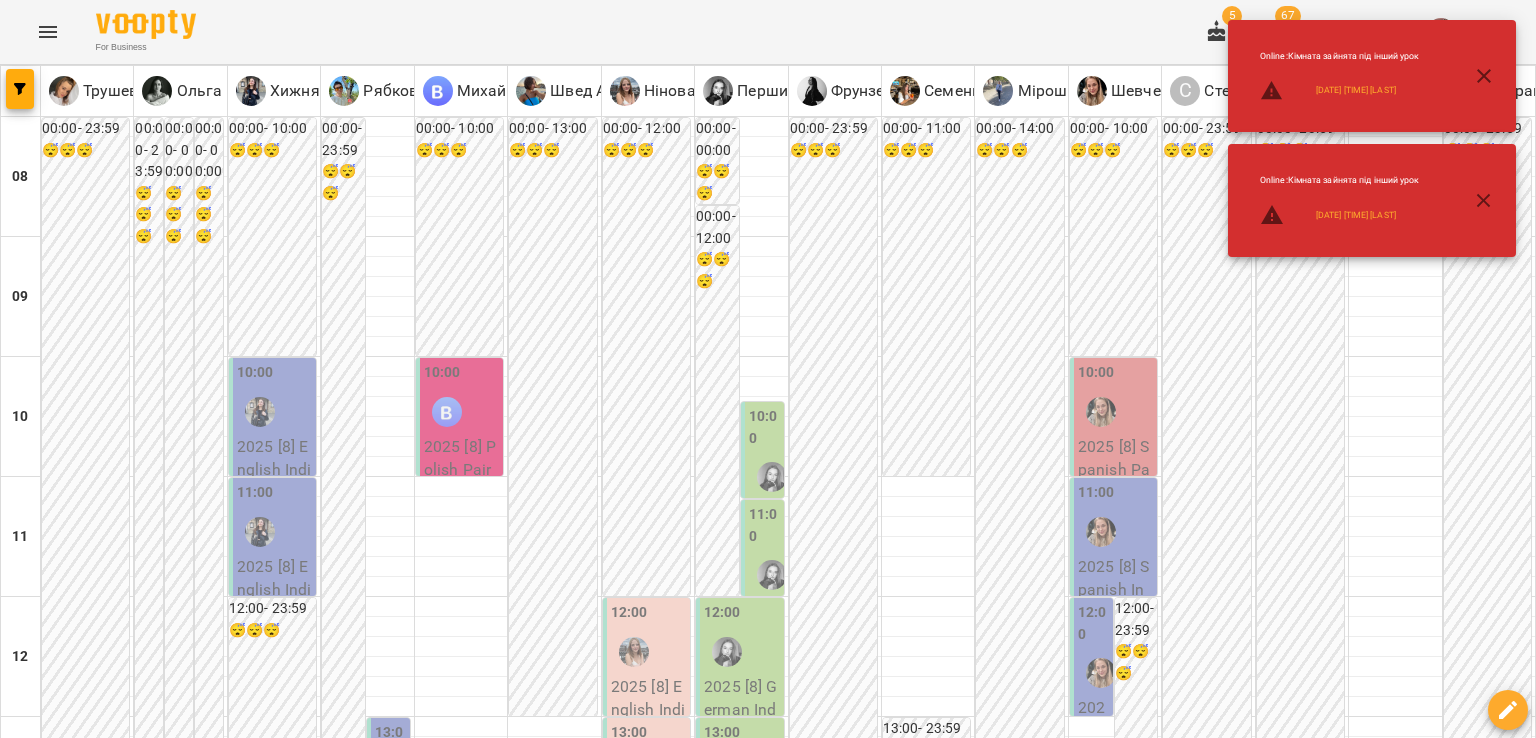 click on "15:00" at bounding box center [1021, 998] 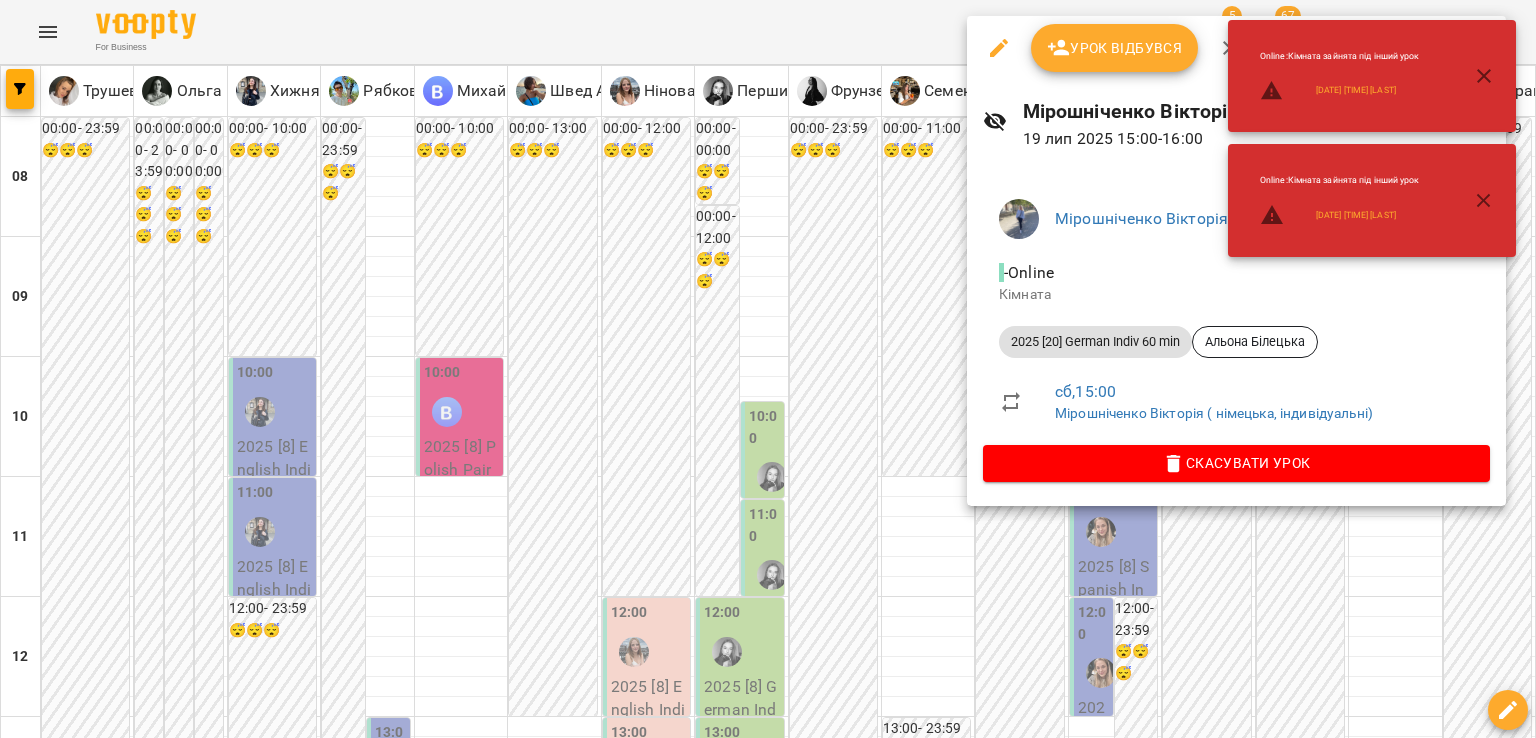 click at bounding box center (768, 369) 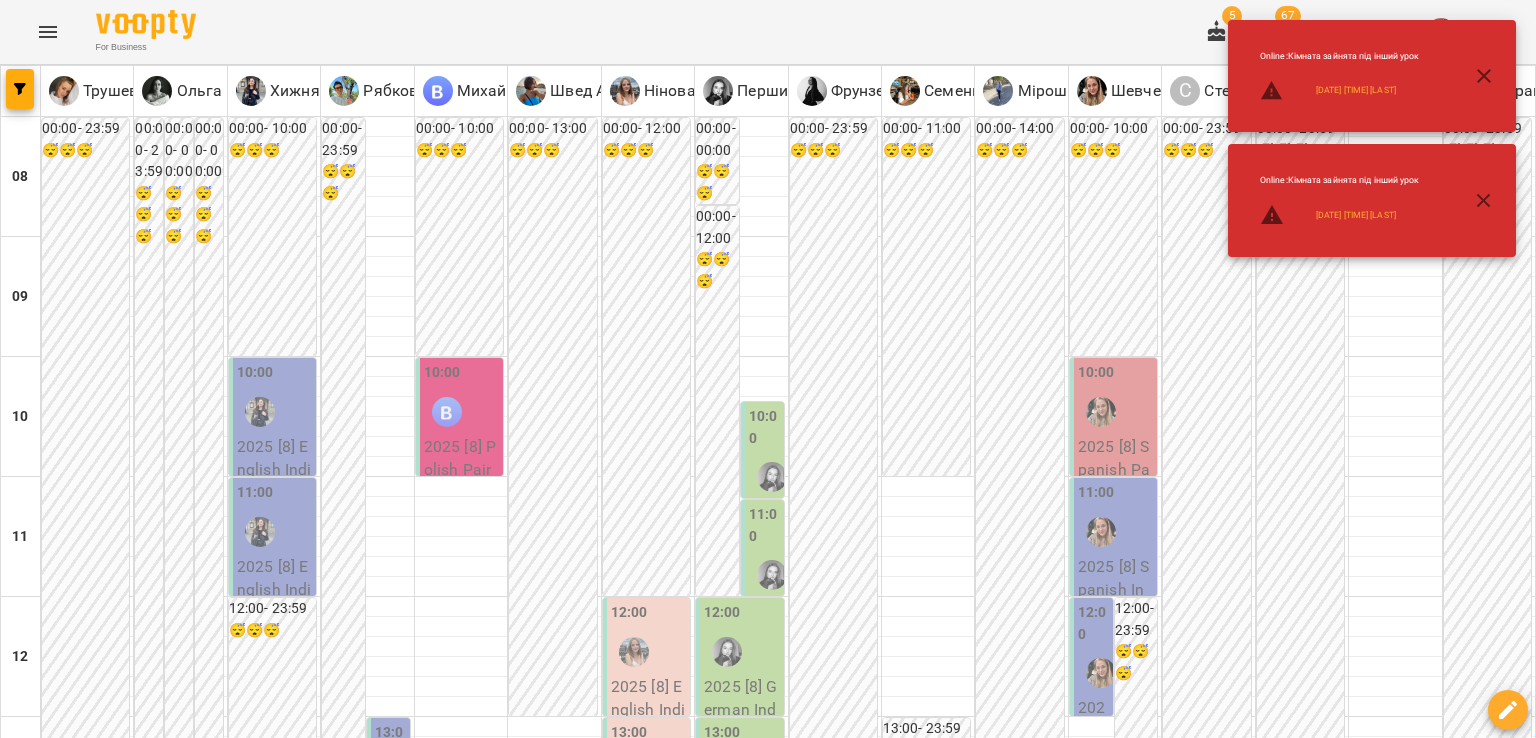 click on "ср" at bounding box center (463, 1943) 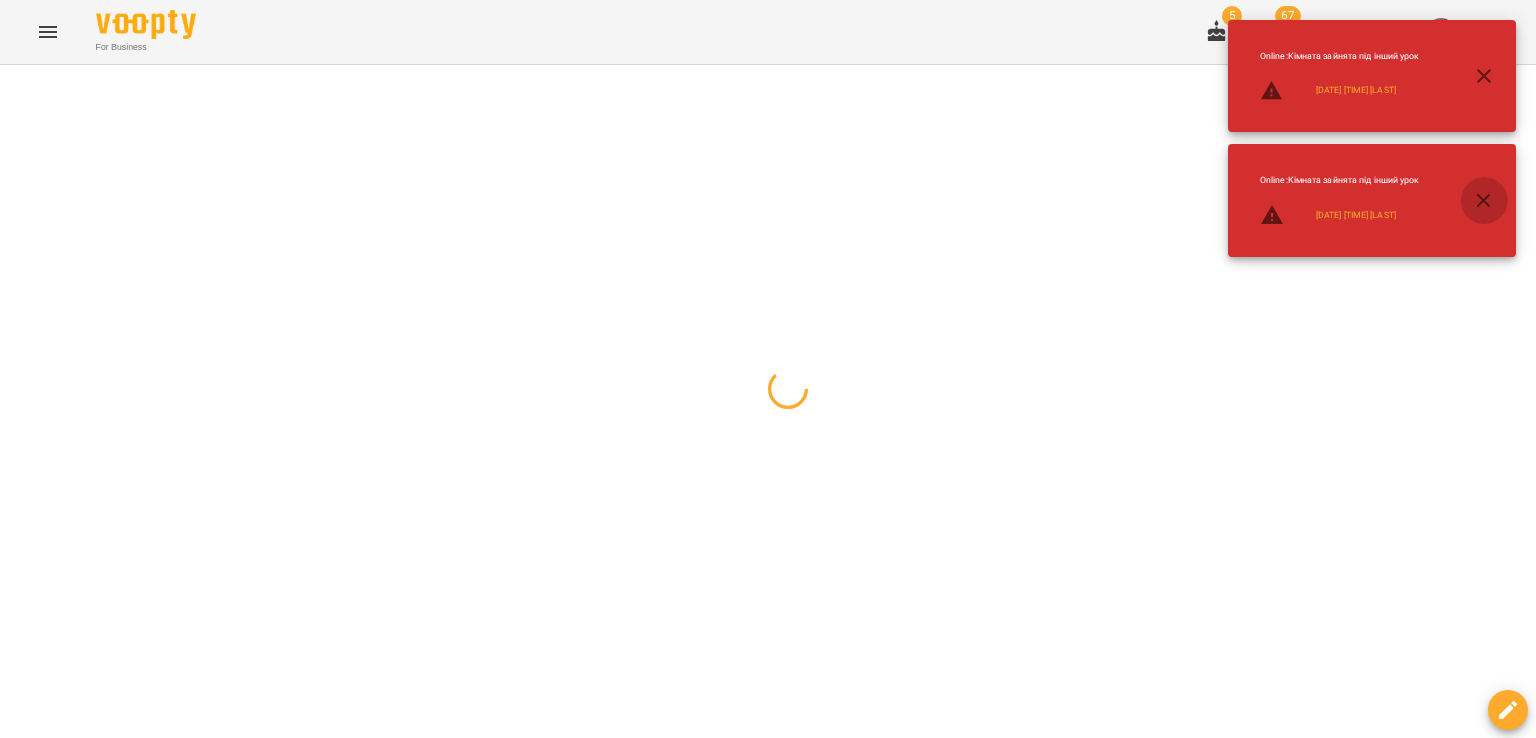 click at bounding box center (1484, 201) 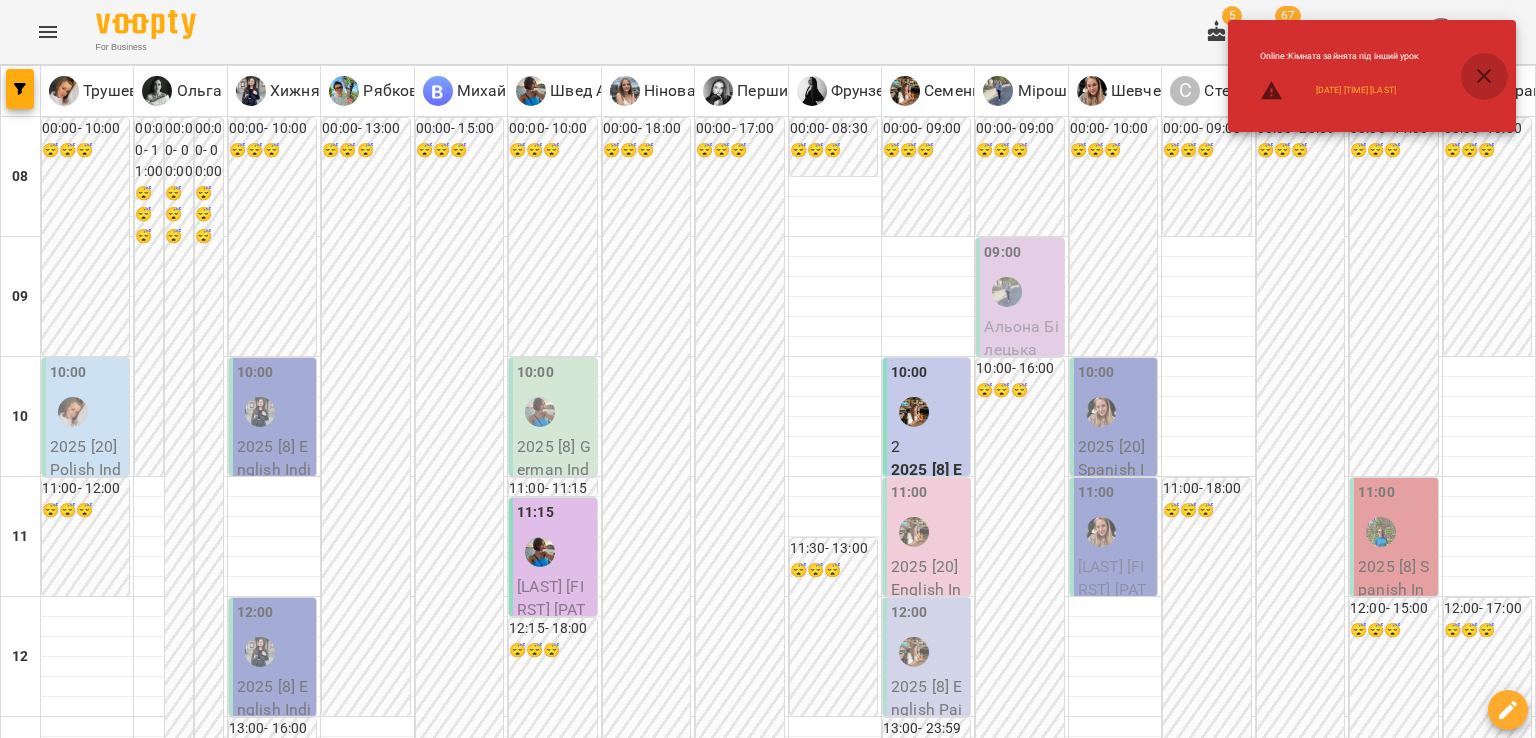 click 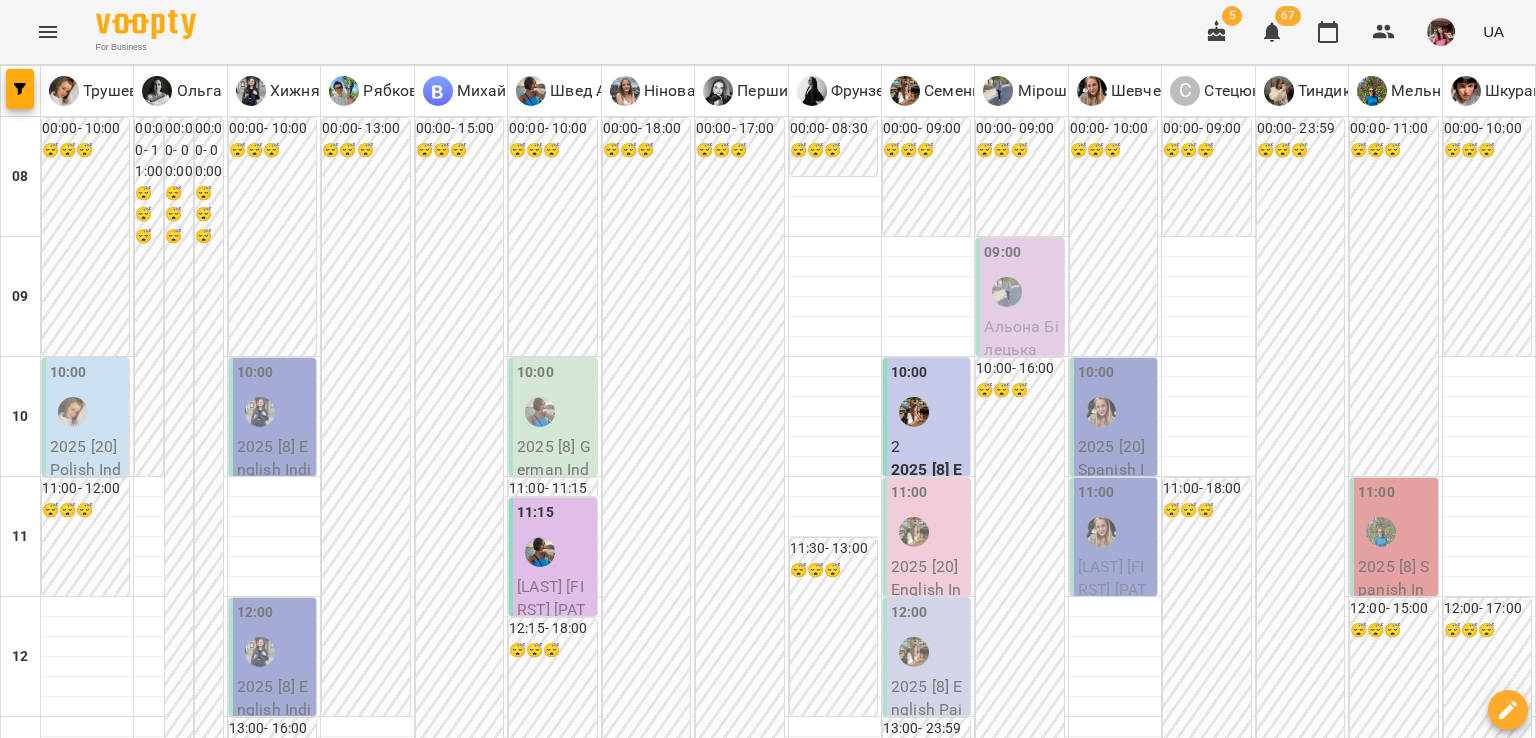 scroll, scrollTop: 1276, scrollLeft: 0, axis: vertical 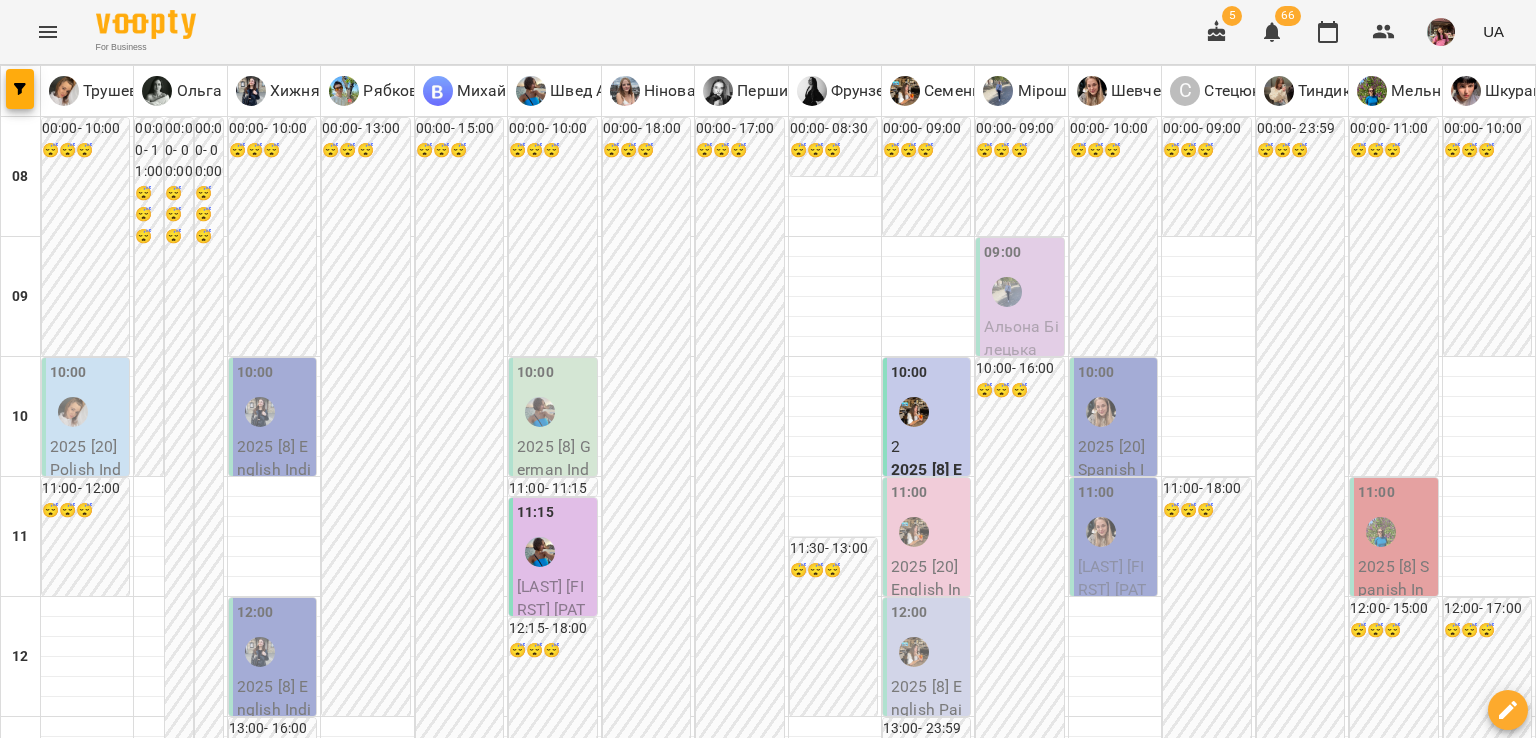 click on "пт" at bounding box center [1071, 1943] 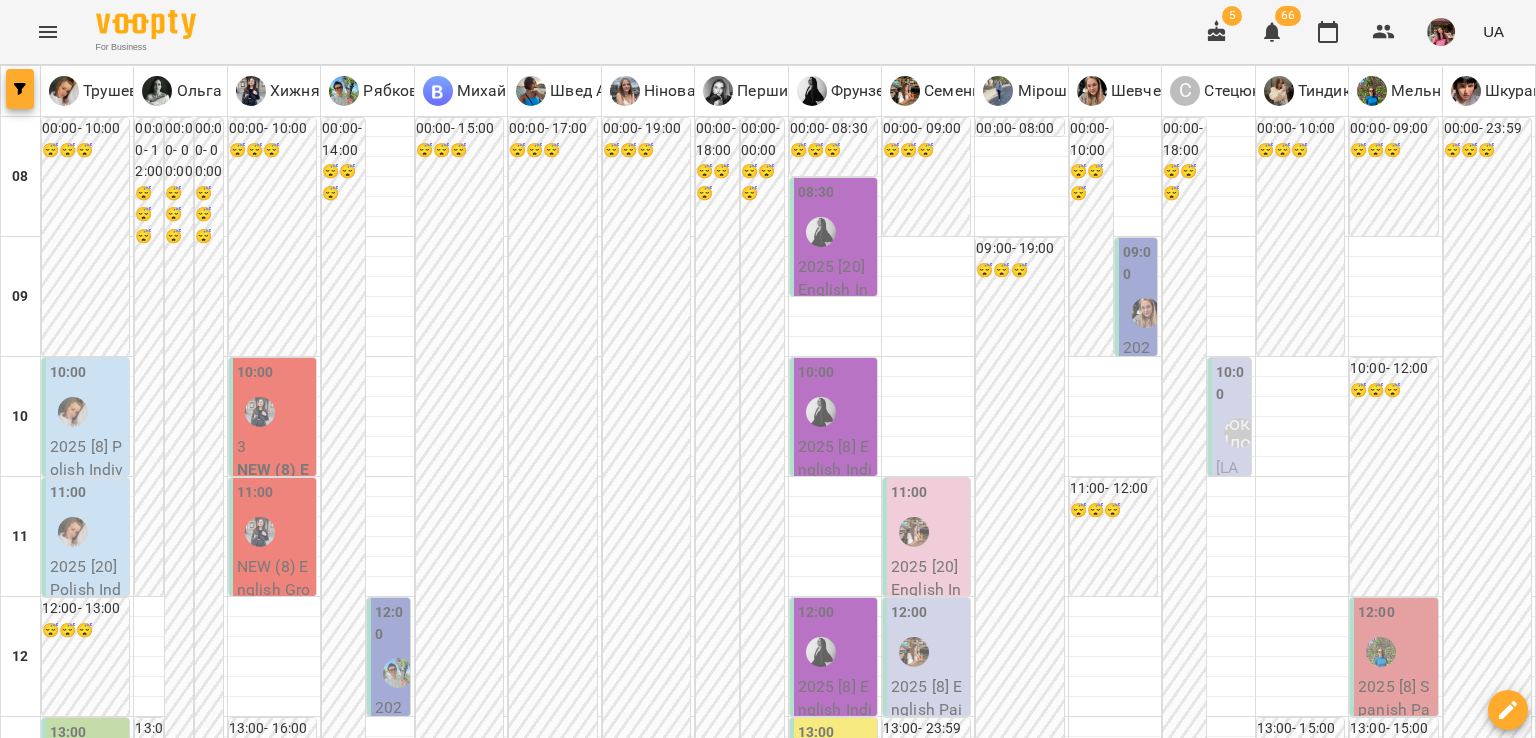 click at bounding box center (20, 89) 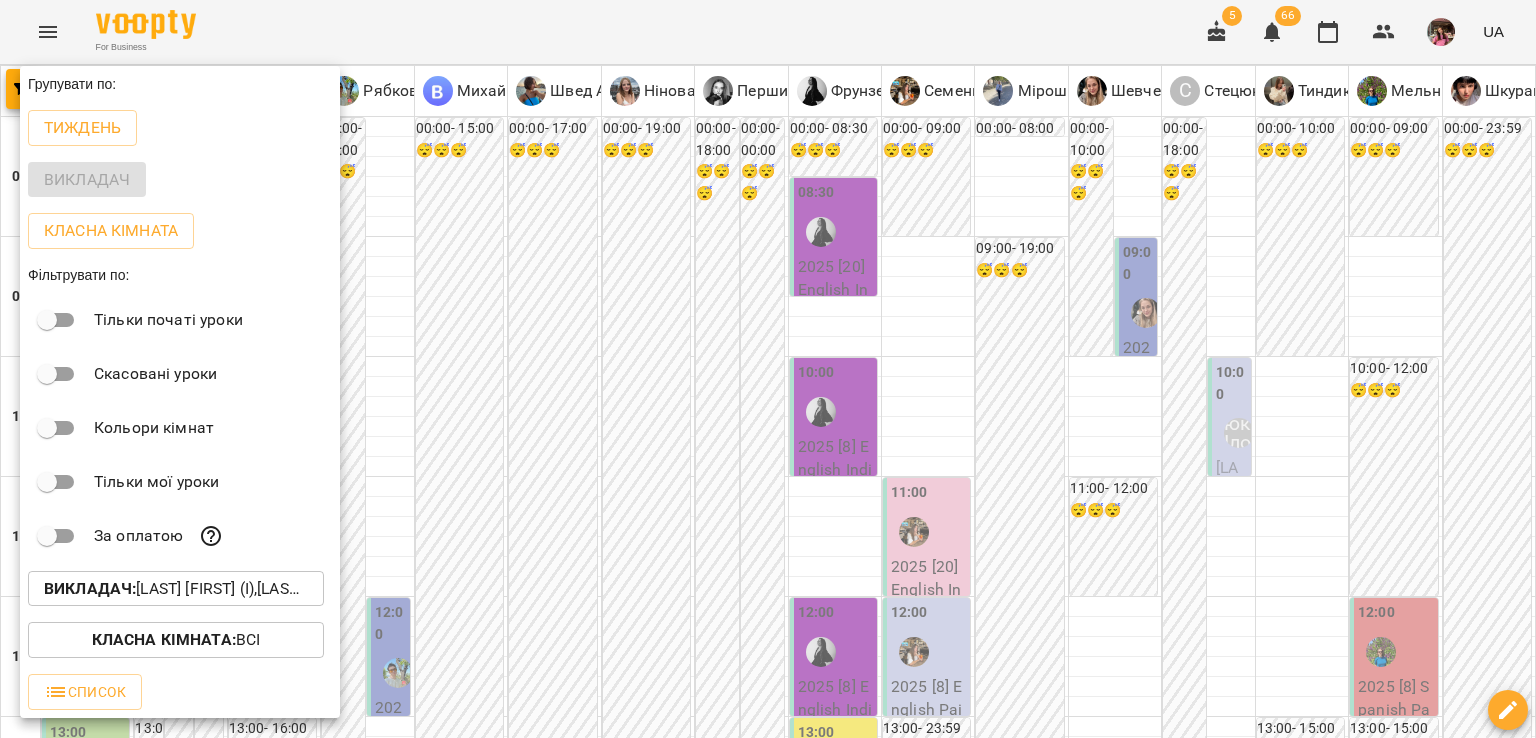 click on "Викладач : [LAST] [FIRST] (і),[LAST] [FIRST] [PATRONYMIC] (п),[LAST] [FIRST] [PATRONYMIC] (н),[LAST] [FIRST] [PATRONYMIC] (а),[FIRST] [LAST] (а),[LAST] [FIRST] [PATRONYMIC] (н),[LAST] [FIRST] [PATRONYMIC] (а),[LAST] [FIRST] [PATRONYMIC] (а),[LAST] [FIRST] (а),[LAST] [FIRST] [PATRONYMIC] (а),[LAST] [FIRST] (п),[LAST] [FIRST] [PATRONYMIC] (а),[LAST] [FIRST] [PATRONYMIC] (а),[LAST] [FIRST] [PATRONYMIC] (н),[LAST] [FIRST] [PATRONYMIC] (і),[LAST] [FIRST] (і)" at bounding box center (176, 589) 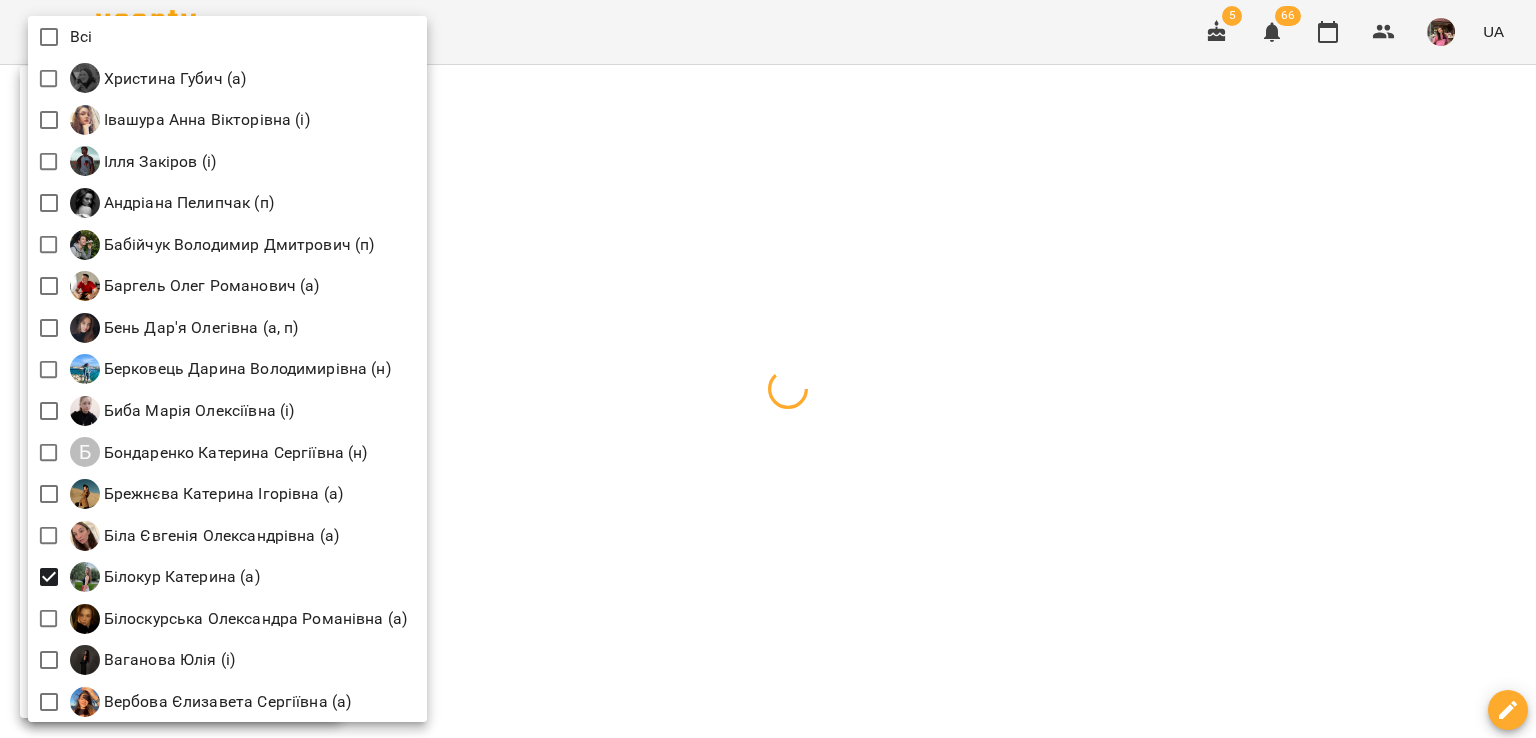 click at bounding box center [768, 369] 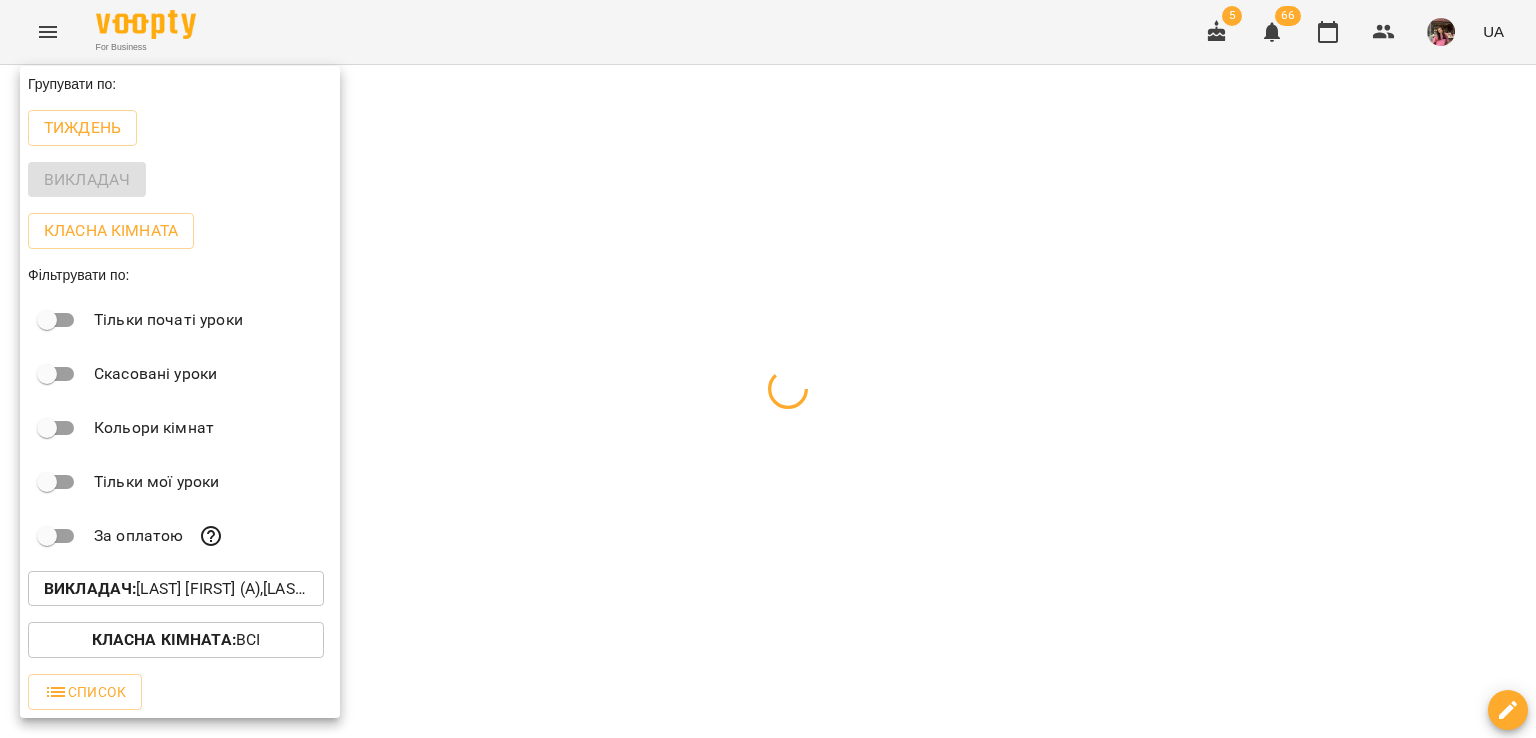 click at bounding box center [768, 369] 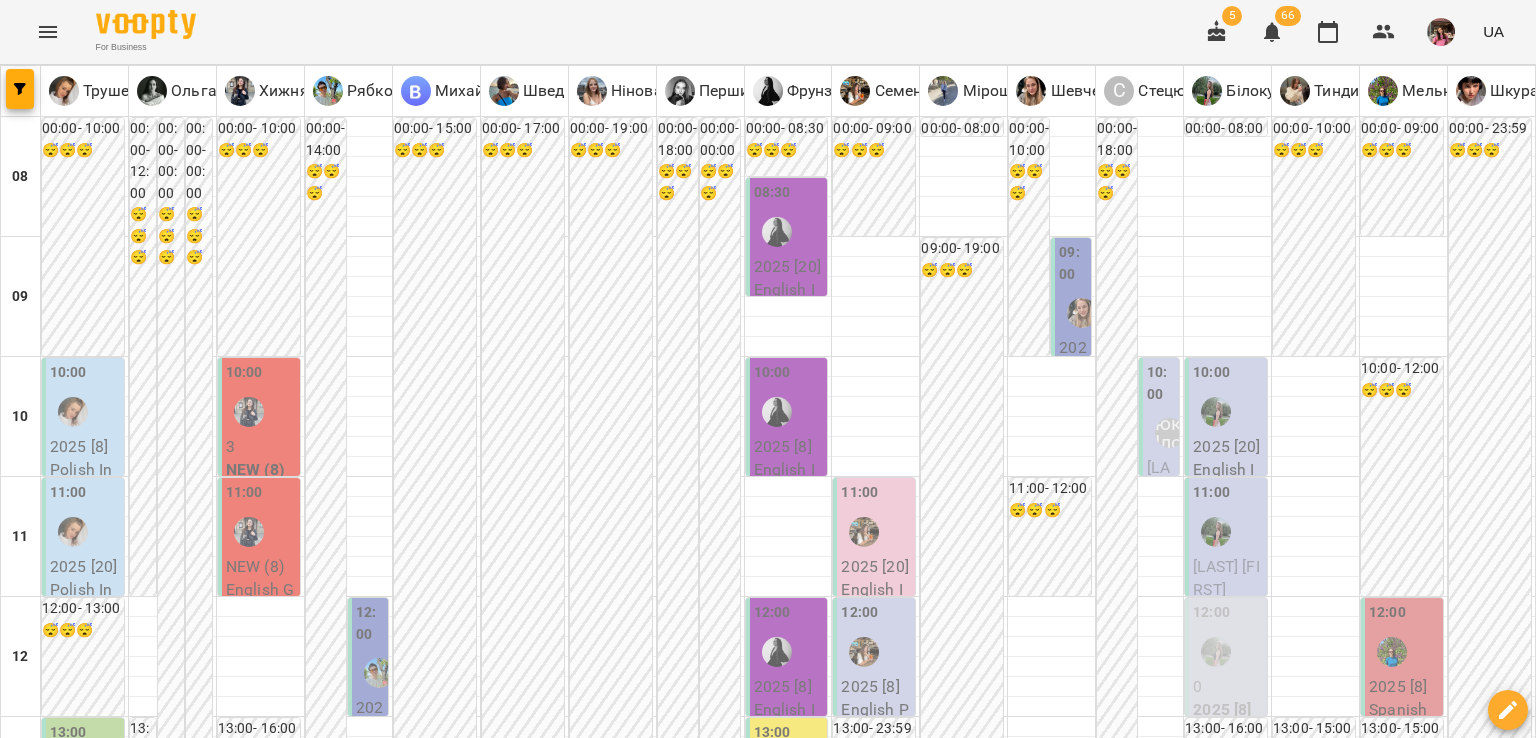 scroll, scrollTop: 932, scrollLeft: 0, axis: vertical 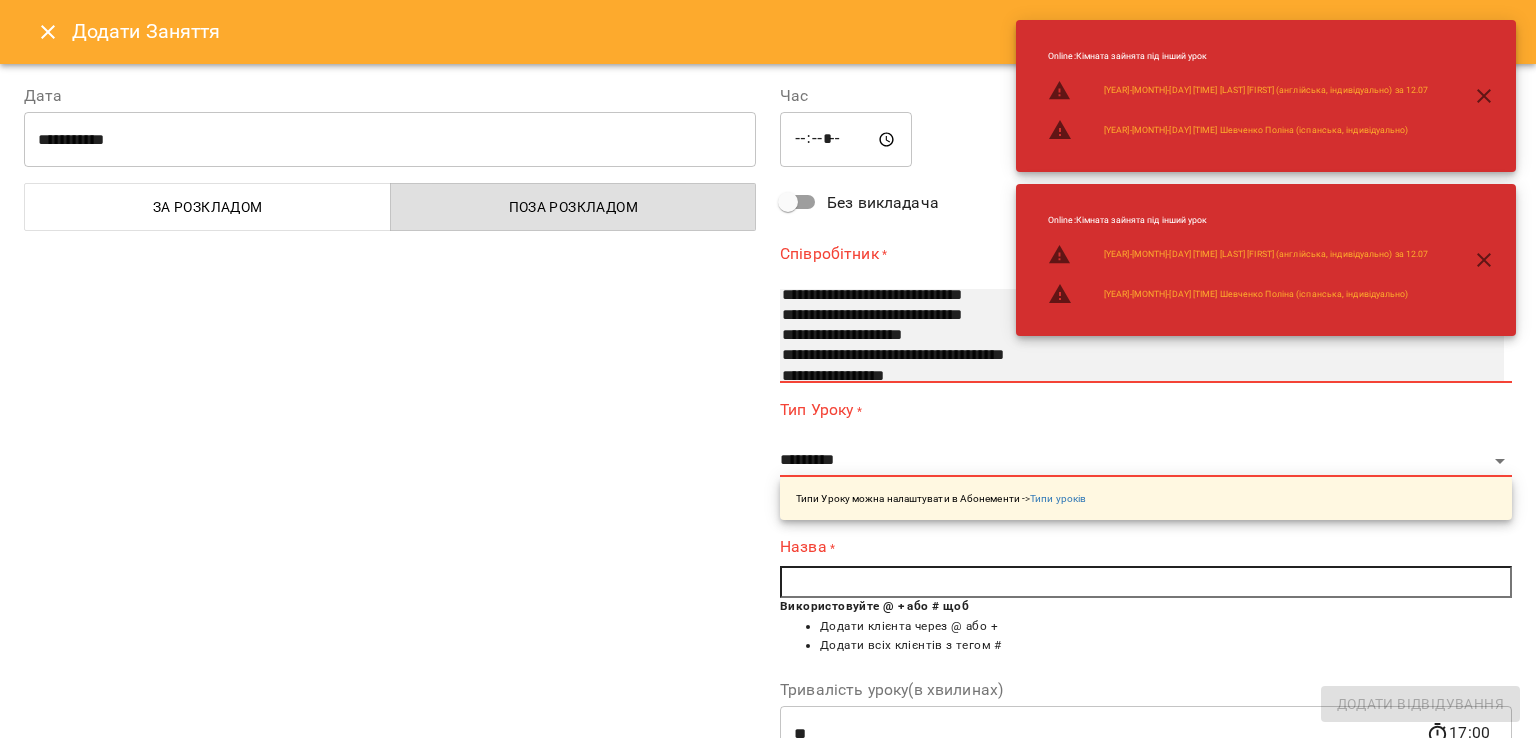 select on "**********" 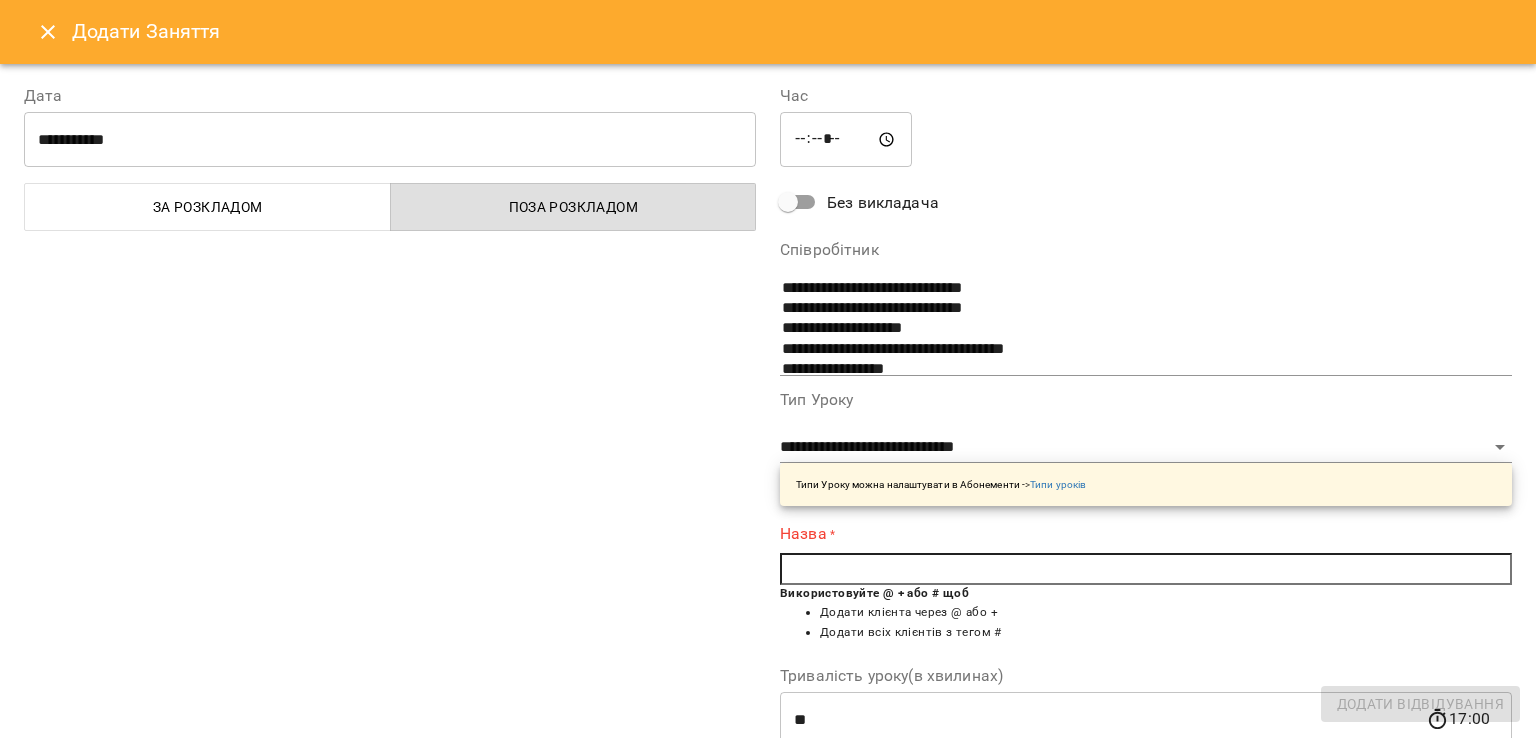 click at bounding box center [1146, 569] 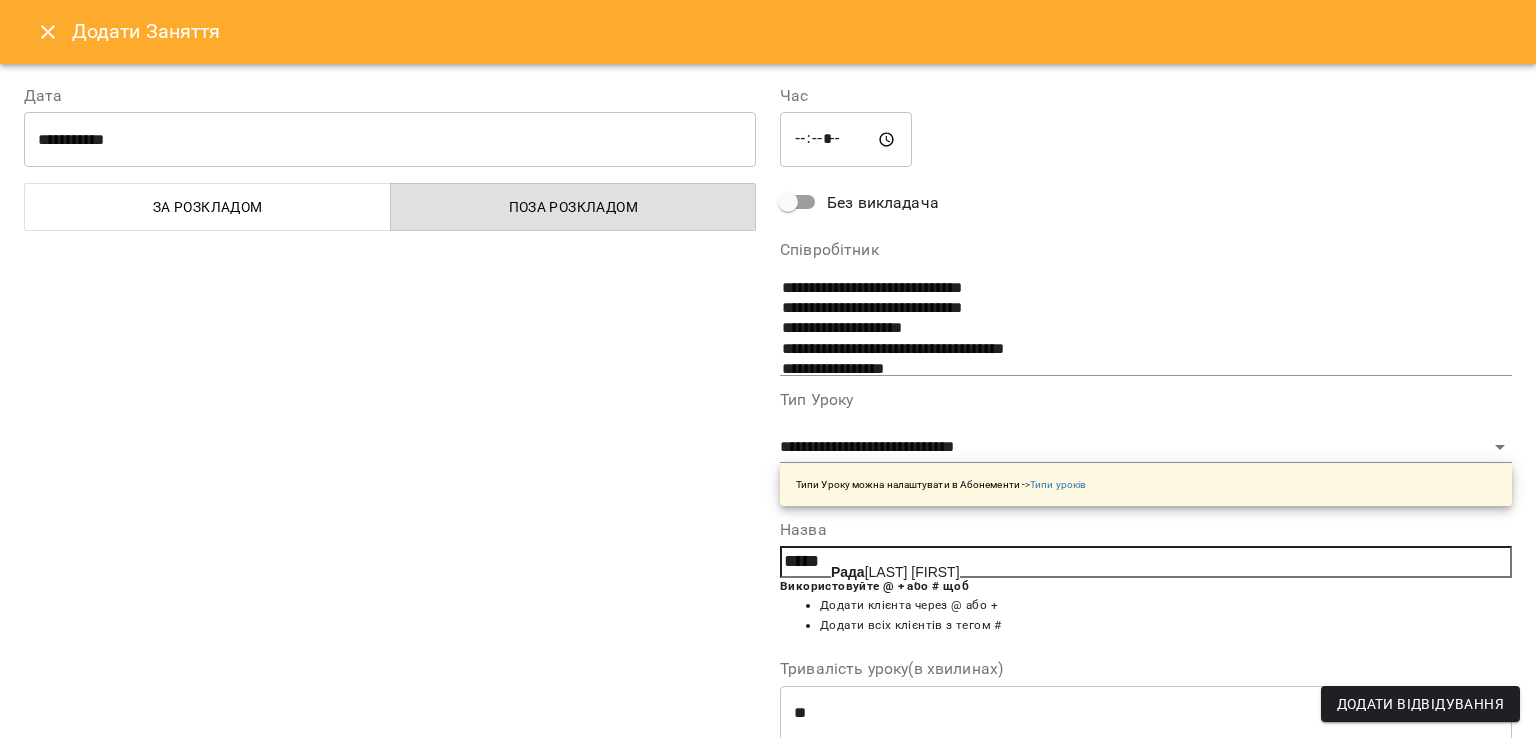 click on "Рада" 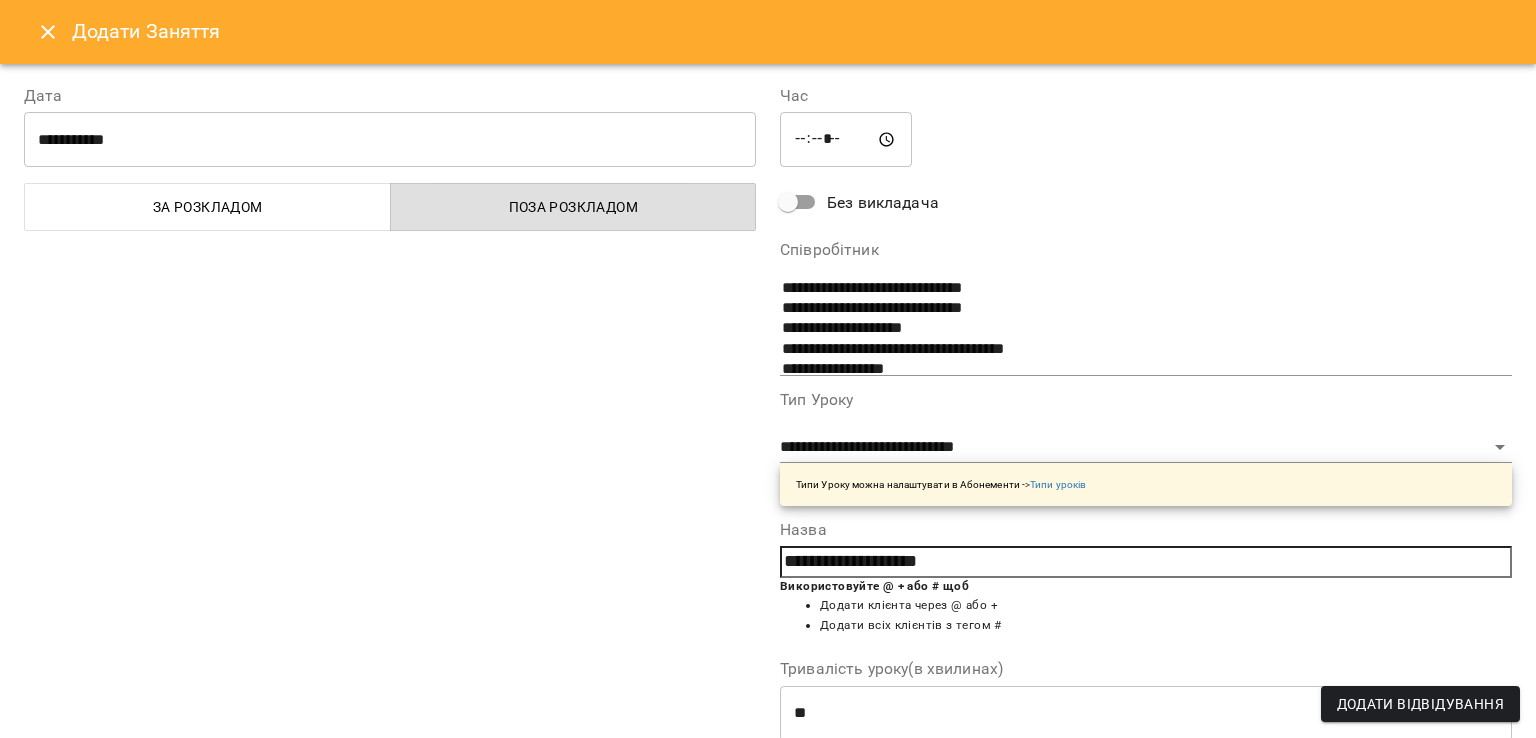 click on "Додати Відвідування" at bounding box center (1420, 704) 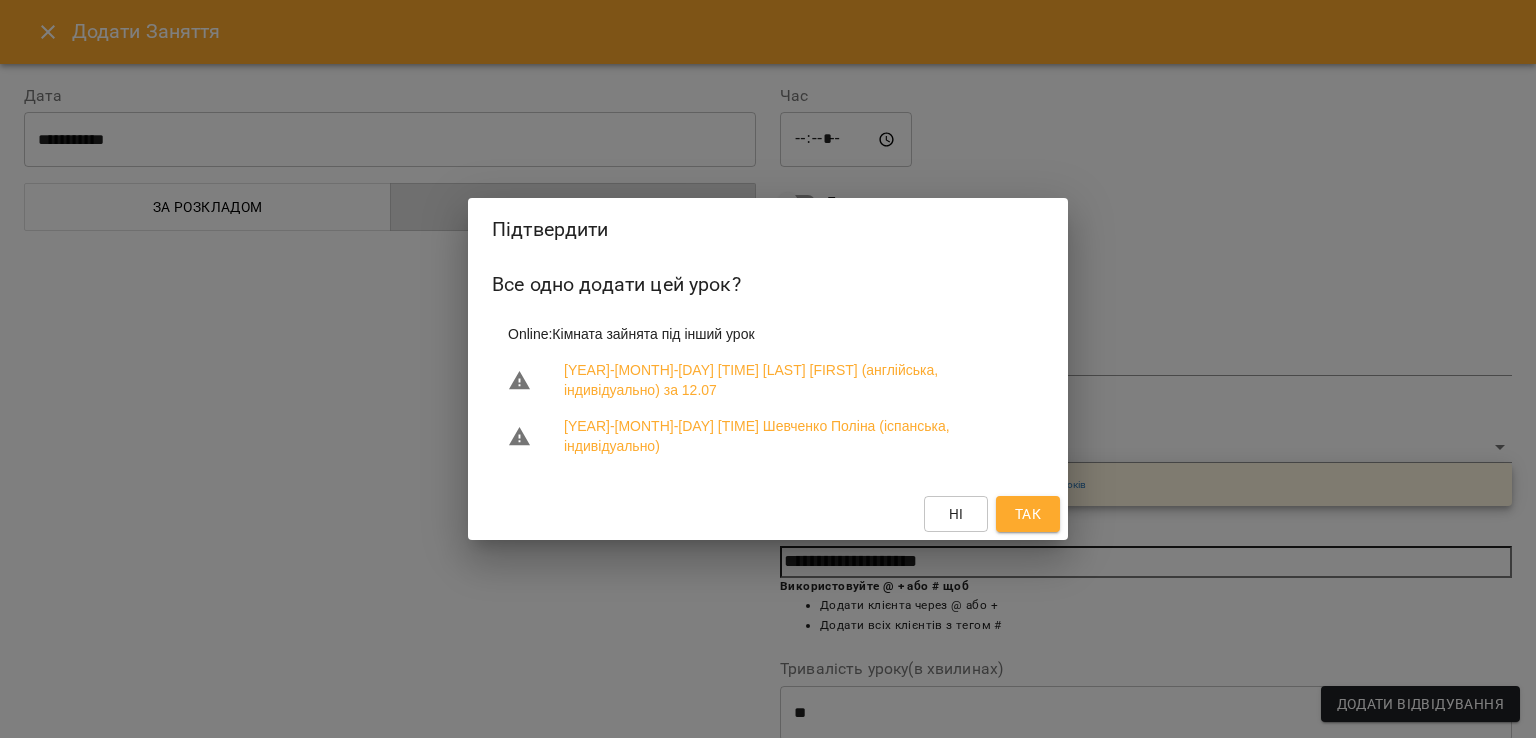 click on "Так" at bounding box center (1028, 514) 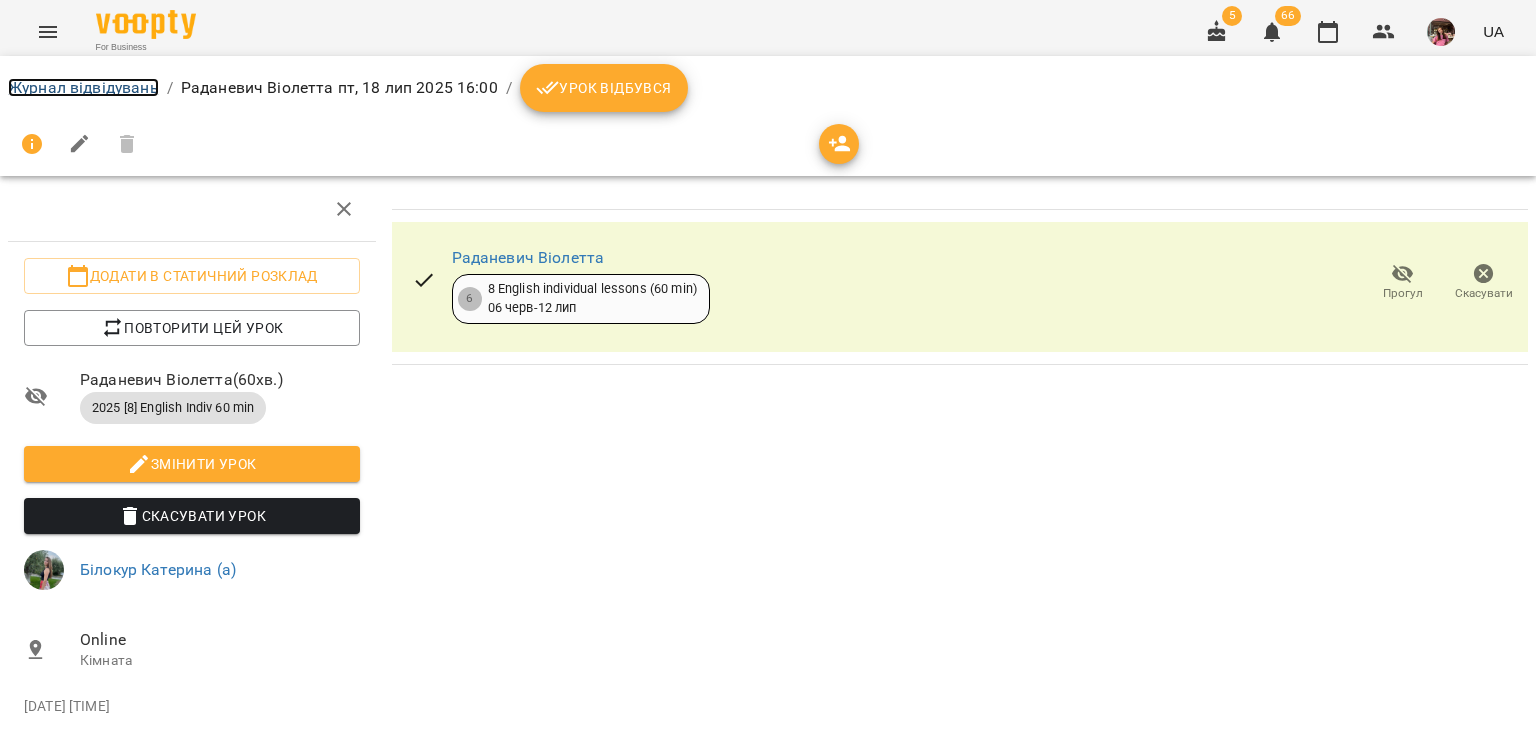 click on "Журнал відвідувань" at bounding box center [83, 87] 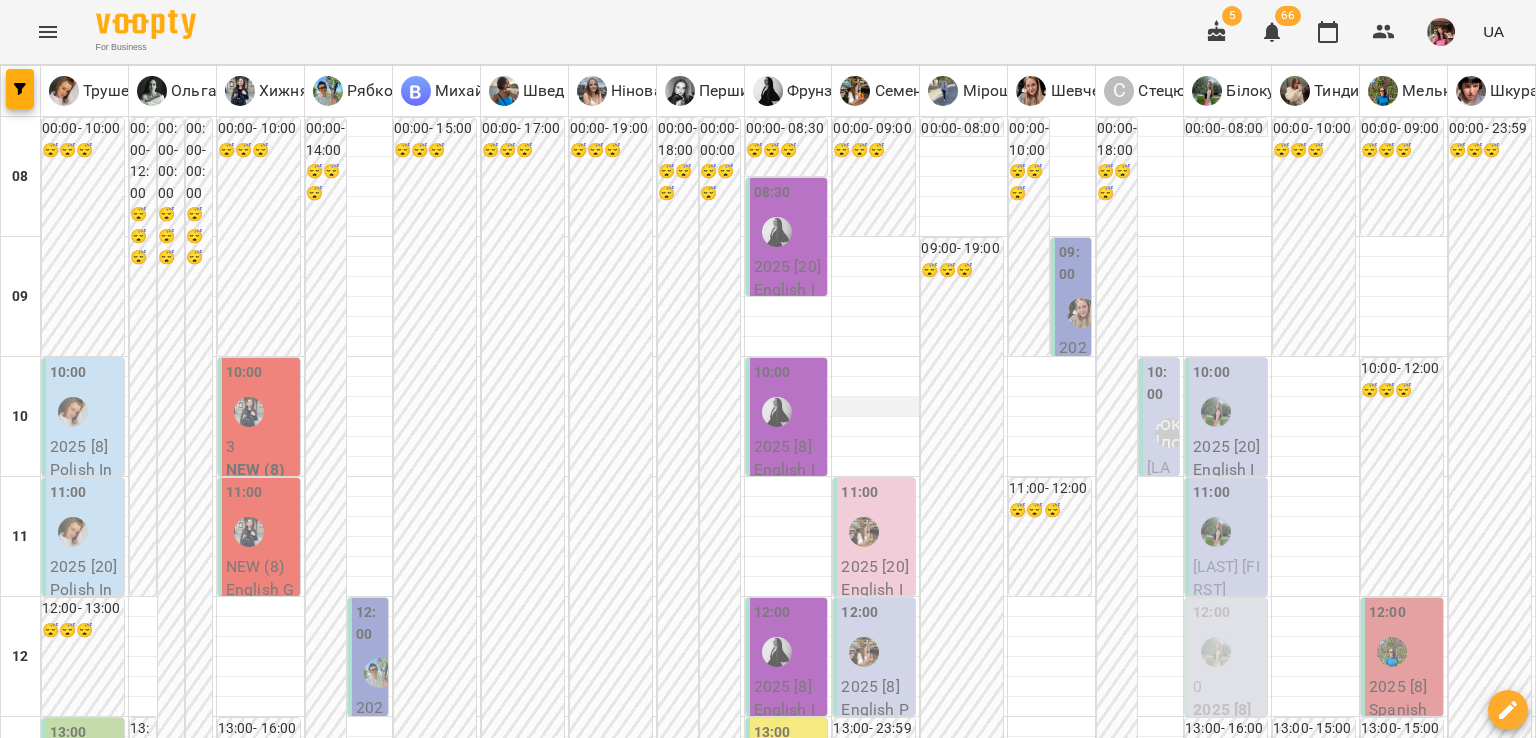 scroll, scrollTop: 914, scrollLeft: 0, axis: vertical 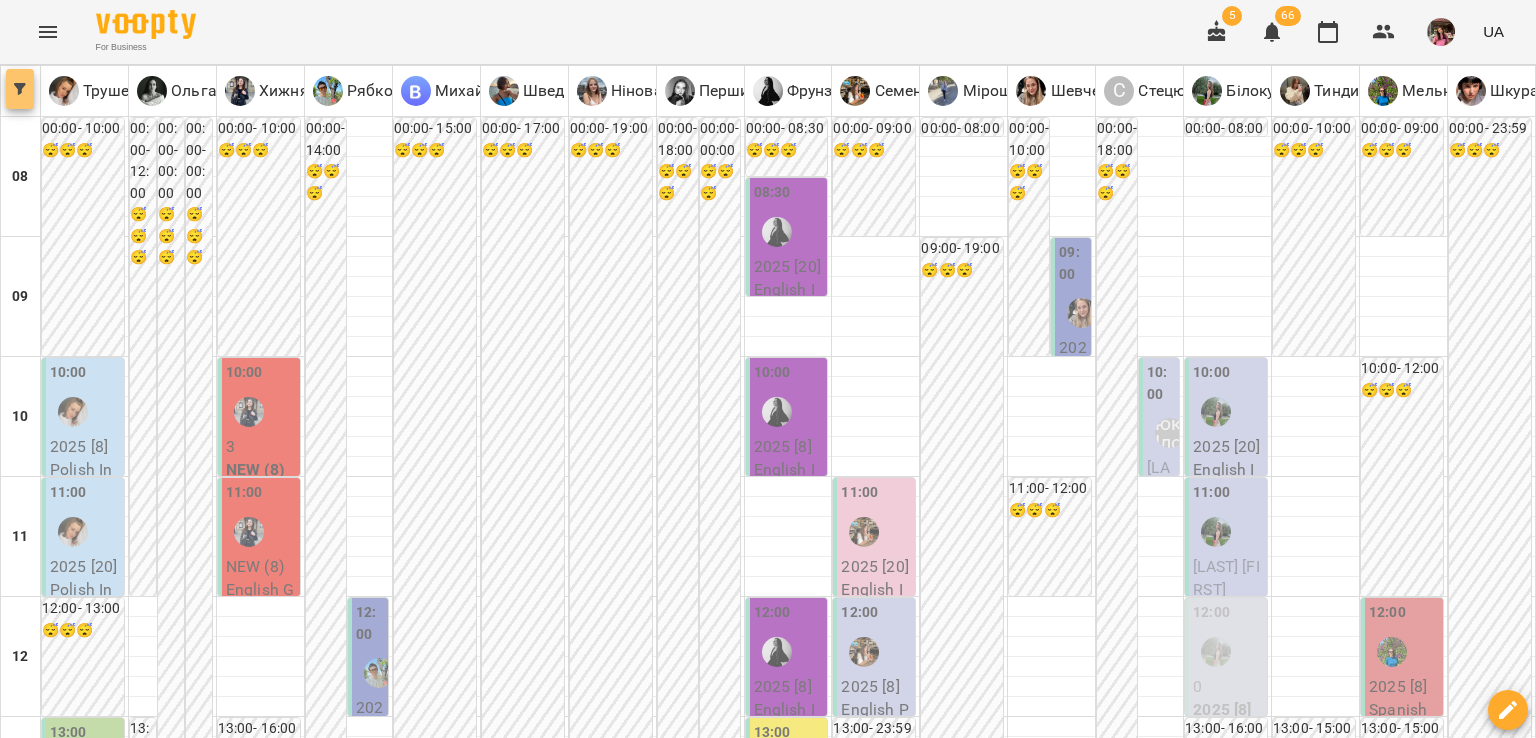 click 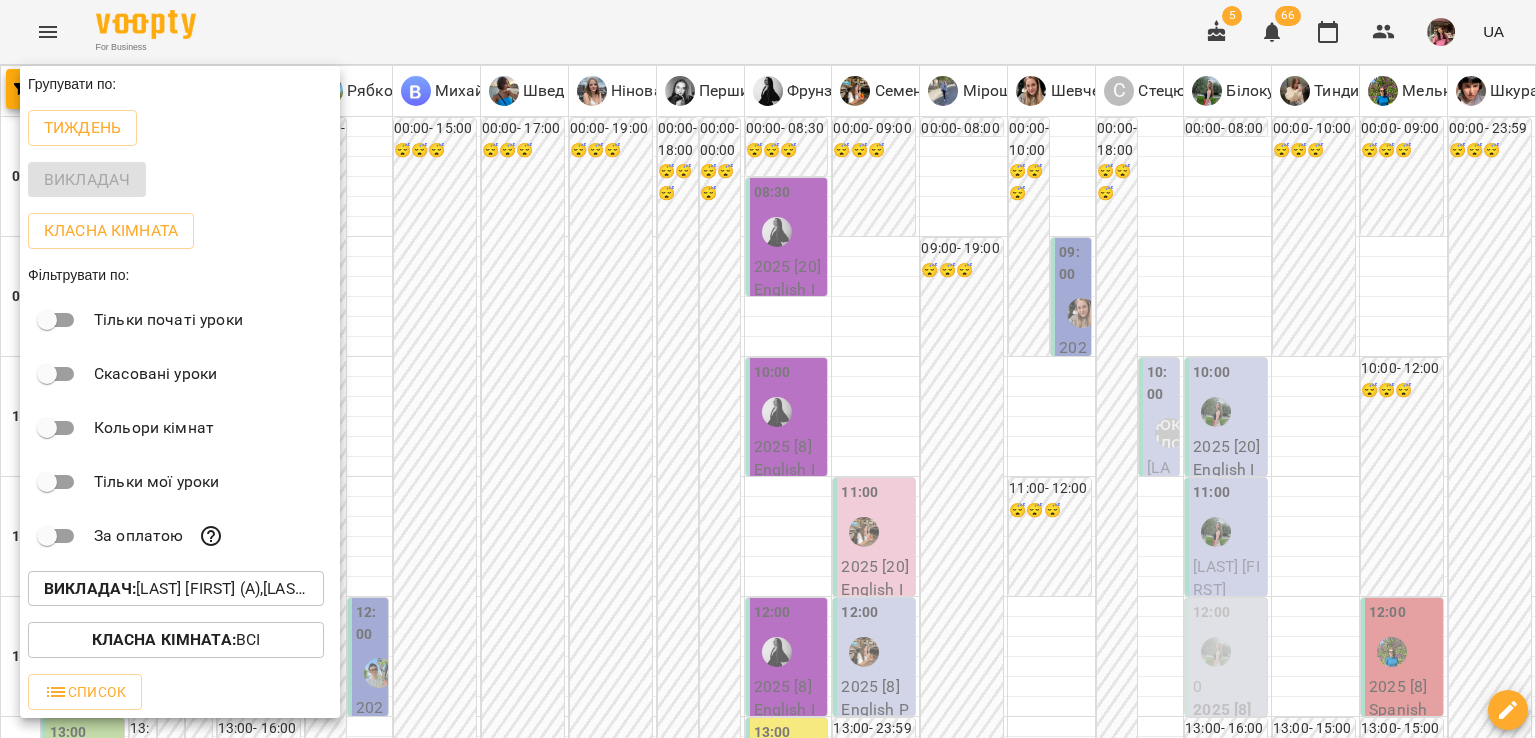 click at bounding box center [768, 369] 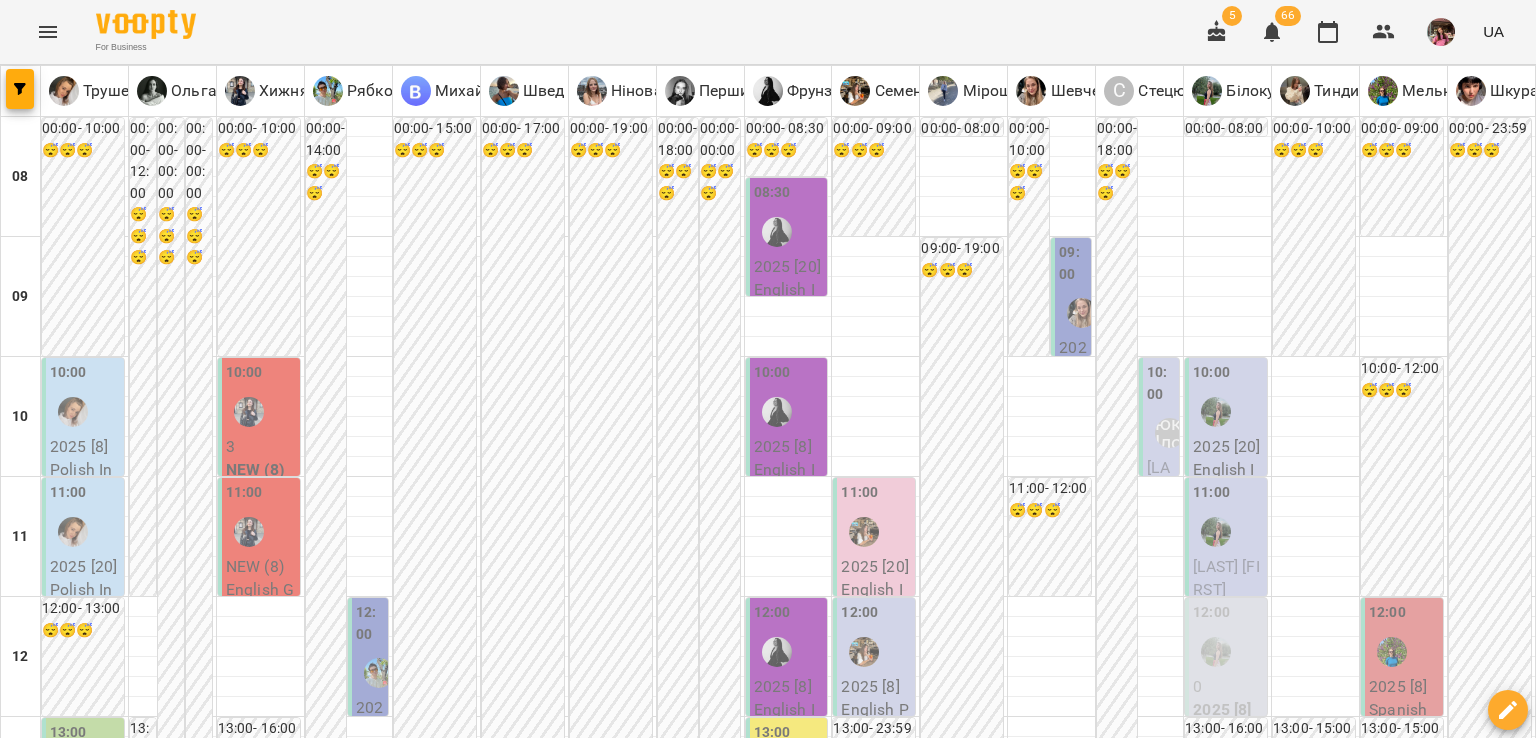 click on "**********" at bounding box center (768, 2008) 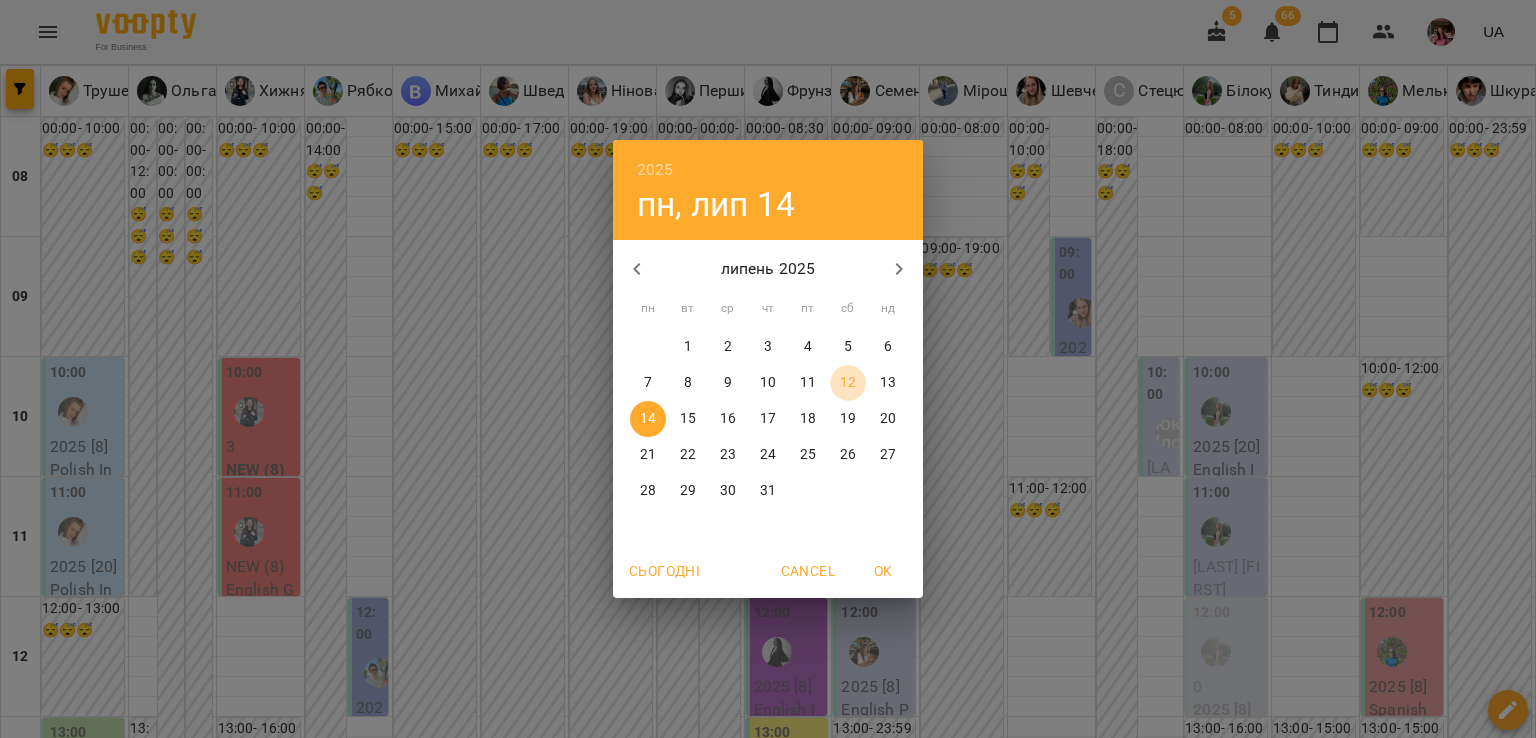 click on "12" at bounding box center [848, 383] 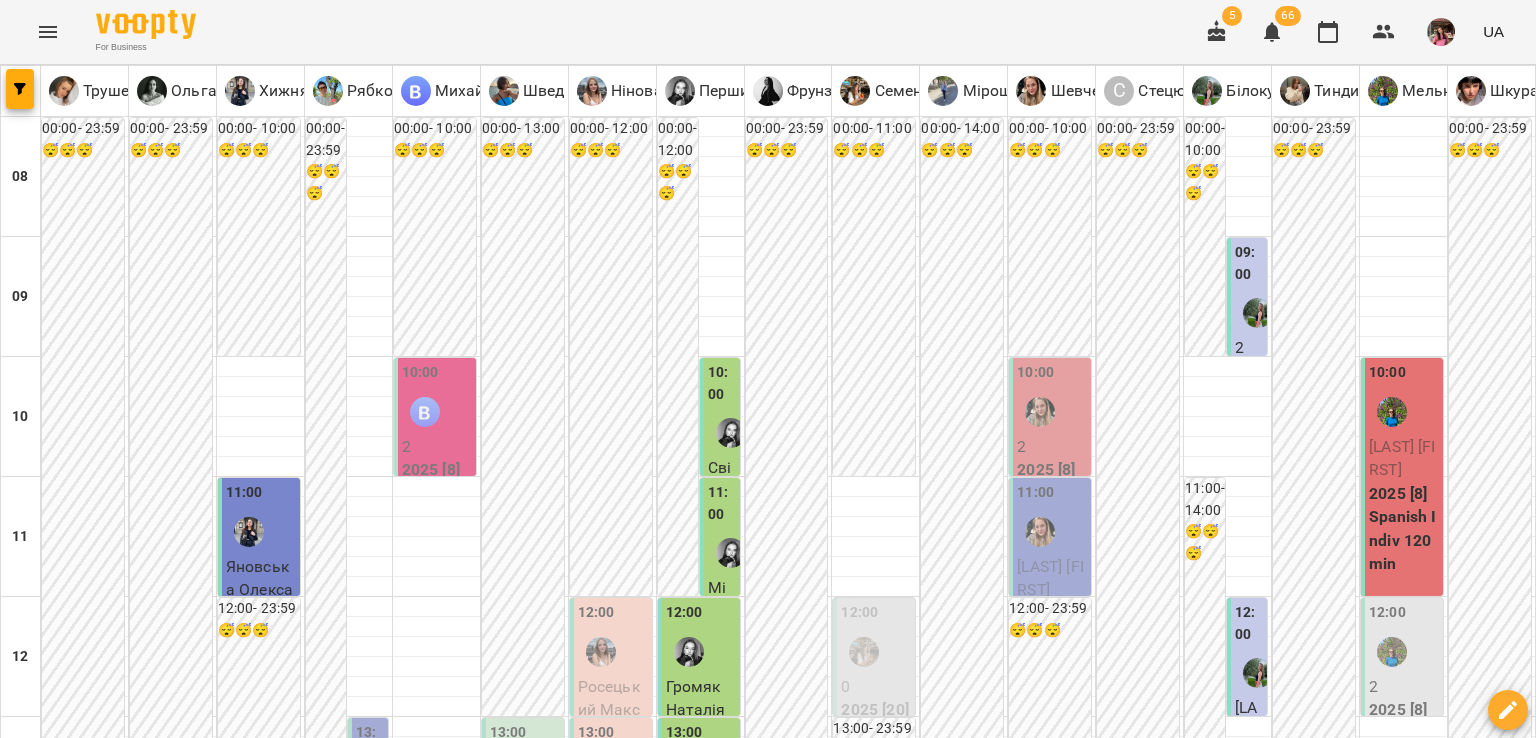 scroll, scrollTop: 364, scrollLeft: 0, axis: vertical 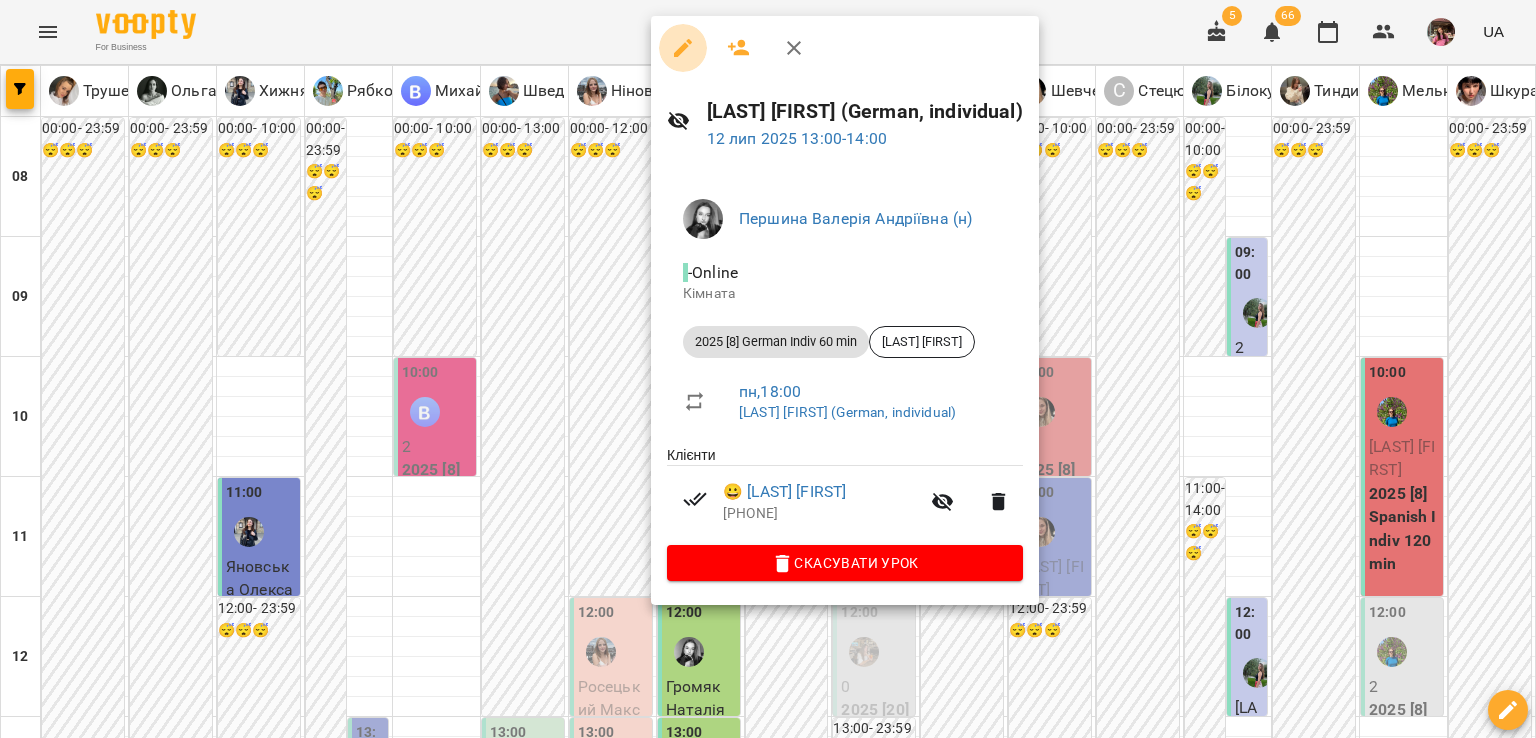 click 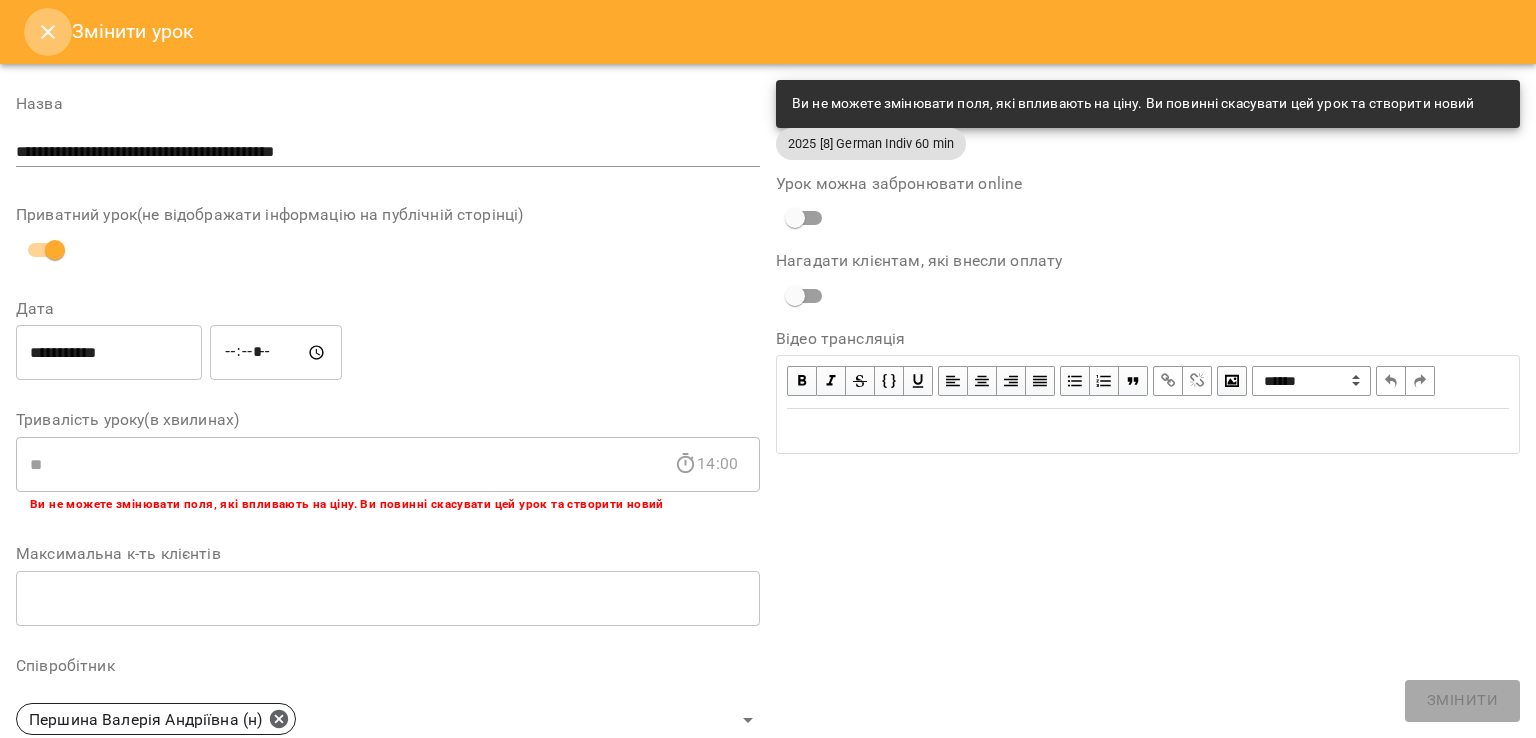 click 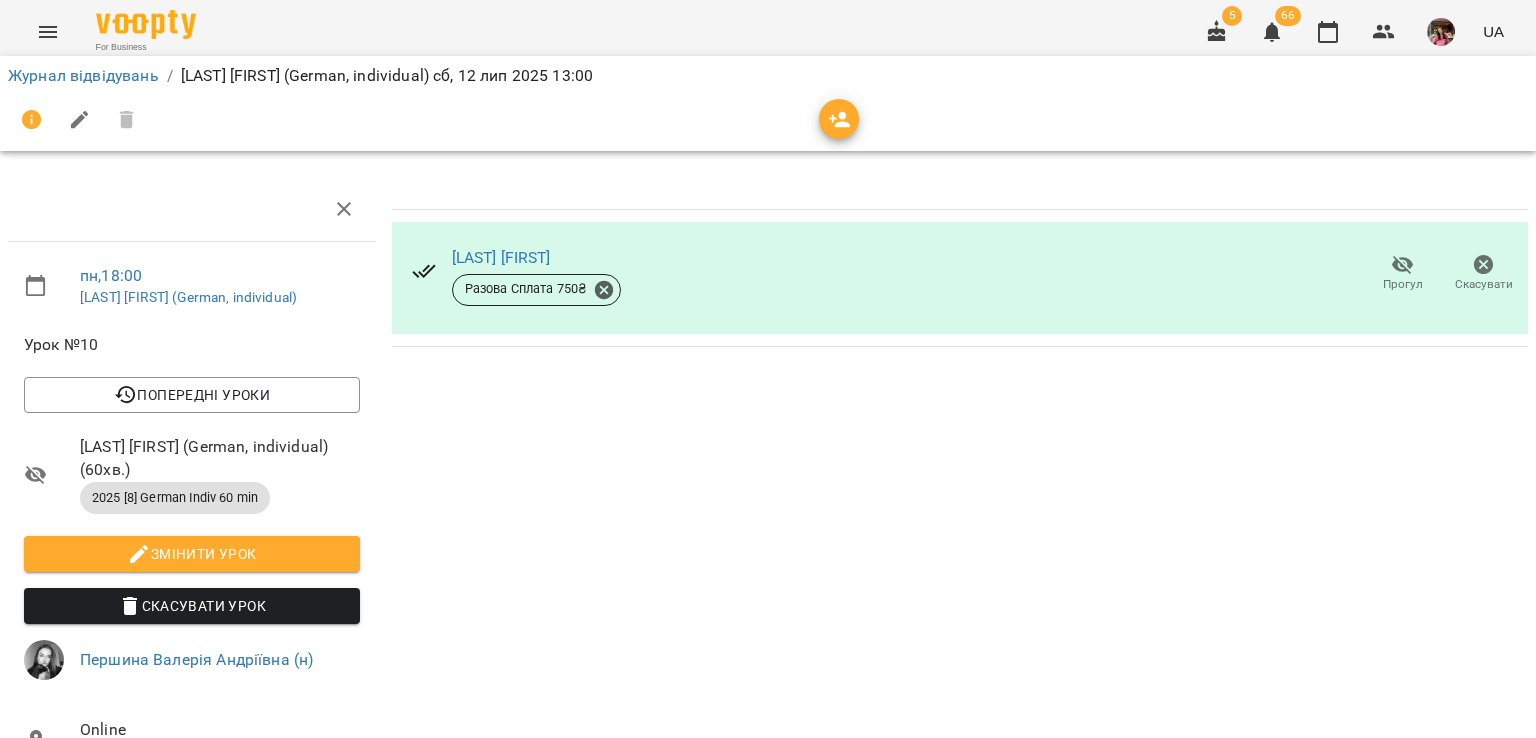 click 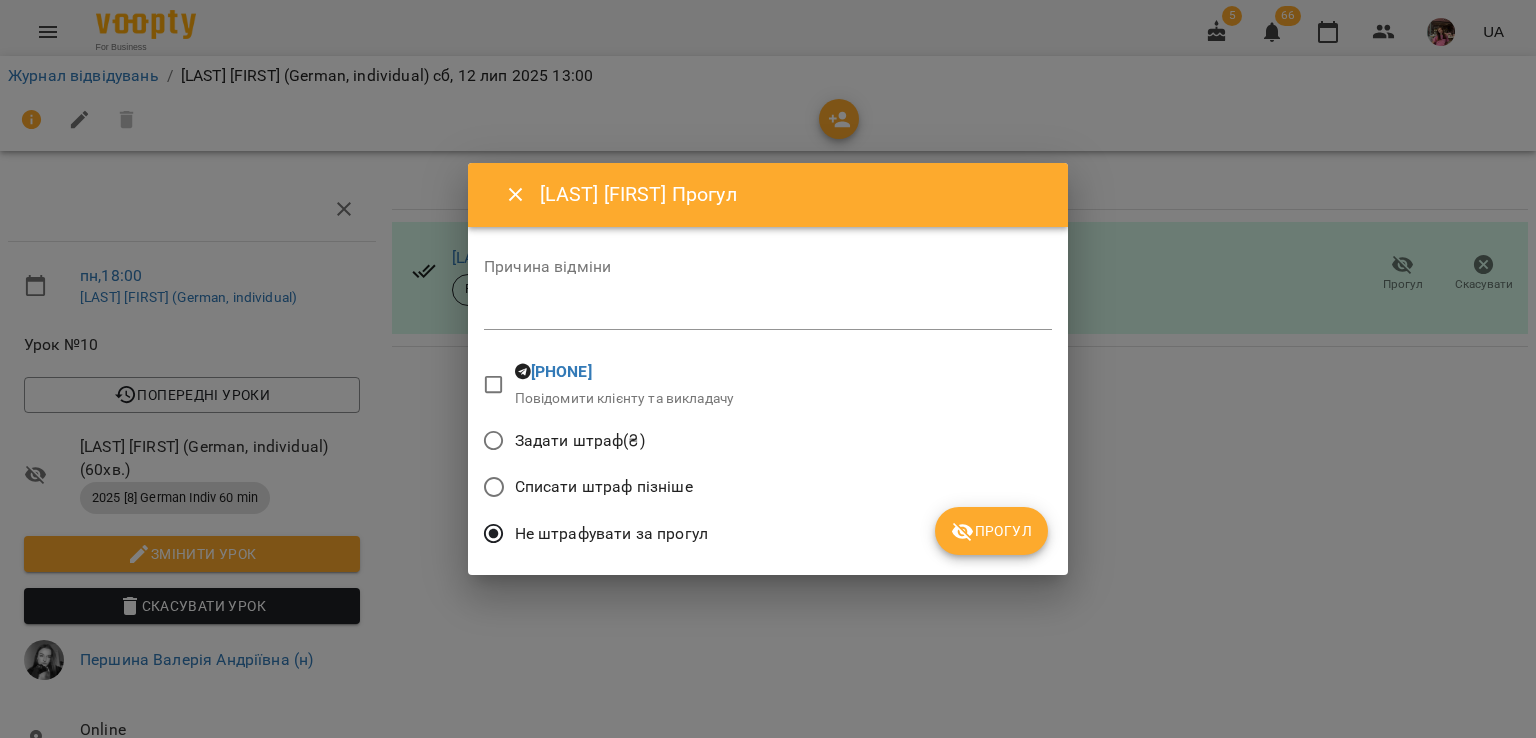 click 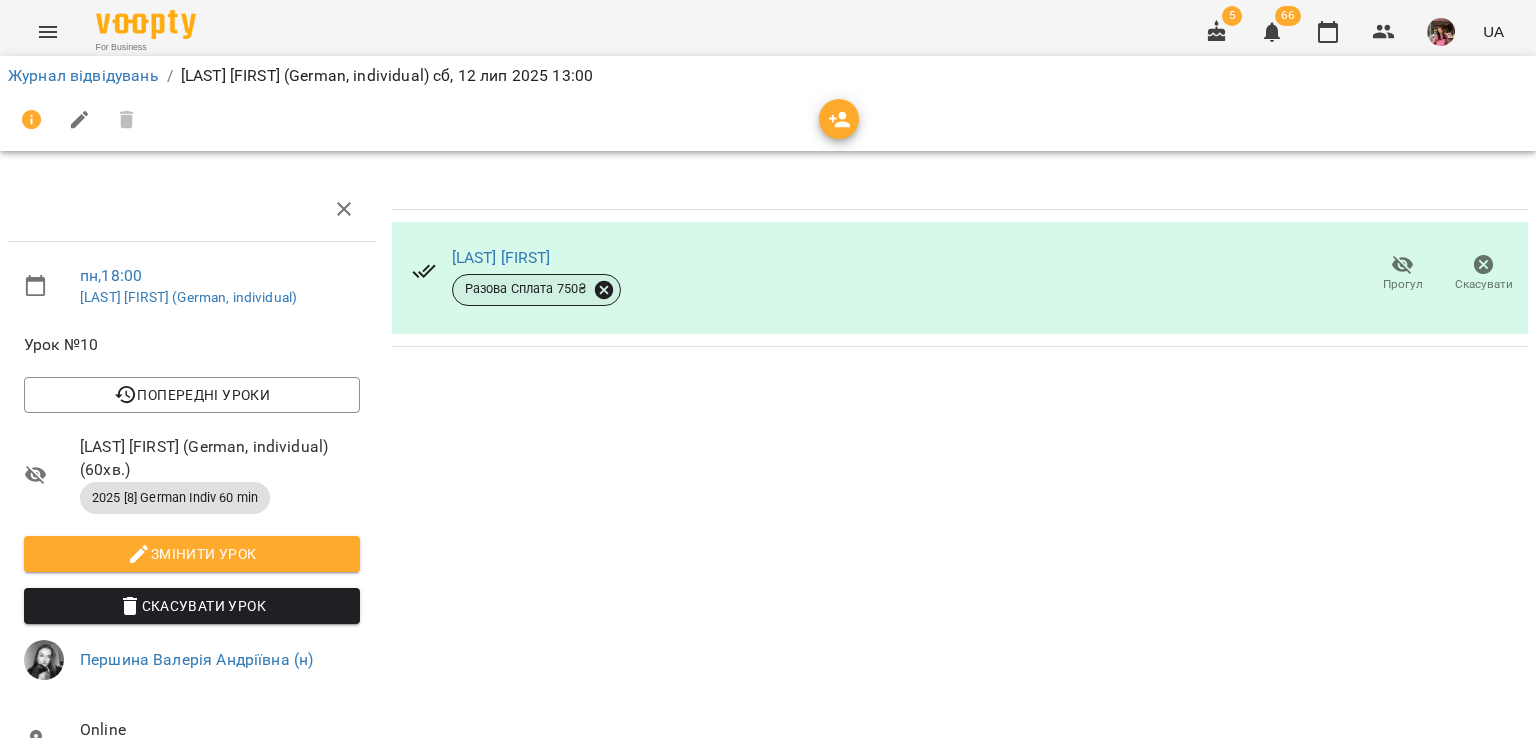 click 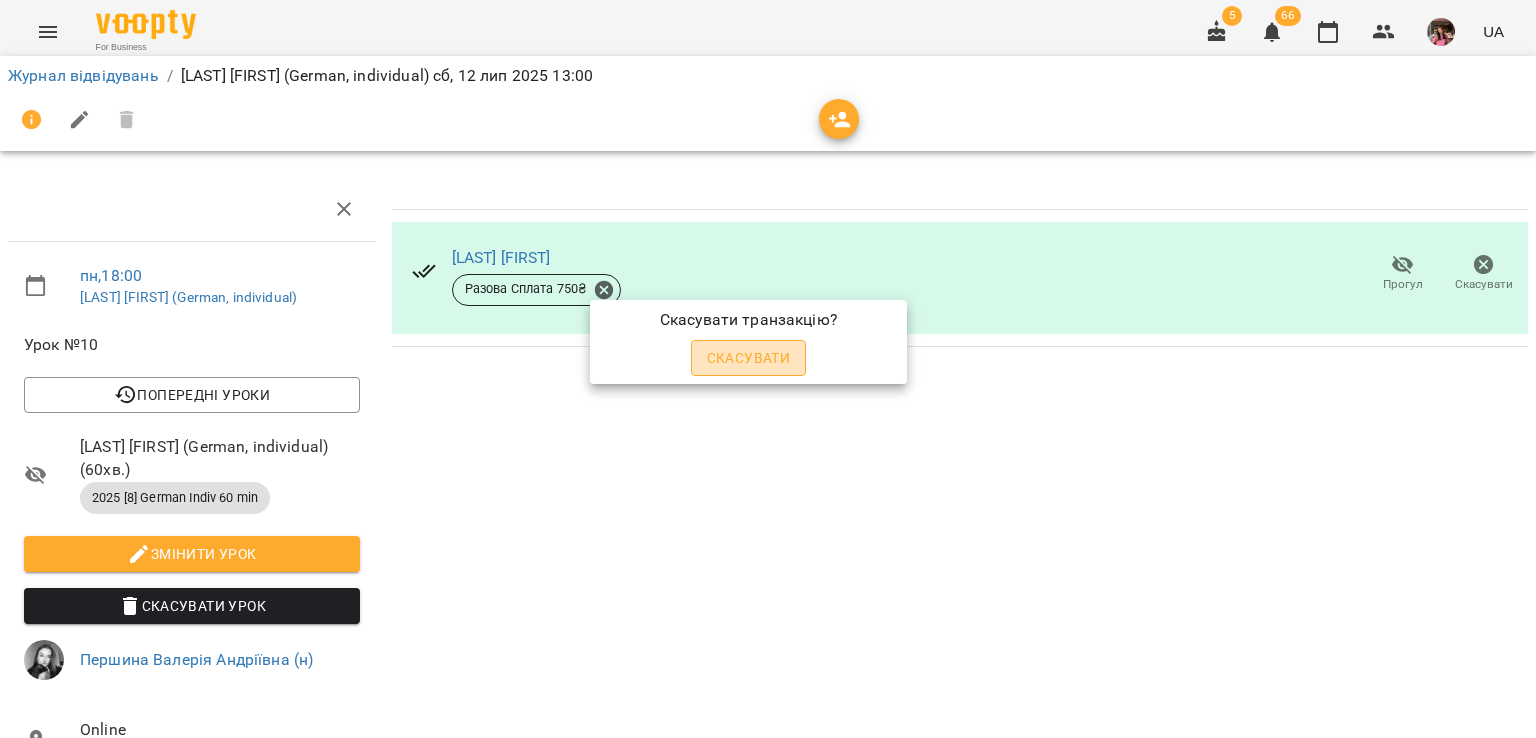 click on "Скасувати" at bounding box center (749, 358) 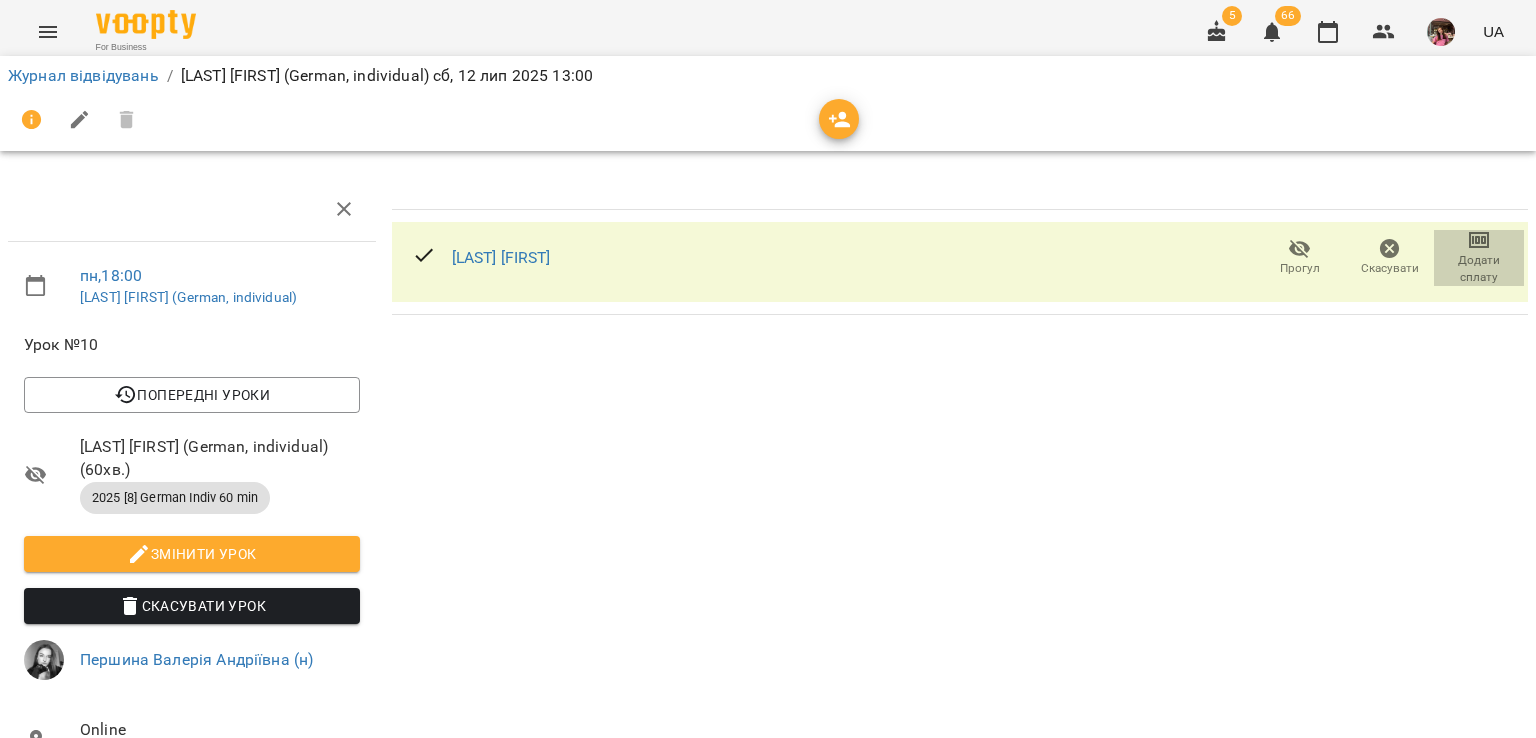 click 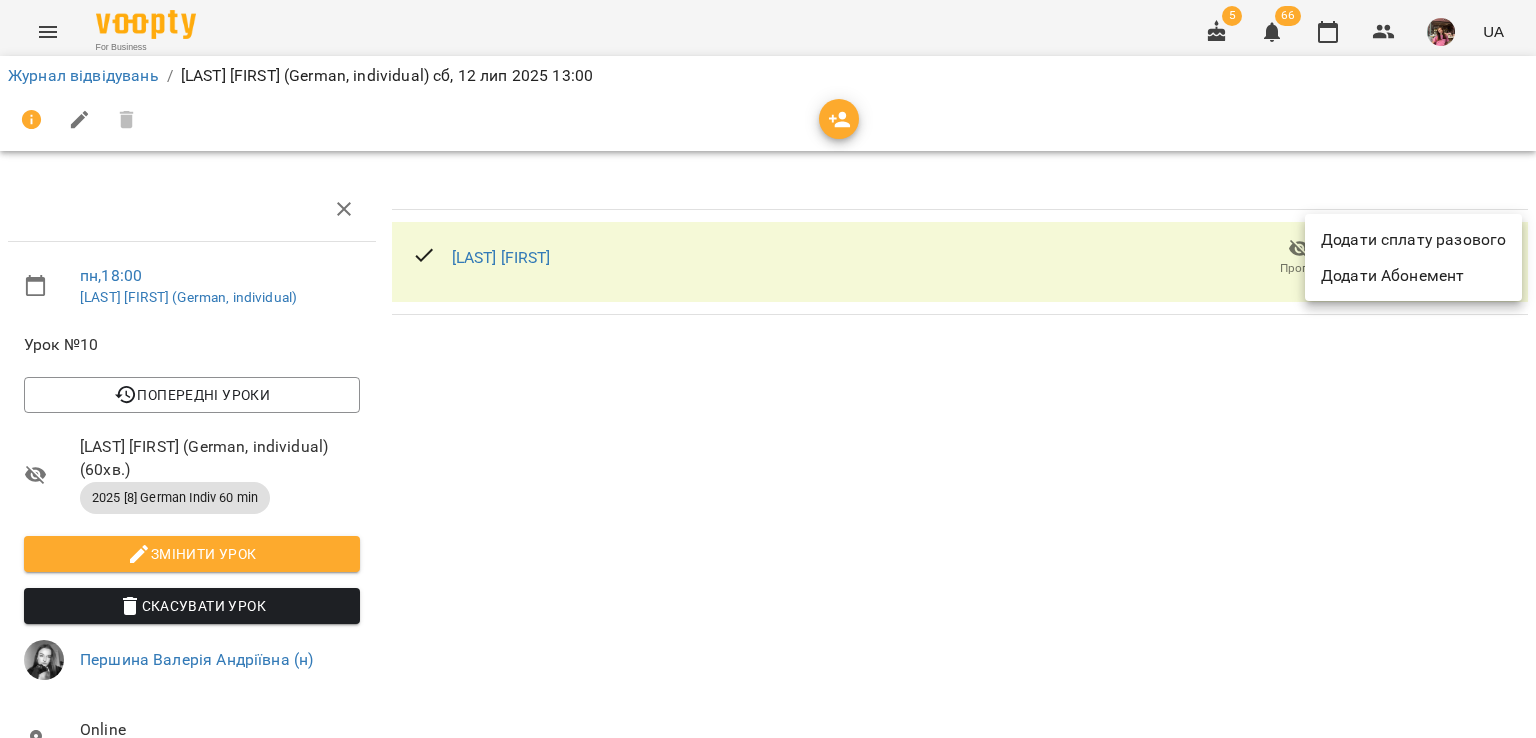 click on "Додати сплату разового" at bounding box center [1413, 240] 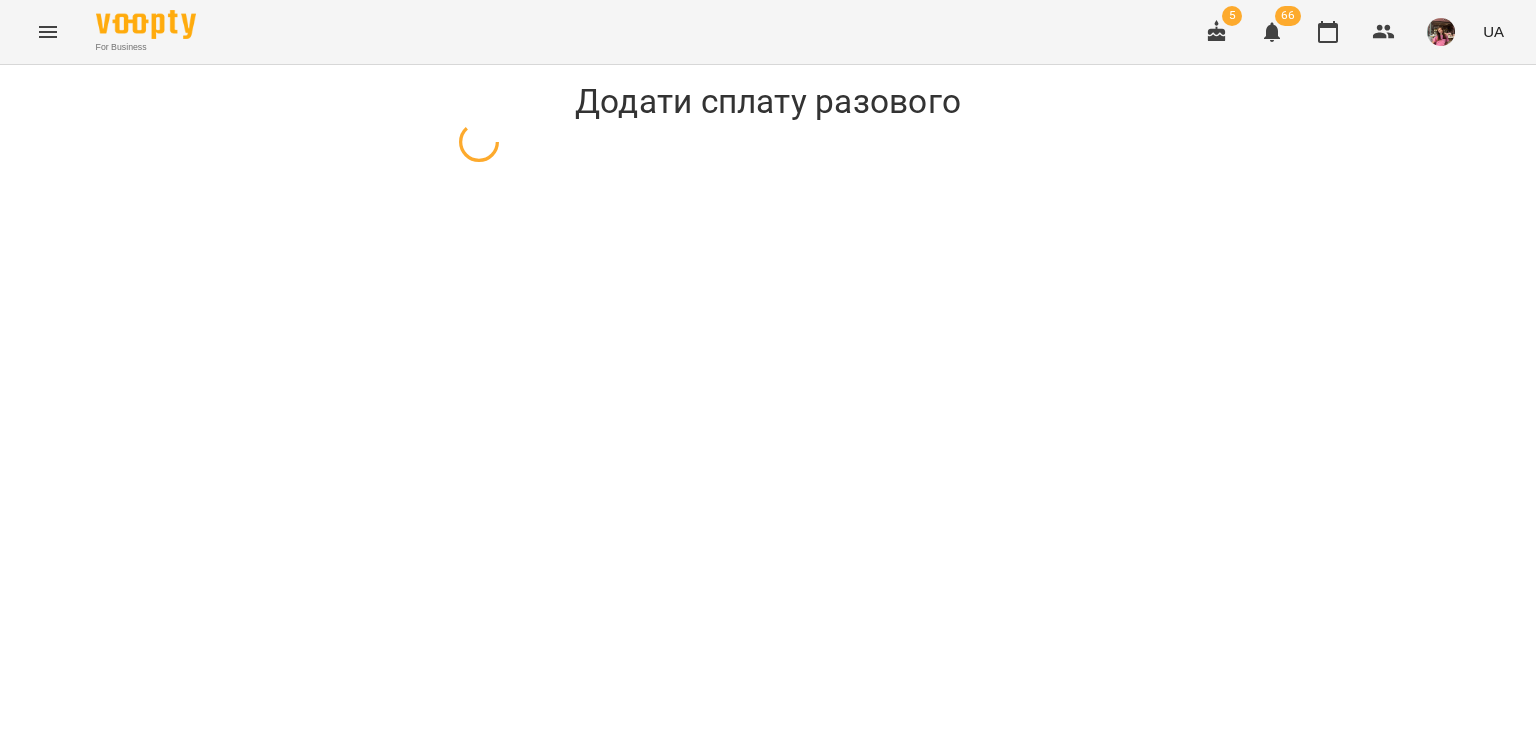 select on "**********" 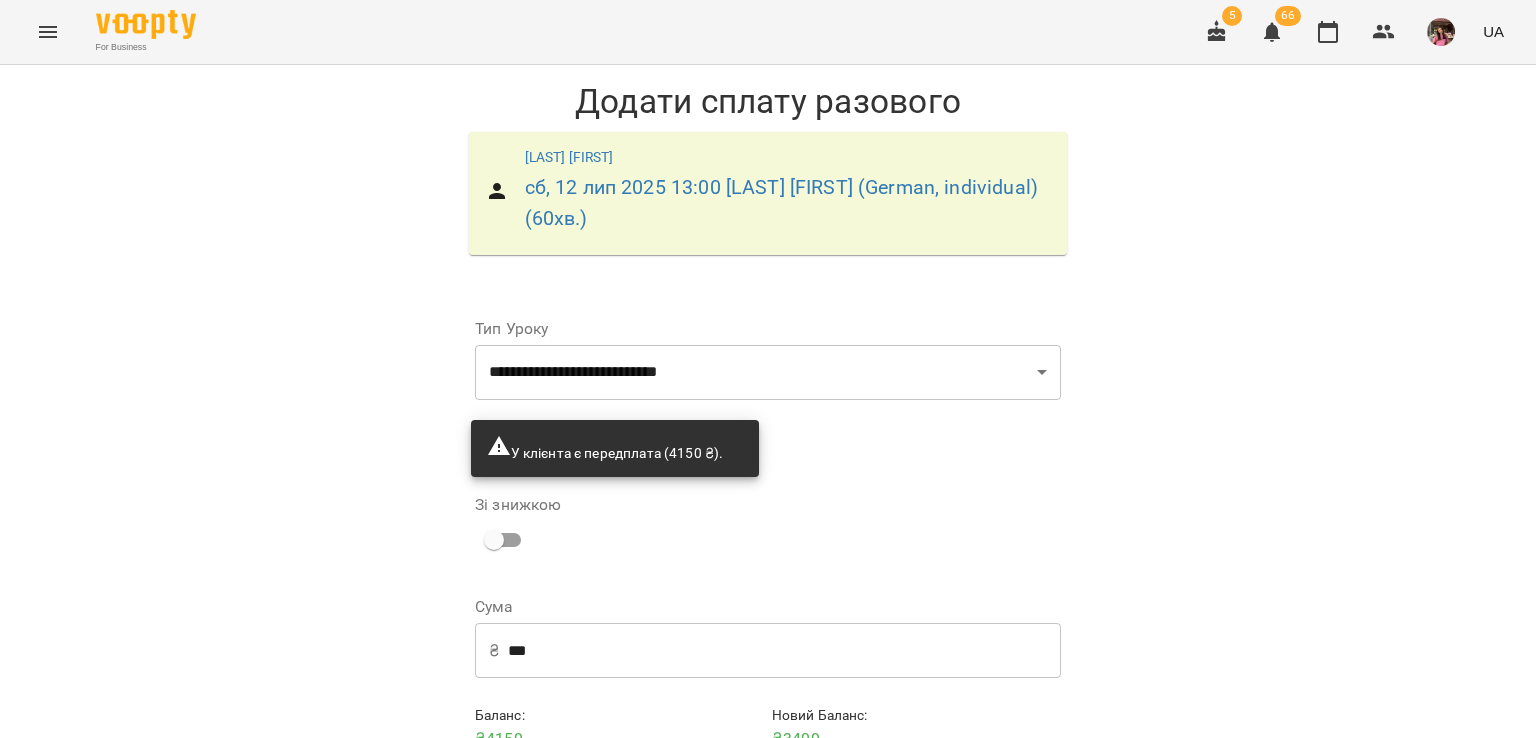 click on "Сума ₴ *** ​" at bounding box center [768, 640] 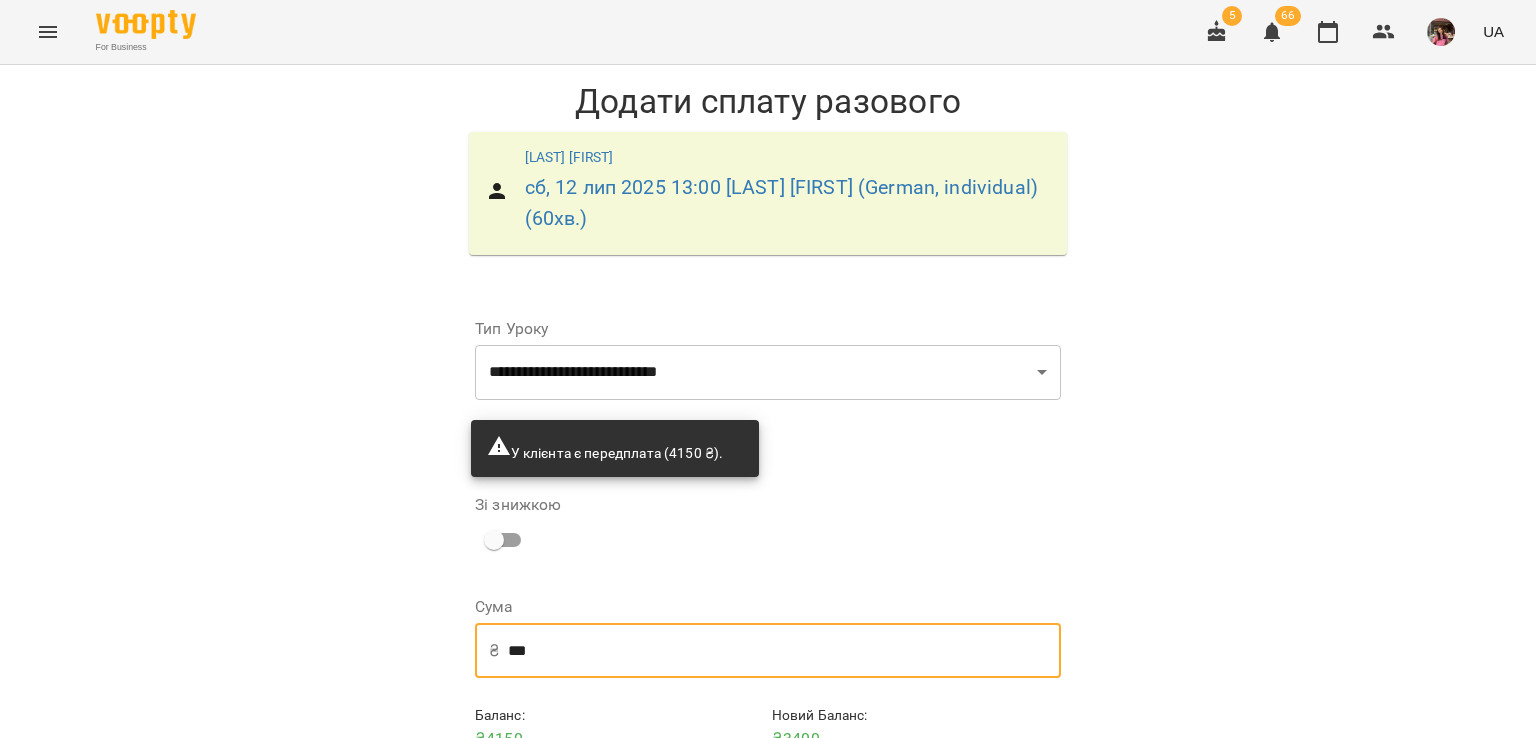 drag, startPoint x: 560, startPoint y: 637, endPoint x: 464, endPoint y: 648, distance: 96.62815 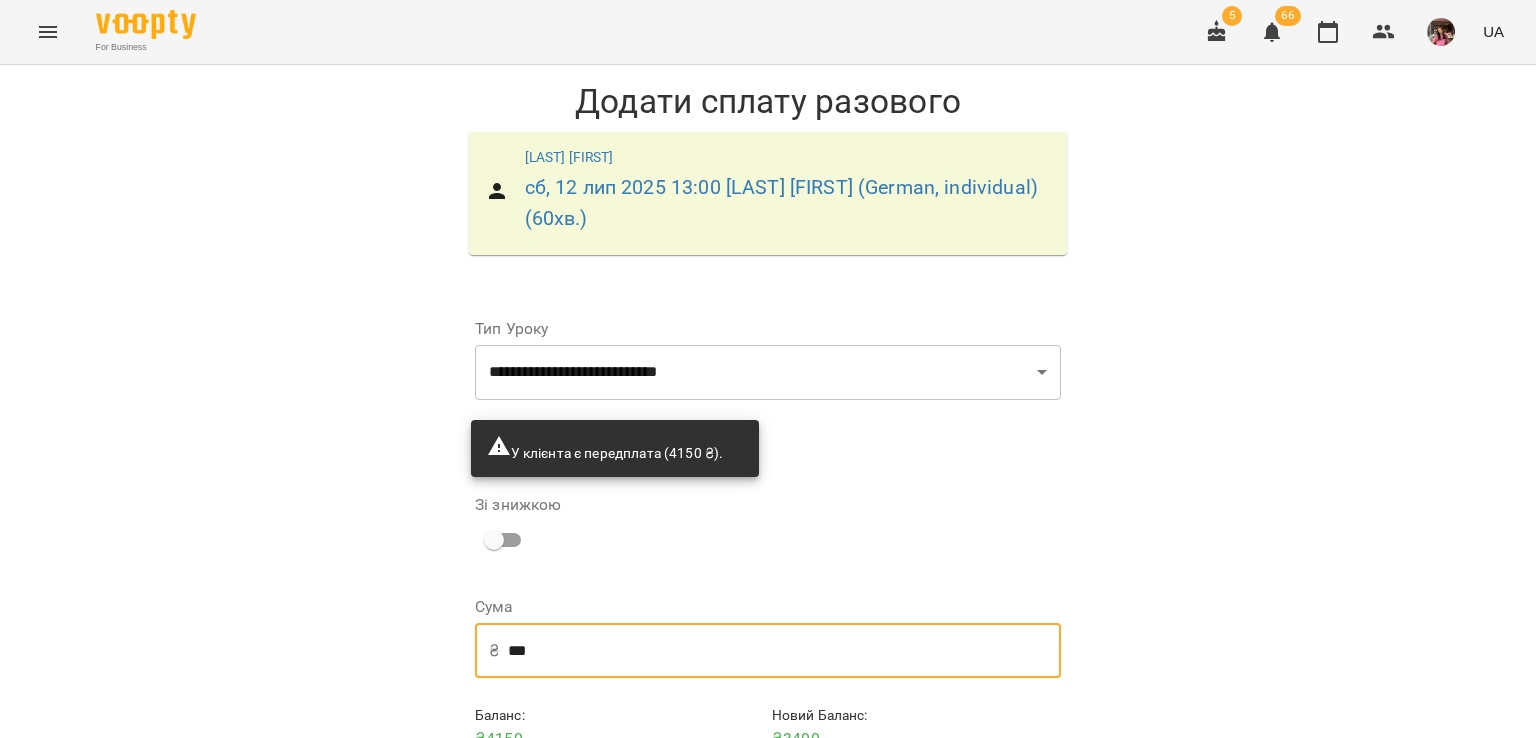 scroll, scrollTop: 94, scrollLeft: 0, axis: vertical 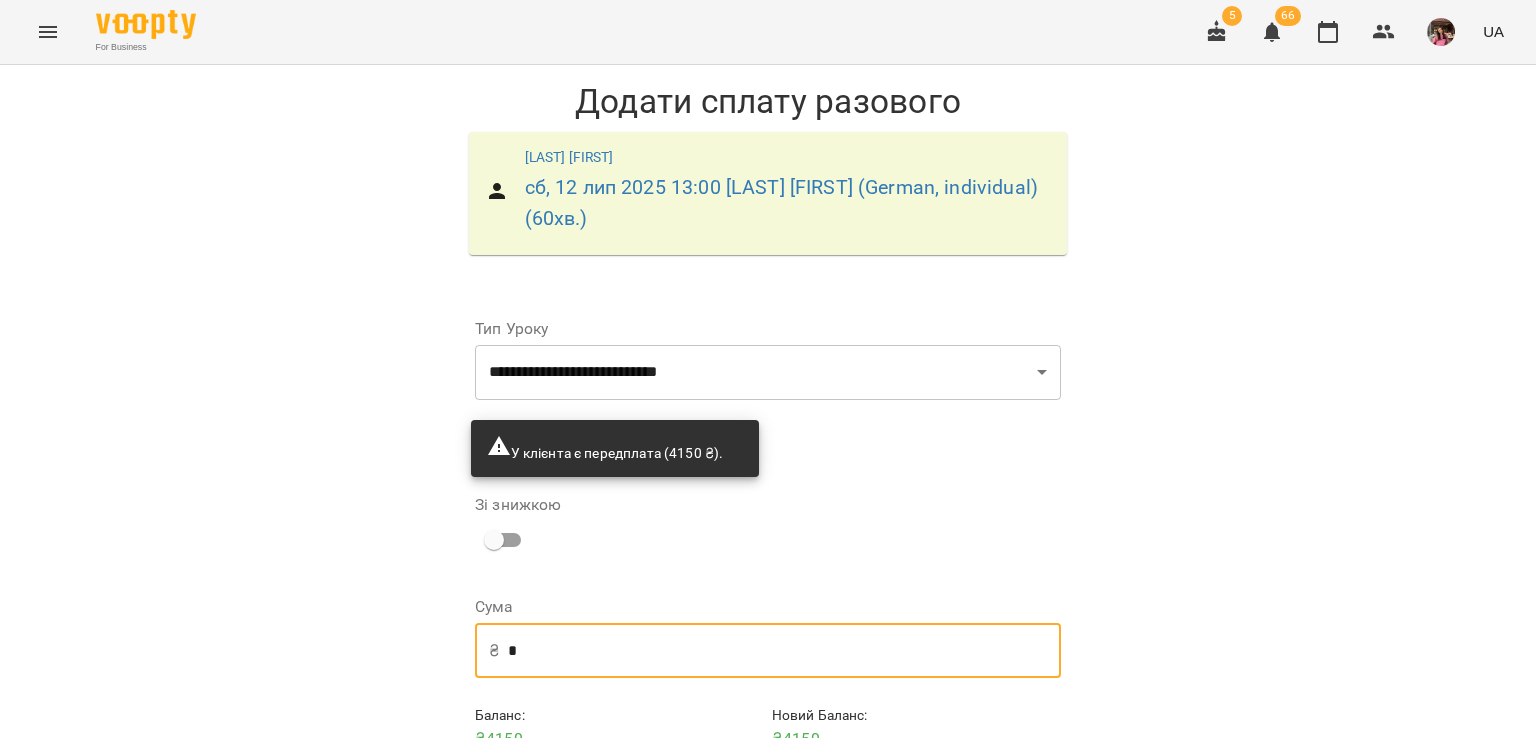 type on "*" 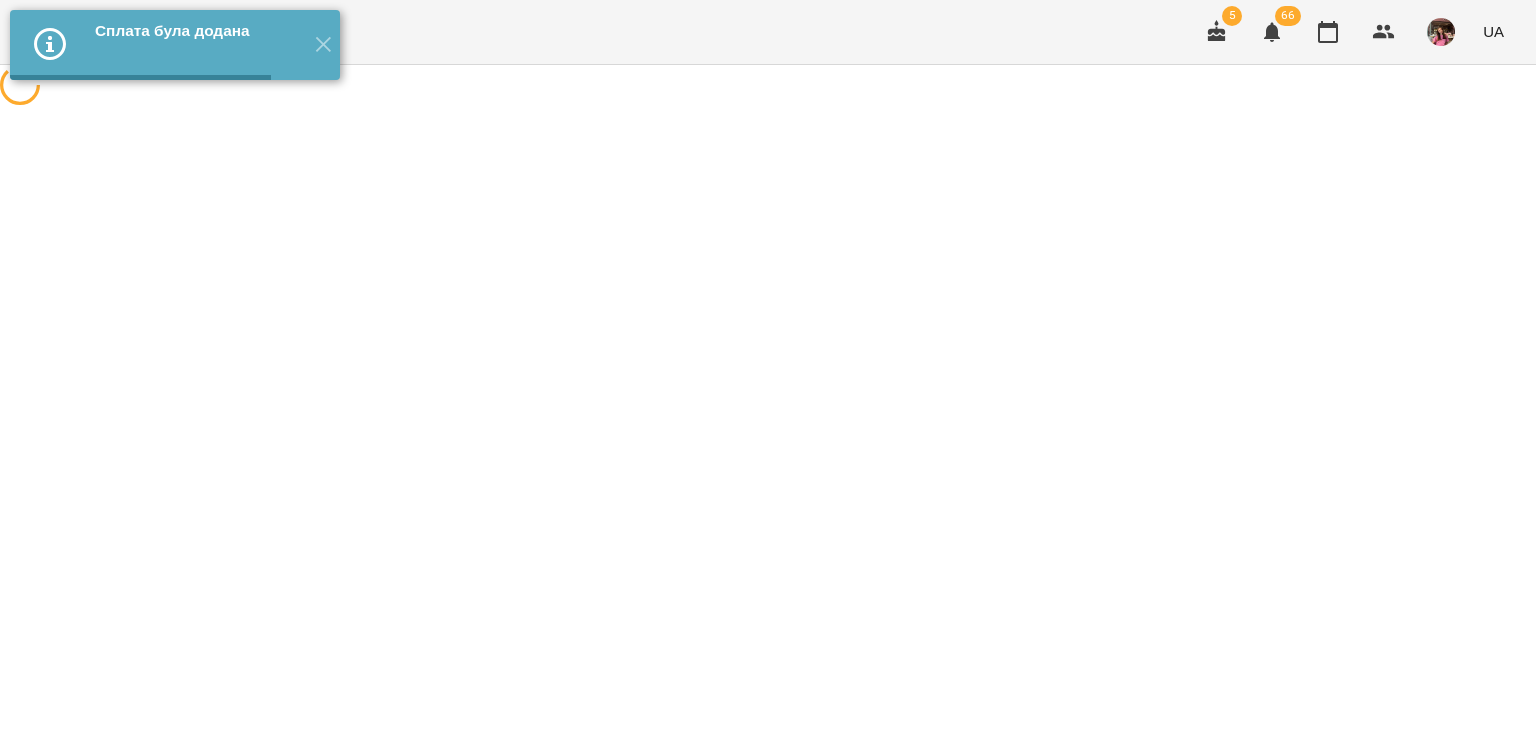 scroll, scrollTop: 0, scrollLeft: 0, axis: both 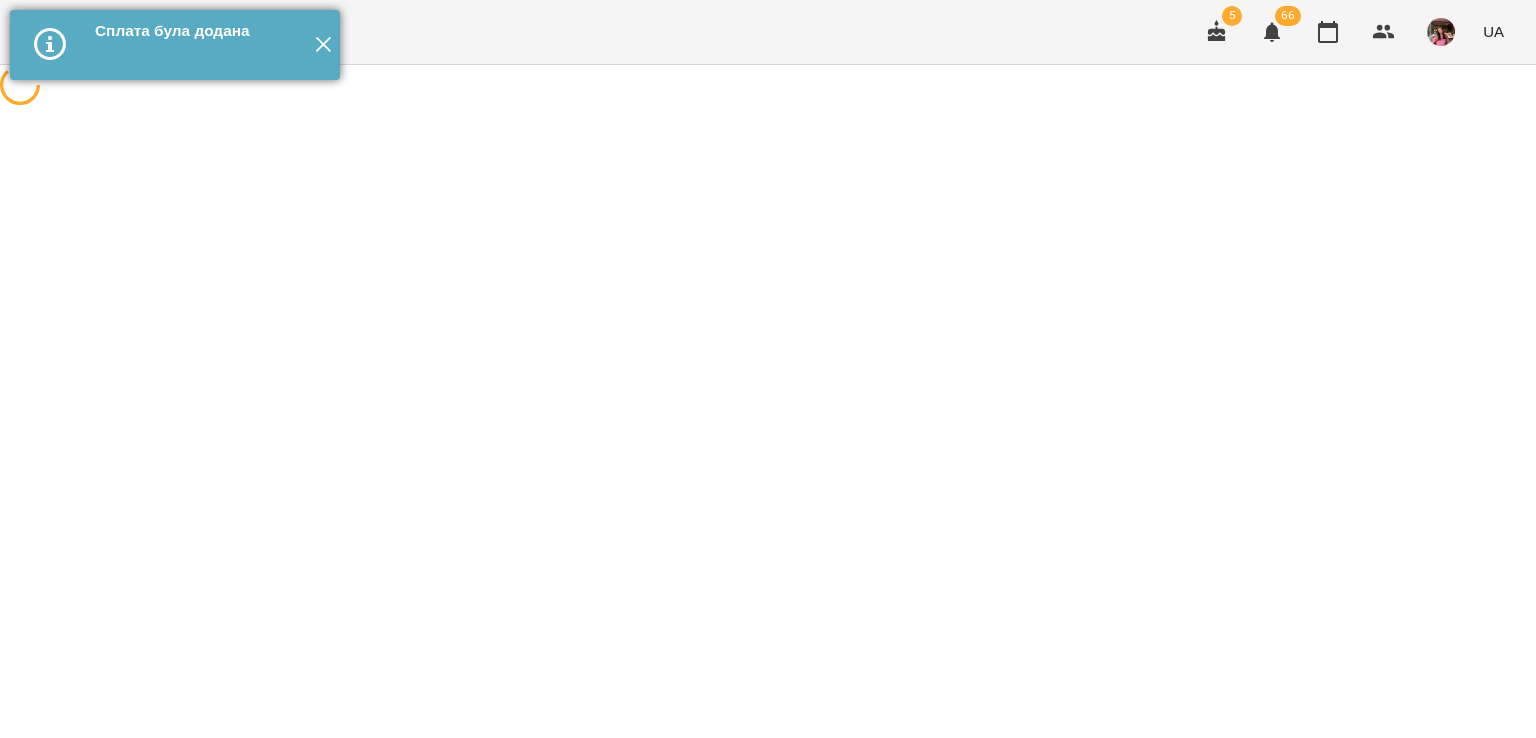 click on "✕" at bounding box center [323, 45] 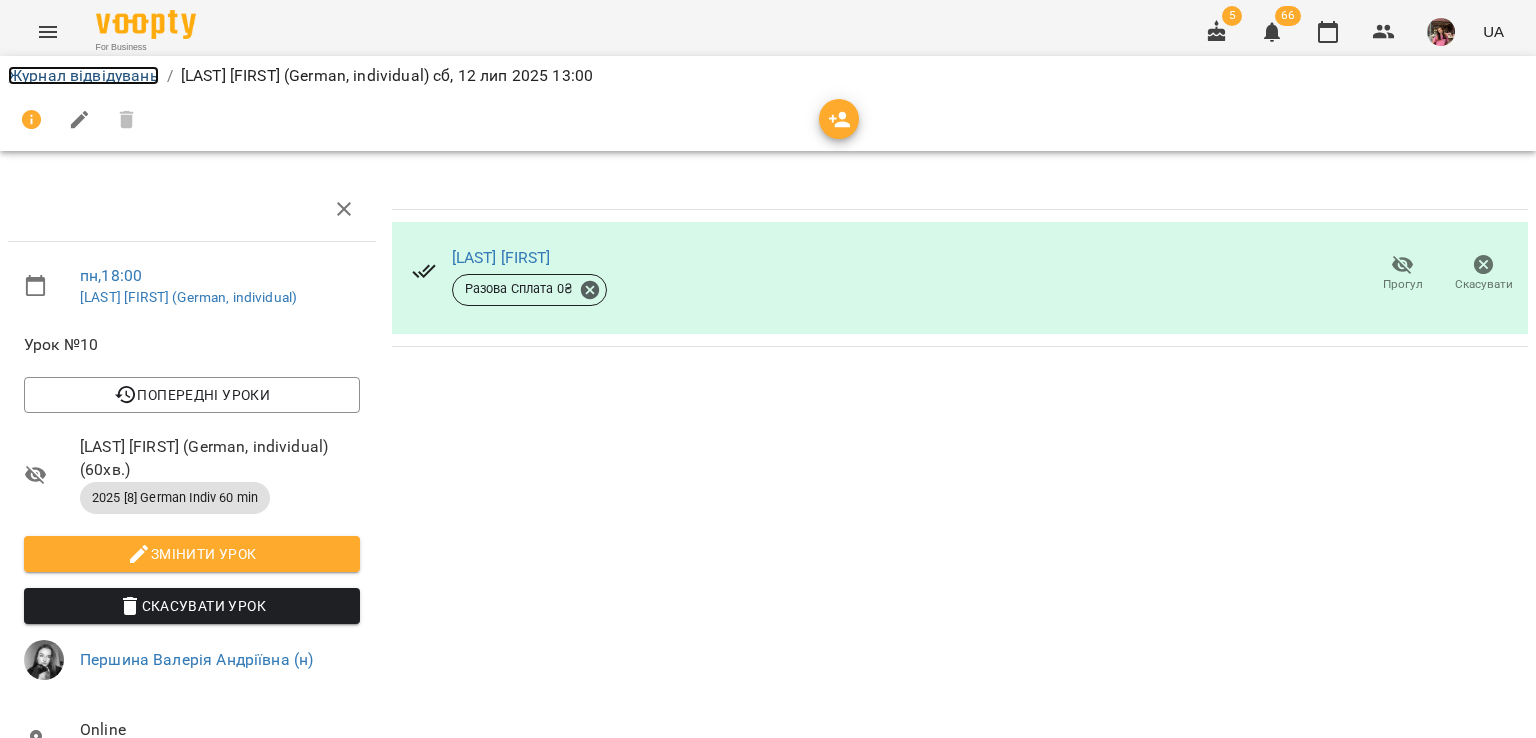 click on "Журнал відвідувань" at bounding box center (83, 75) 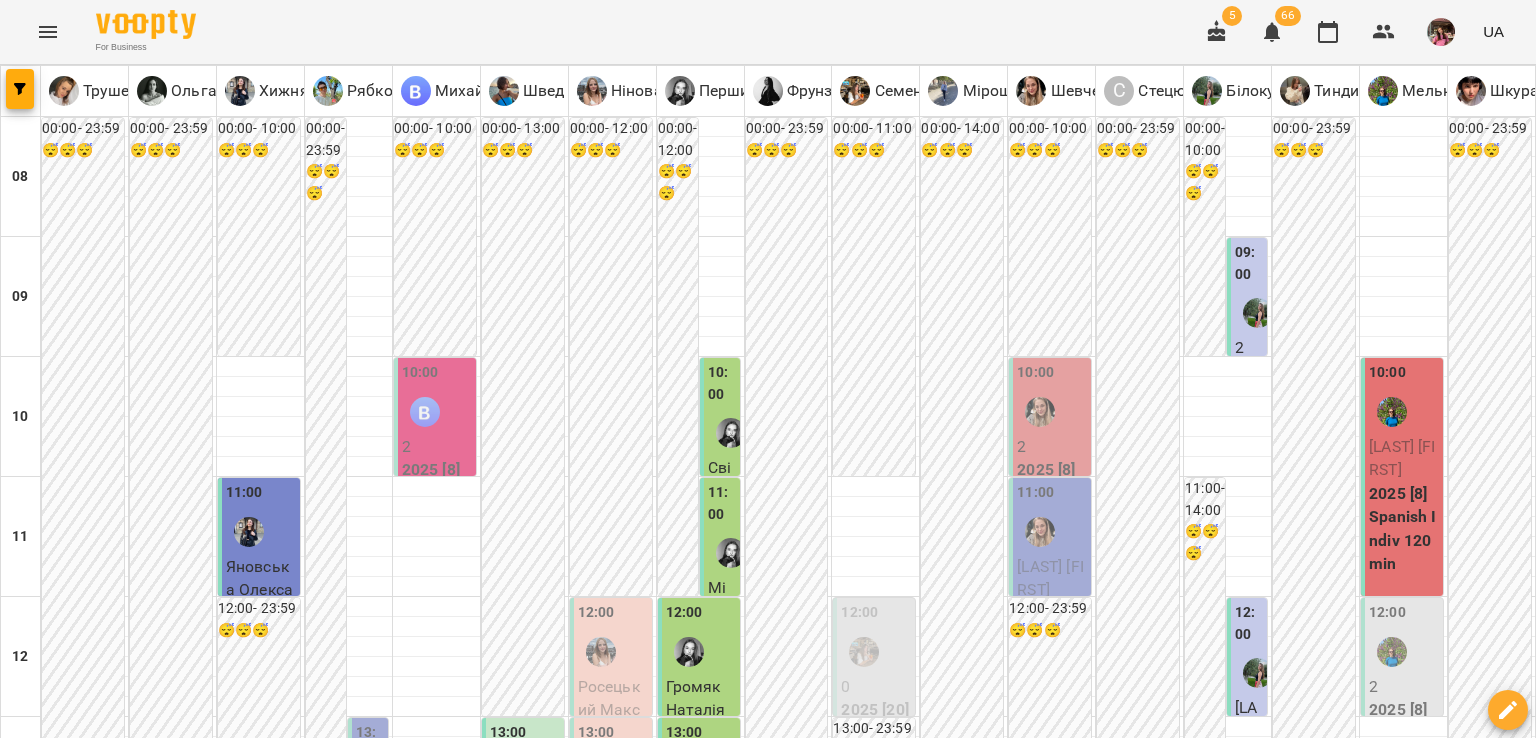 scroll, scrollTop: 452, scrollLeft: 0, axis: vertical 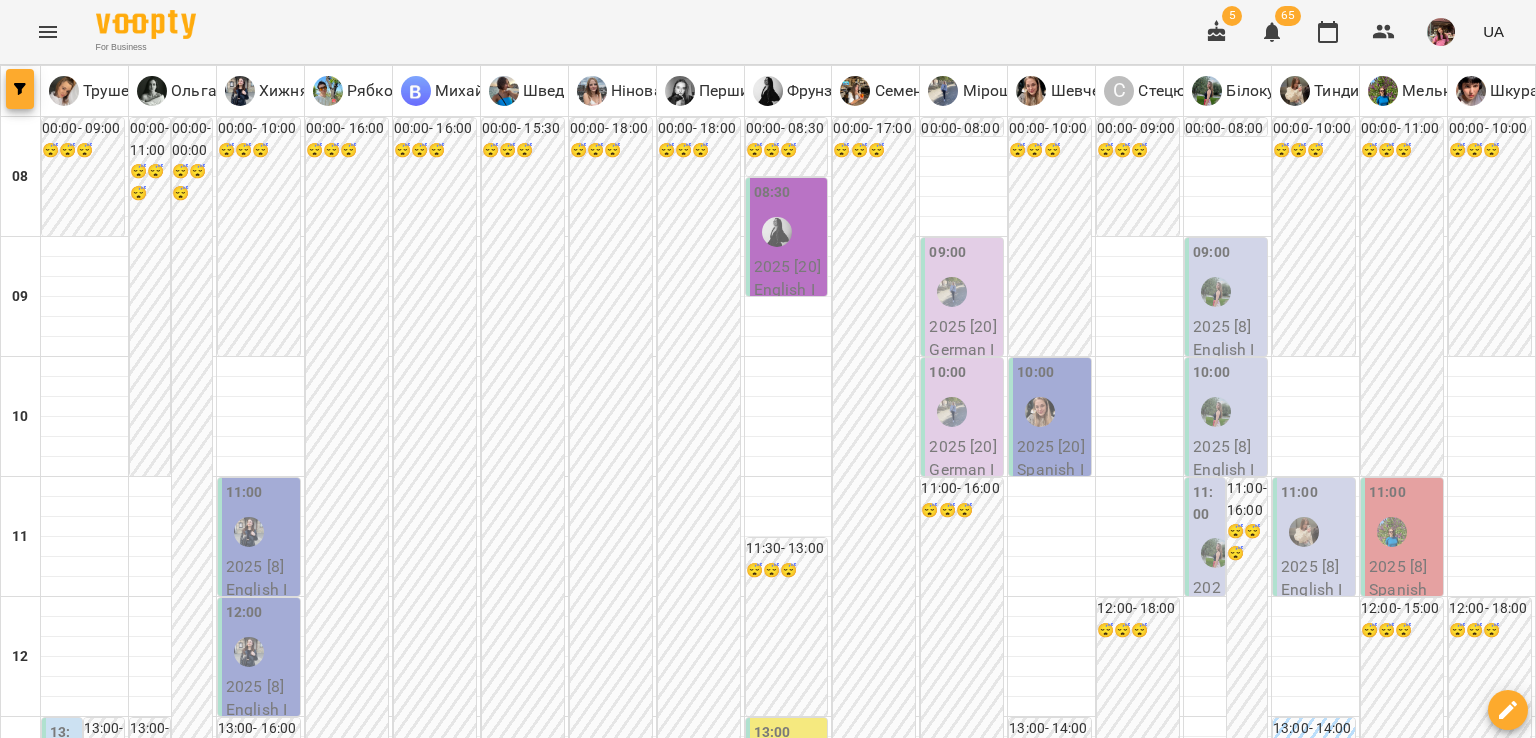 click 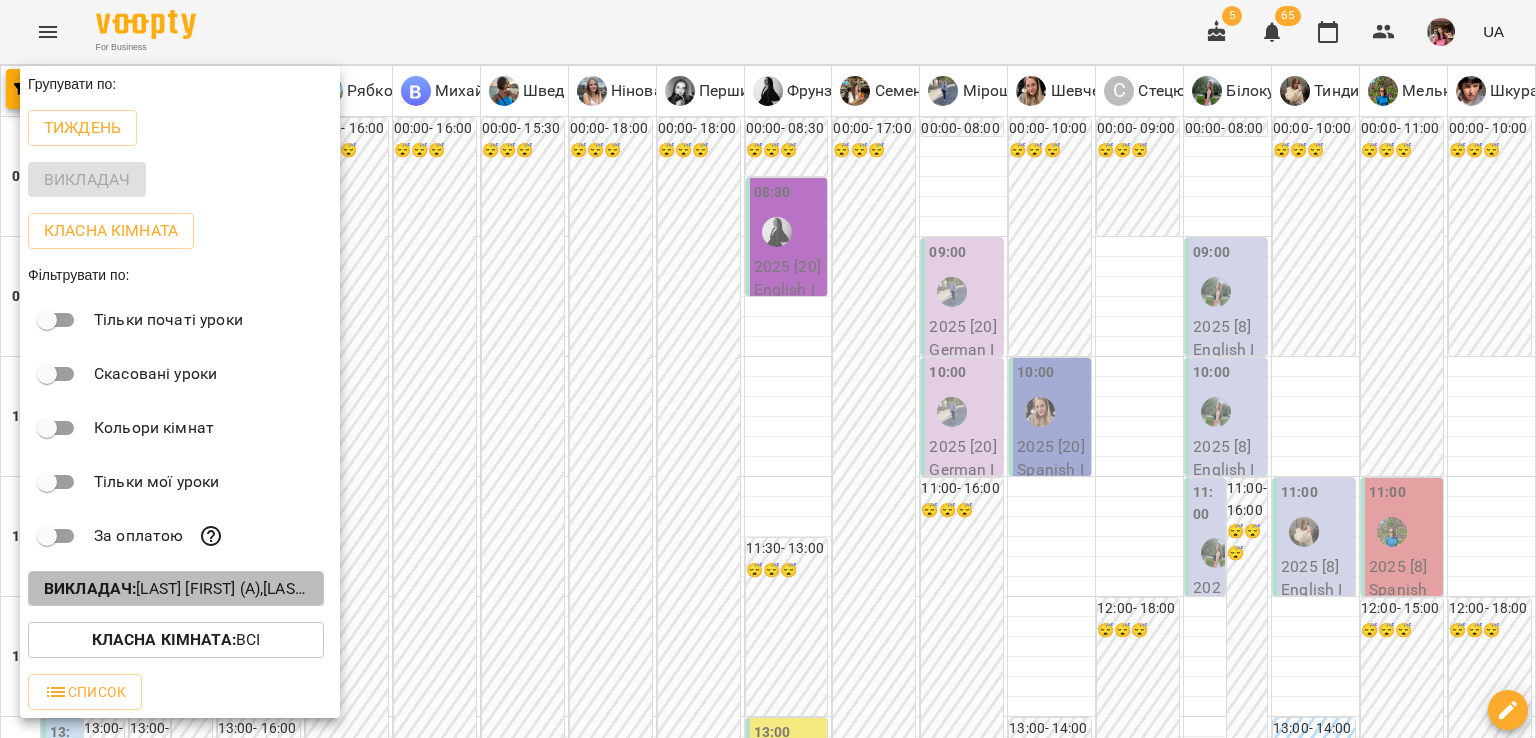 click on "Викладач :" at bounding box center [90, 588] 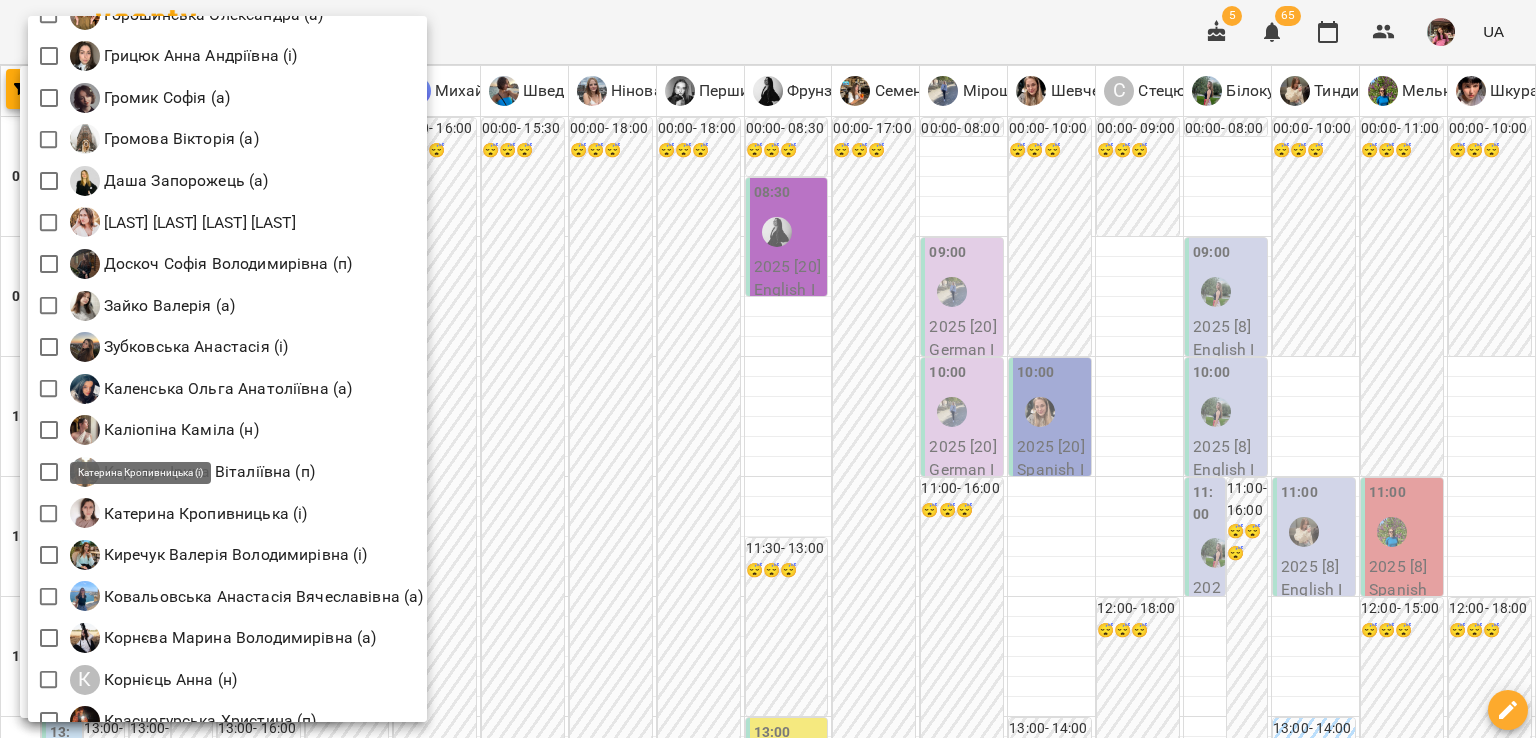 scroll, scrollTop: 839, scrollLeft: 0, axis: vertical 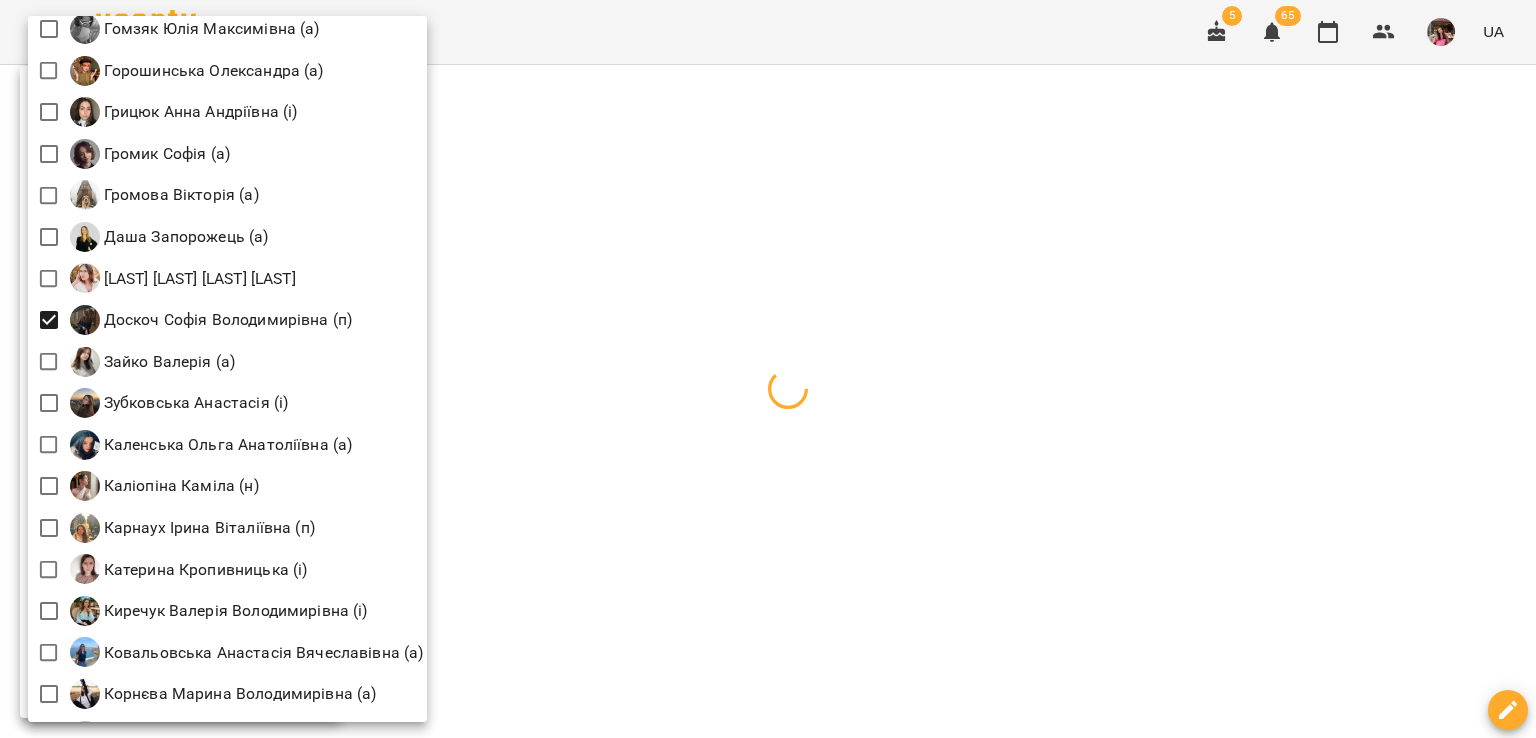 click at bounding box center [768, 369] 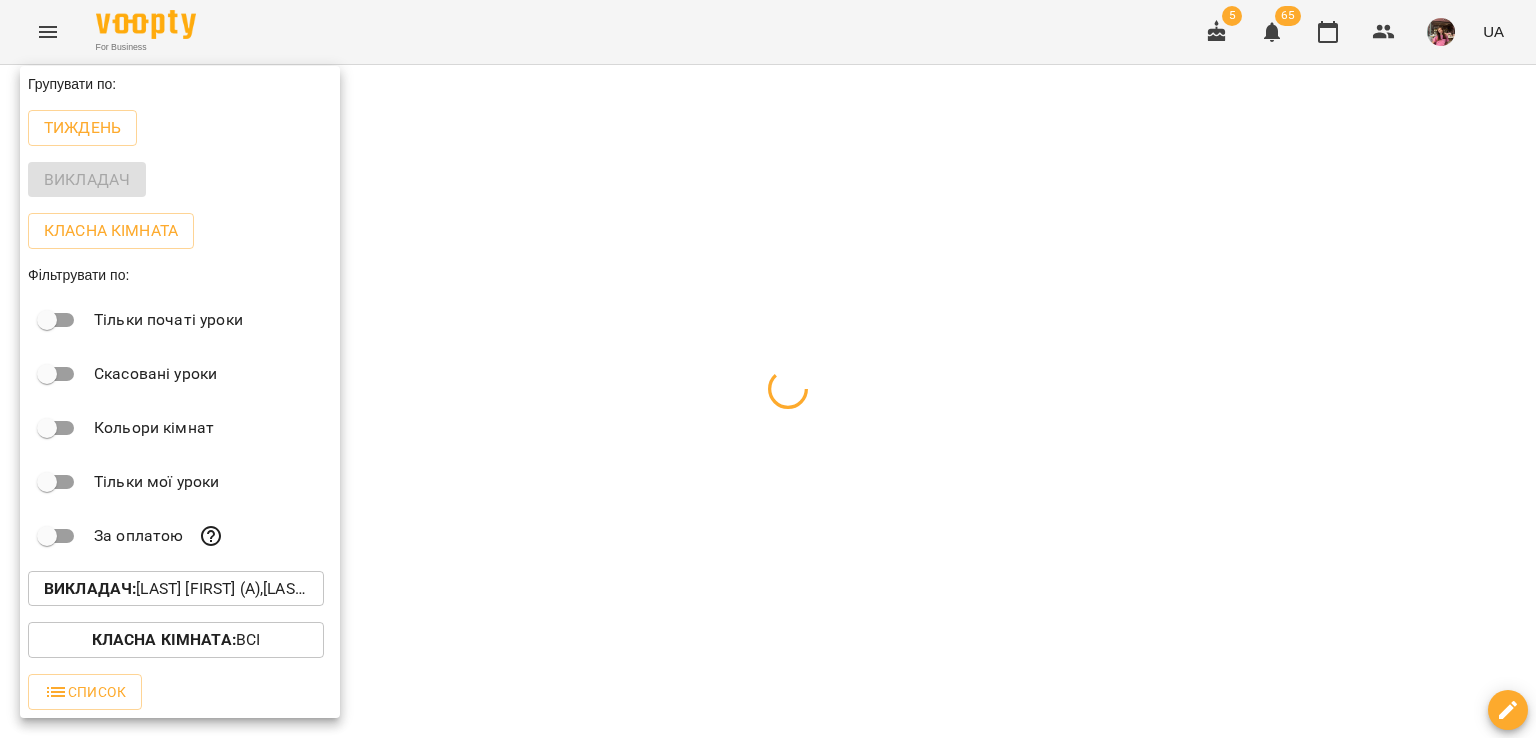 click at bounding box center [768, 369] 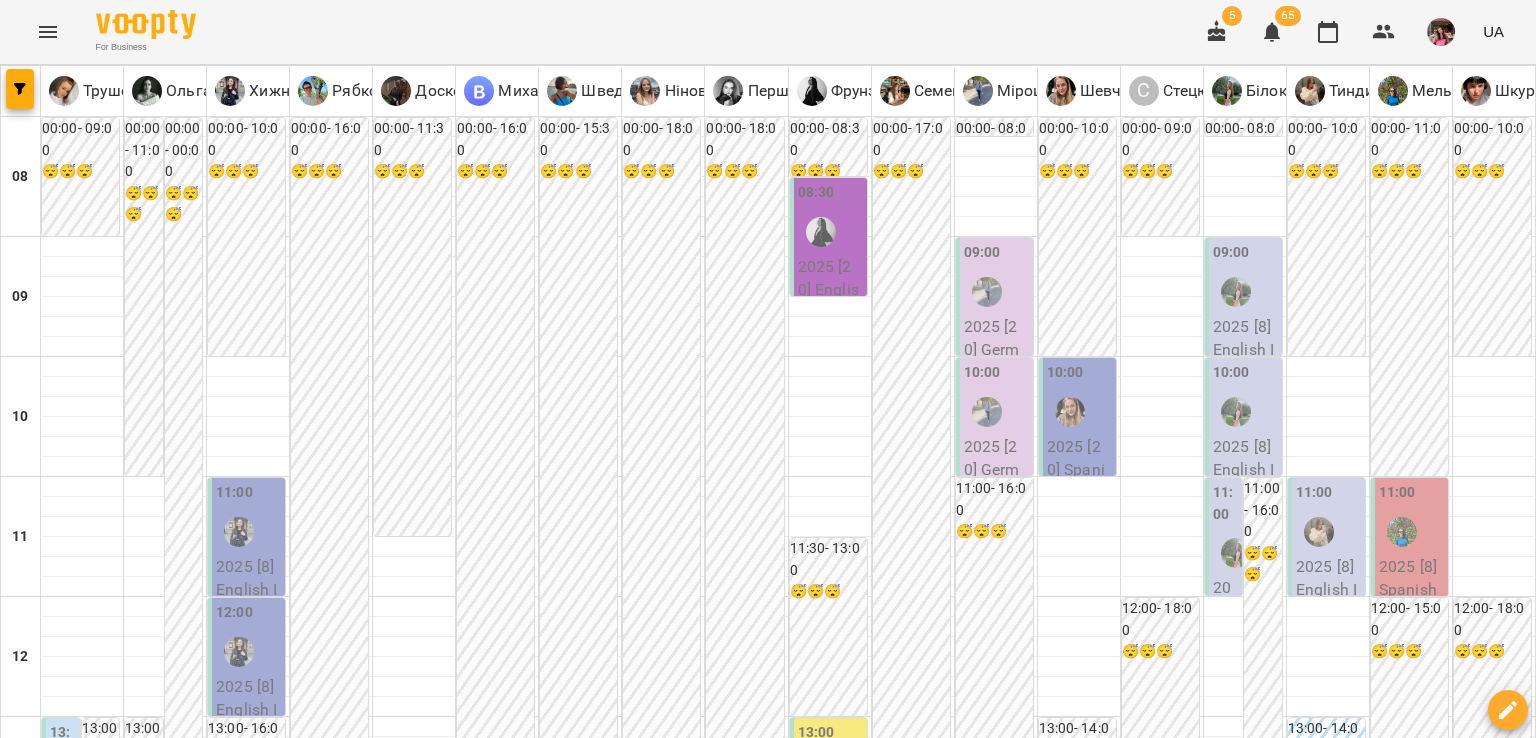 click on "**********" at bounding box center (768, 2008) 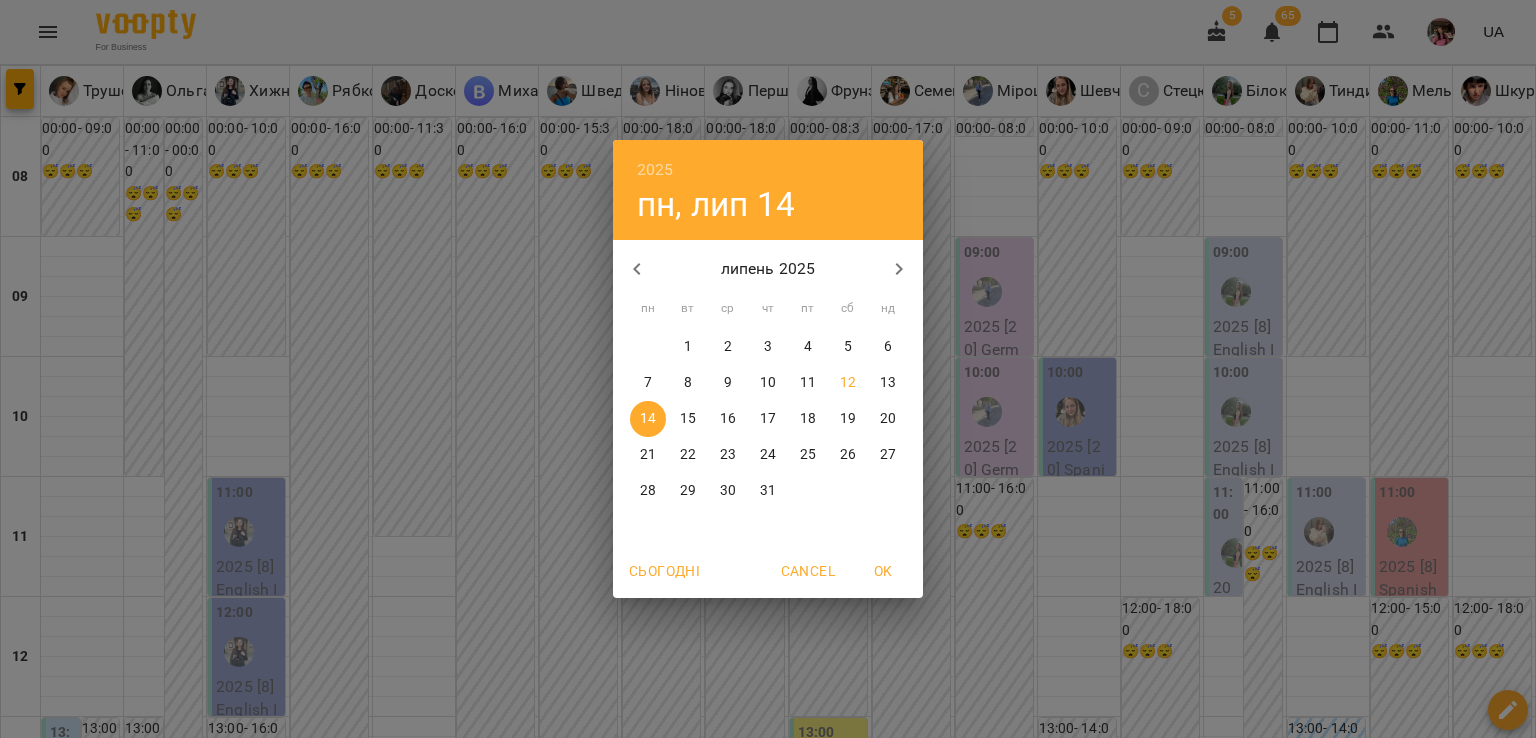 click on "12" at bounding box center [848, 383] 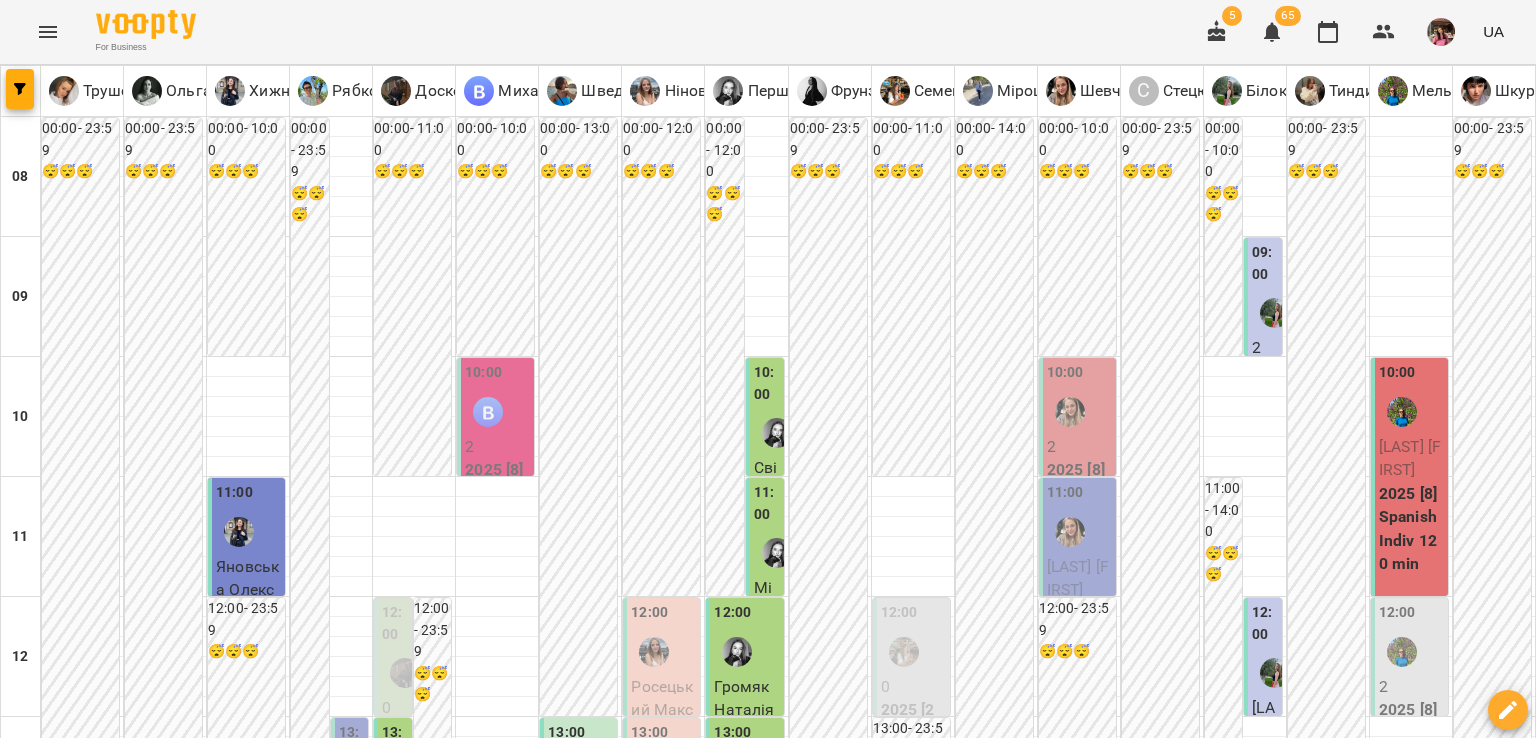 scroll, scrollTop: 380, scrollLeft: 0, axis: vertical 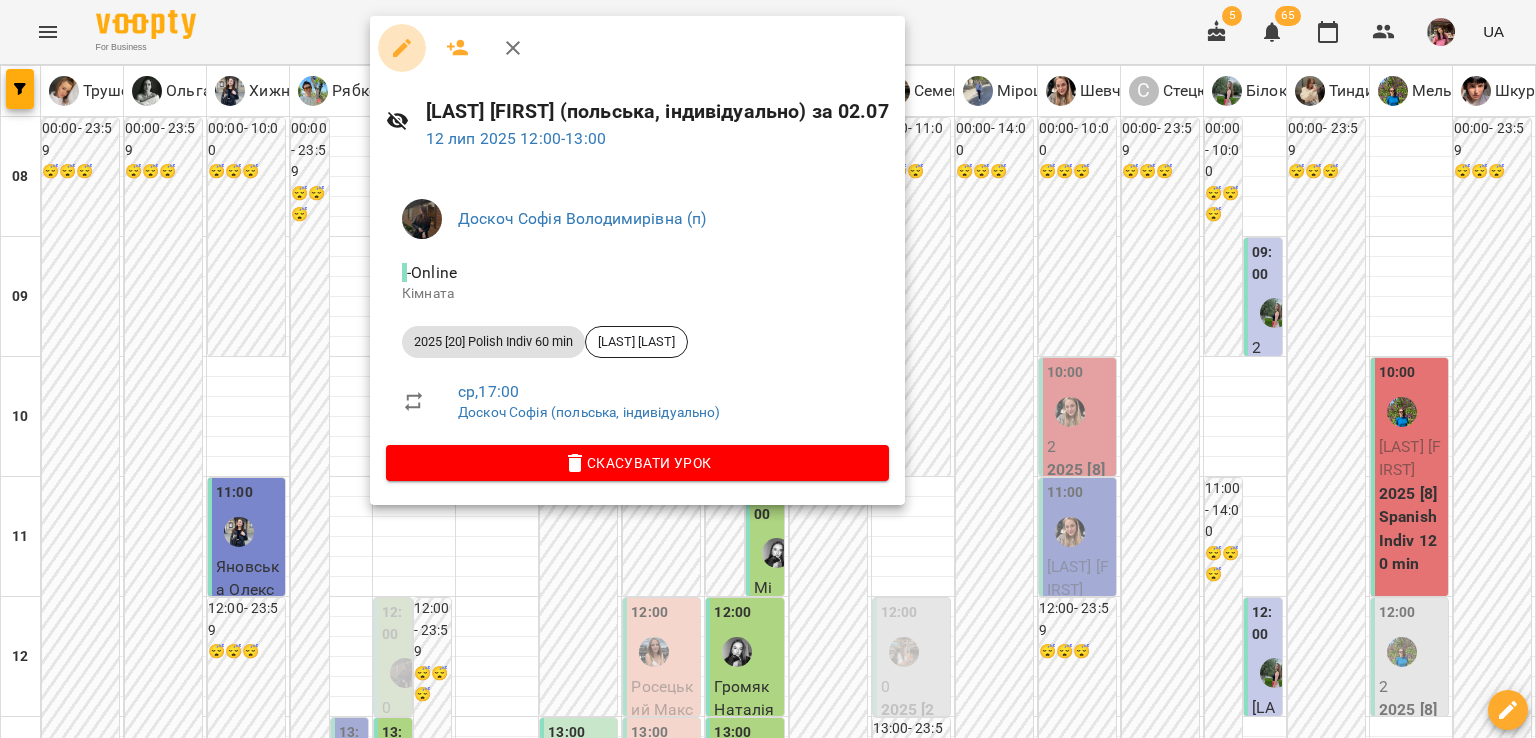 click 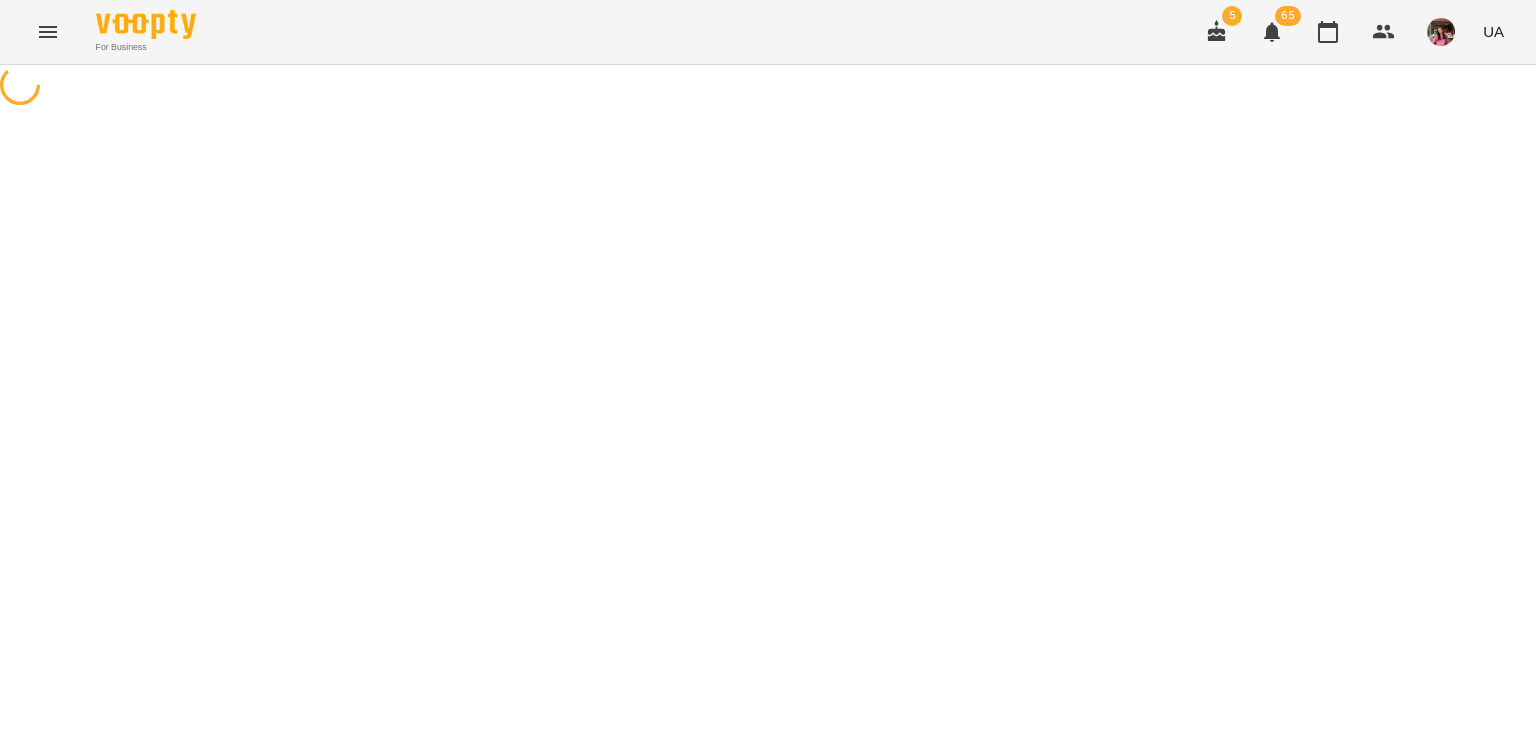 select on "**********" 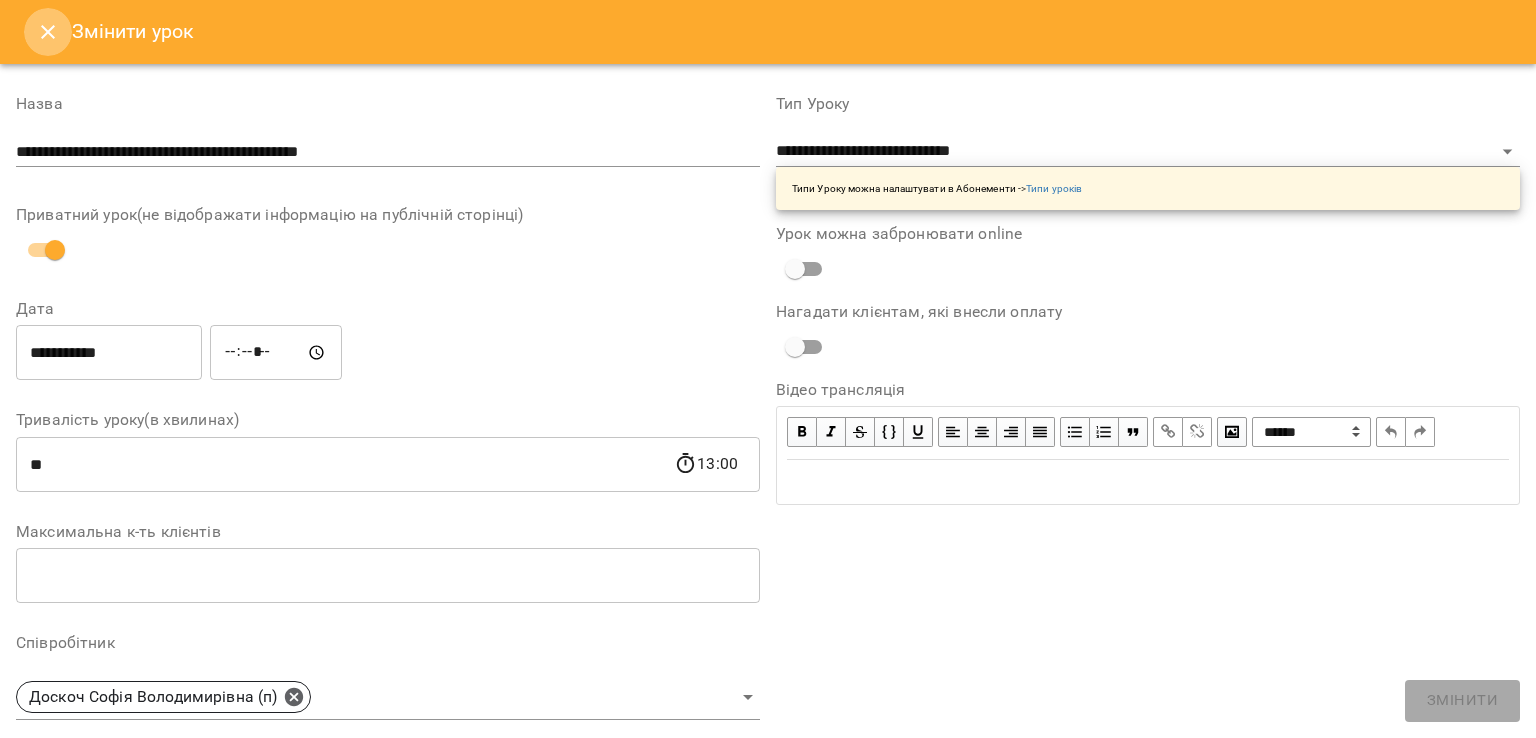 click 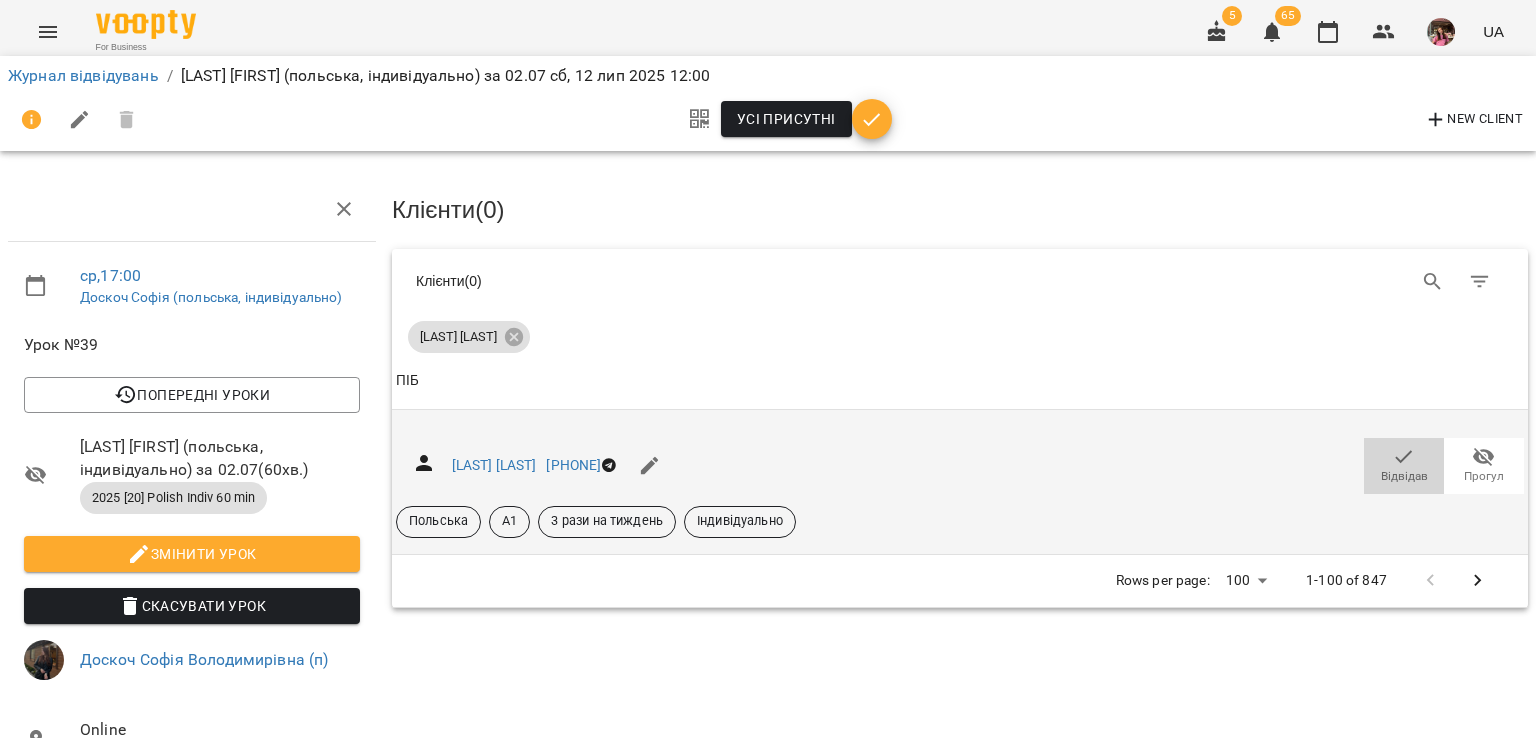 click on "Відвідав" at bounding box center (1404, 476) 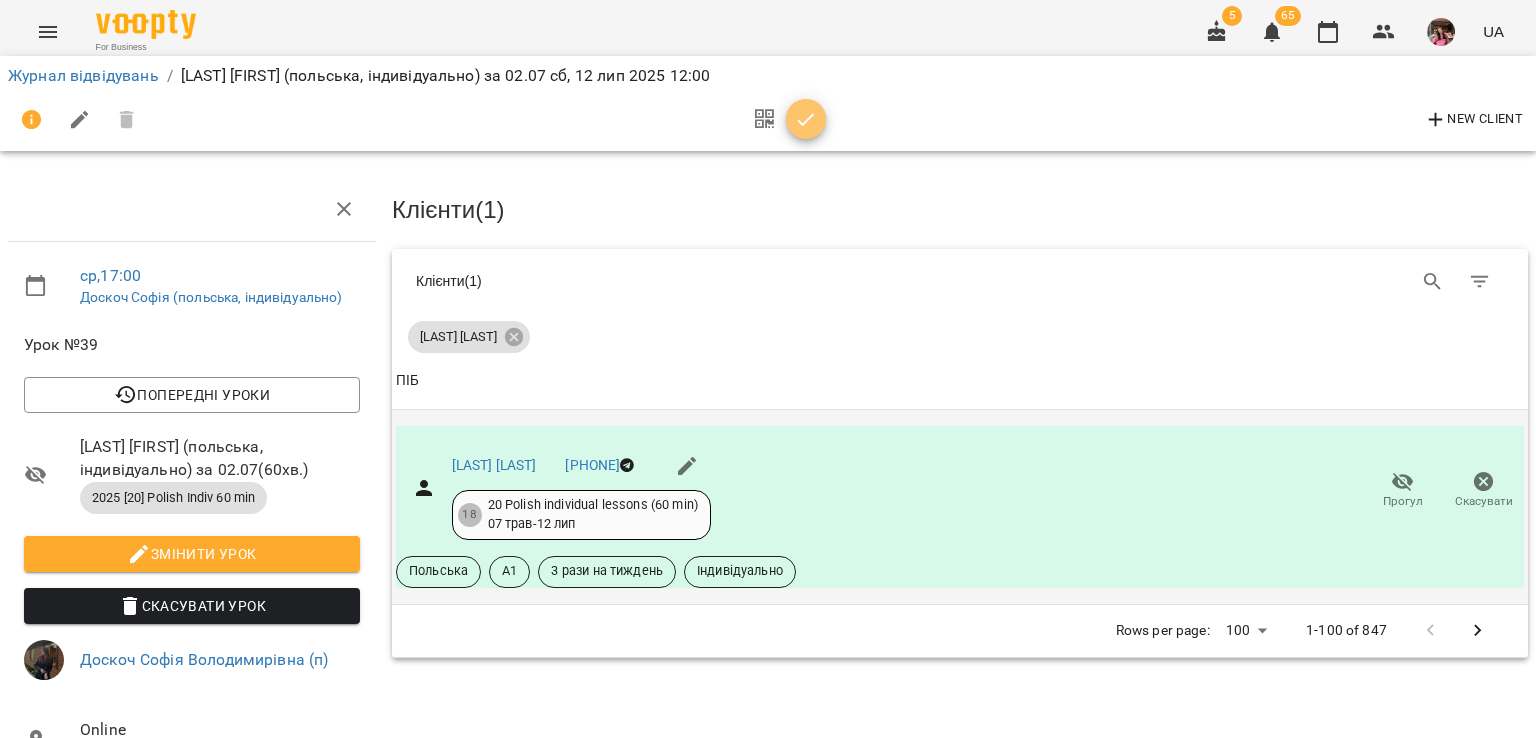 click at bounding box center [806, 119] 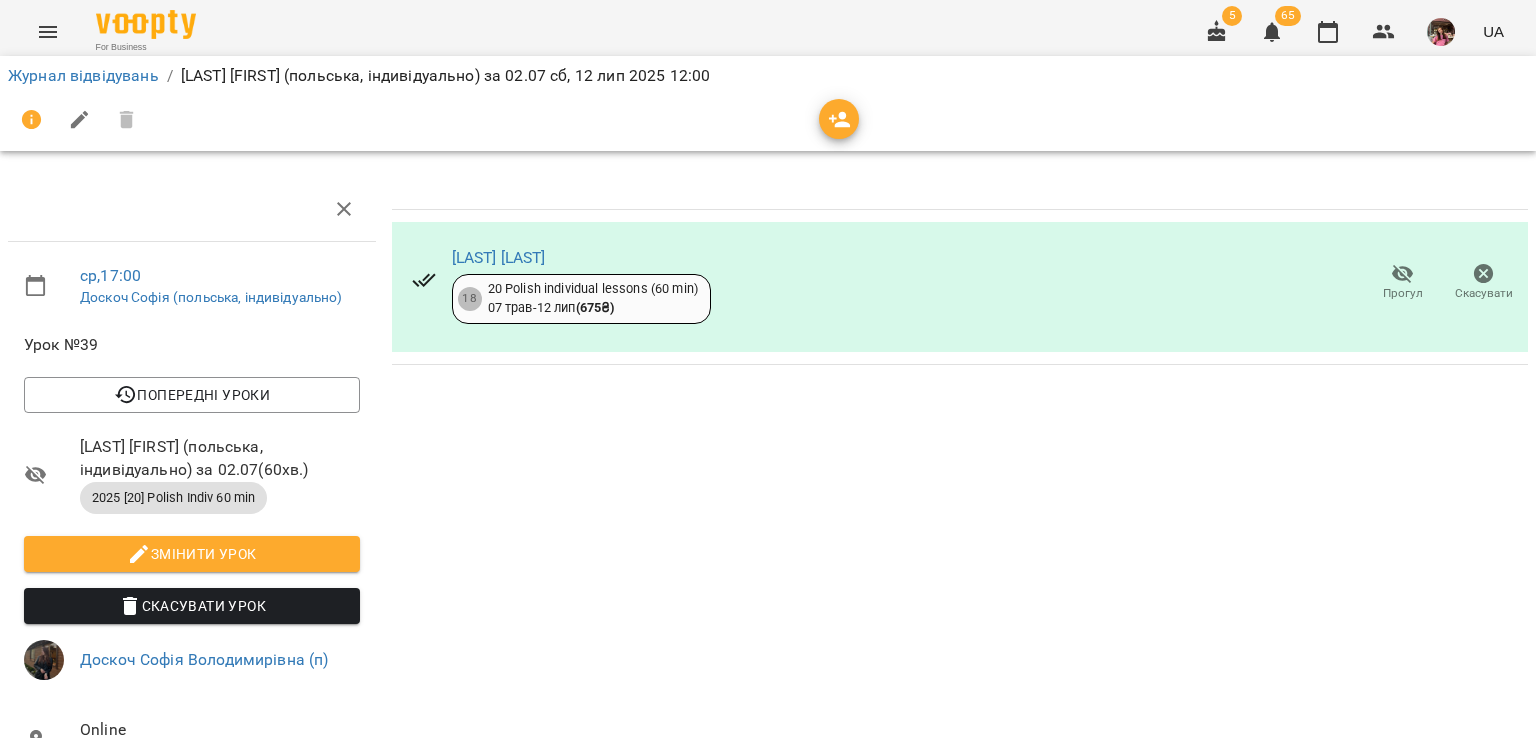 click on "Журнал відвідувань" at bounding box center (83, 76) 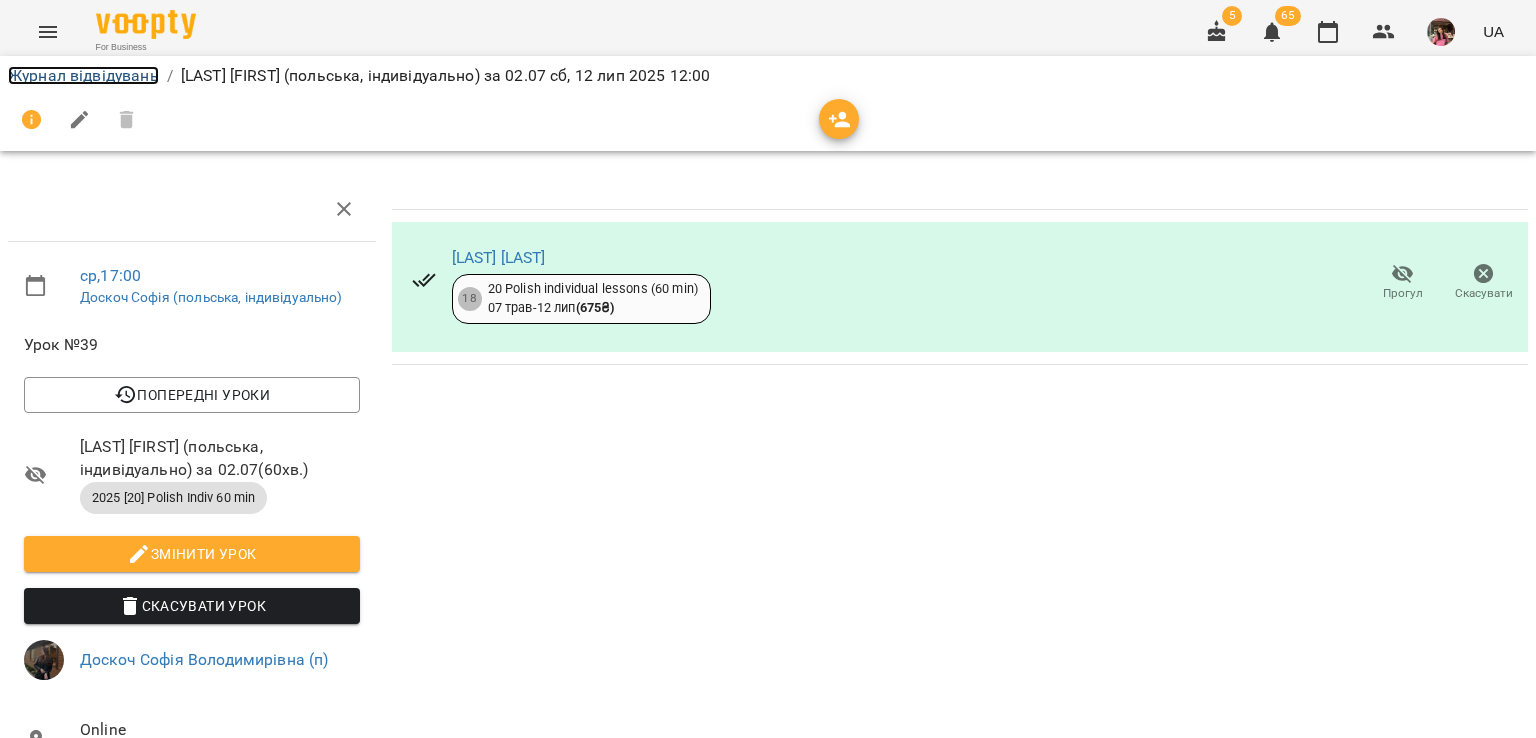 click on "Журнал відвідувань" at bounding box center [83, 75] 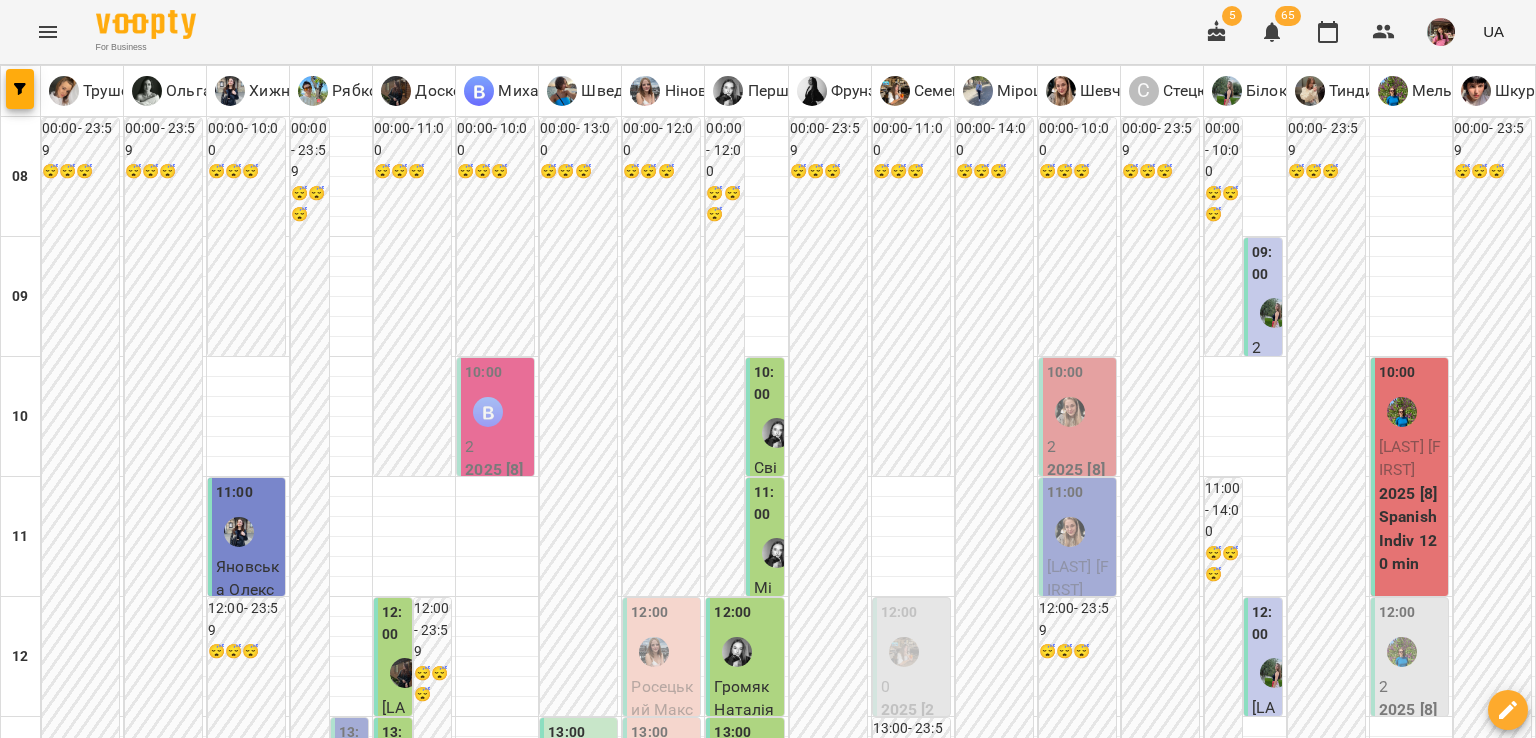 scroll, scrollTop: 1312, scrollLeft: 0, axis: vertical 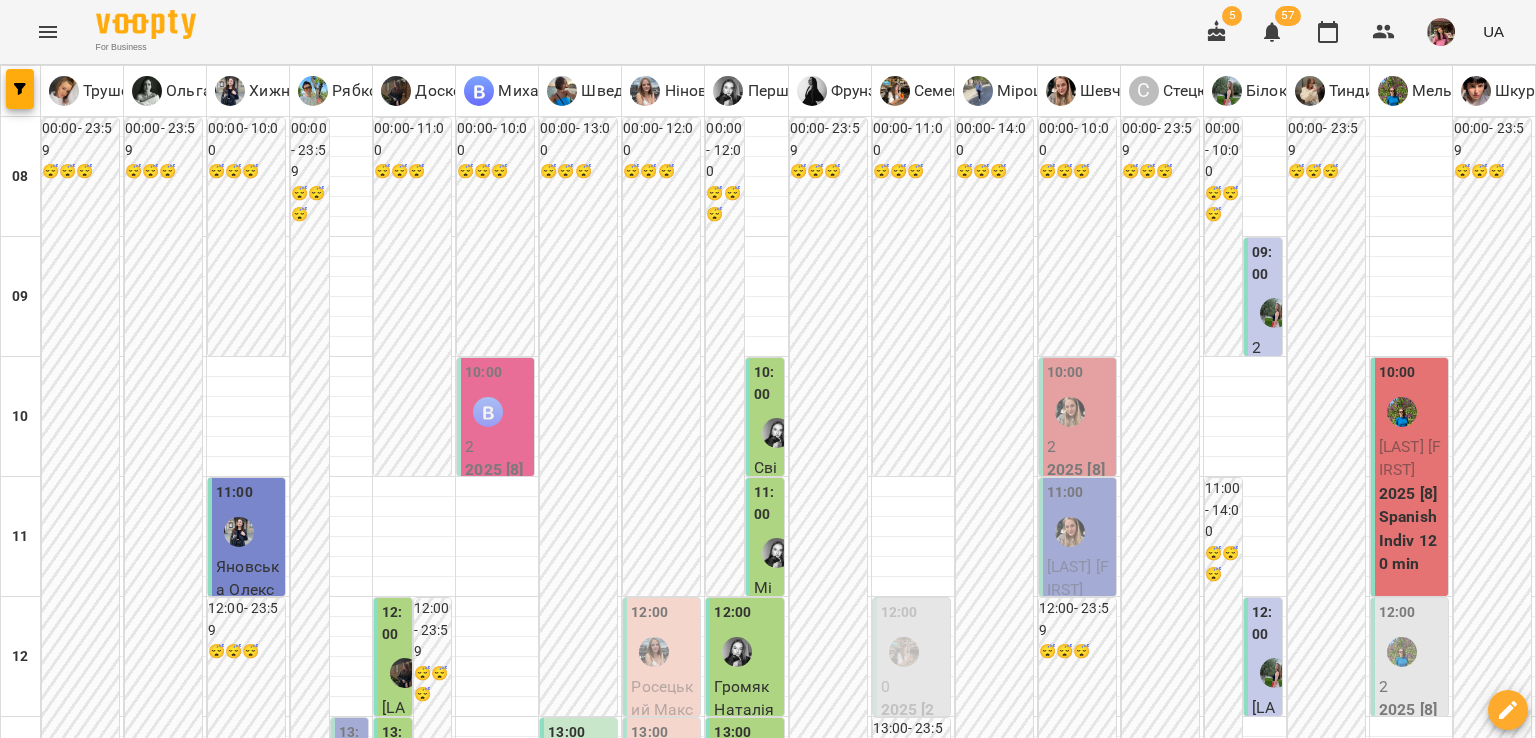 click at bounding box center (867, 2008) 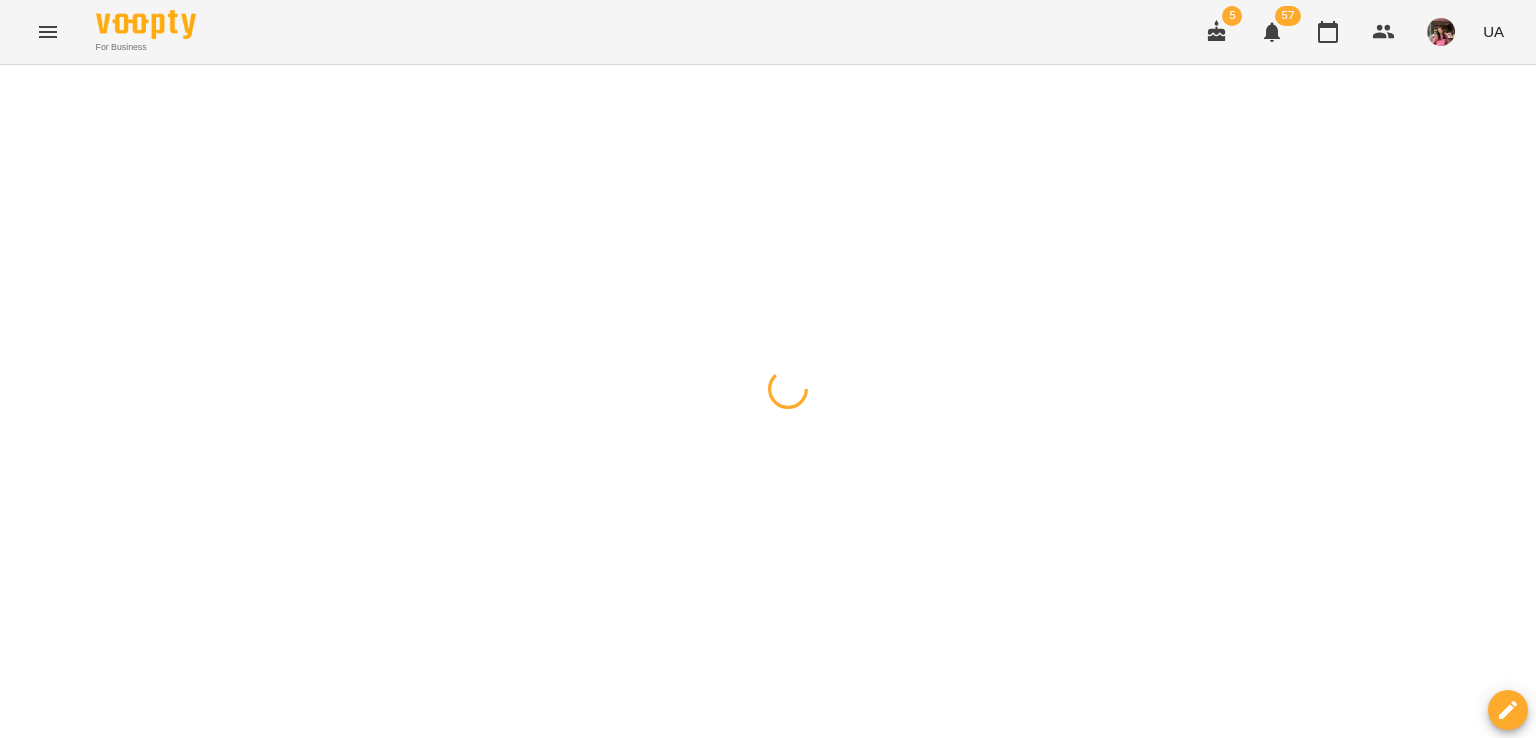click at bounding box center [768, 65] 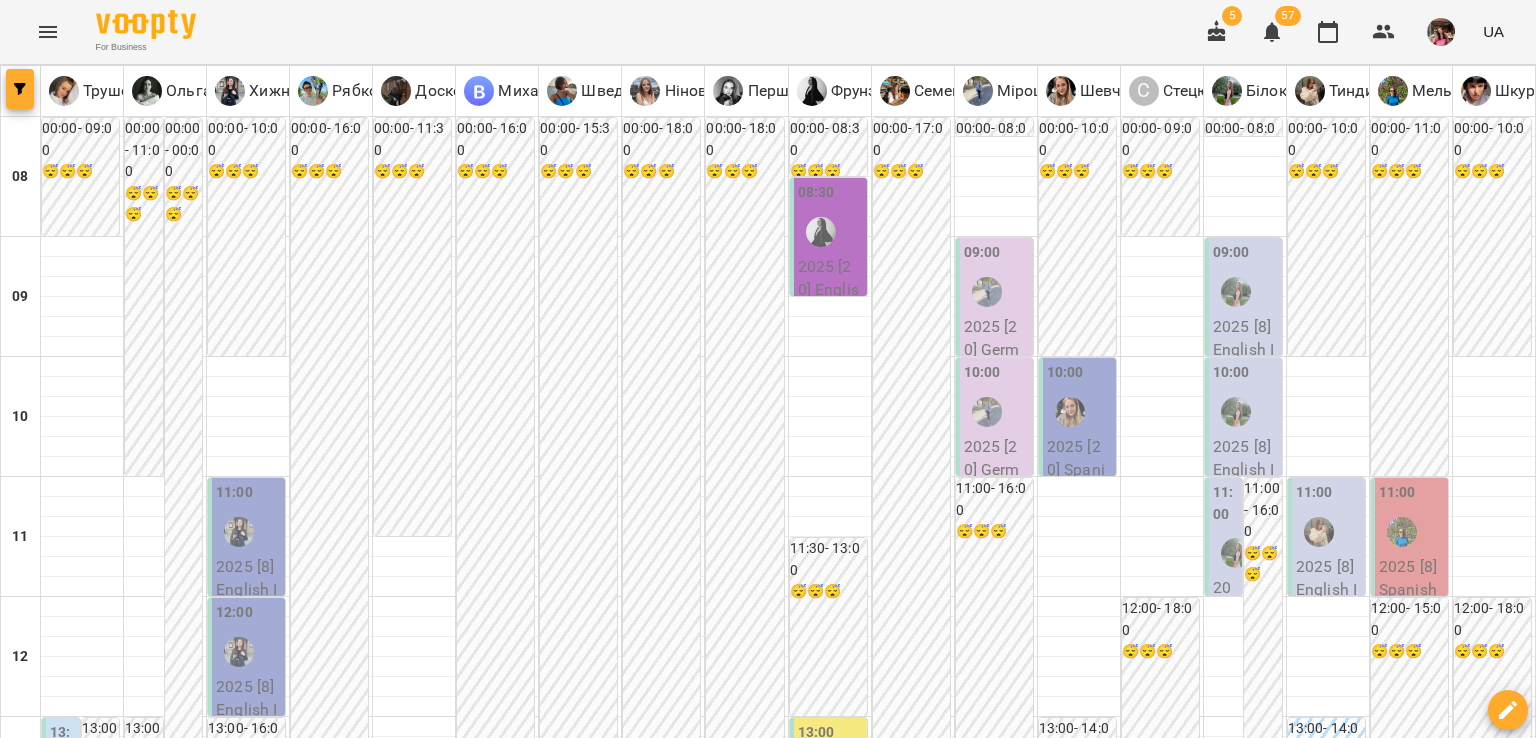 click at bounding box center (20, 89) 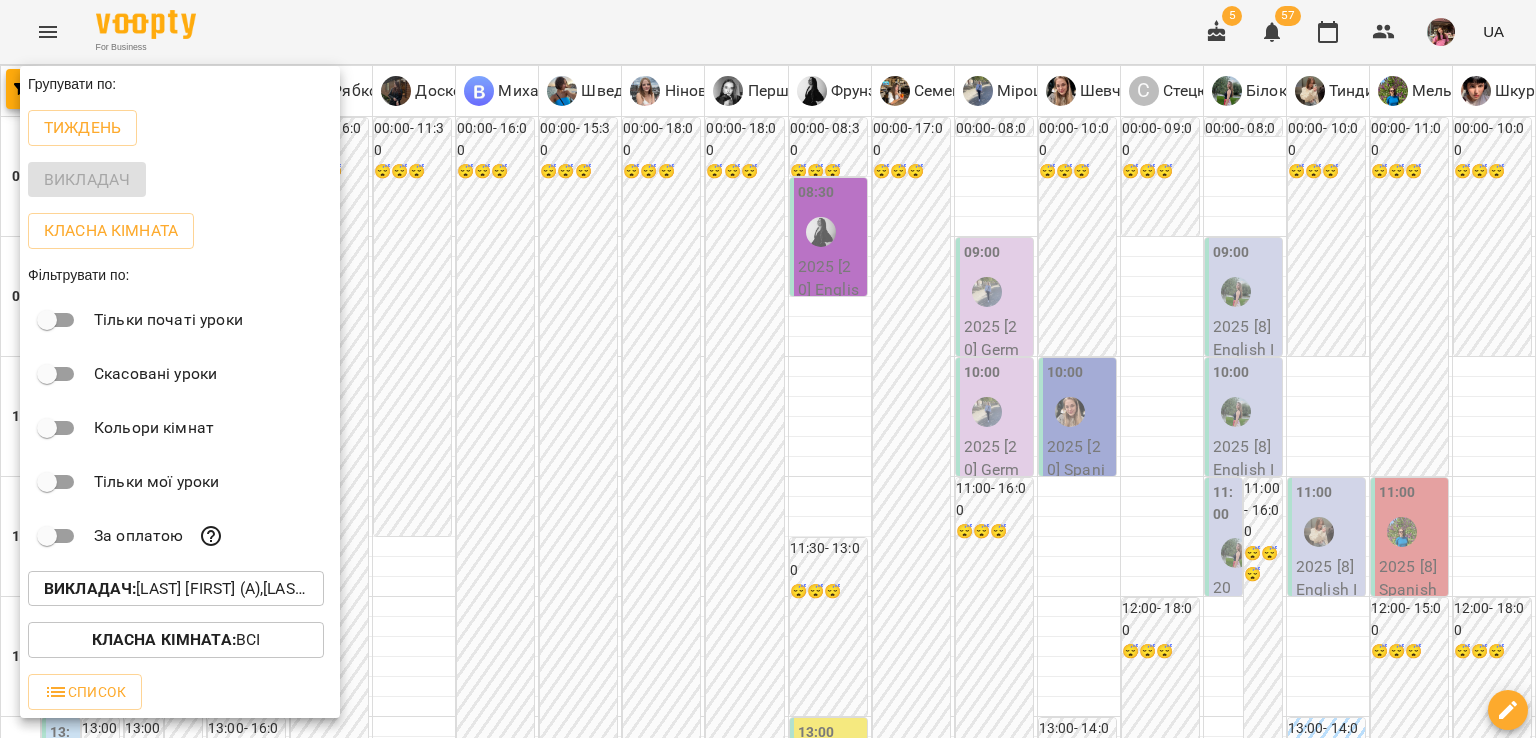 click on "[TITLE] : [LAST] [FIRST] (a),[LAST] [FIRST] [PATRONYMIC] (p),[LAST] [FIRST] (i),[FIRST] [LAST] [PATRONYMIC] (p),[LAST] [FIRST] [PATRONYMIC] (n),[LAST] [FIRST] (a),[FIRST] [LAST] (a),[LAST] [FIRST] [PATRONYMIC] (n),[LAST] [FIRST] (a),[LAST] [FIRST] (a),[LAST] [FIRST] (a),[LAST]-[LAST] [FIRST] [PATRONYMIC] (a),[LAST] [FIRST] (p),[LAST] [FIRST] (a),[LAST] [FIRST] (a),[LAST] [FIRST] (n),[LAST] [FIRST] (i),[LAST] [FIRST] (i)" at bounding box center (176, 589) 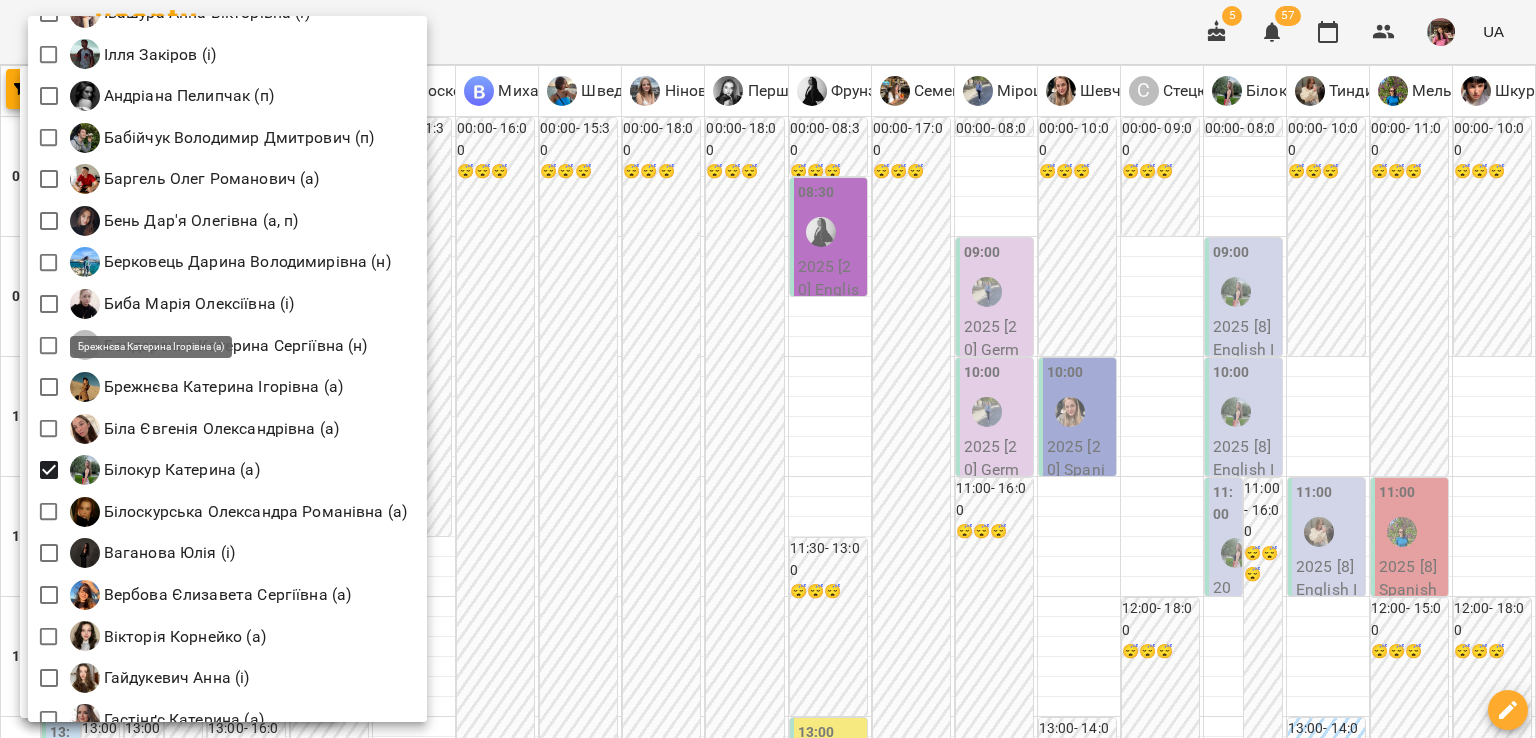 scroll, scrollTop: 108, scrollLeft: 0, axis: vertical 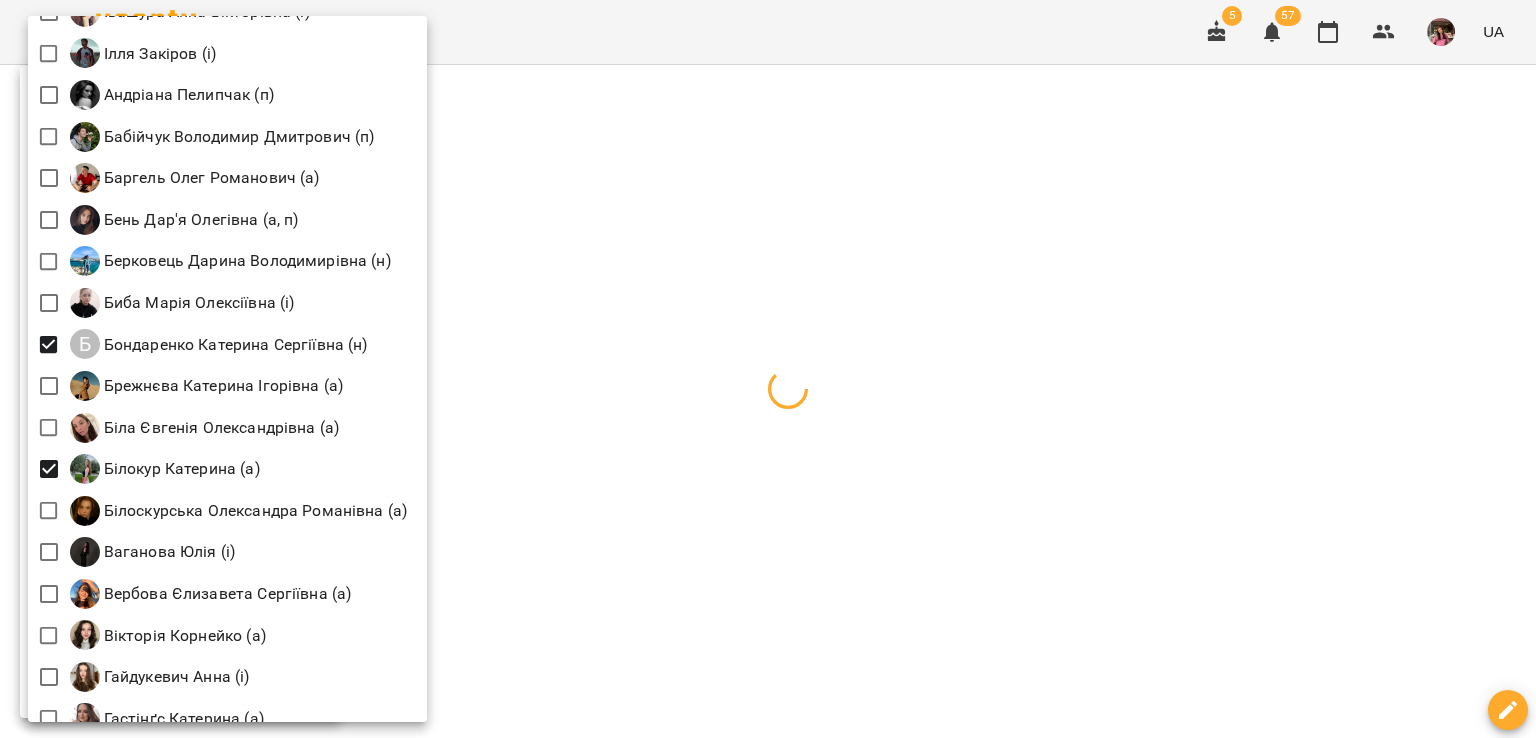 click at bounding box center (768, 369) 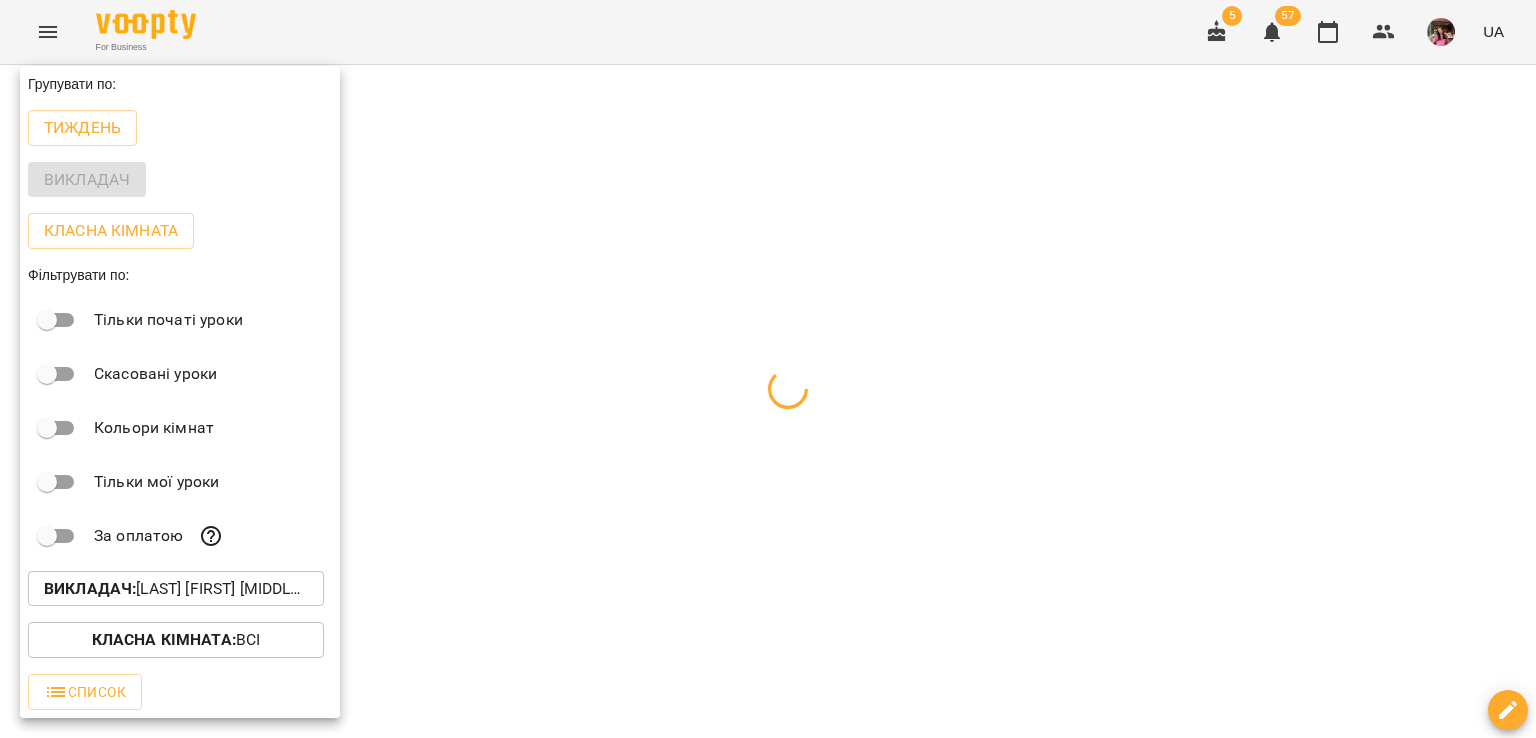 click at bounding box center [768, 369] 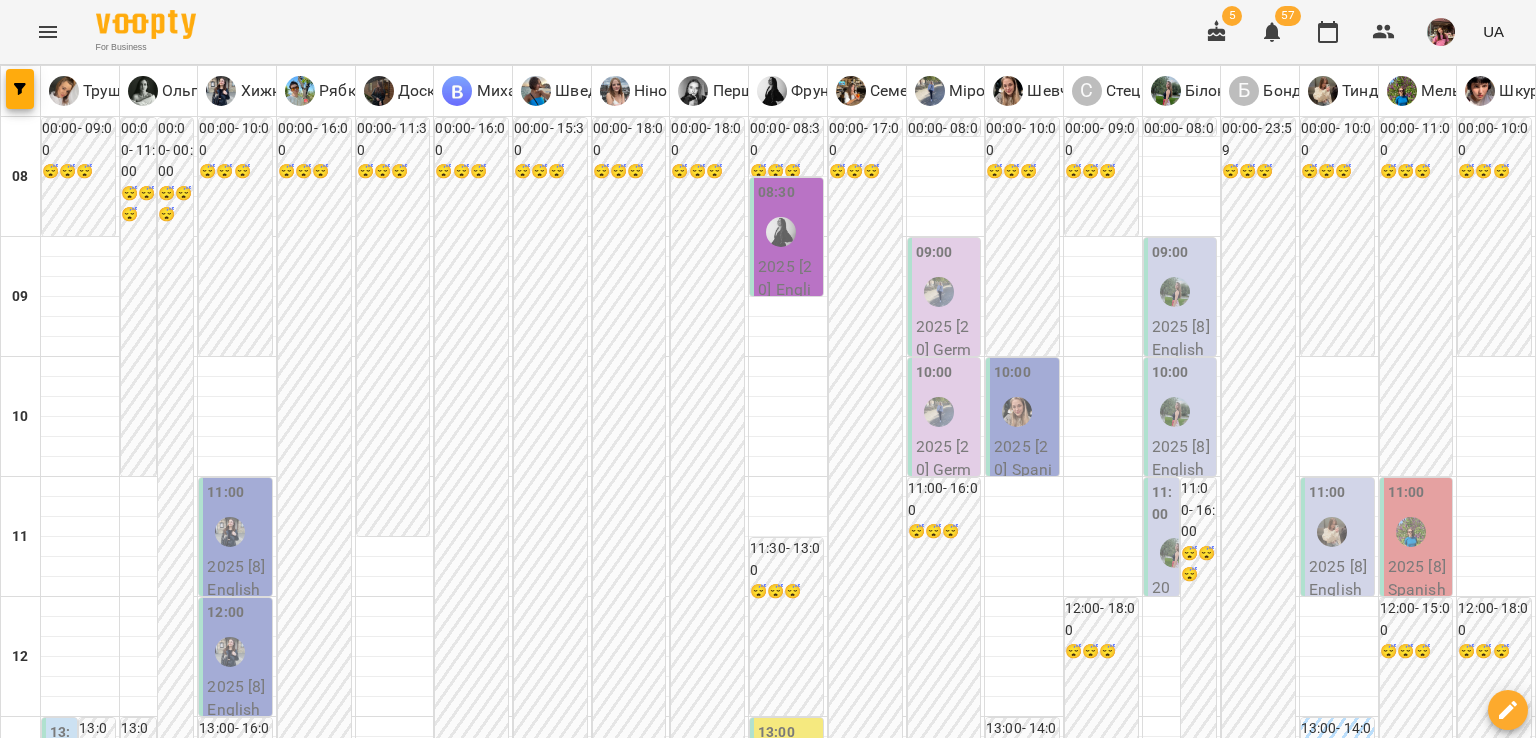 click on "вт" at bounding box center (433, 1943) 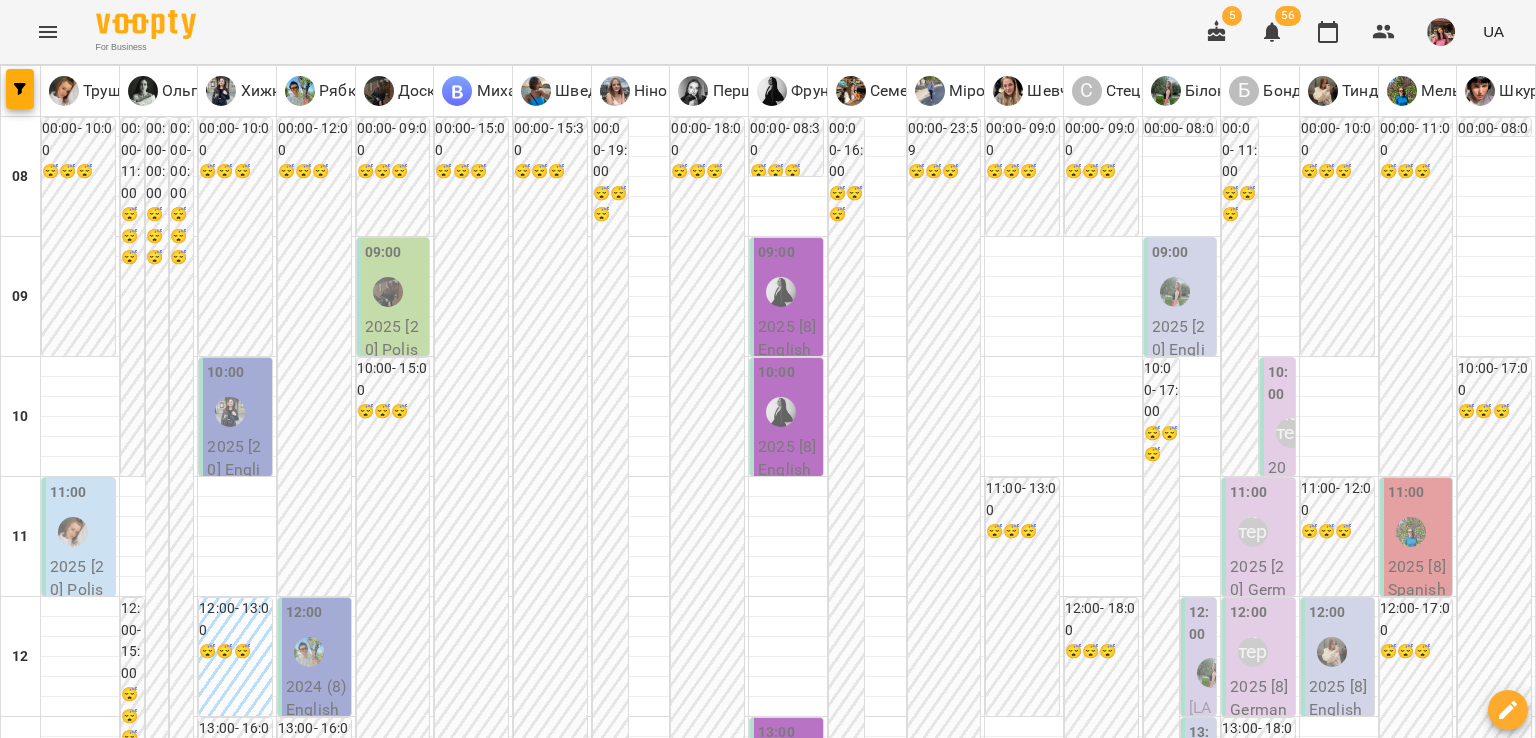 scroll, scrollTop: 934, scrollLeft: 0, axis: vertical 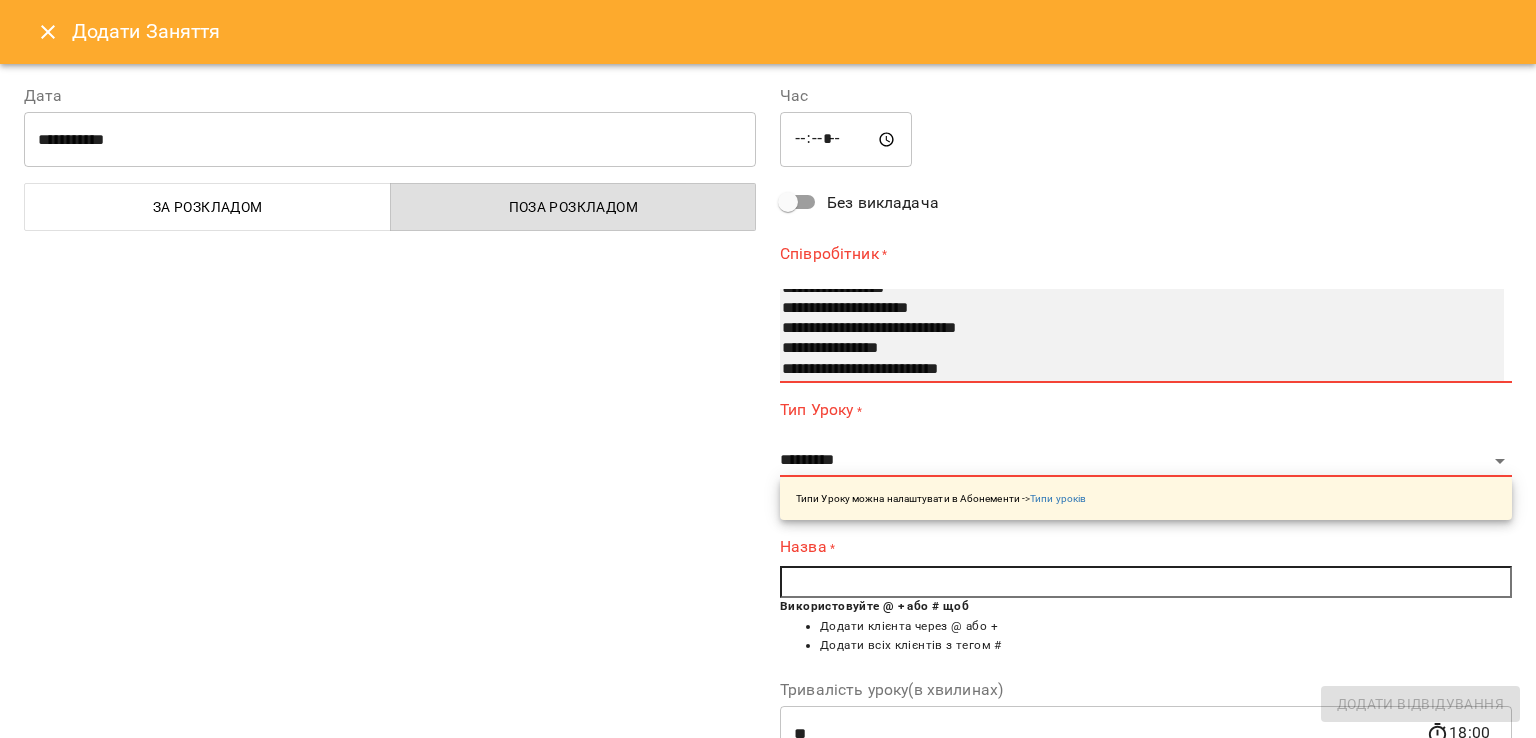 select on "**********" 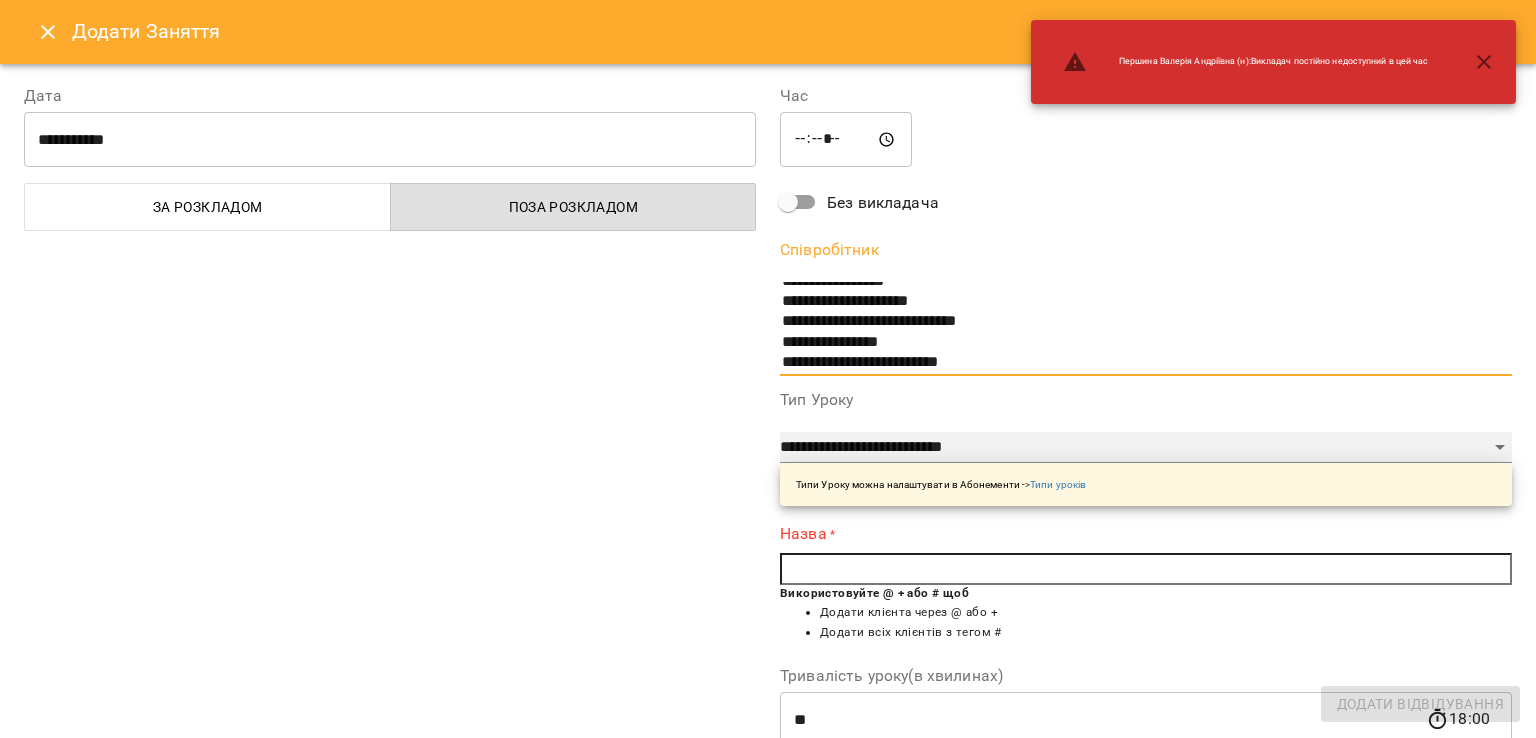 click on "**********" at bounding box center [1146, 448] 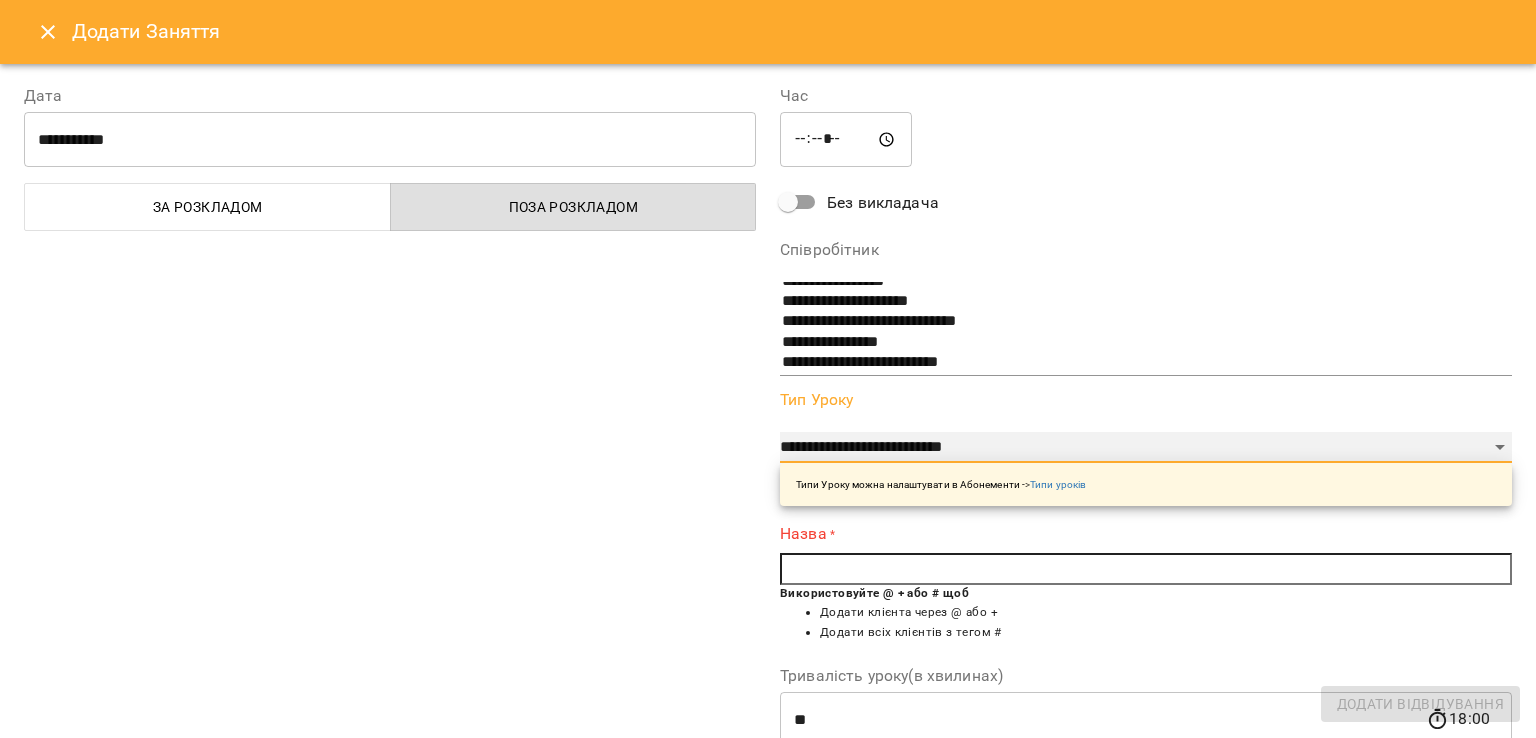 select on "**********" 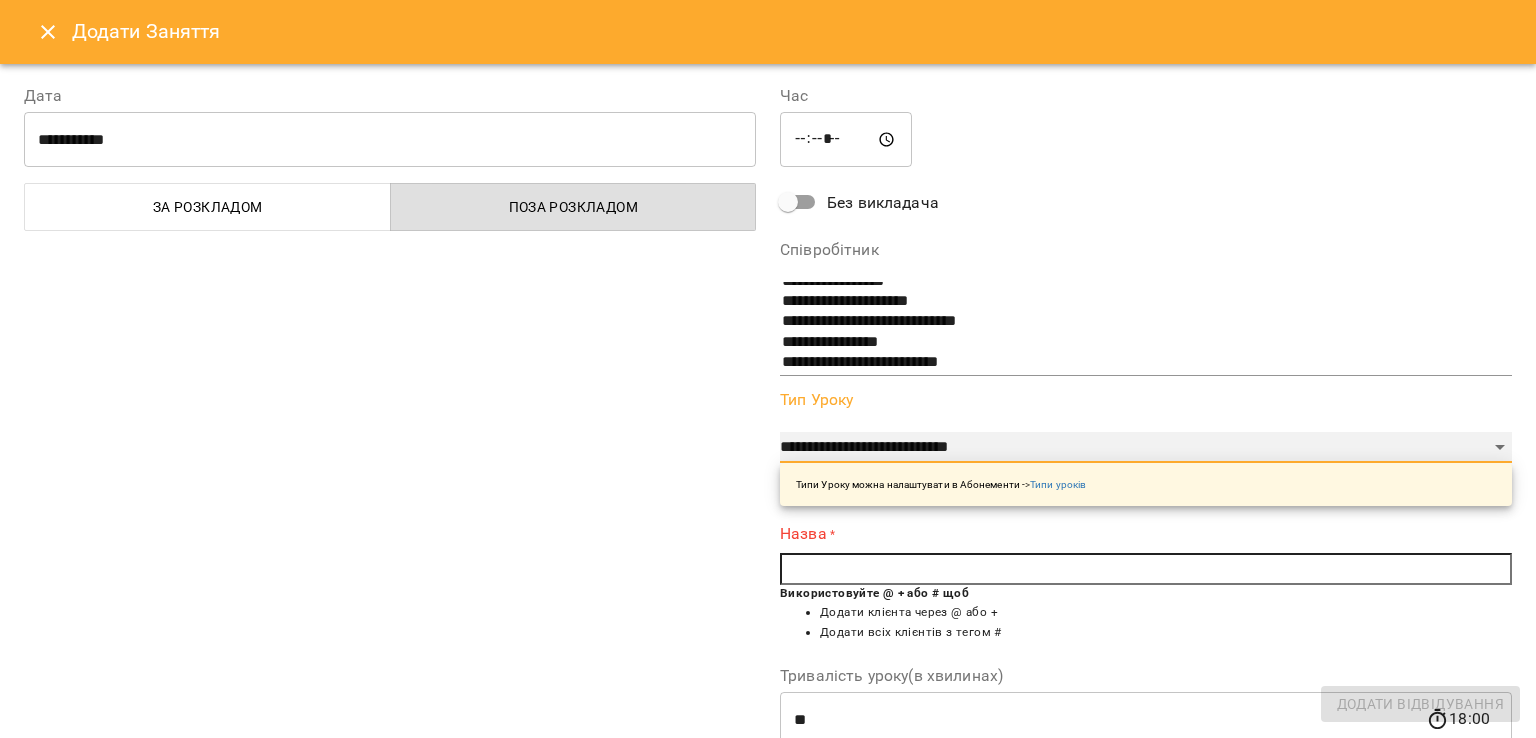 click on "**********" at bounding box center [1146, 448] 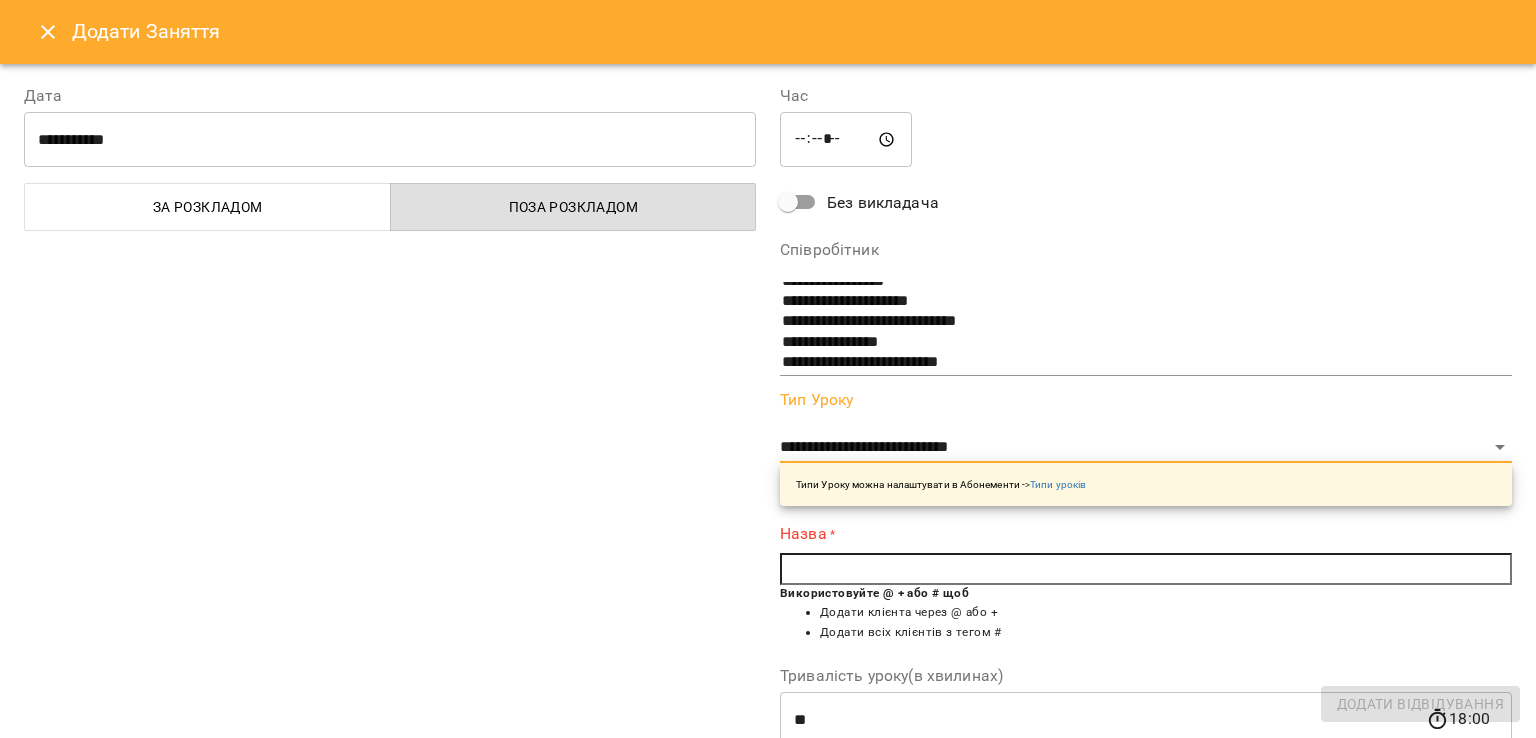 click at bounding box center [1146, 569] 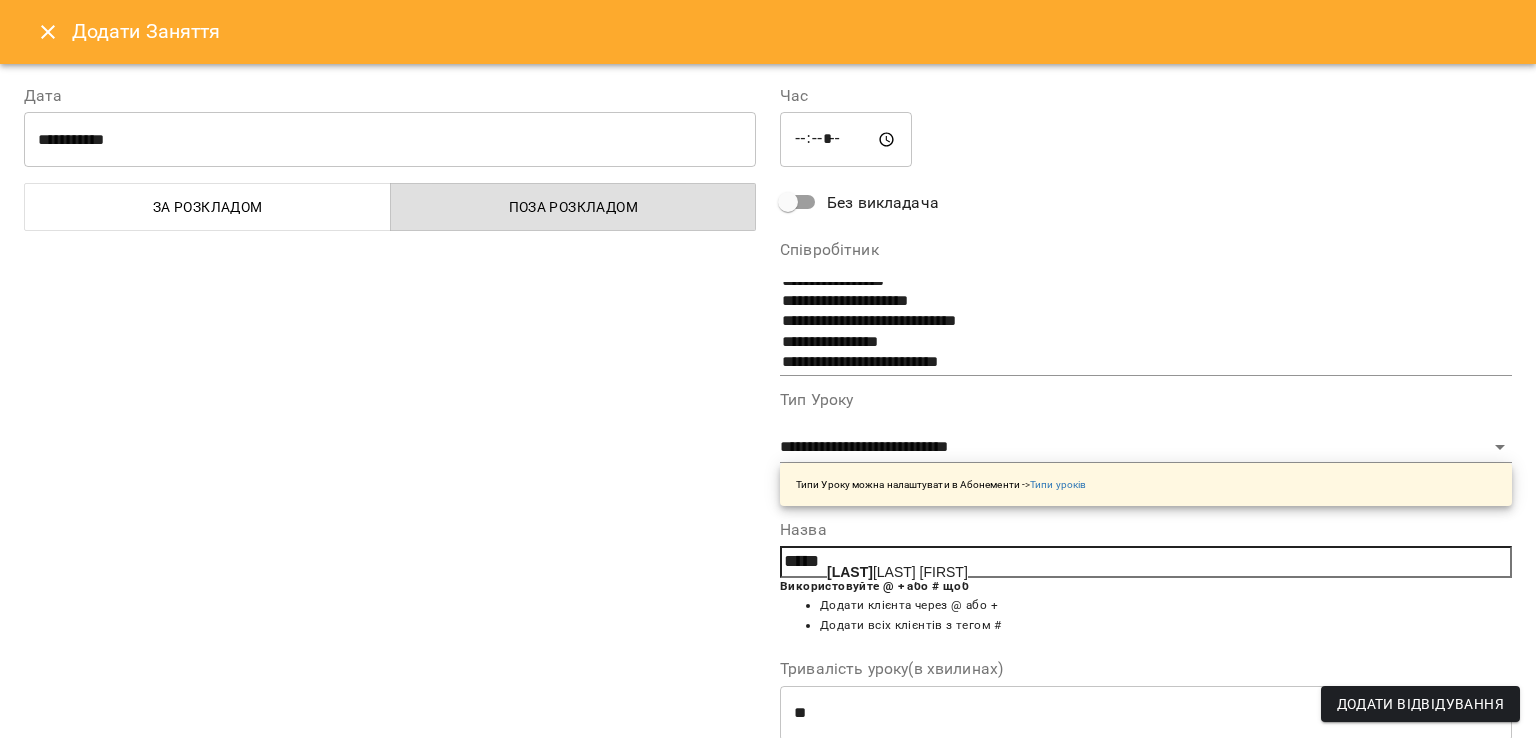 click on "[LAST] [FIRST]" at bounding box center (897, 572) 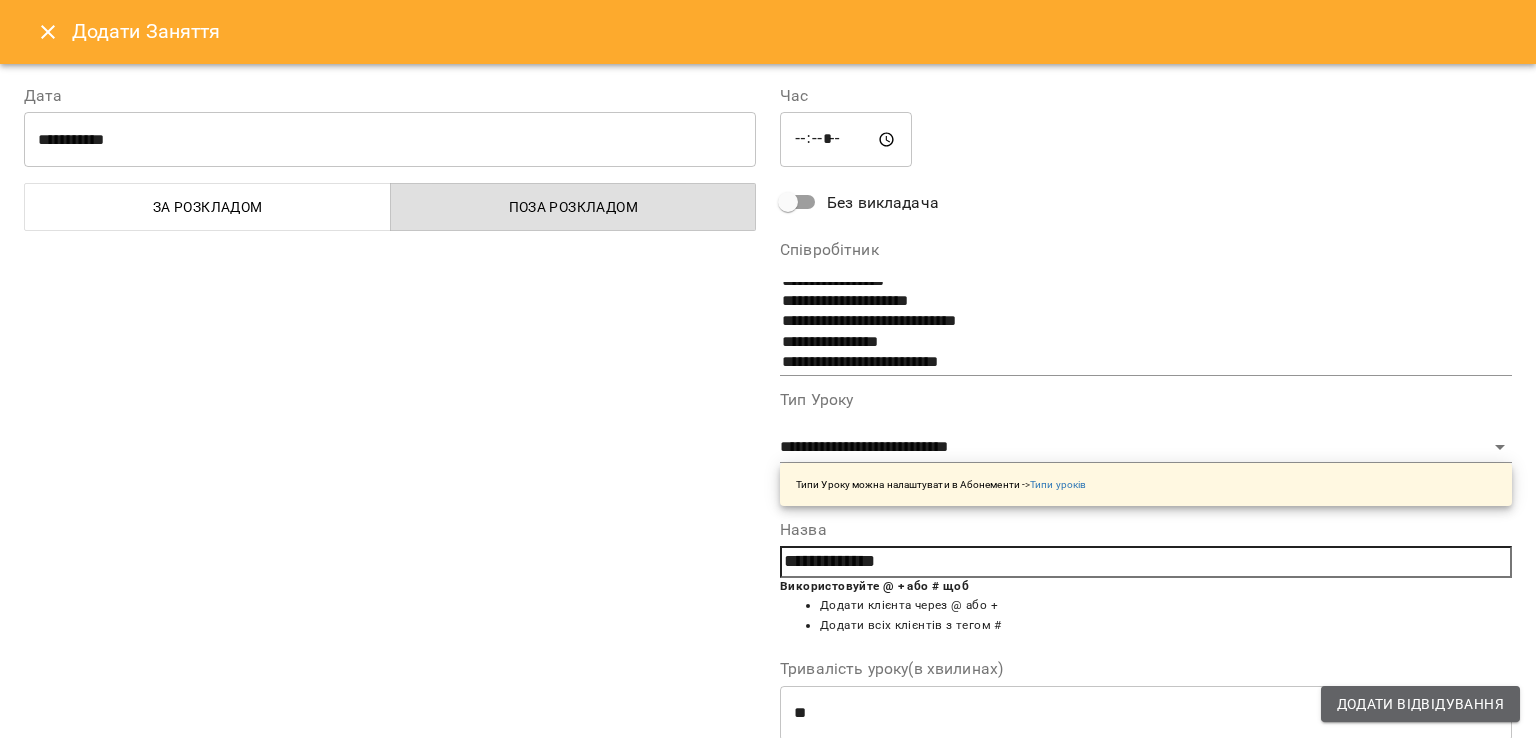click on "Додати Відвідування" at bounding box center [1420, 704] 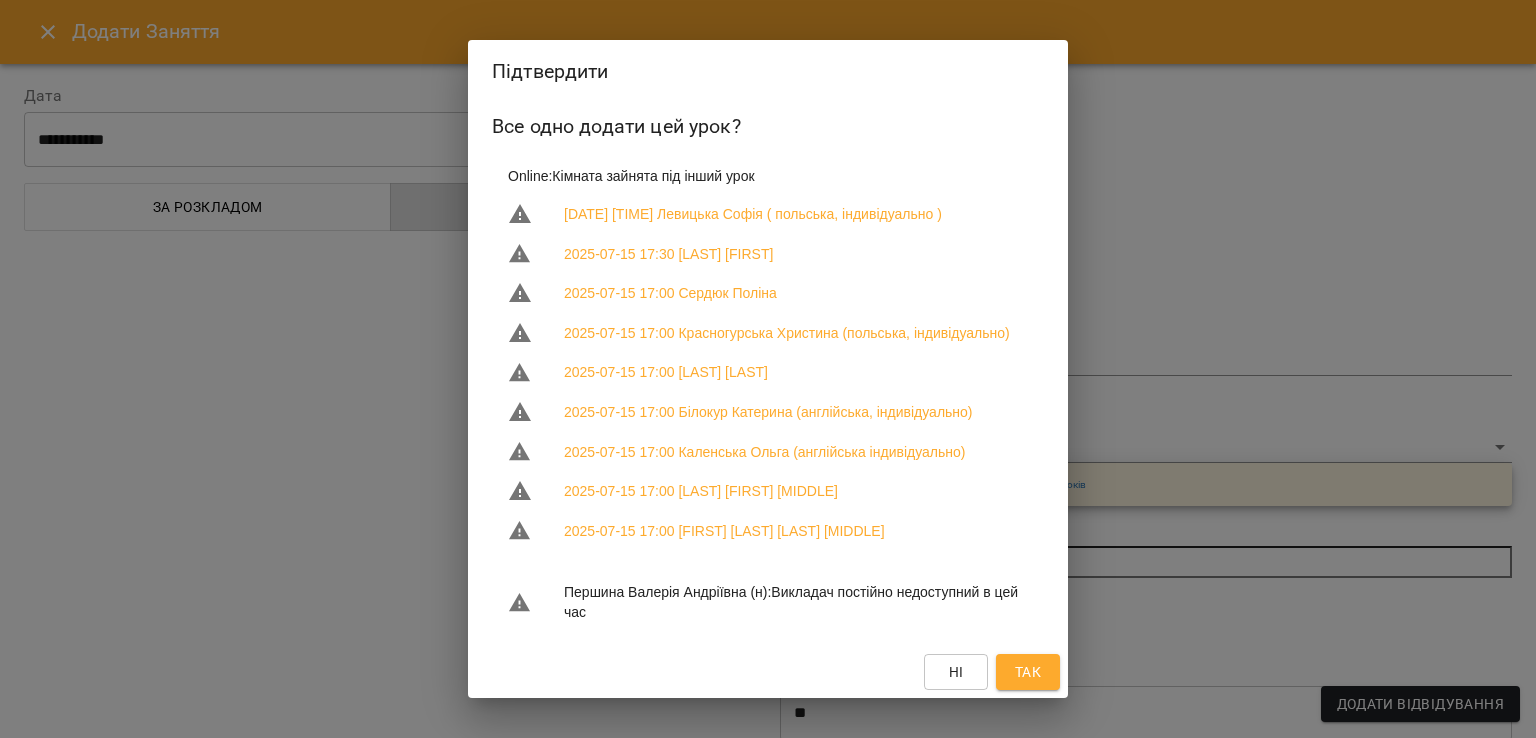 click on "Так" at bounding box center [1028, 672] 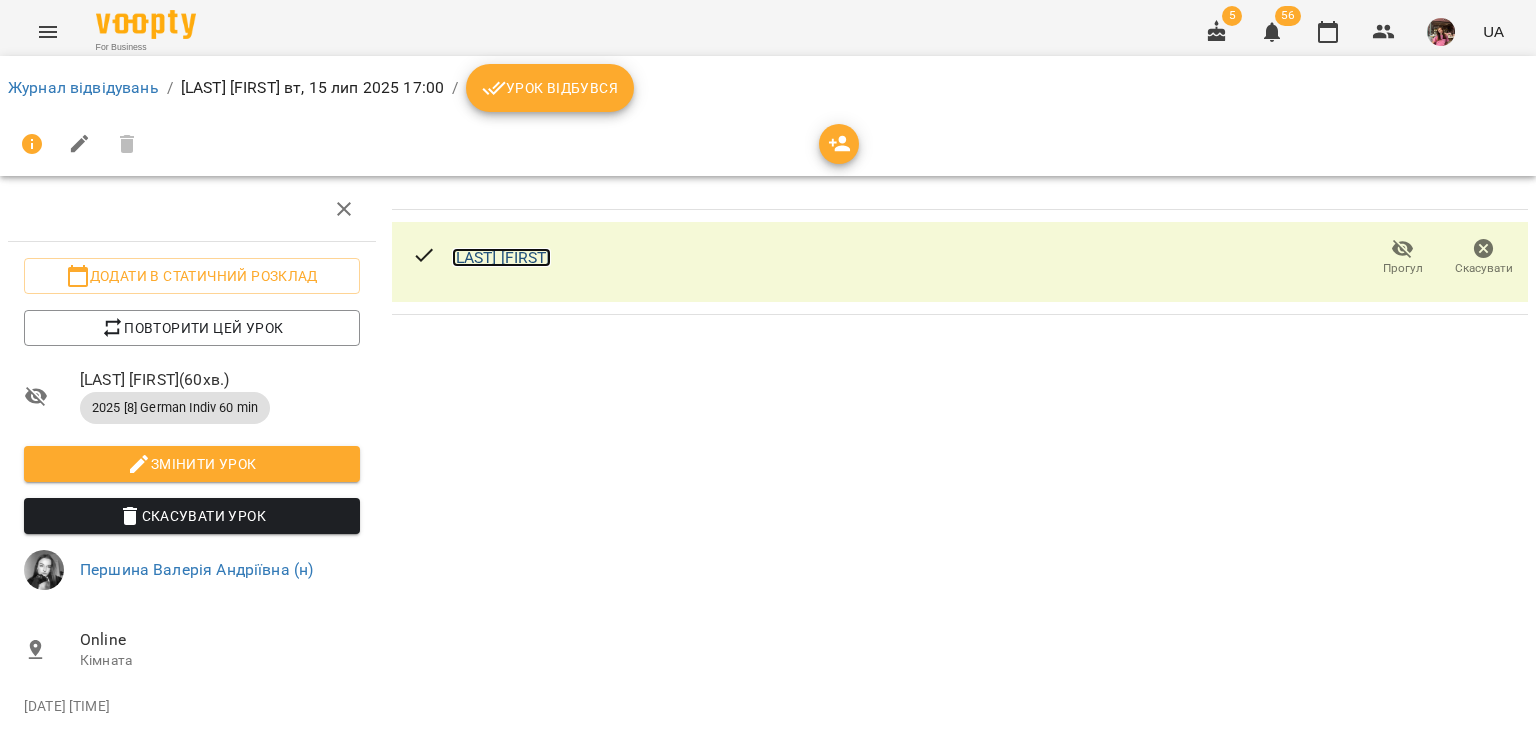 click on "[LAST] [FIRST]" at bounding box center (501, 257) 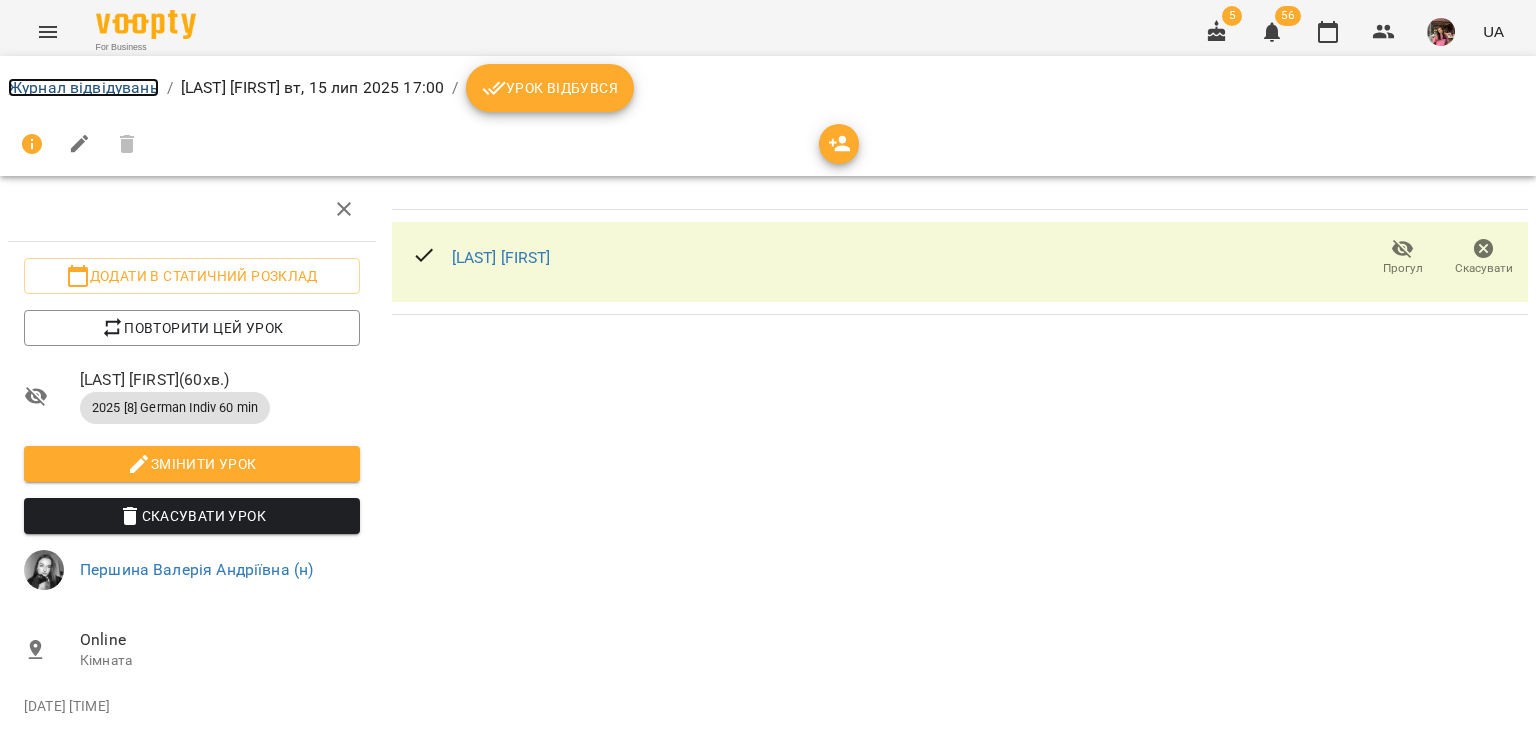 click on "Журнал відвідувань" at bounding box center (83, 87) 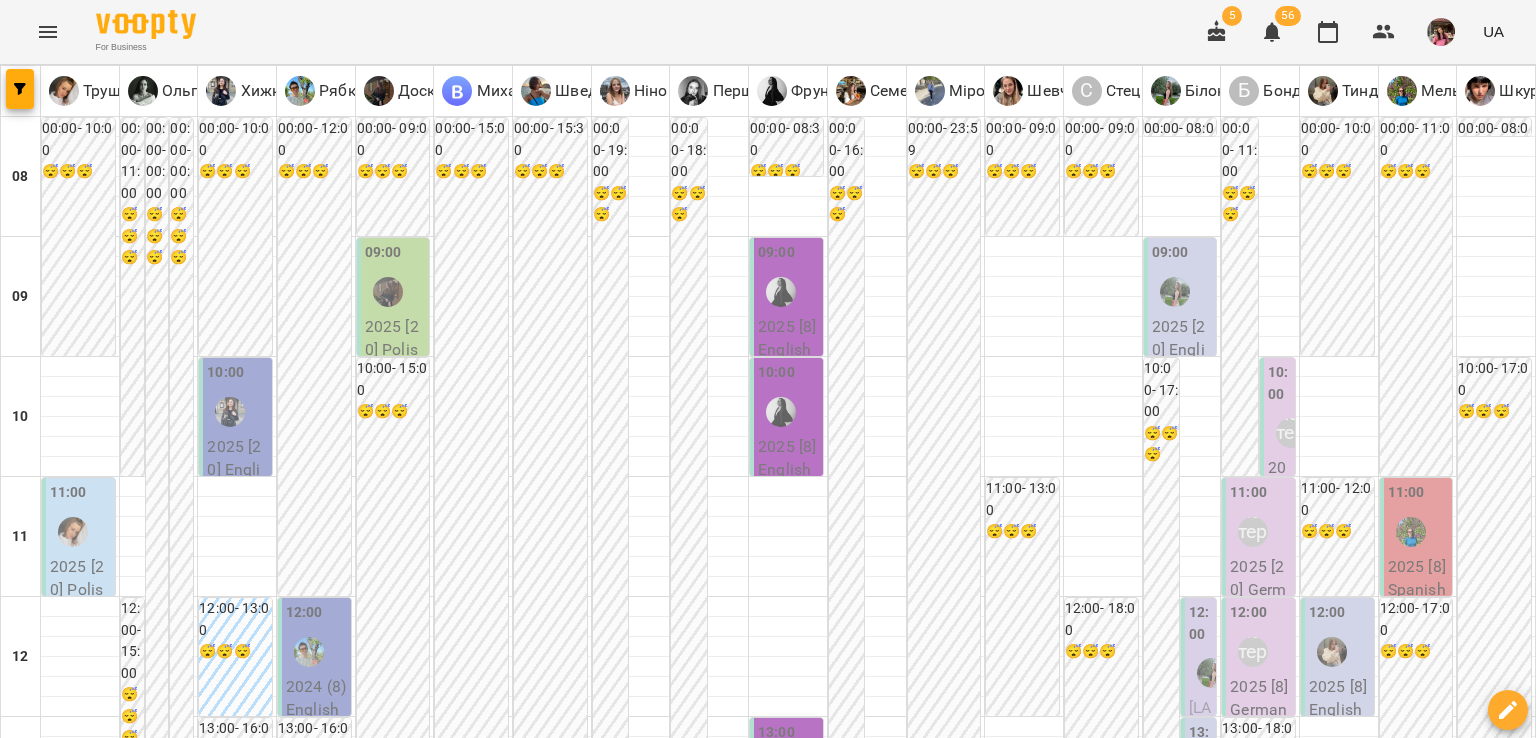 scroll, scrollTop: 934, scrollLeft: 0, axis: vertical 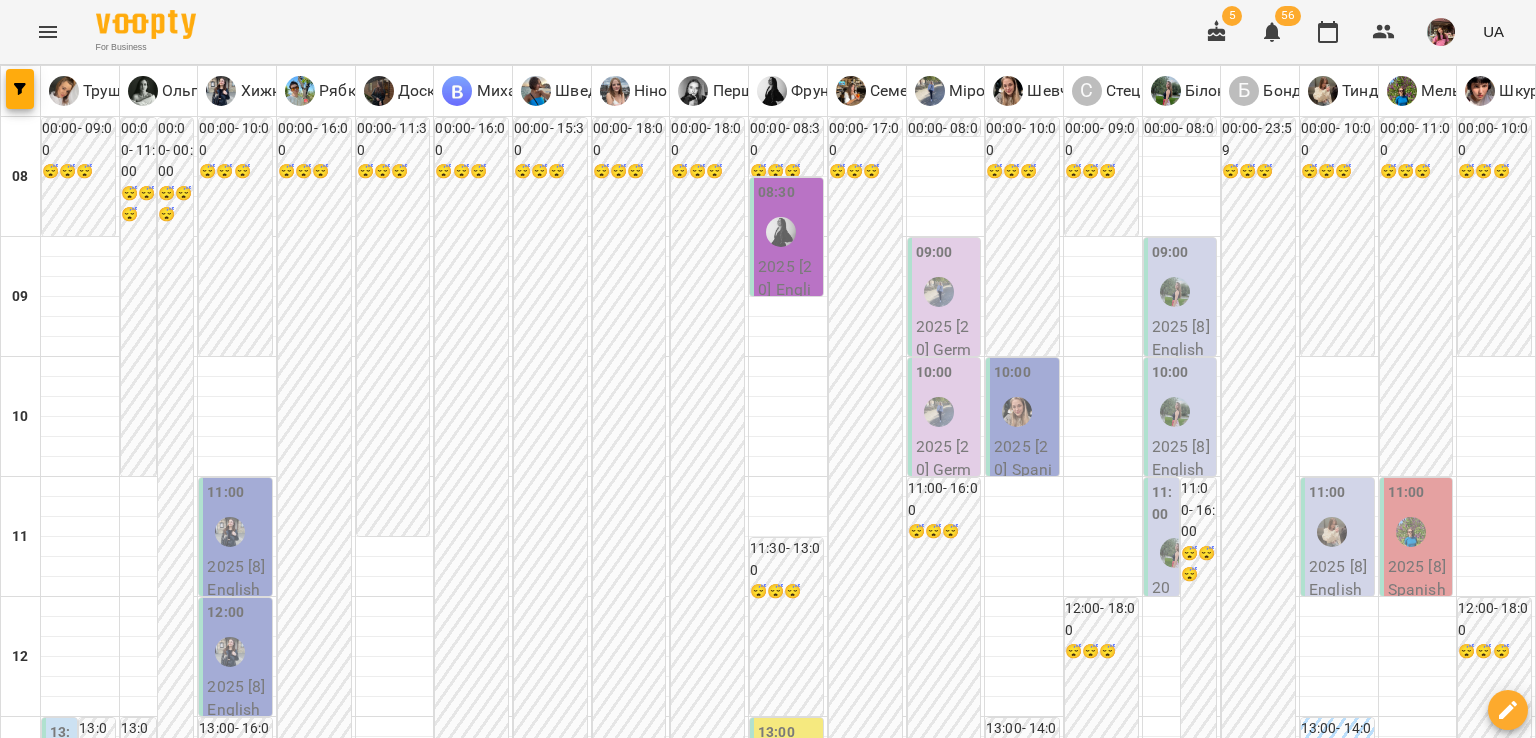 click on "16 лип" at bounding box center [645, 1962] 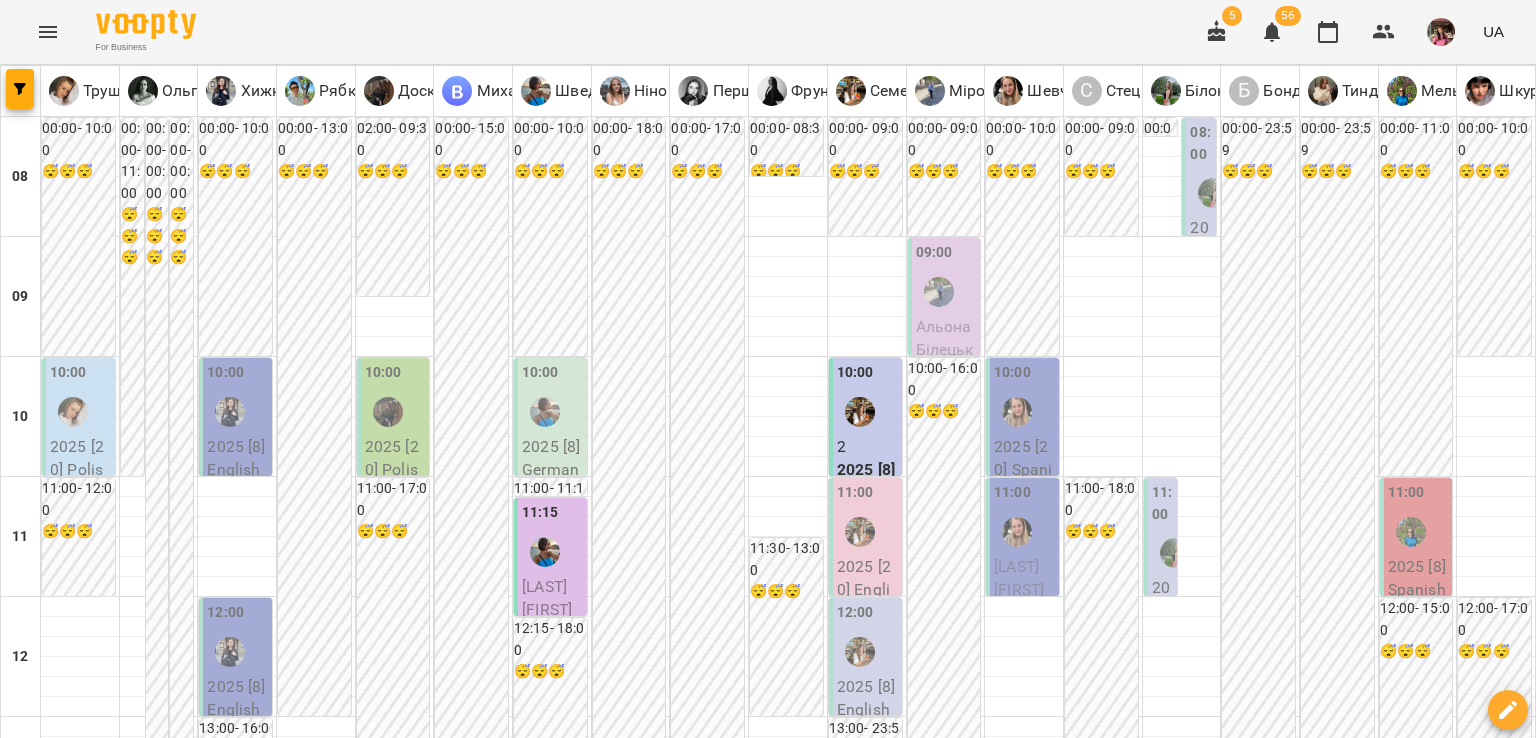 scroll, scrollTop: 1051, scrollLeft: 0, axis: vertical 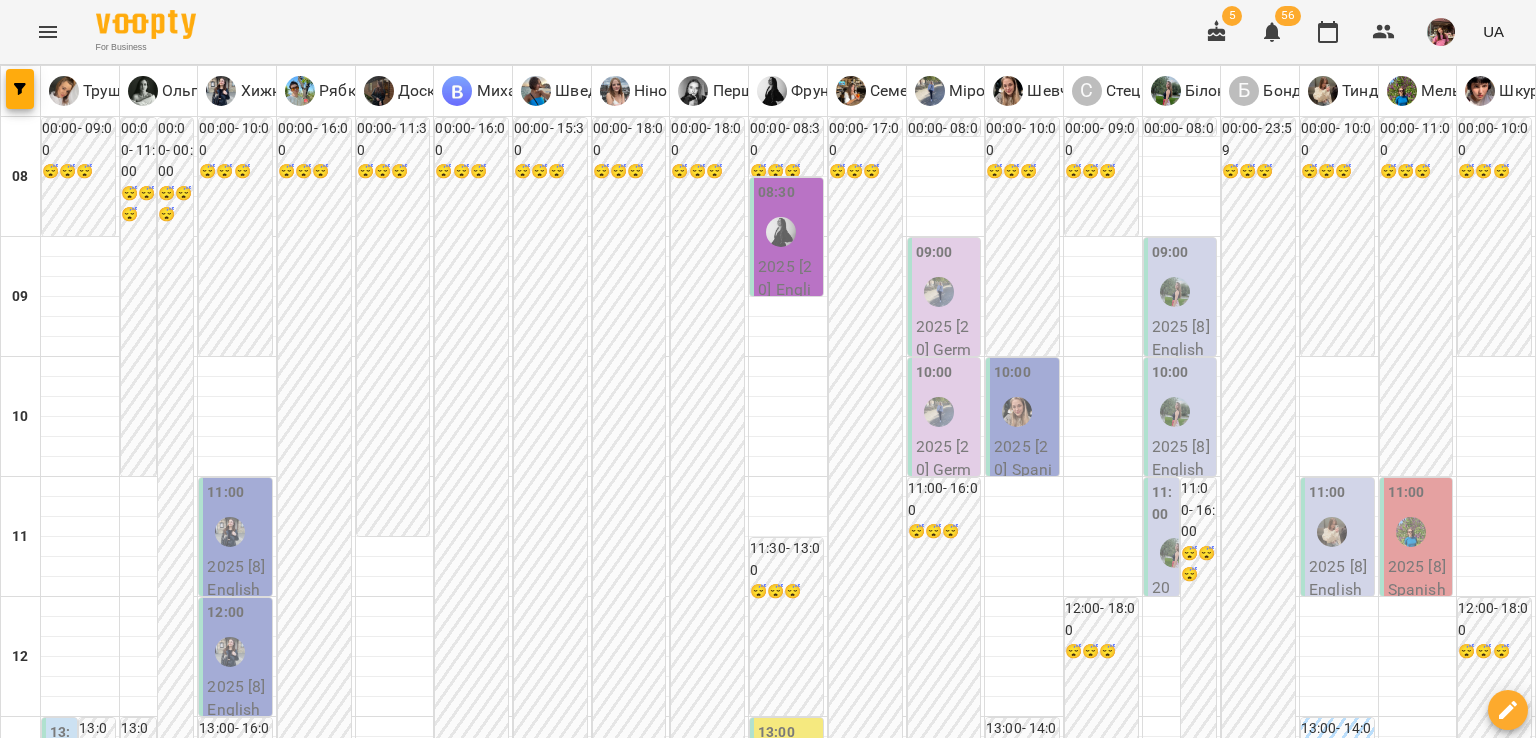 click on "ср" at bounding box center (645, 1943) 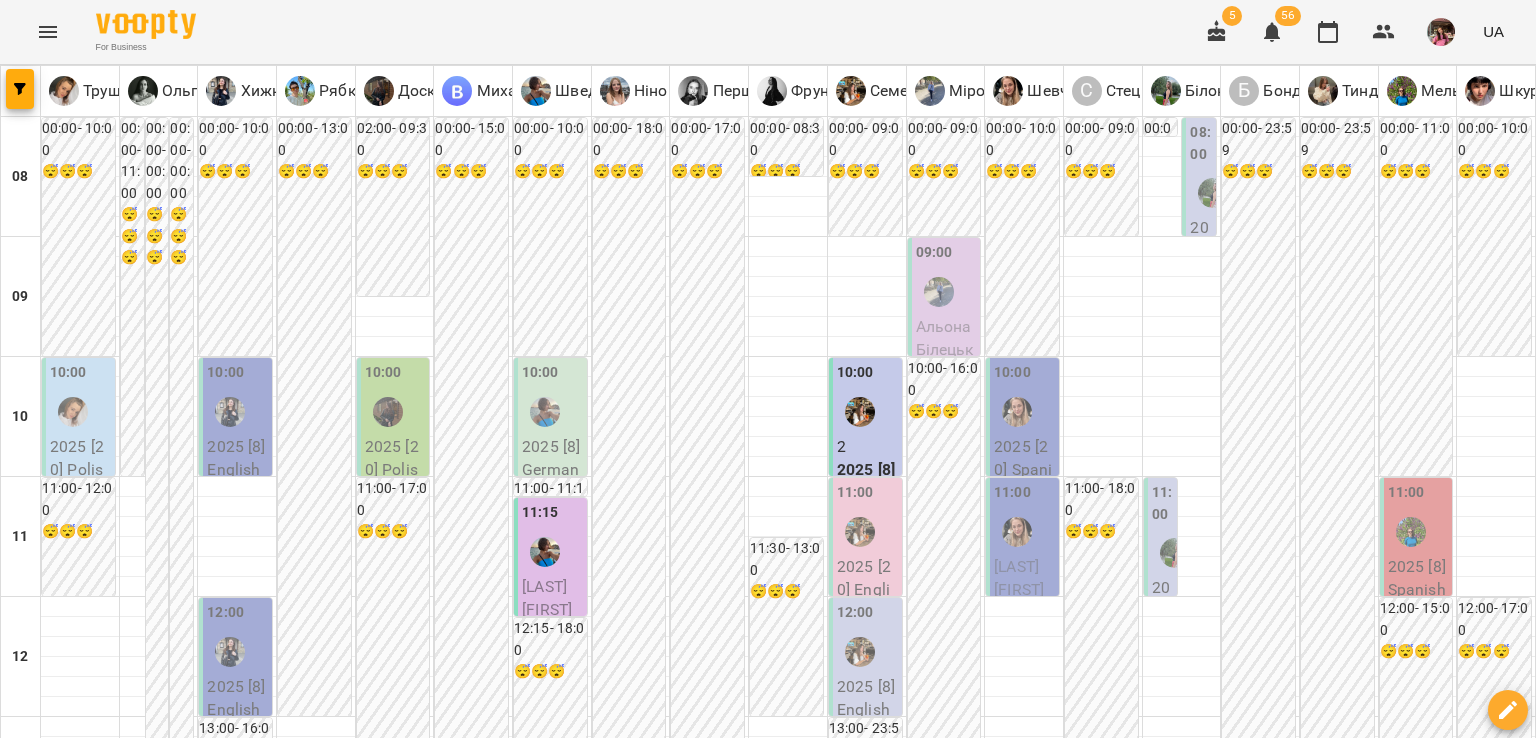 scroll, scrollTop: 1055, scrollLeft: 0, axis: vertical 